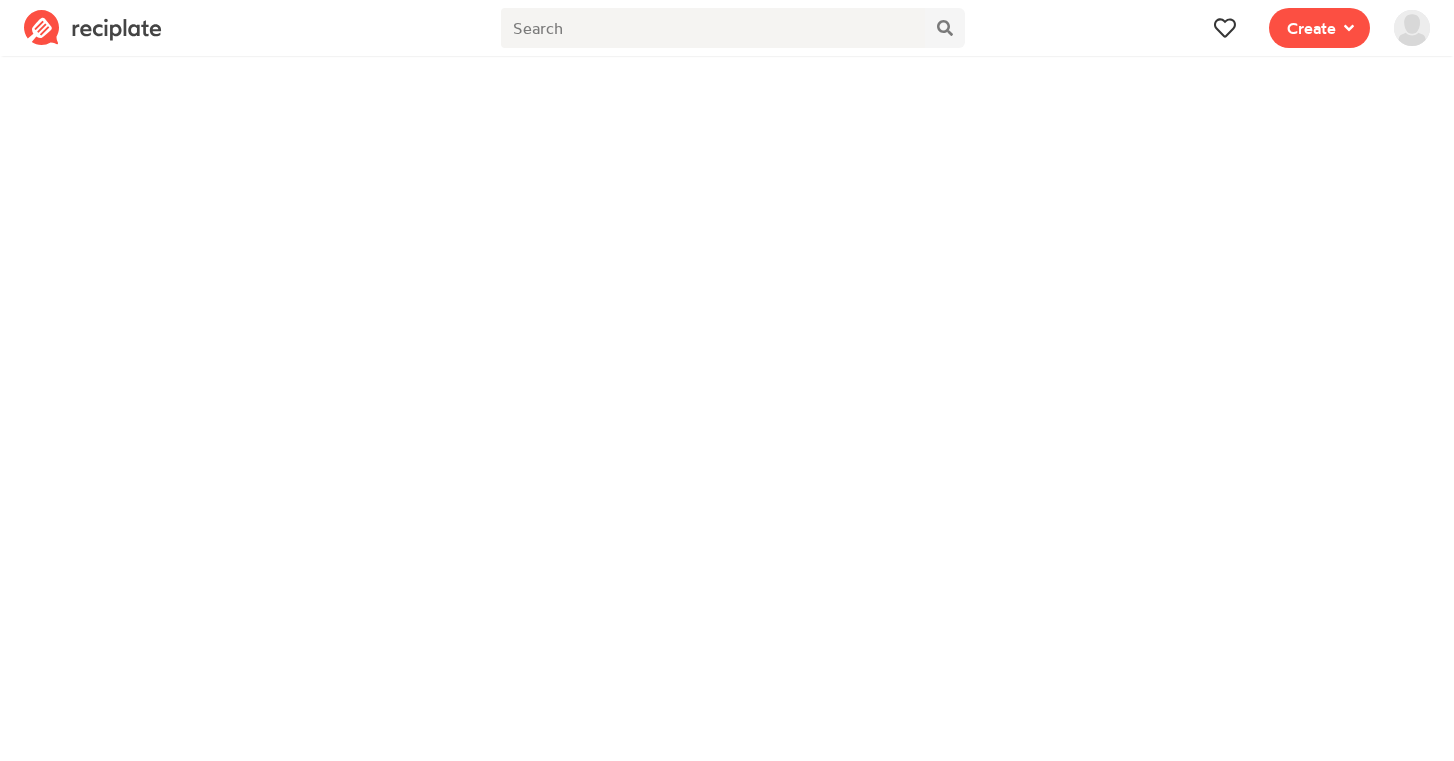 scroll, scrollTop: 0, scrollLeft: 0, axis: both 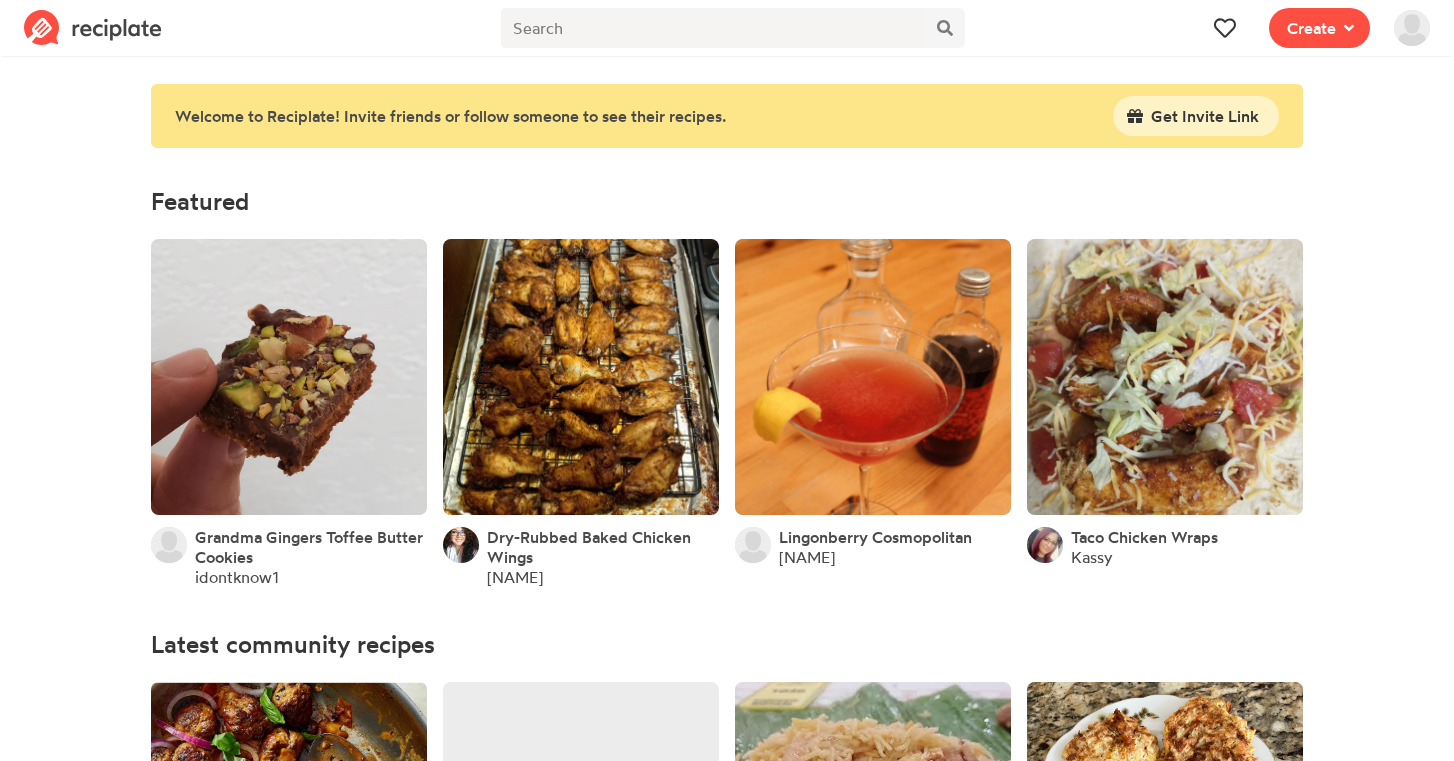 click at bounding box center (1412, 28) 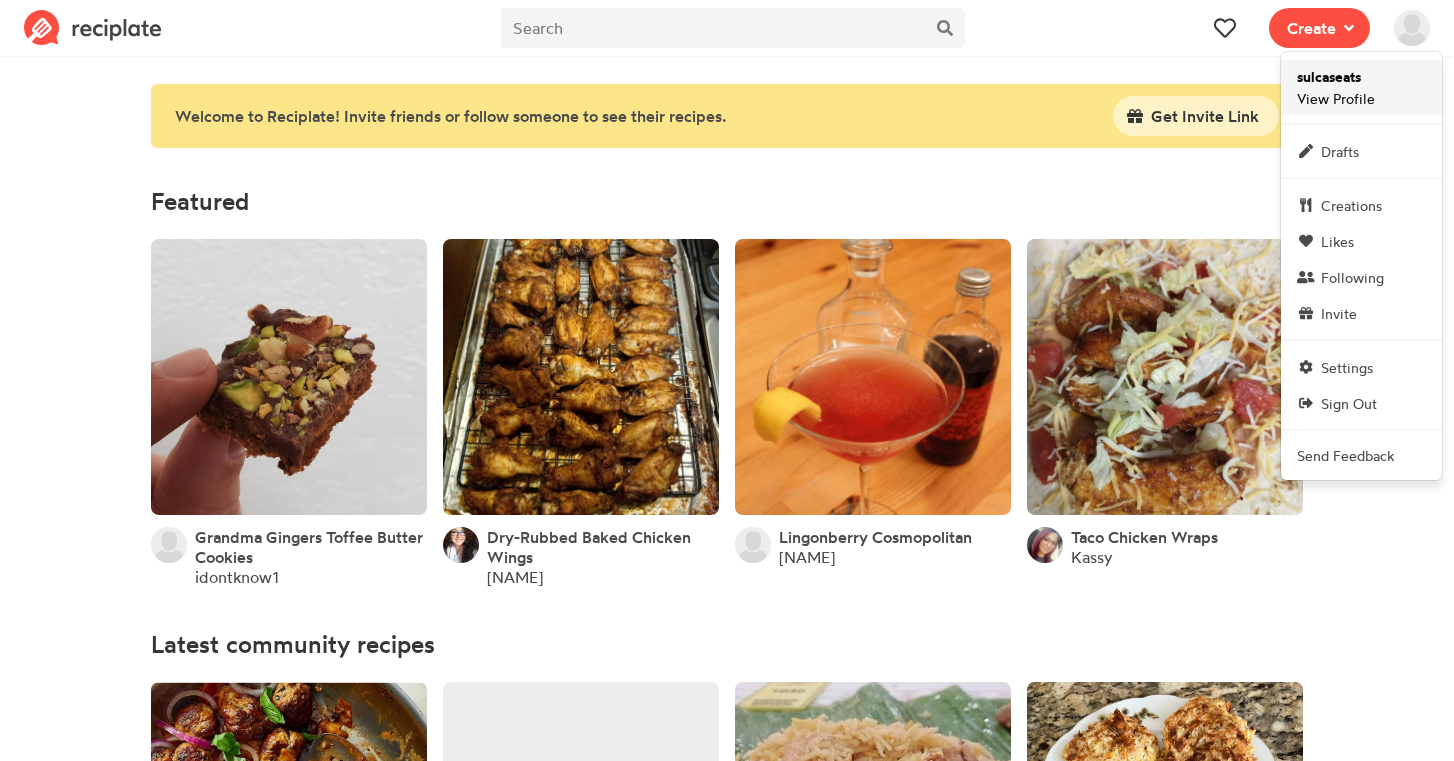click on "sulcaseats" at bounding box center [1329, 77] 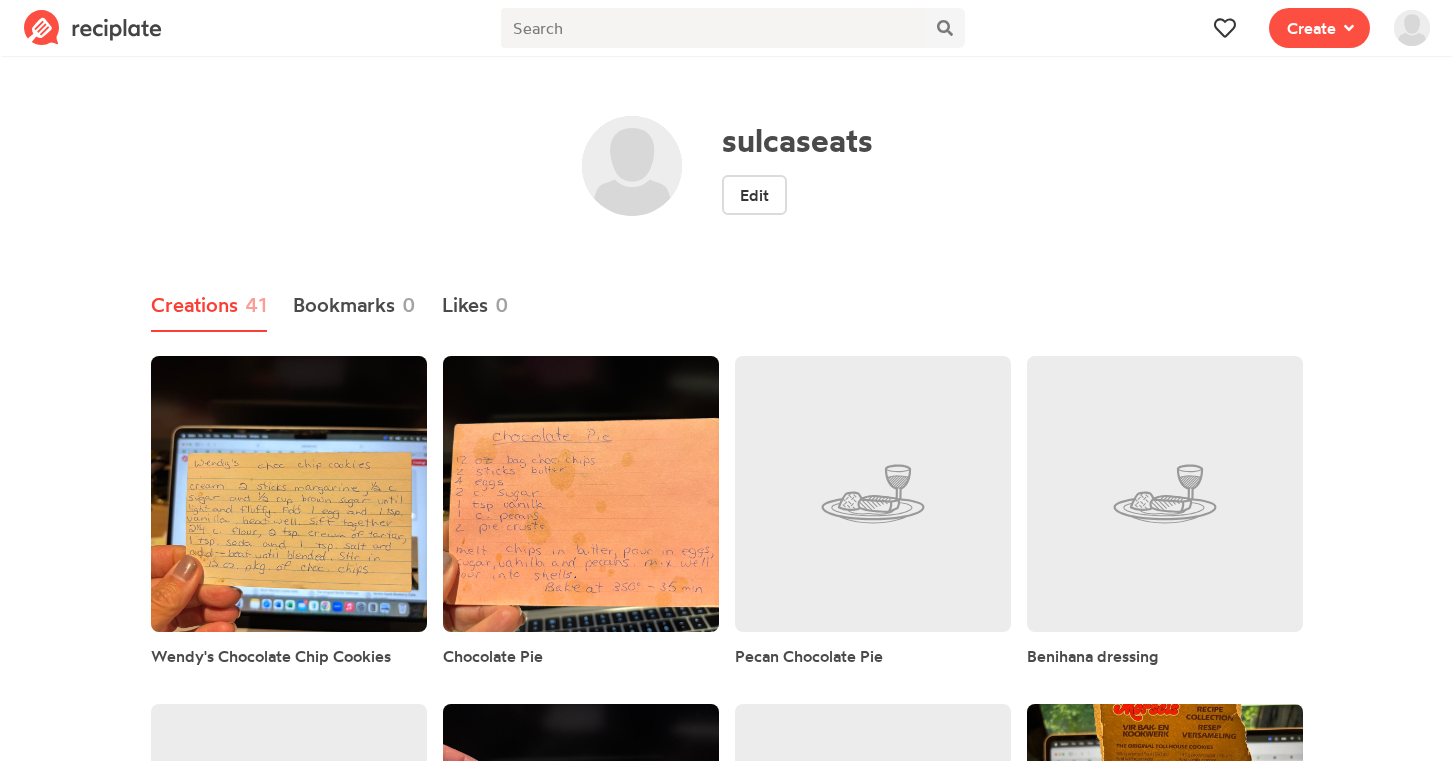 click on "Creations  41" at bounding box center [209, 306] 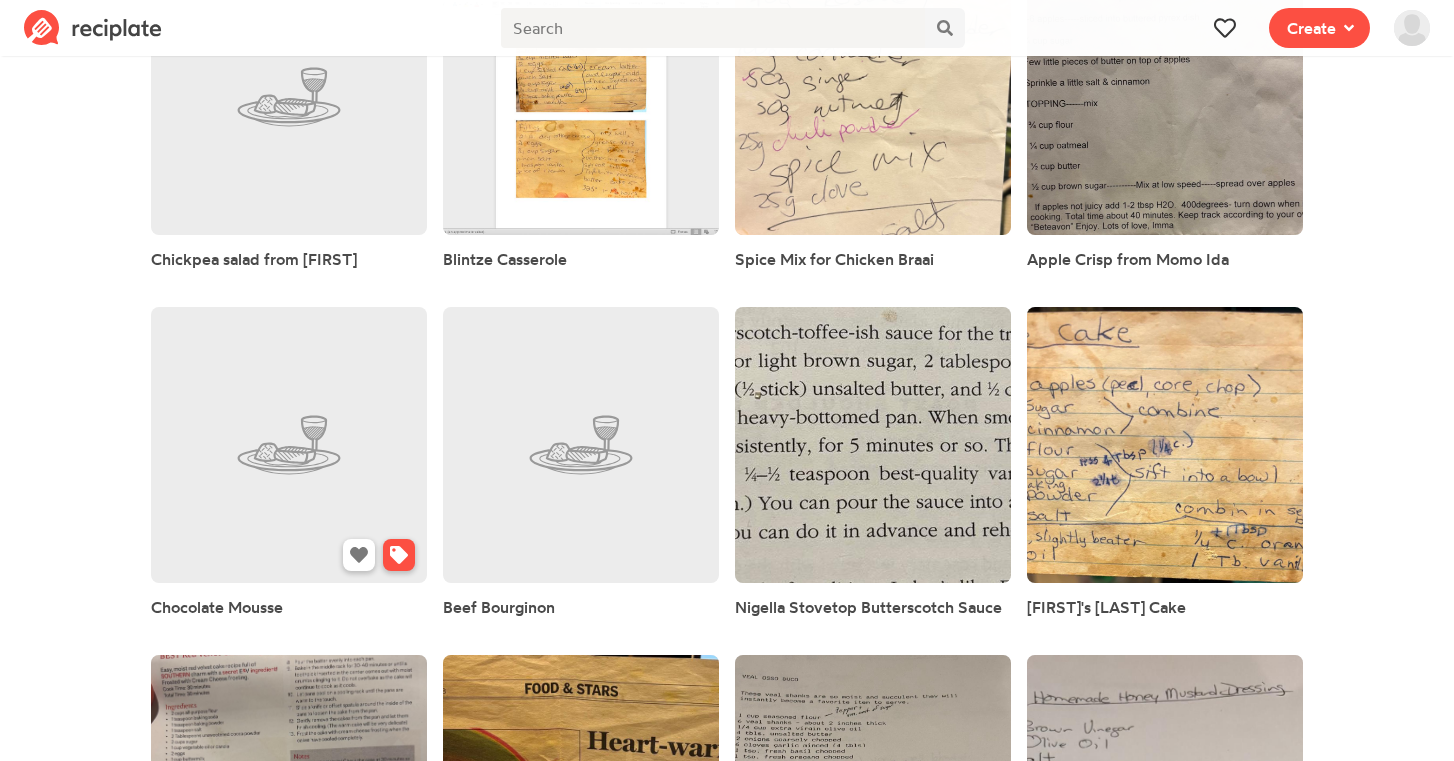 scroll, scrollTop: 2136, scrollLeft: 0, axis: vertical 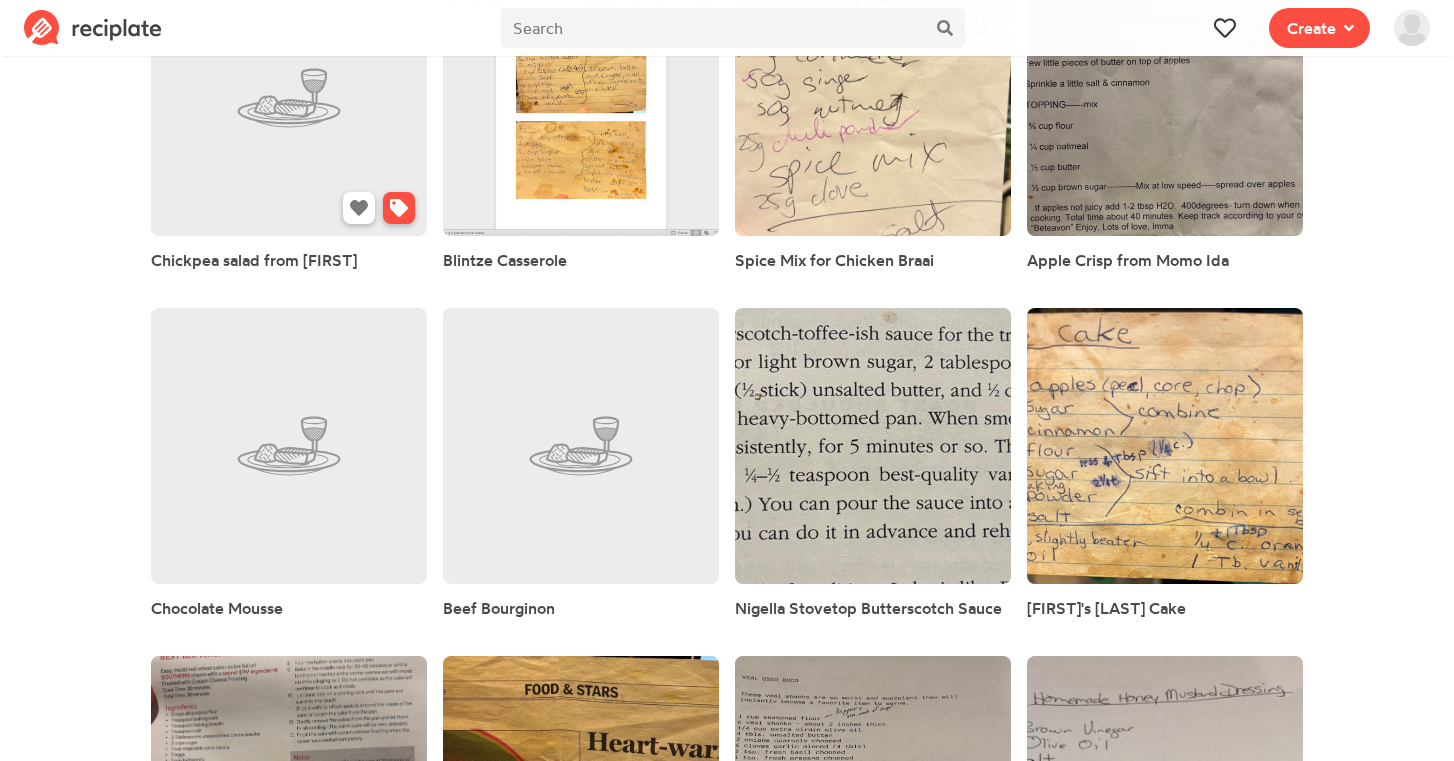 click at bounding box center [289, 98] 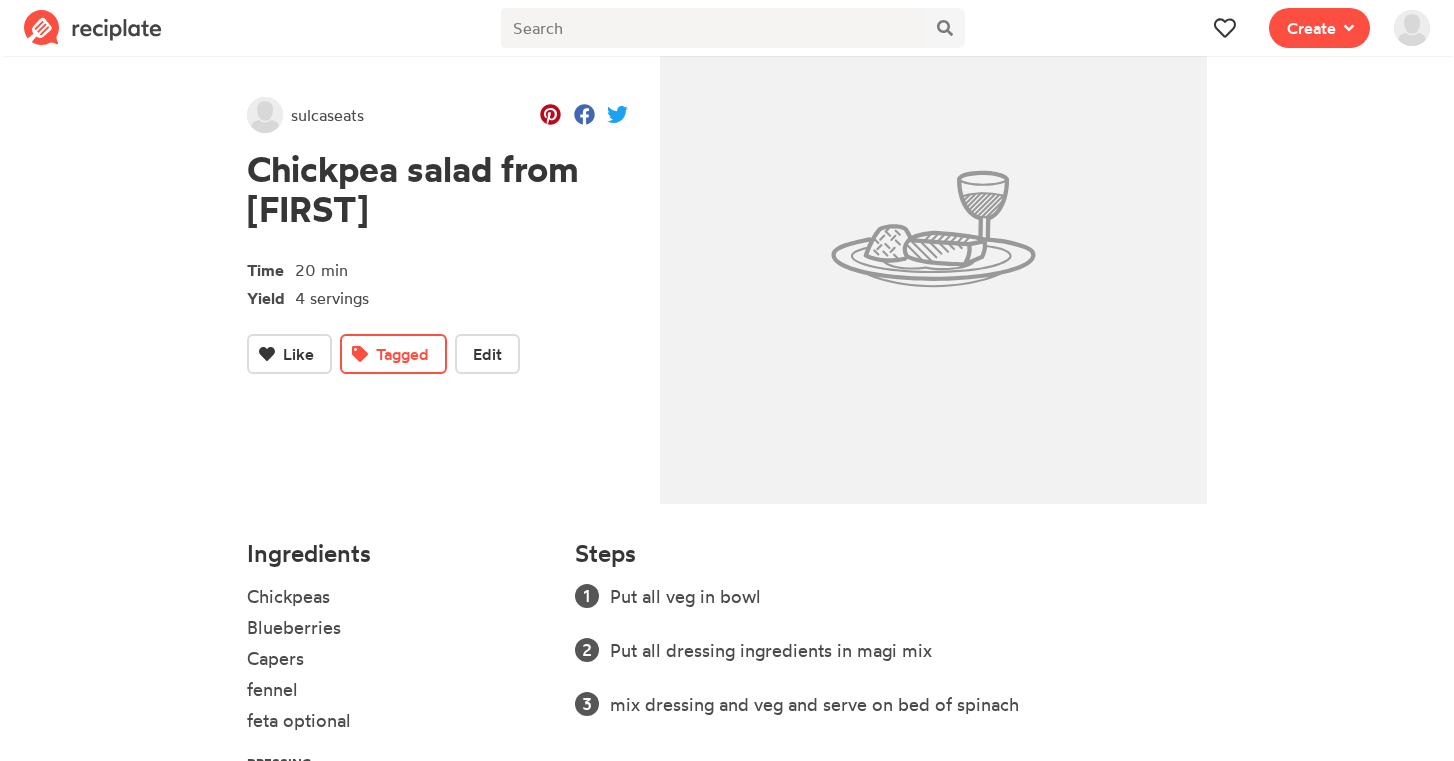 scroll, scrollTop: 81, scrollLeft: 0, axis: vertical 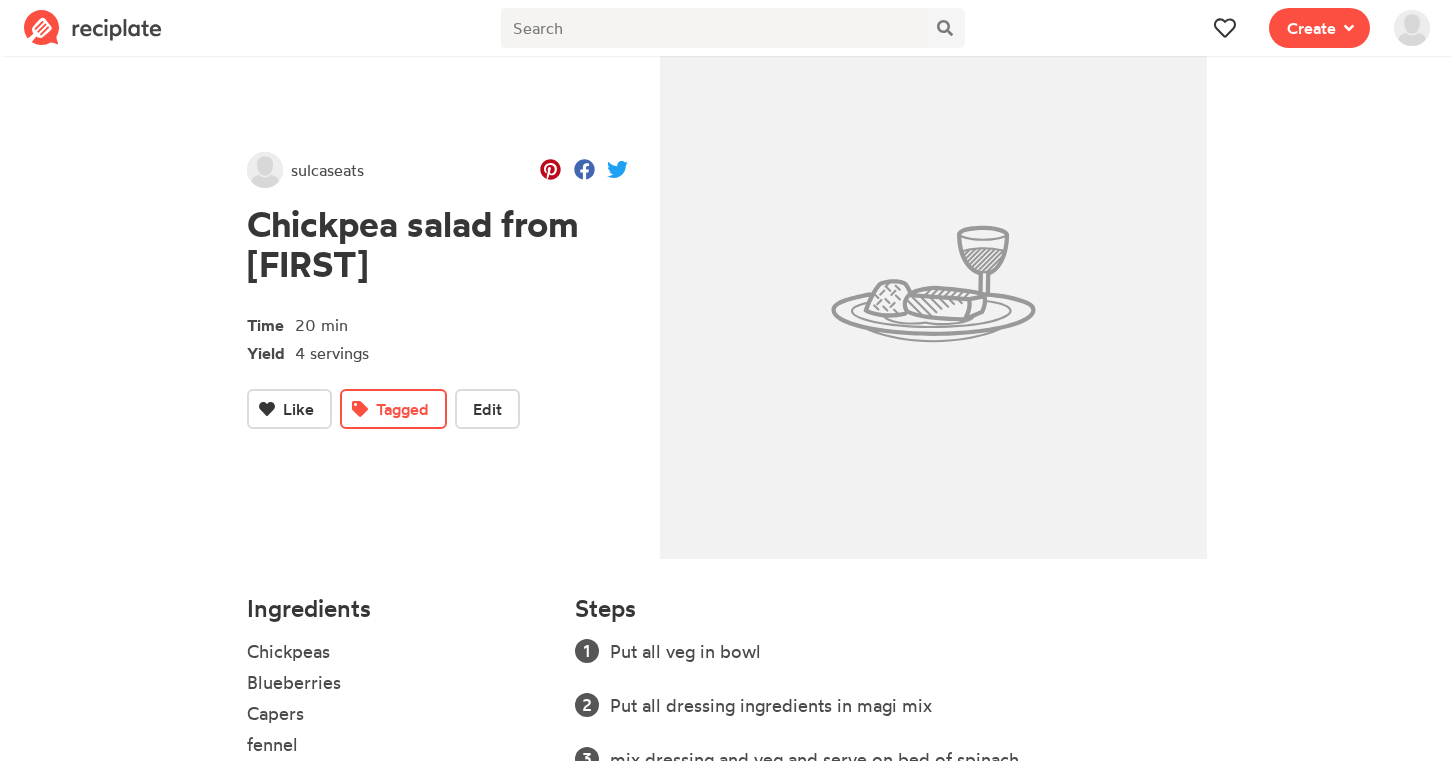 click on "sulcaseats" at bounding box center (327, 170) 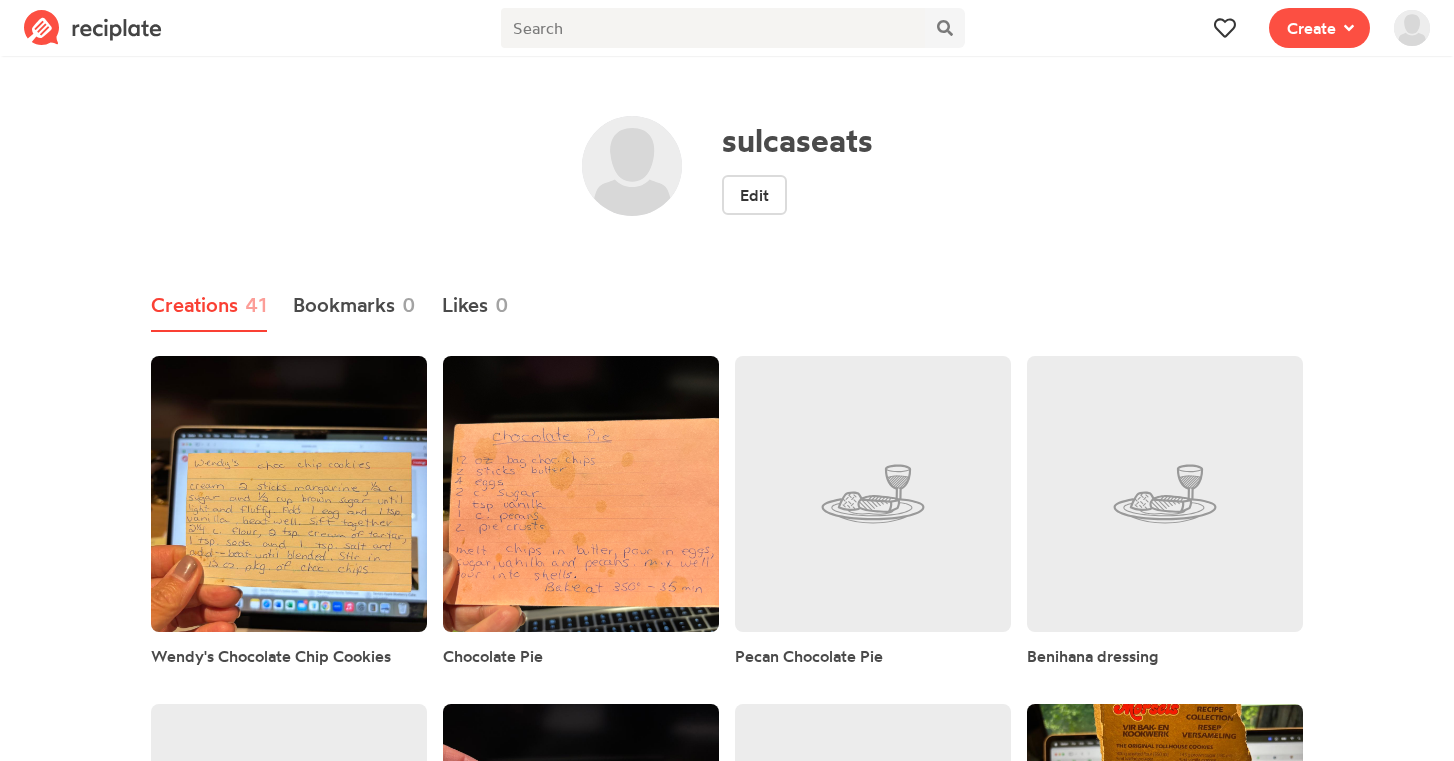 click on "Creations  41" at bounding box center [209, 306] 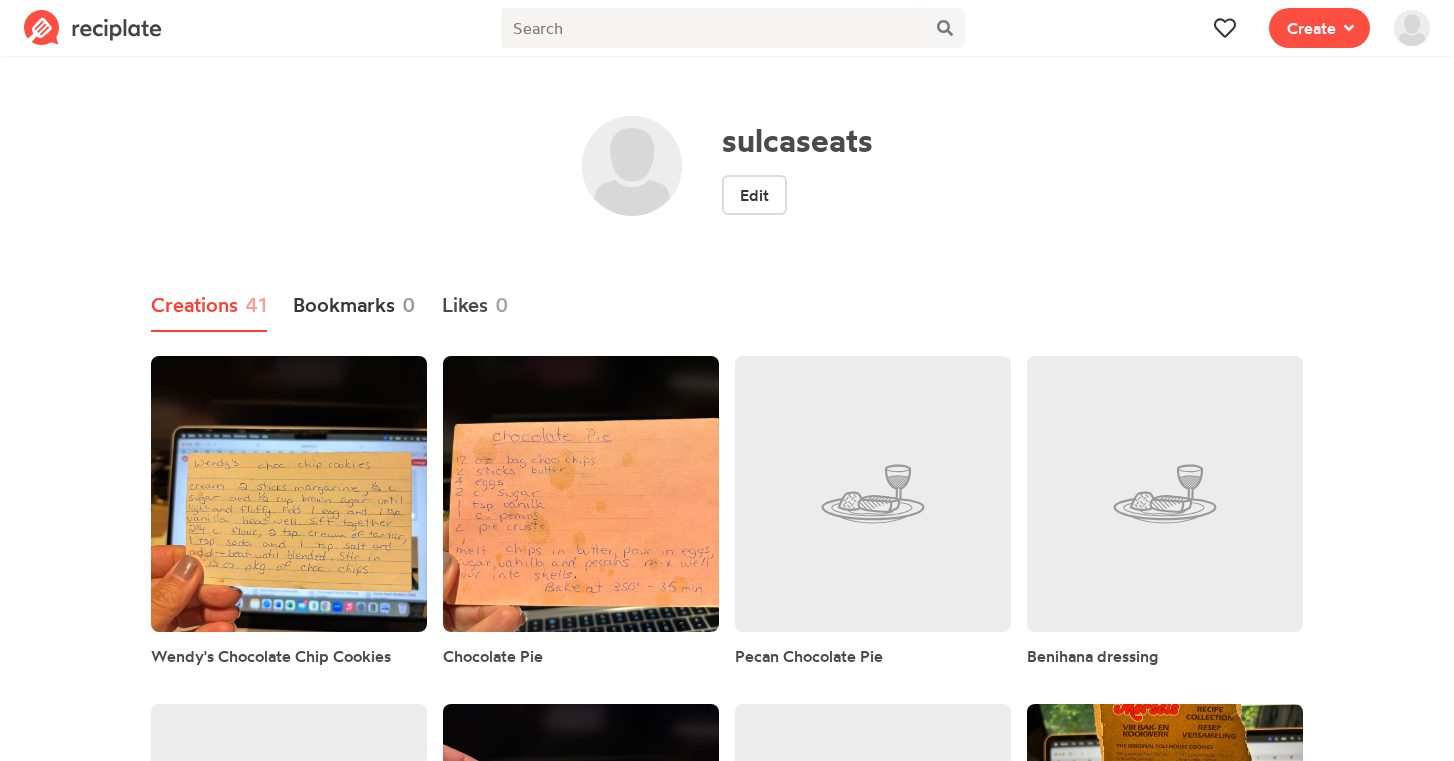 click on "Bookmarks  0" at bounding box center [354, 306] 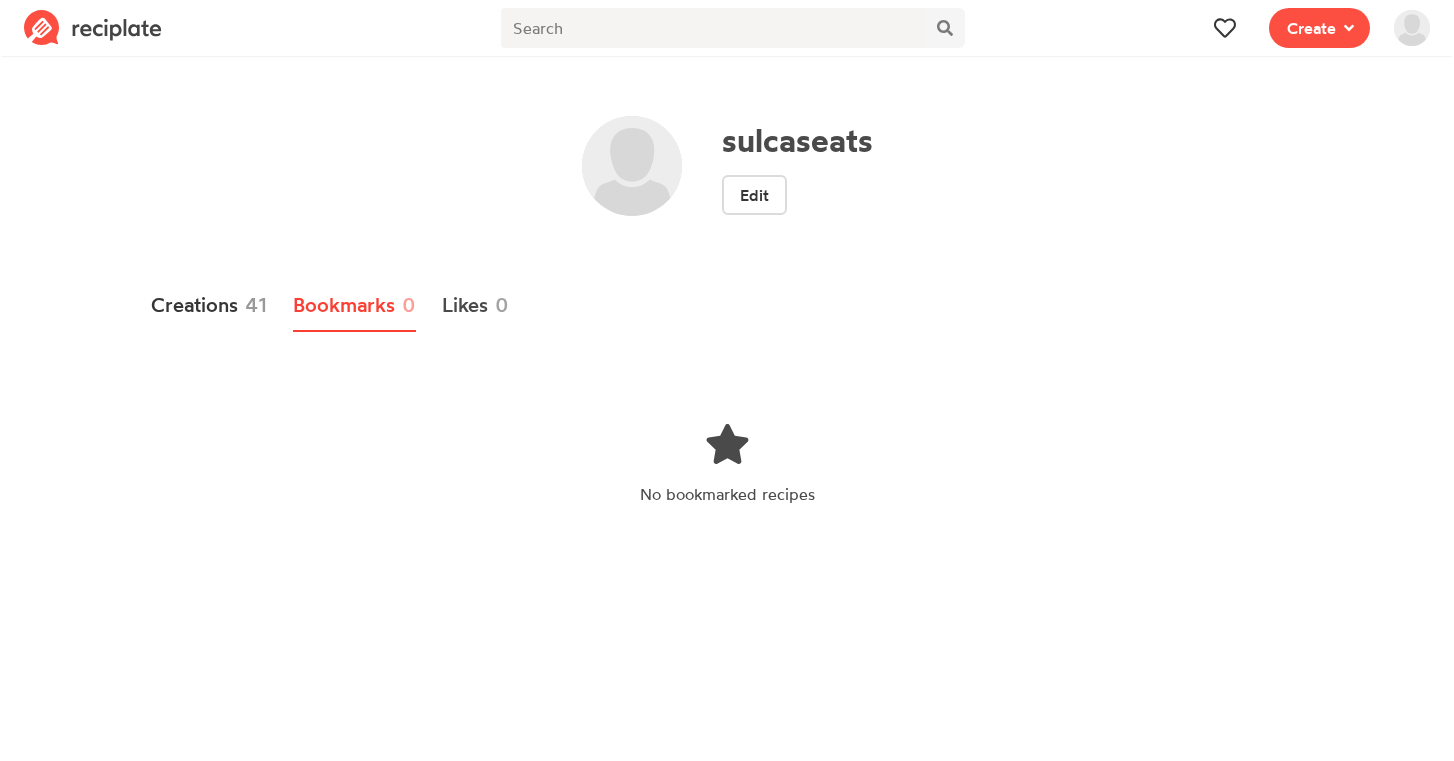 click on "Creations  41" at bounding box center [209, 306] 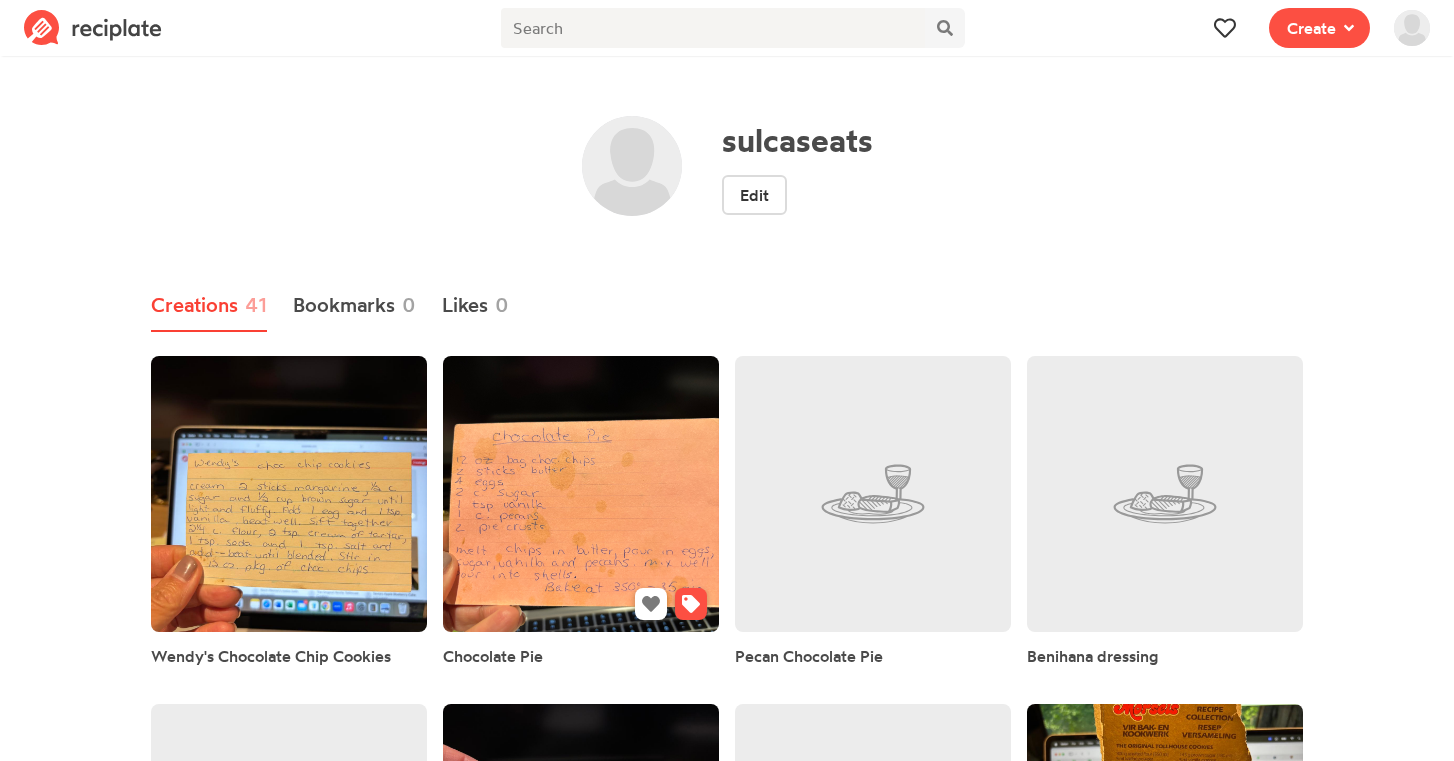 scroll, scrollTop: 0, scrollLeft: 0, axis: both 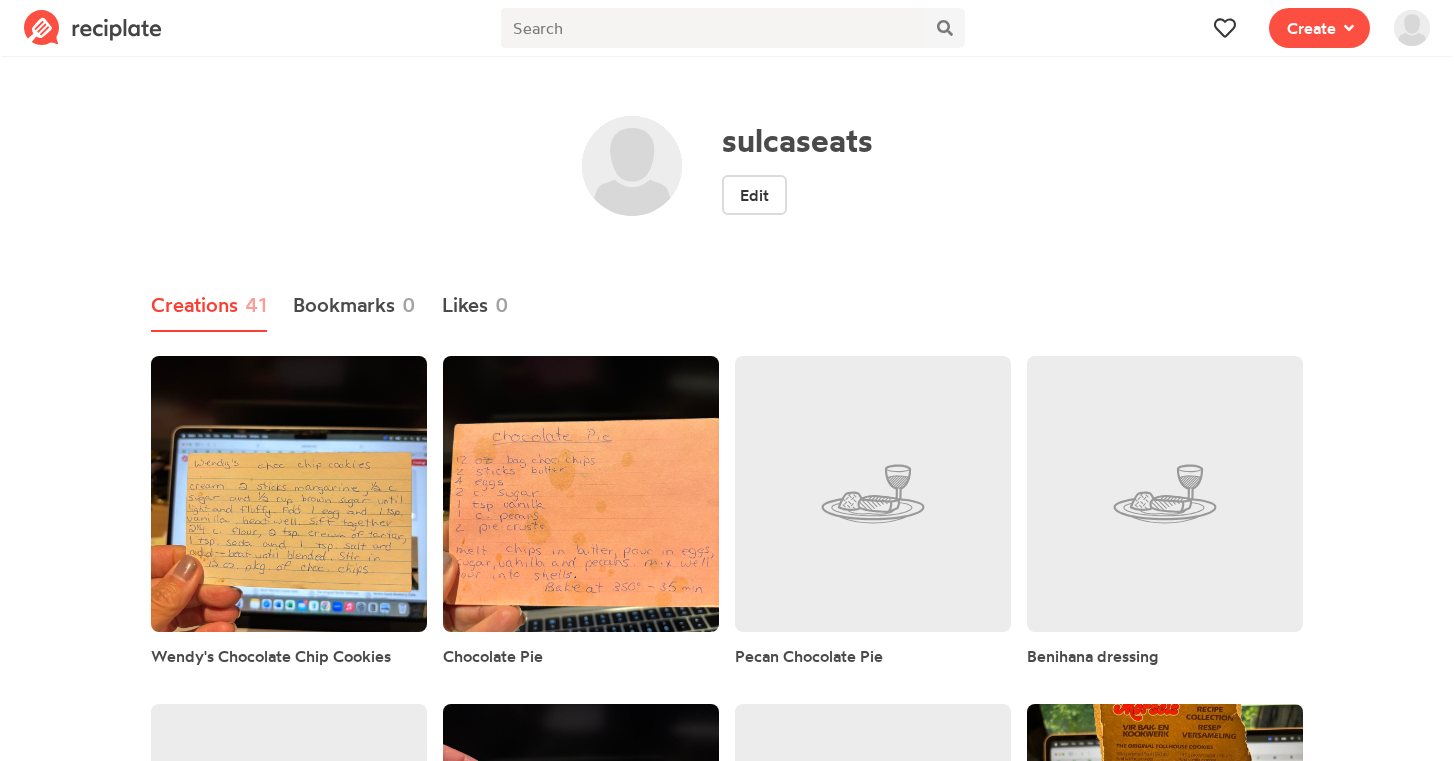 click on "sulcaseats" at bounding box center [797, 140] 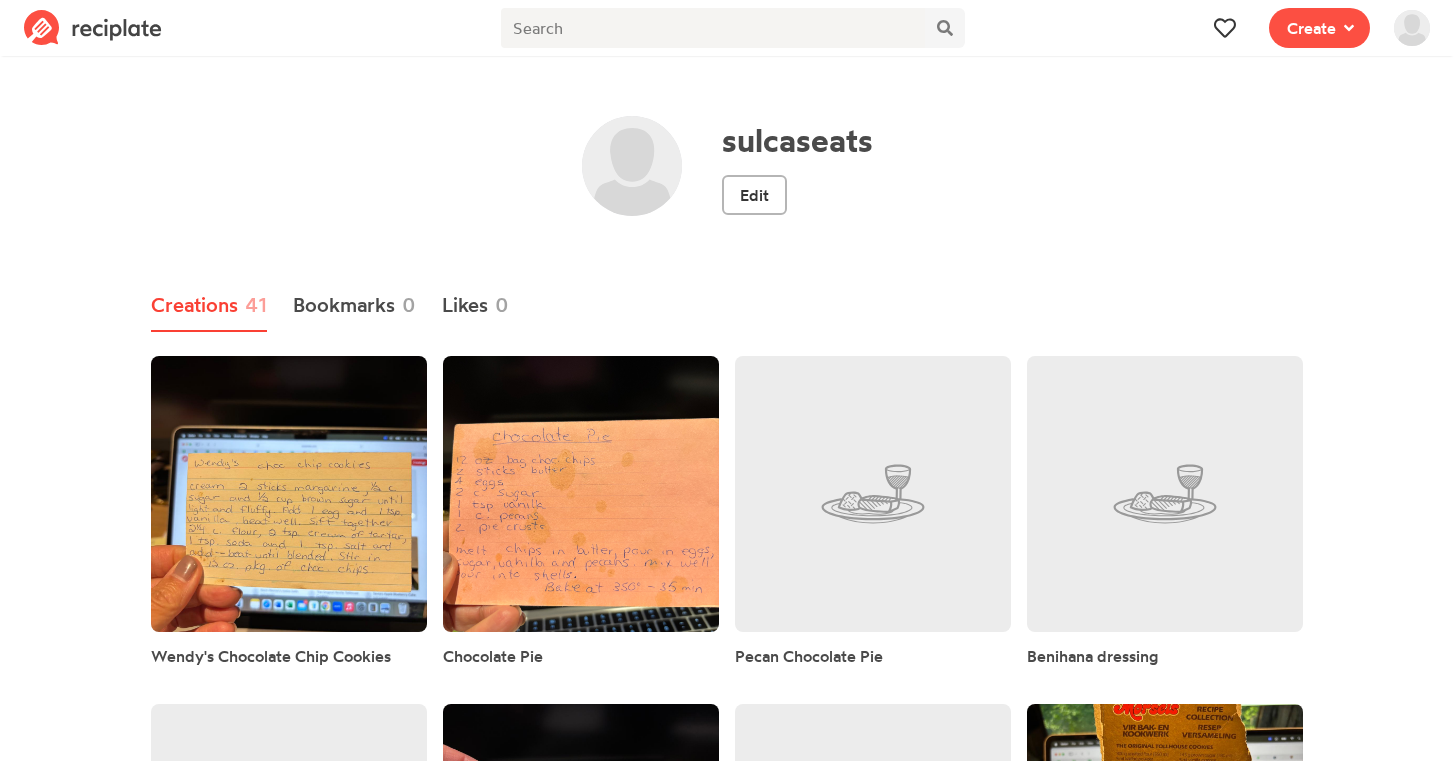 click on "Edit" at bounding box center [754, 195] 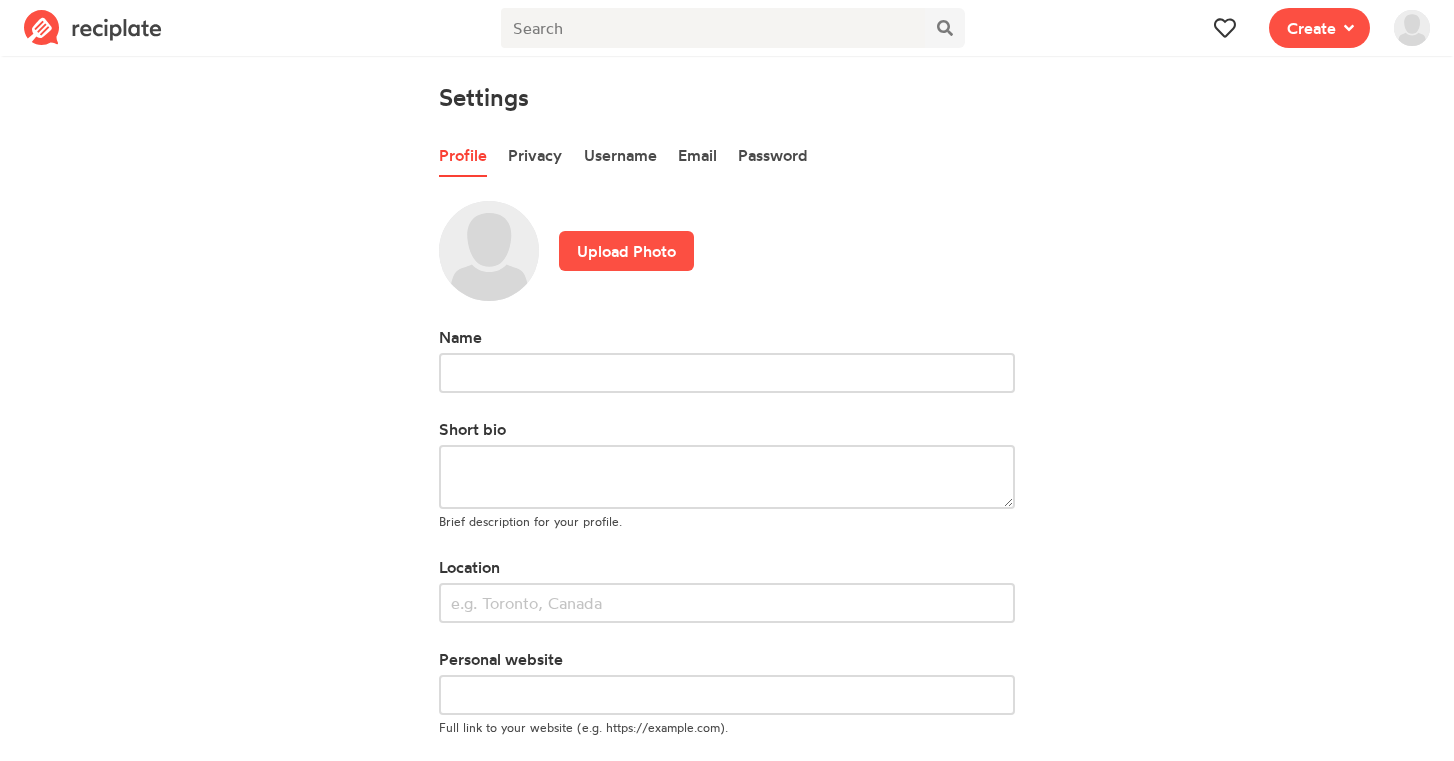 click at bounding box center (1412, 28) 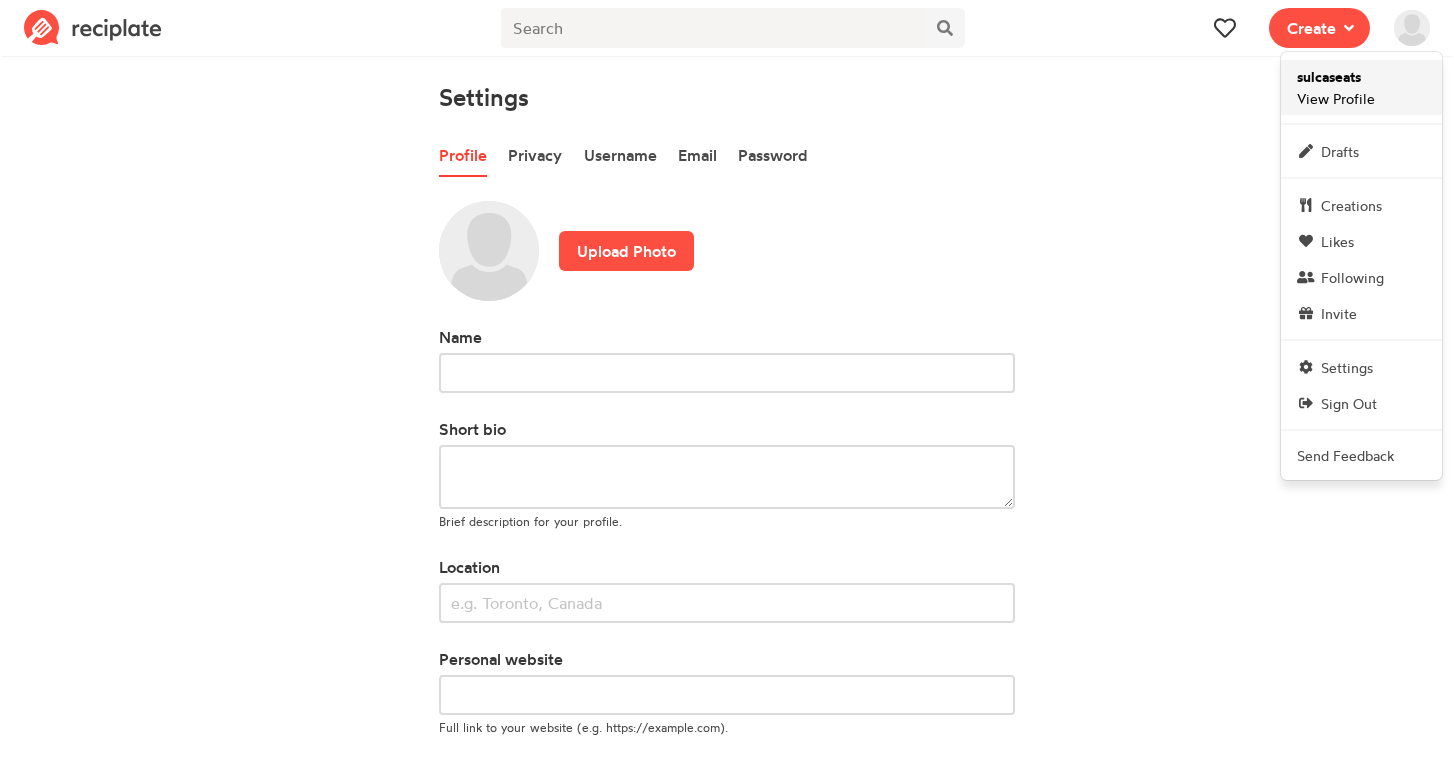 click on "sulcaseats" at bounding box center (1329, 77) 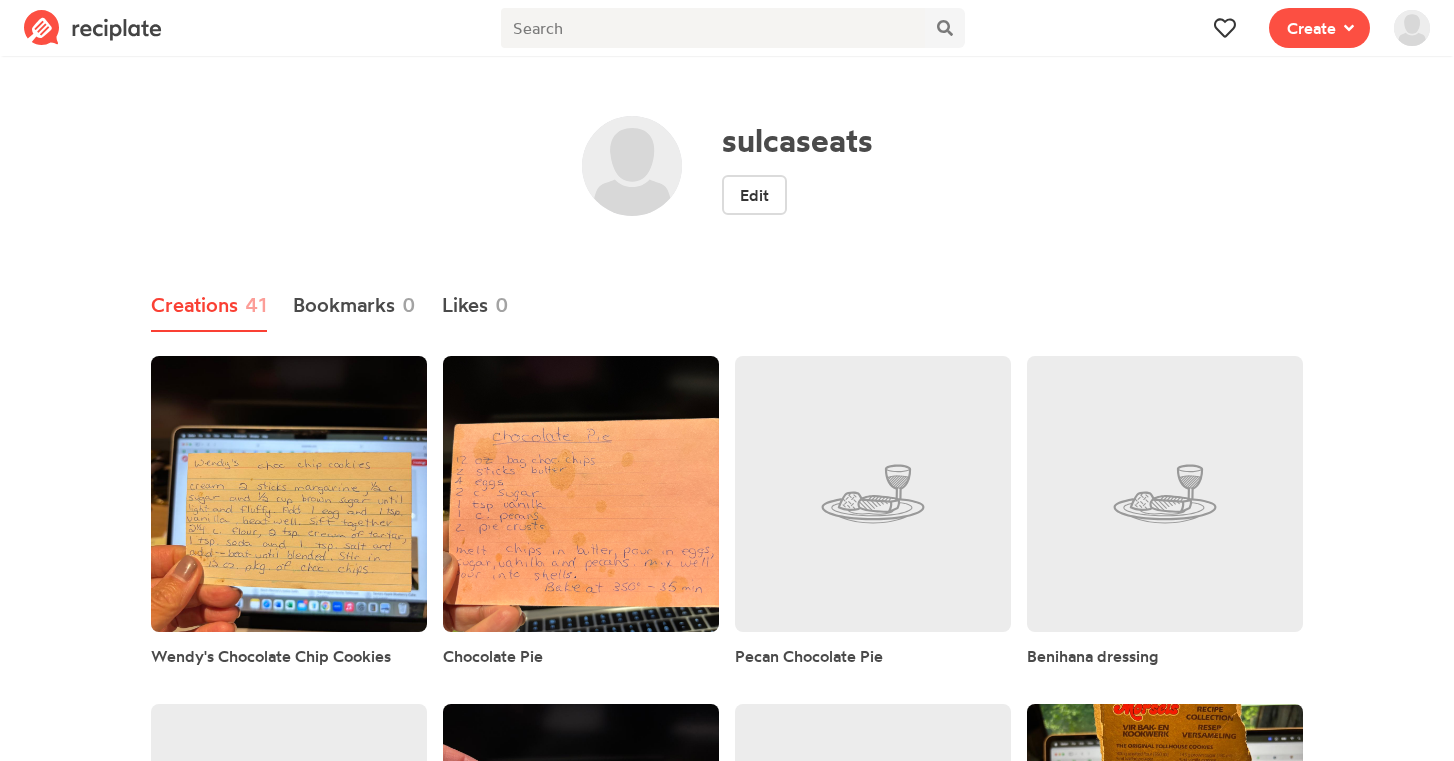 click at bounding box center [1412, 28] 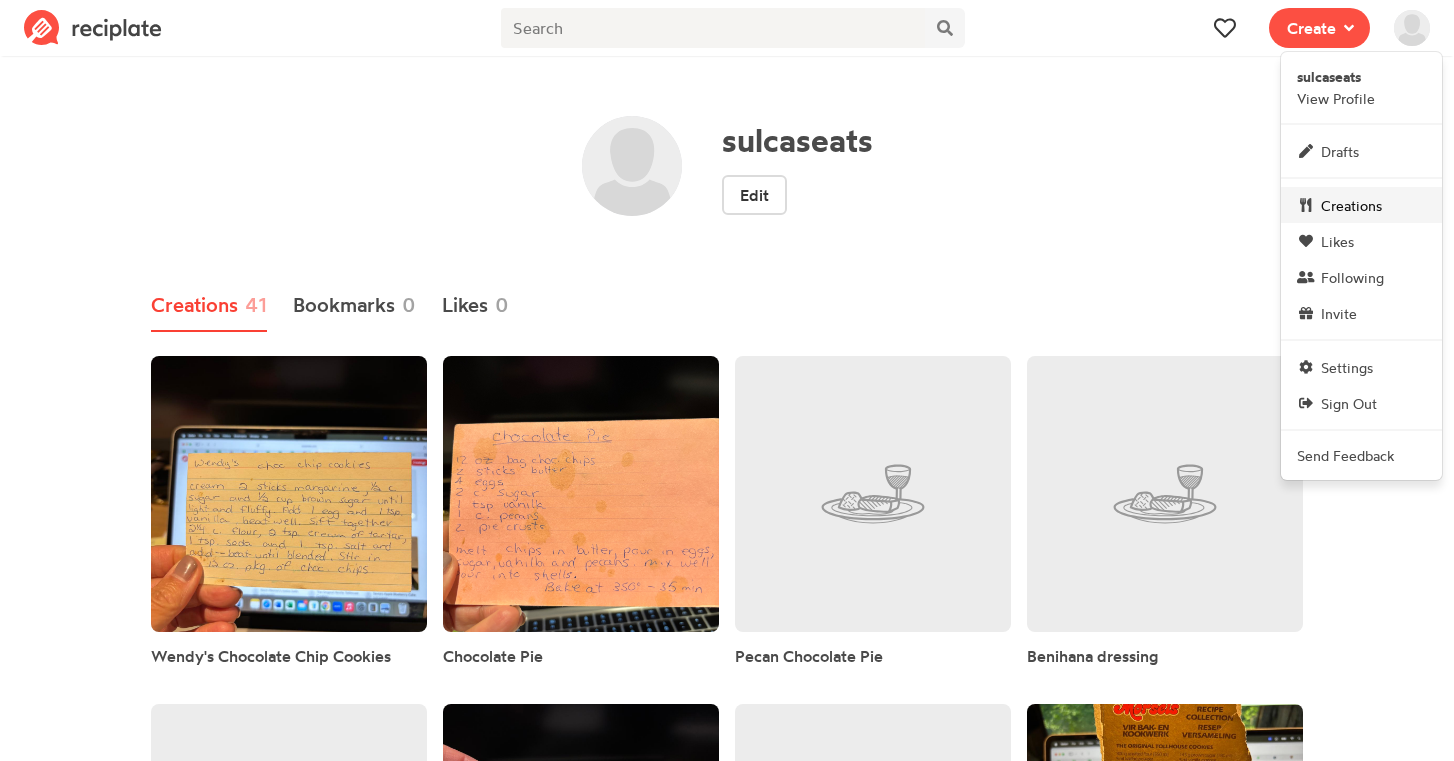 click on "Creations" at bounding box center [1351, 205] 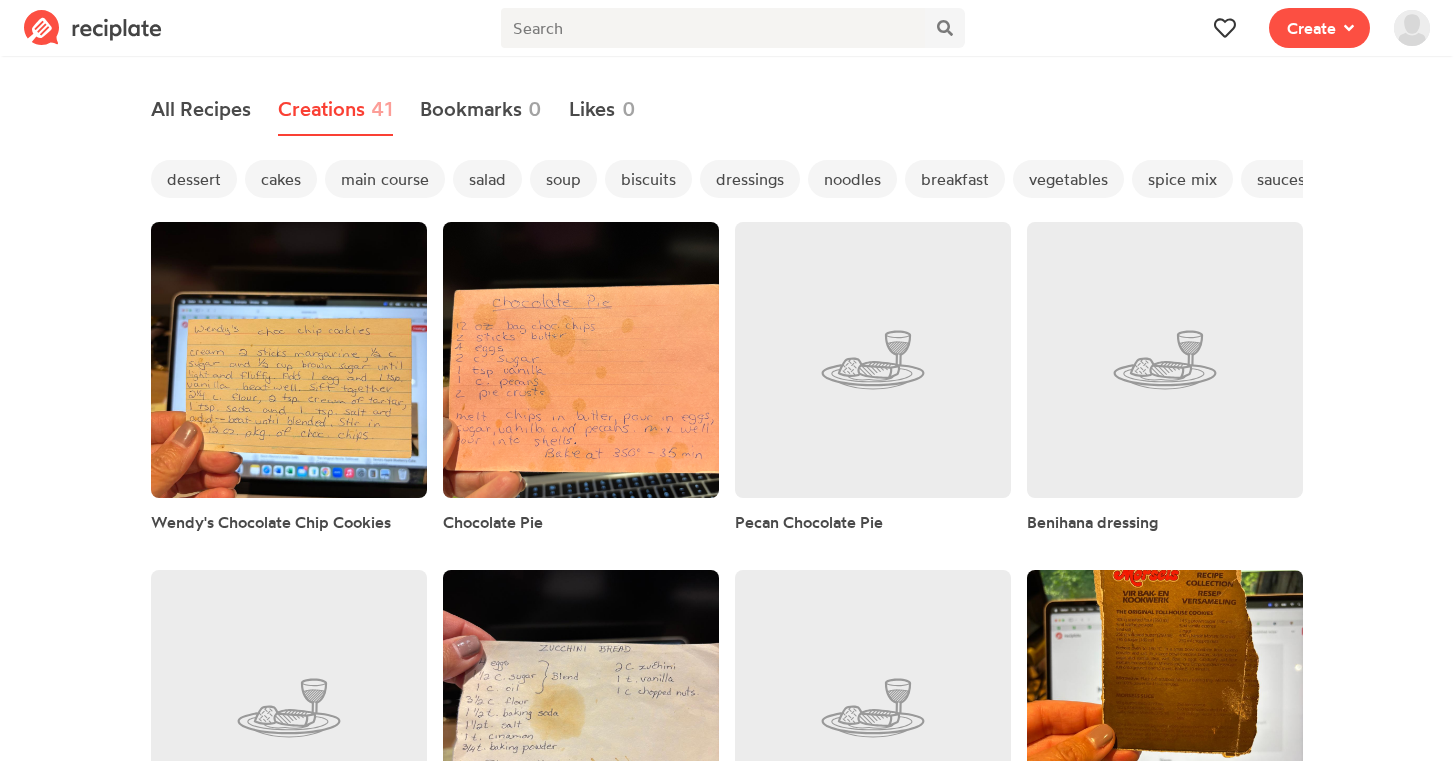 click on "cakes" at bounding box center (281, 179) 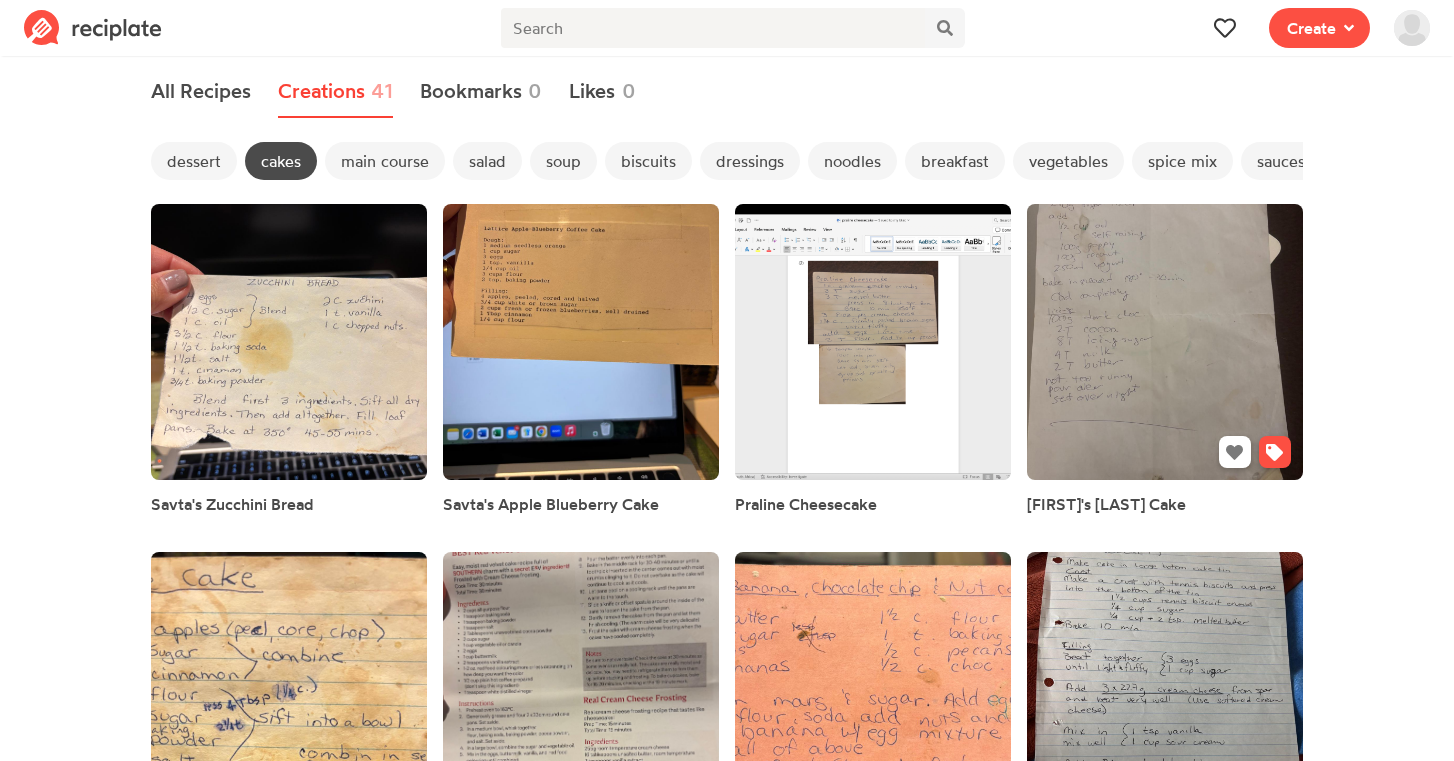 scroll, scrollTop: 25, scrollLeft: 0, axis: vertical 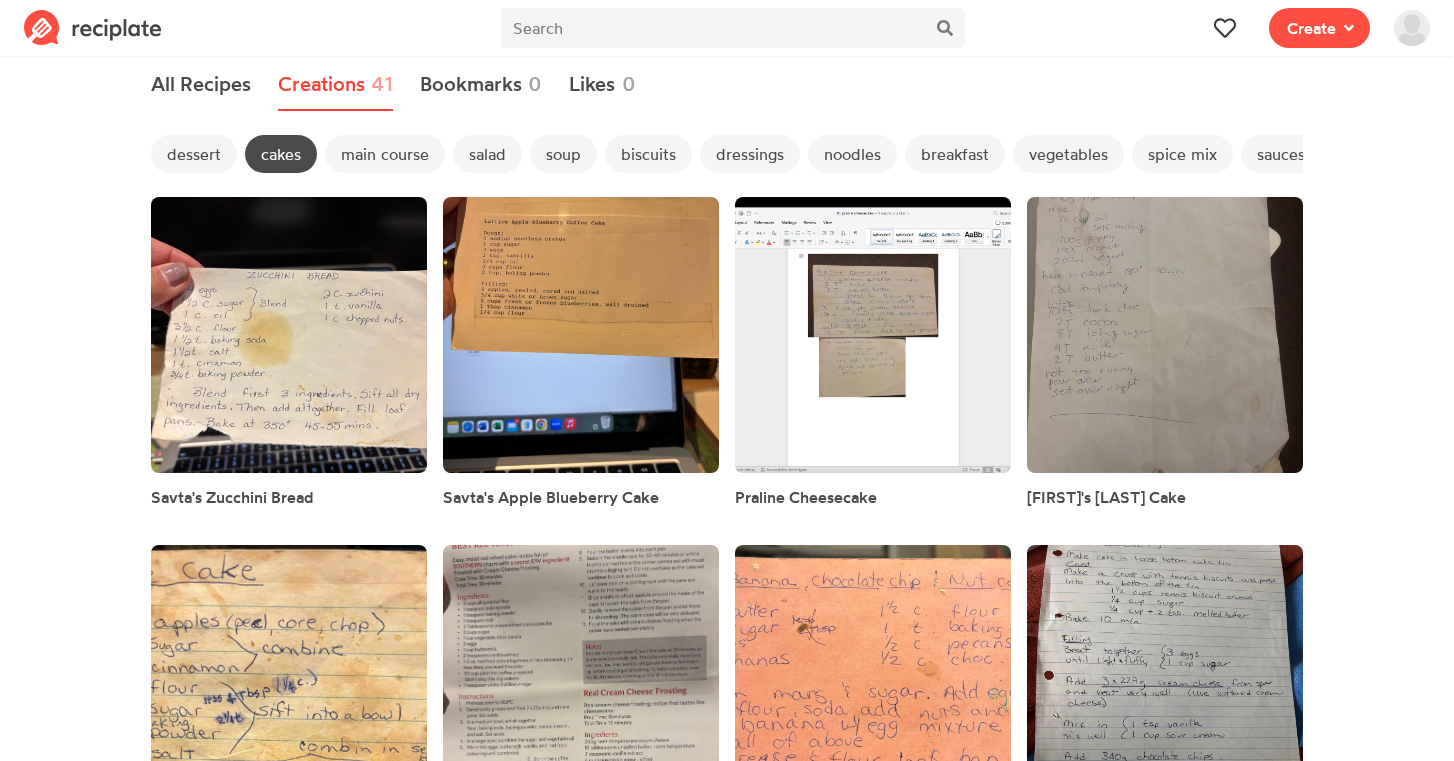 click on "spice mix" at bounding box center [1182, 154] 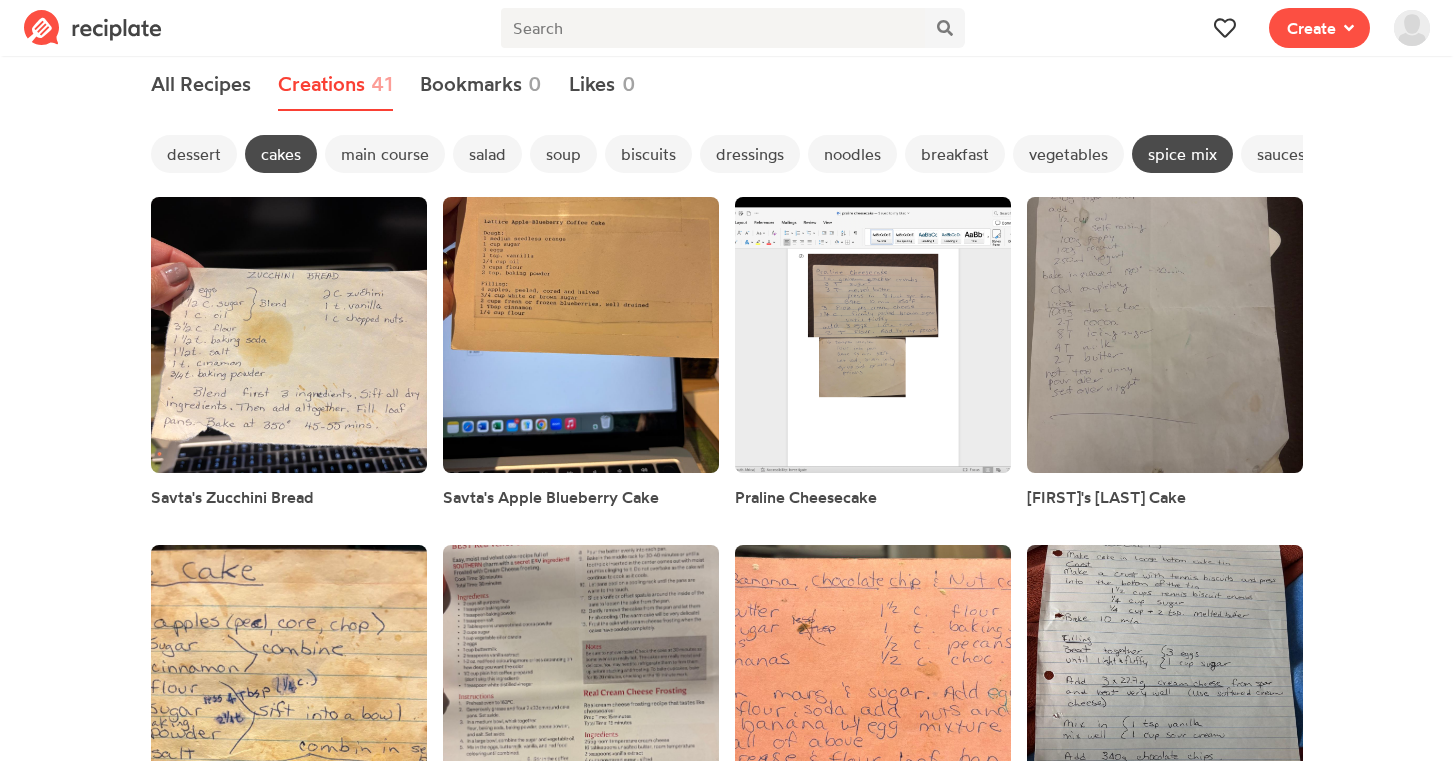 scroll, scrollTop: 0, scrollLeft: 0, axis: both 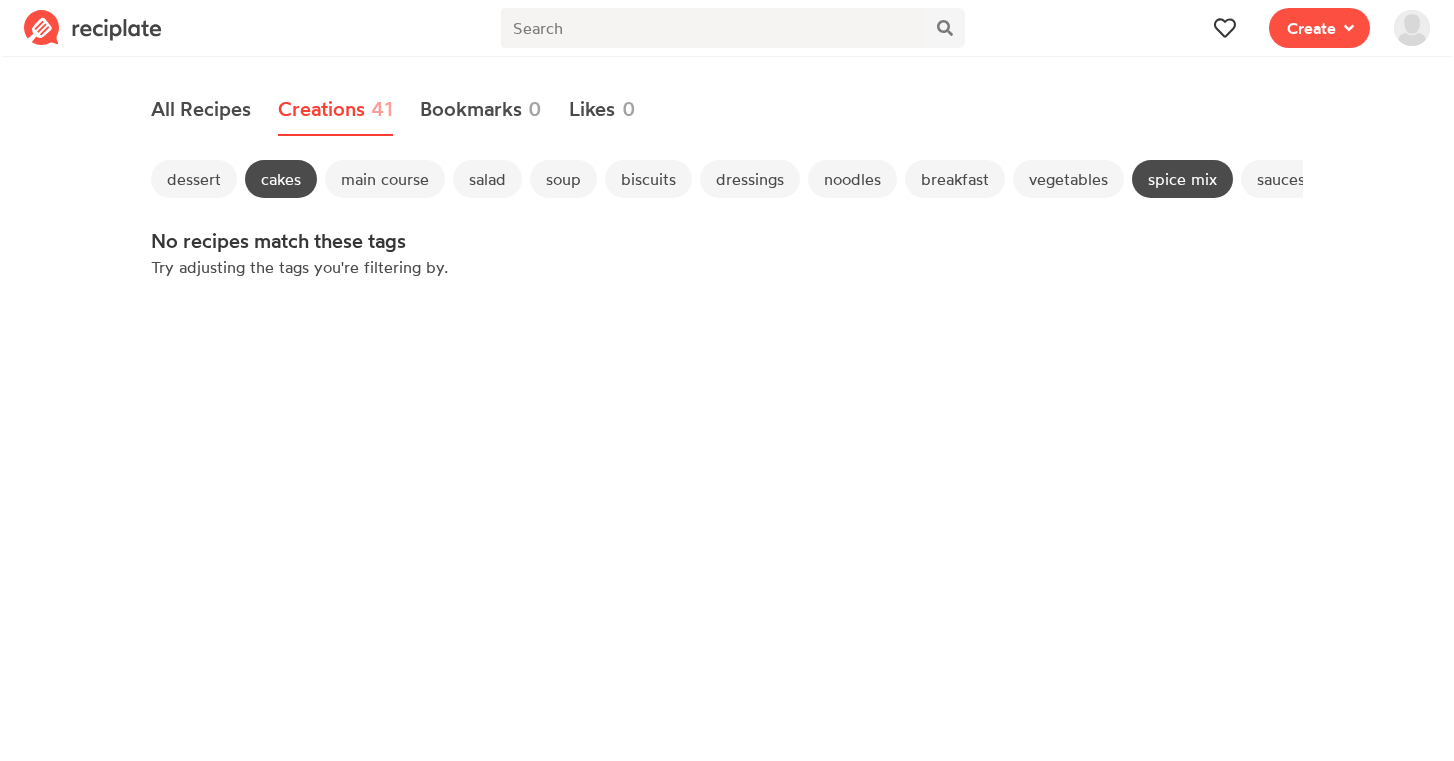 click on "spice mix" at bounding box center (1182, 179) 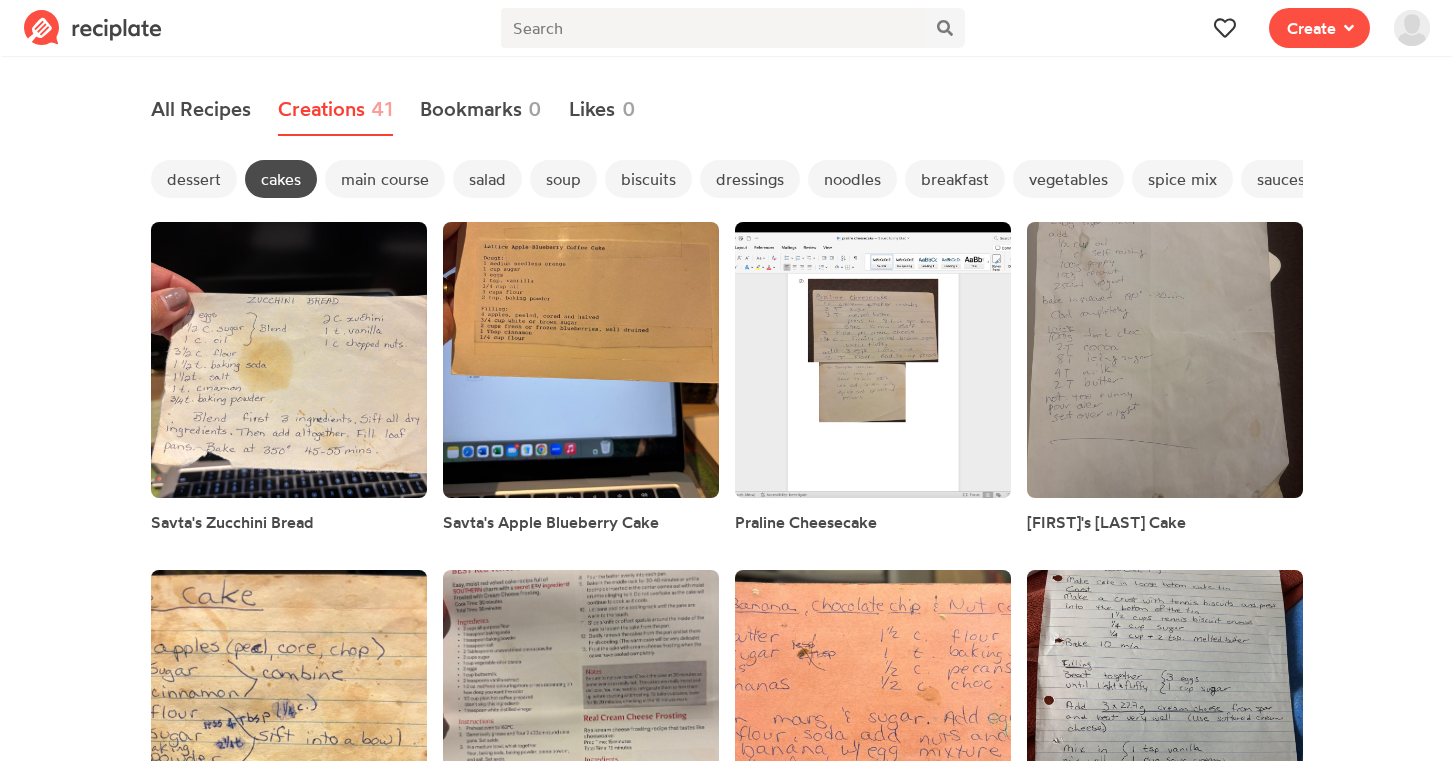 click on "cakes" at bounding box center (281, 179) 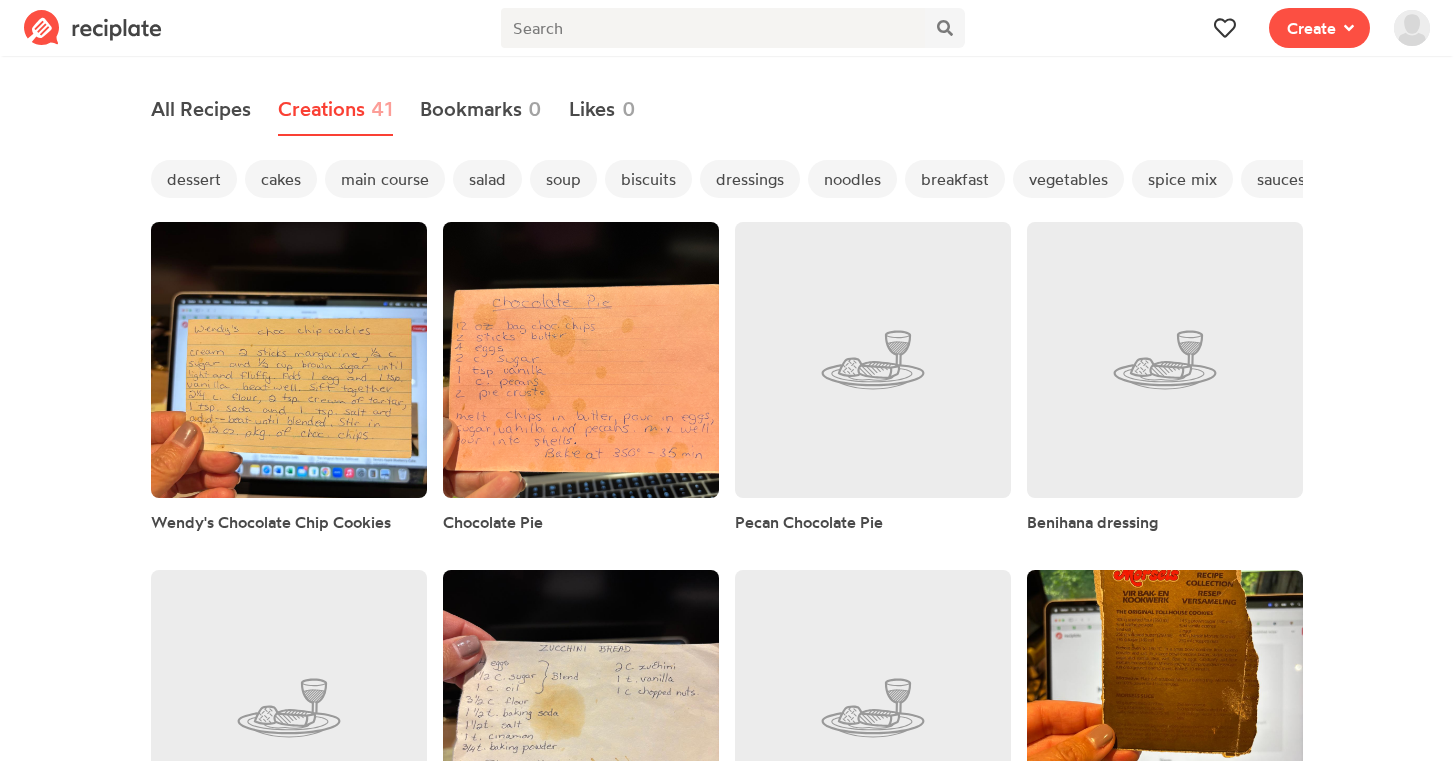 click on "spice mix" at bounding box center (1182, 179) 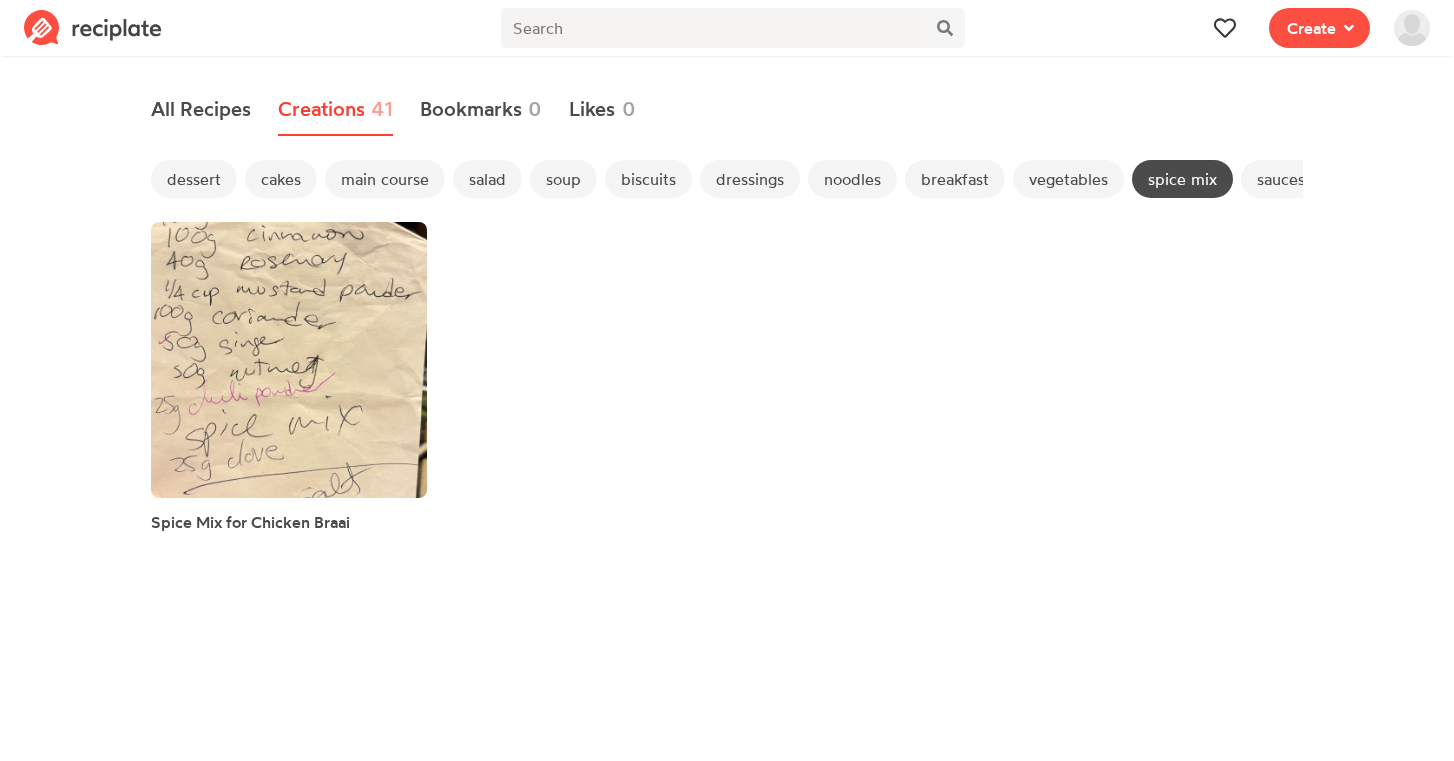 click on "spice mix" at bounding box center (1182, 179) 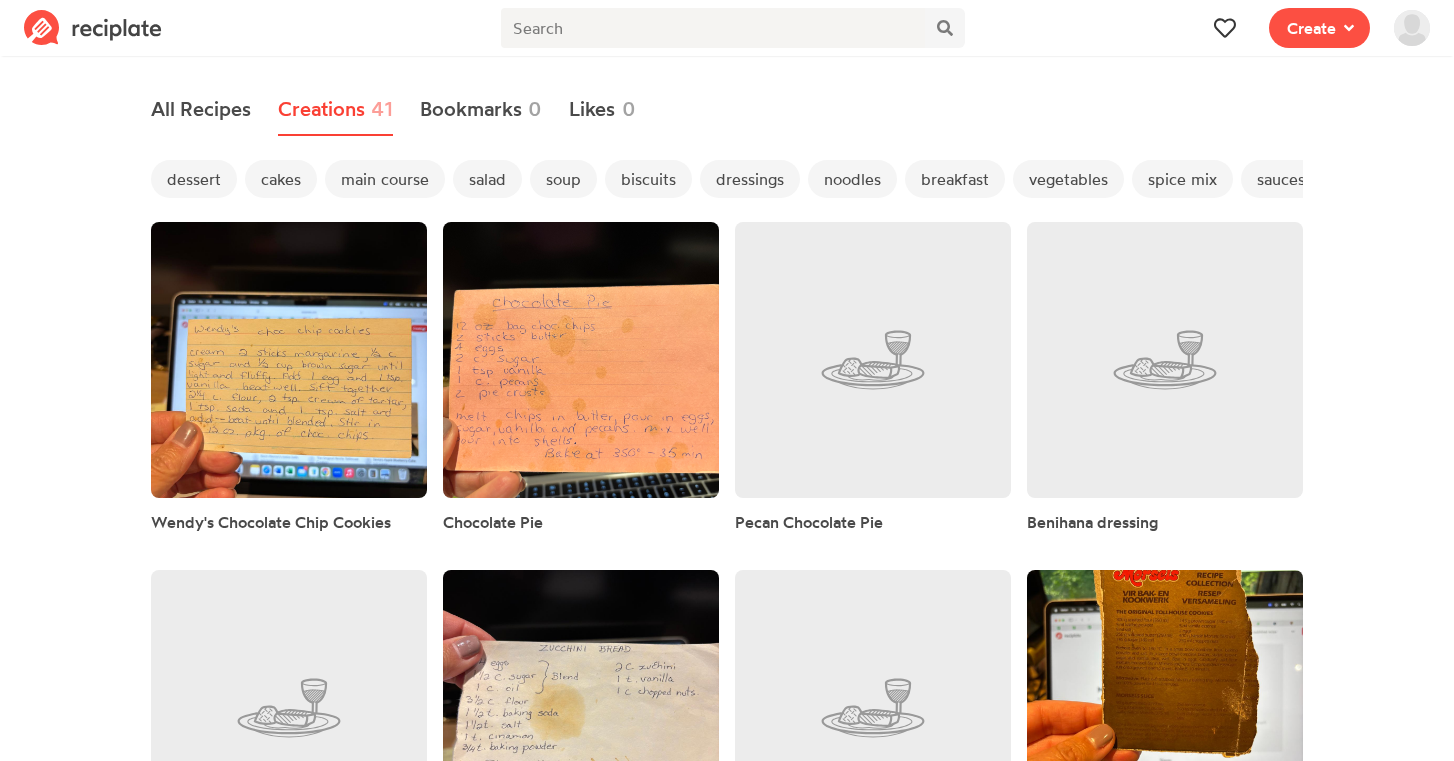click on "dessert" at bounding box center [194, 179] 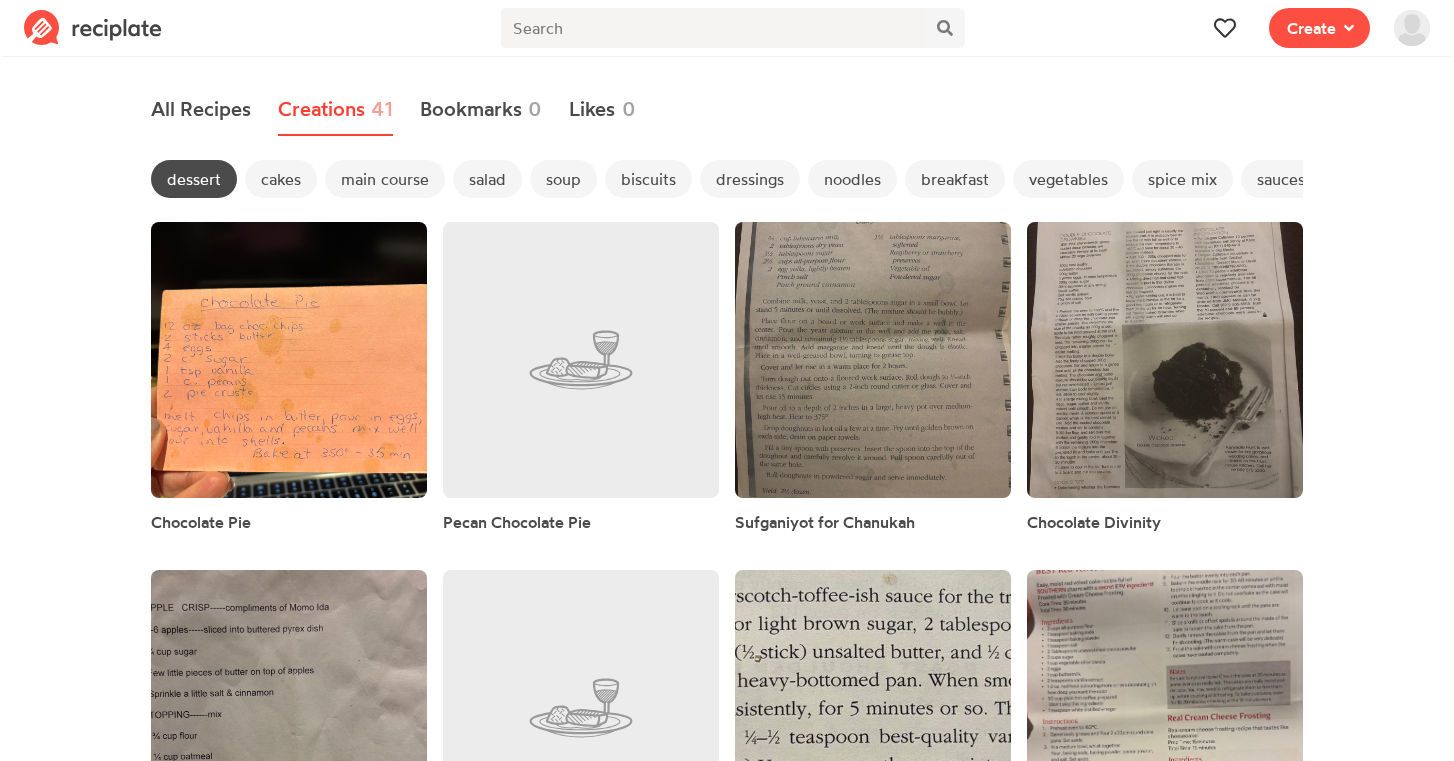 scroll, scrollTop: 0, scrollLeft: 0, axis: both 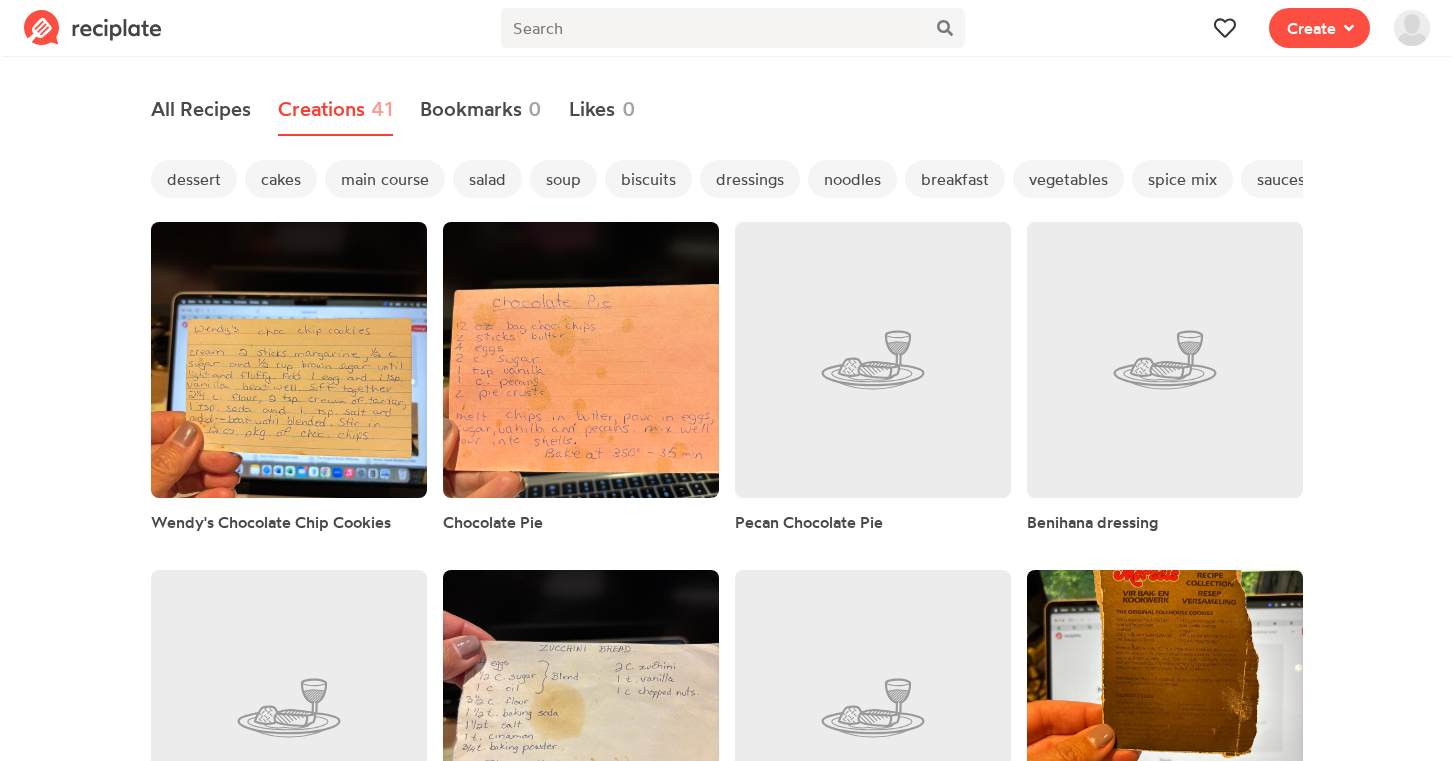 click on "vegetables" at bounding box center [1068, 179] 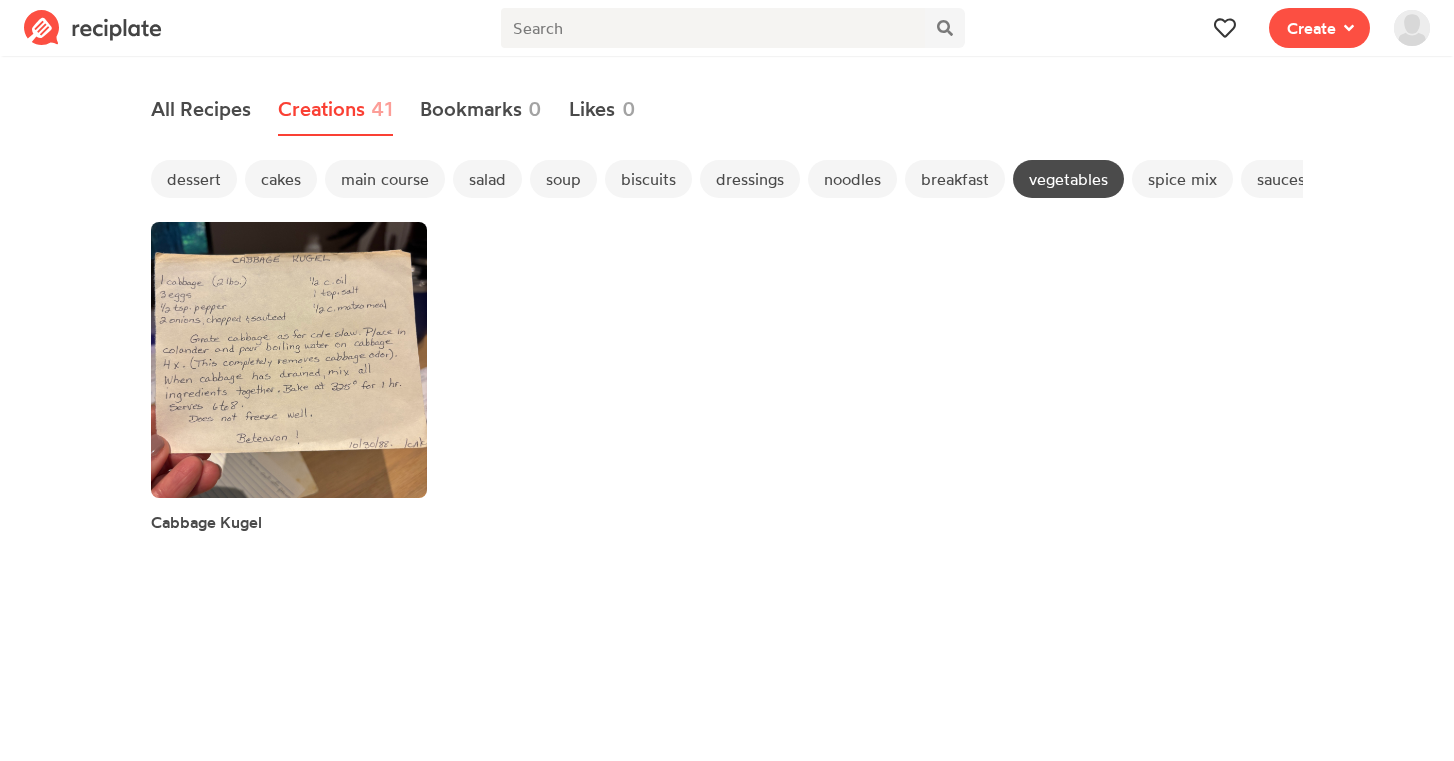 click on "salad" at bounding box center (487, 179) 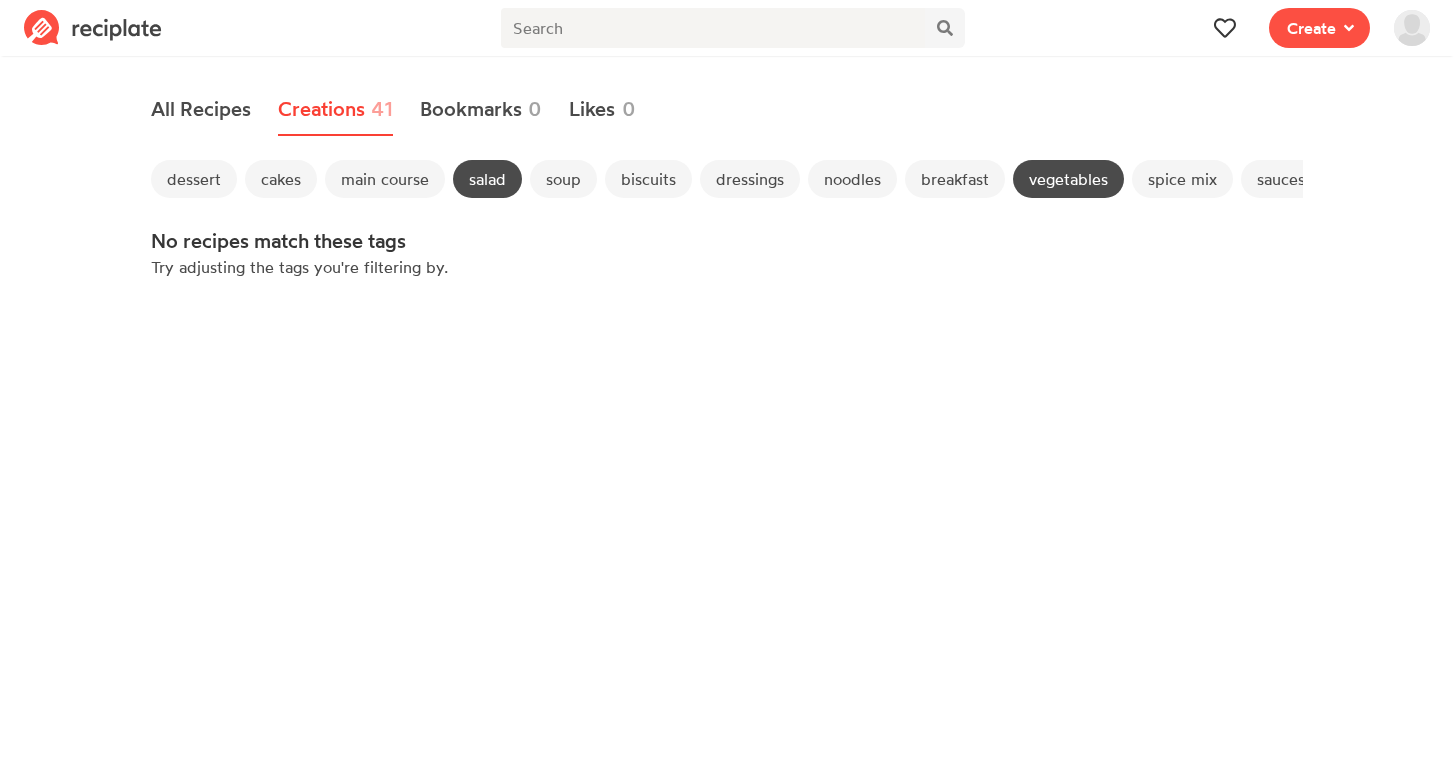 click on "vegetables" at bounding box center (1068, 179) 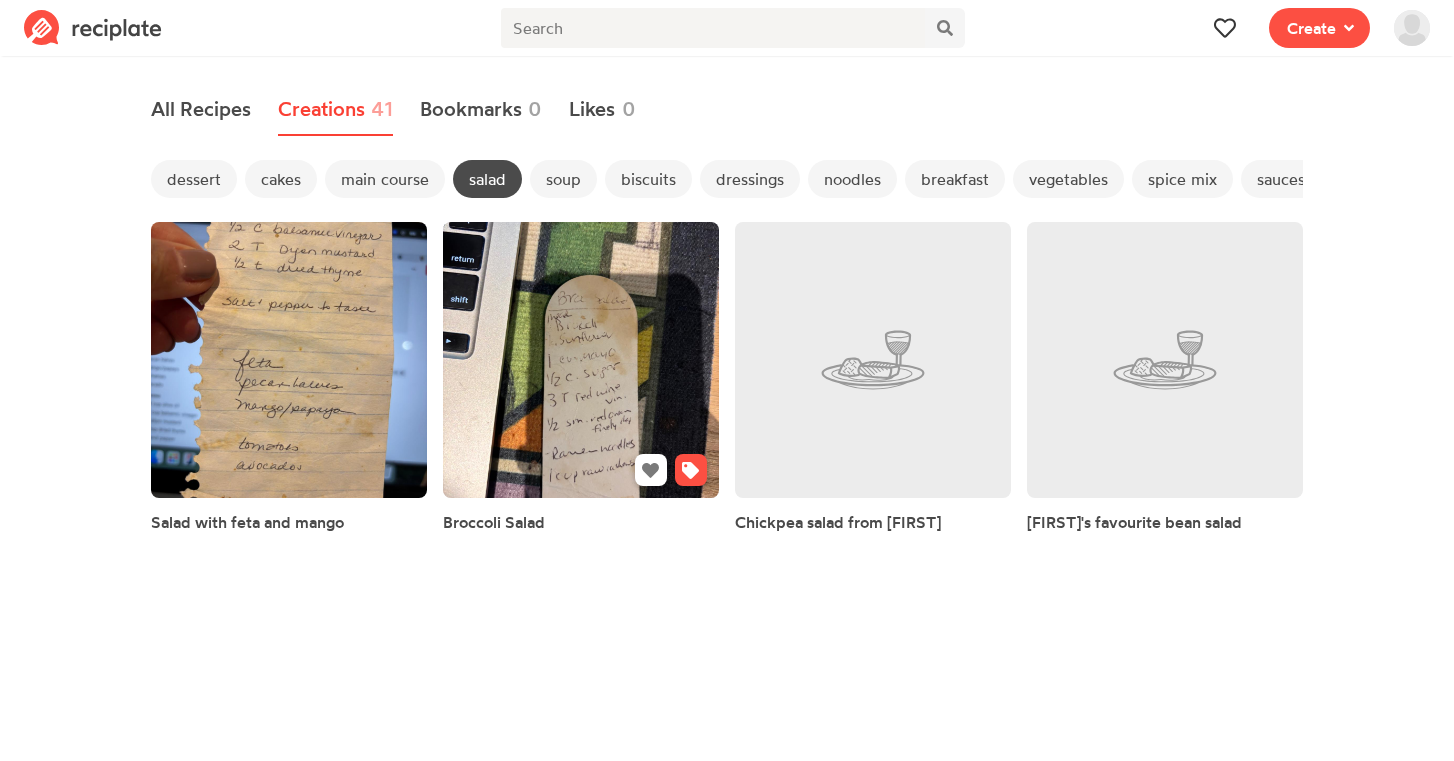 scroll, scrollTop: 0, scrollLeft: 0, axis: both 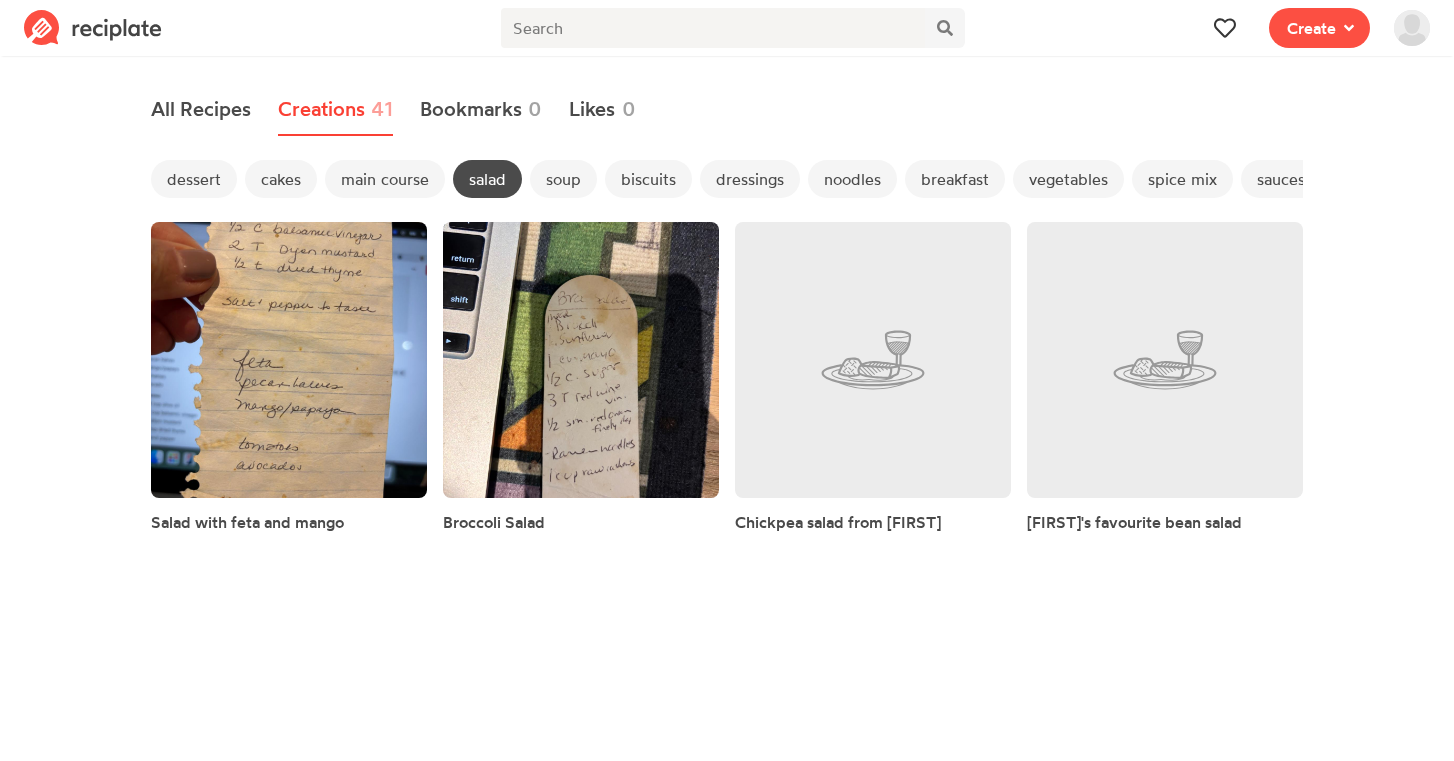 click on "salad" at bounding box center (487, 179) 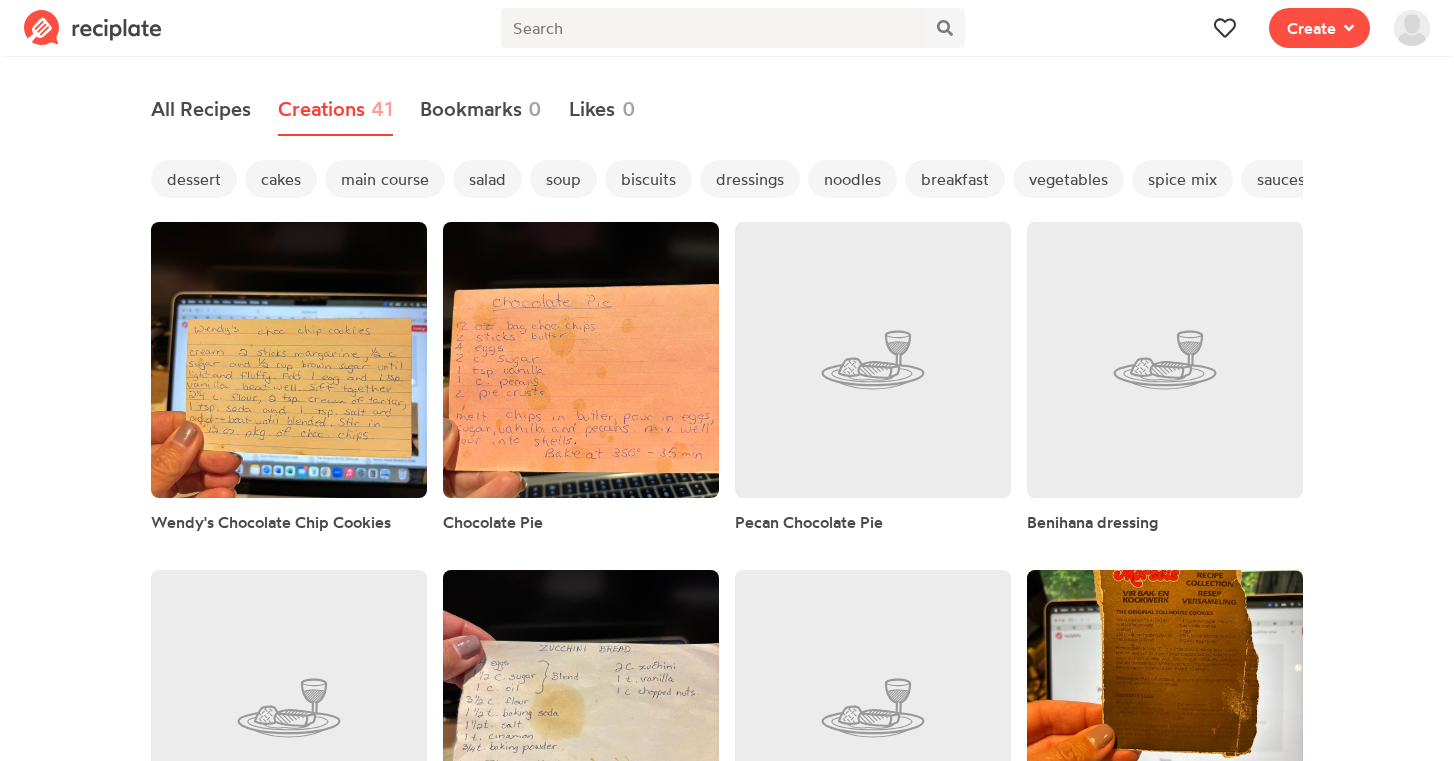 click on "vegetables" at bounding box center (1068, 179) 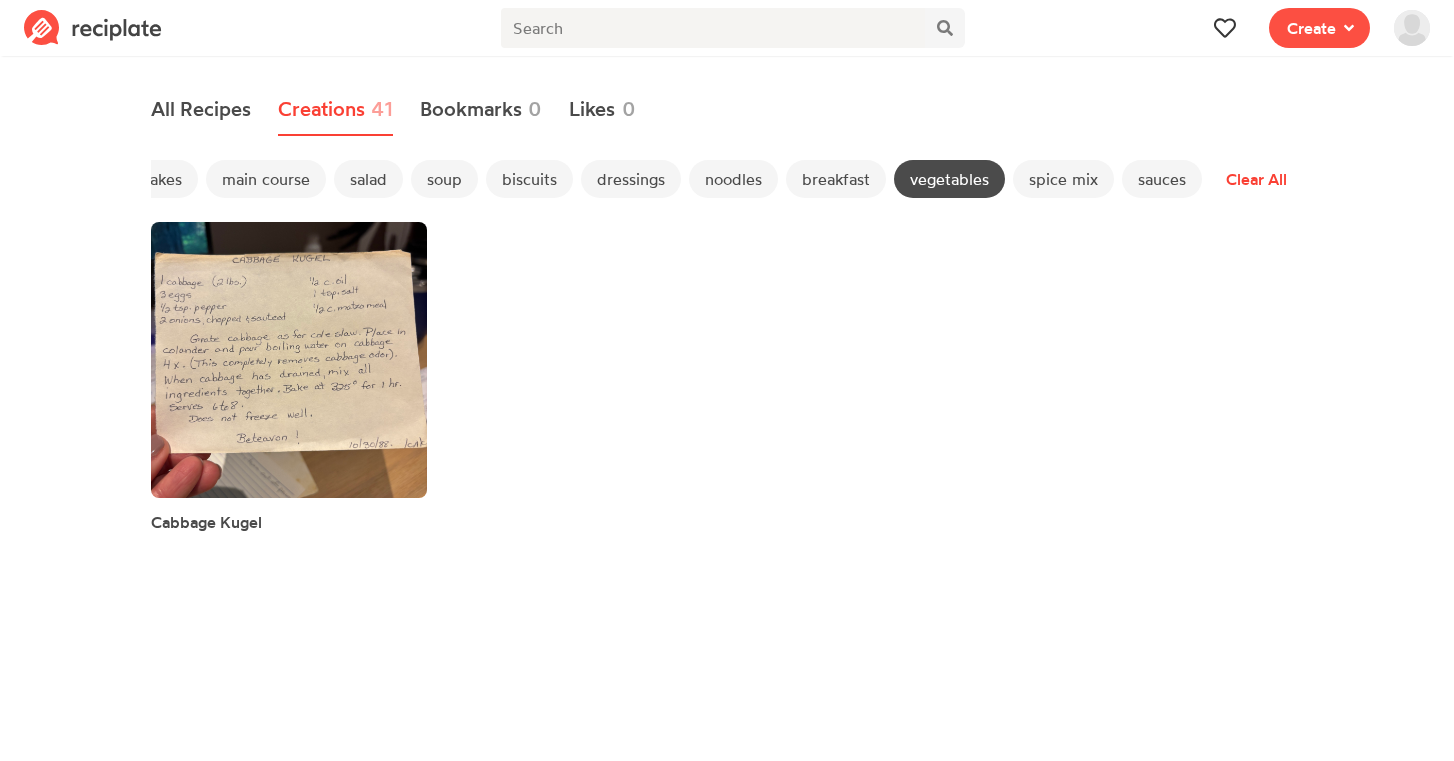 scroll, scrollTop: 0, scrollLeft: 120, axis: horizontal 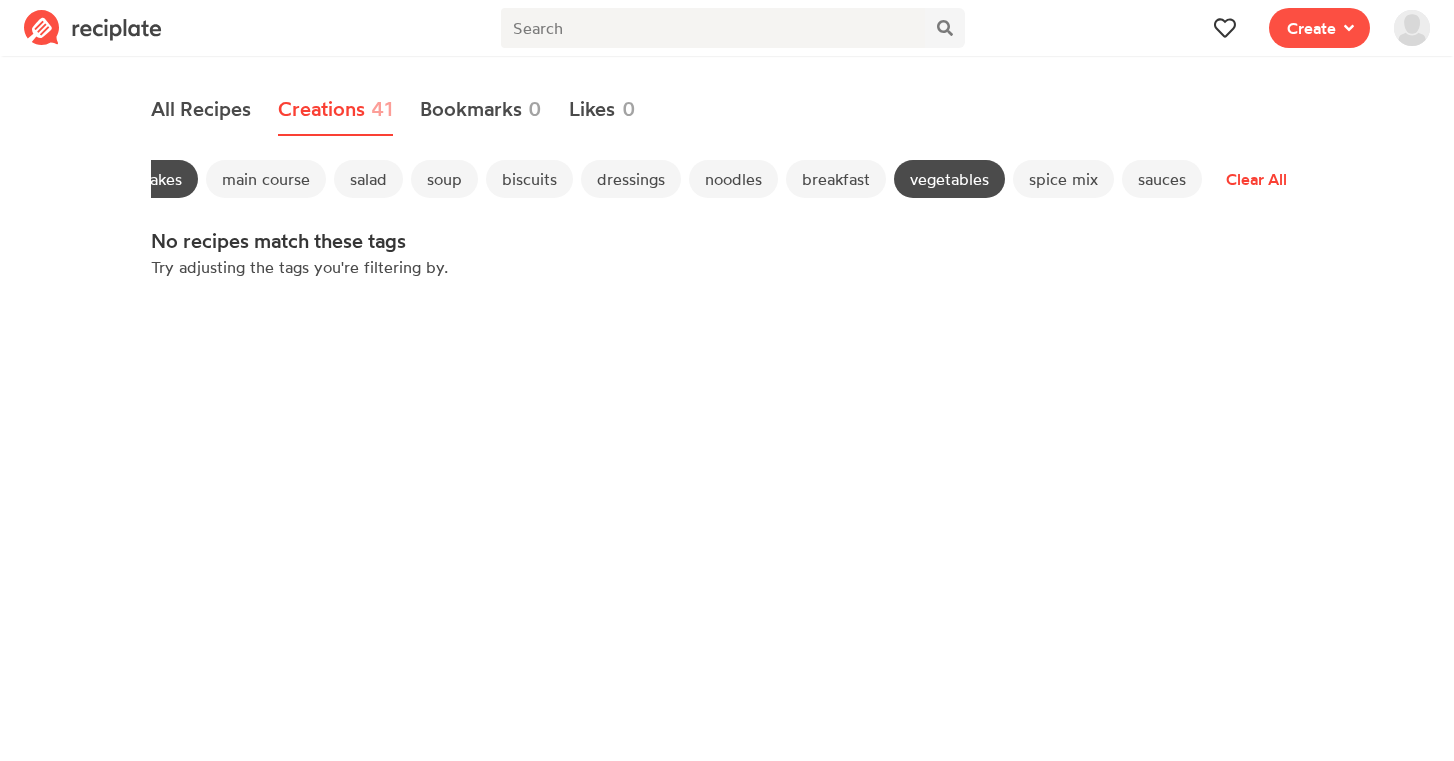 click on "vegetables" at bounding box center (949, 179) 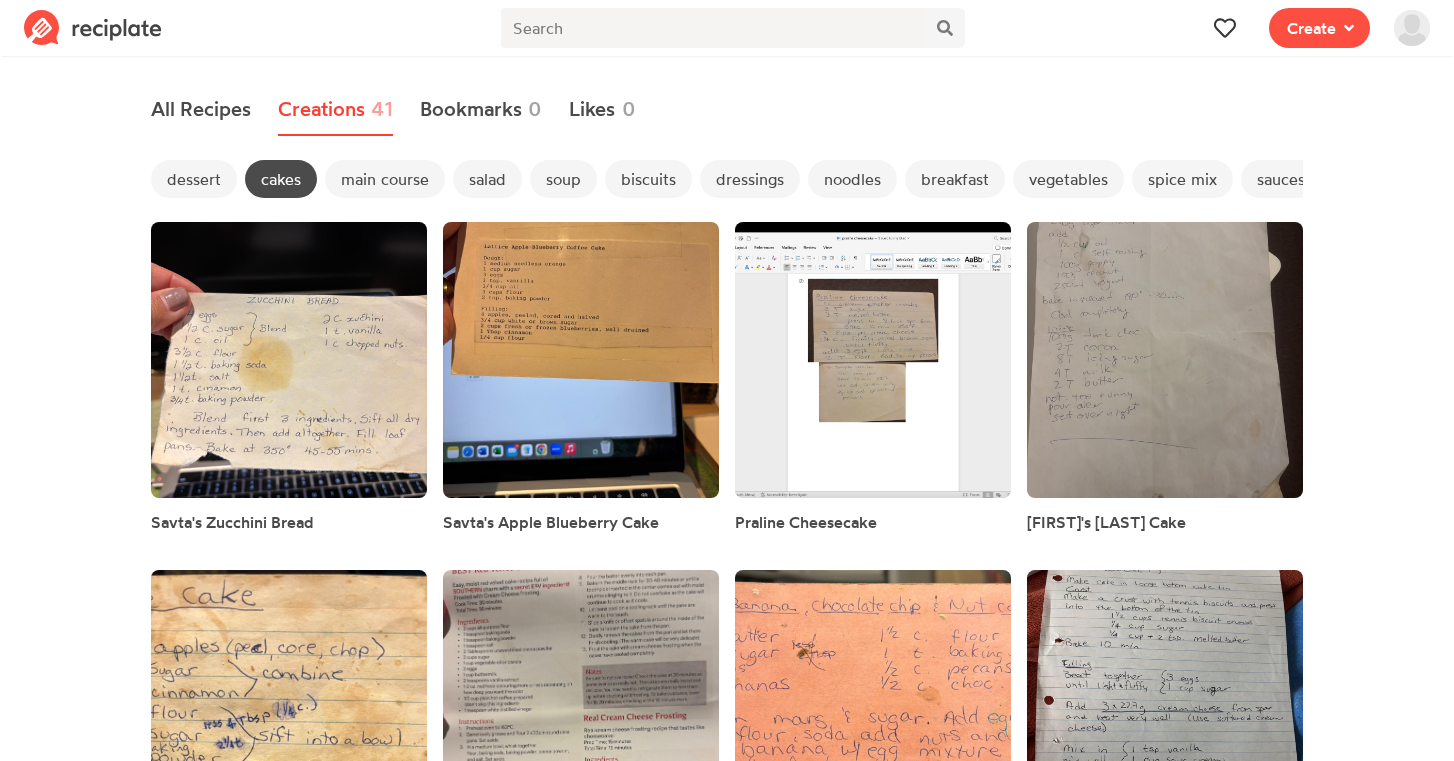 scroll, scrollTop: 0, scrollLeft: 0, axis: both 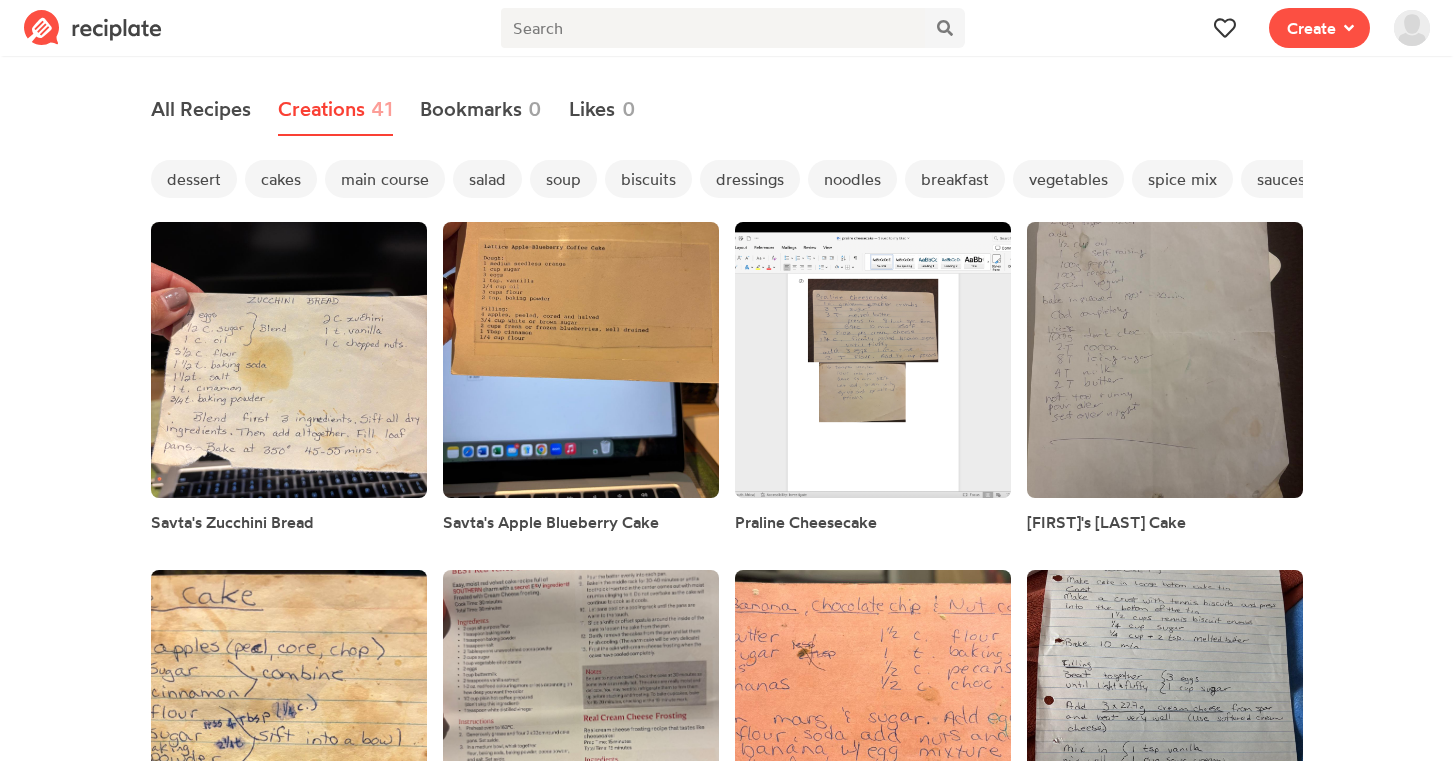 click on "main course" at bounding box center [385, 179] 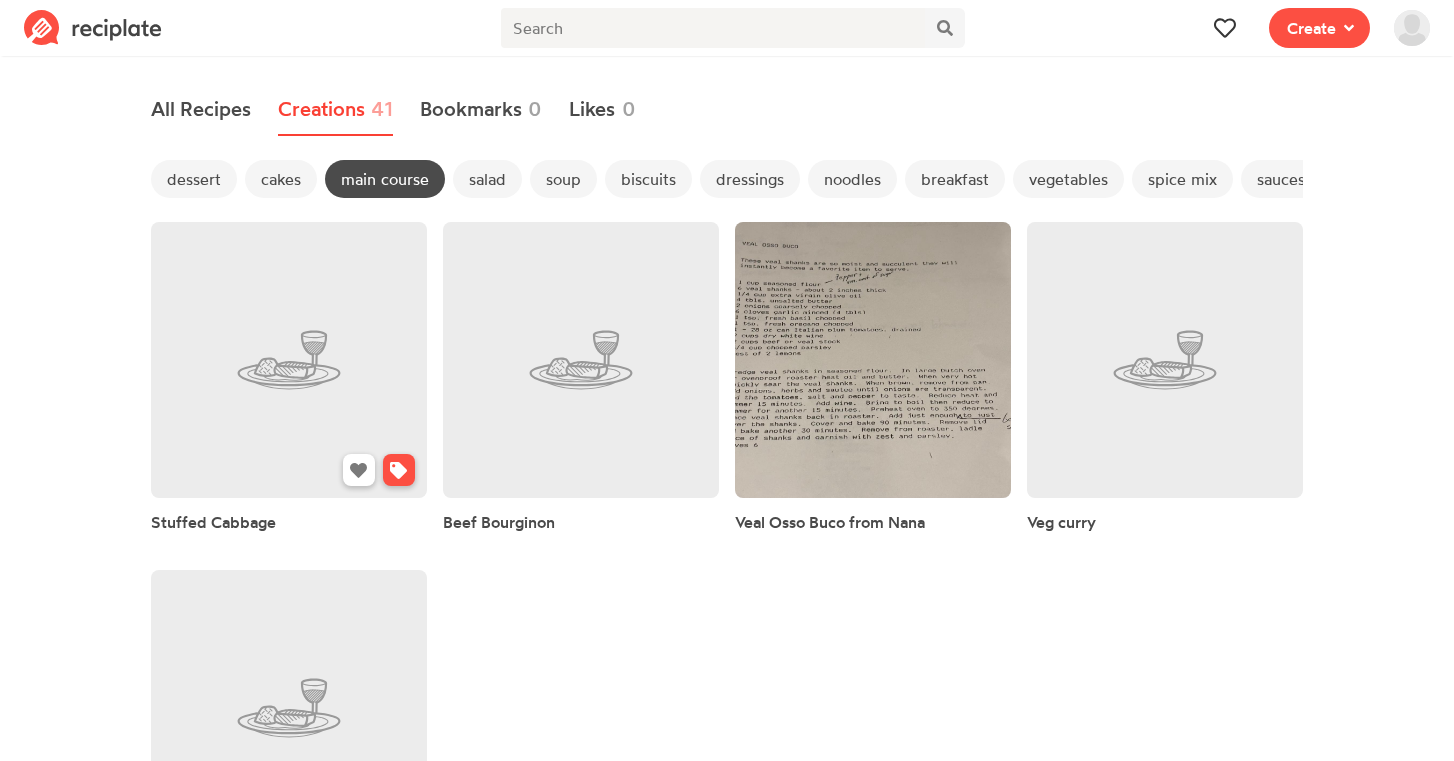 scroll, scrollTop: 0, scrollLeft: 0, axis: both 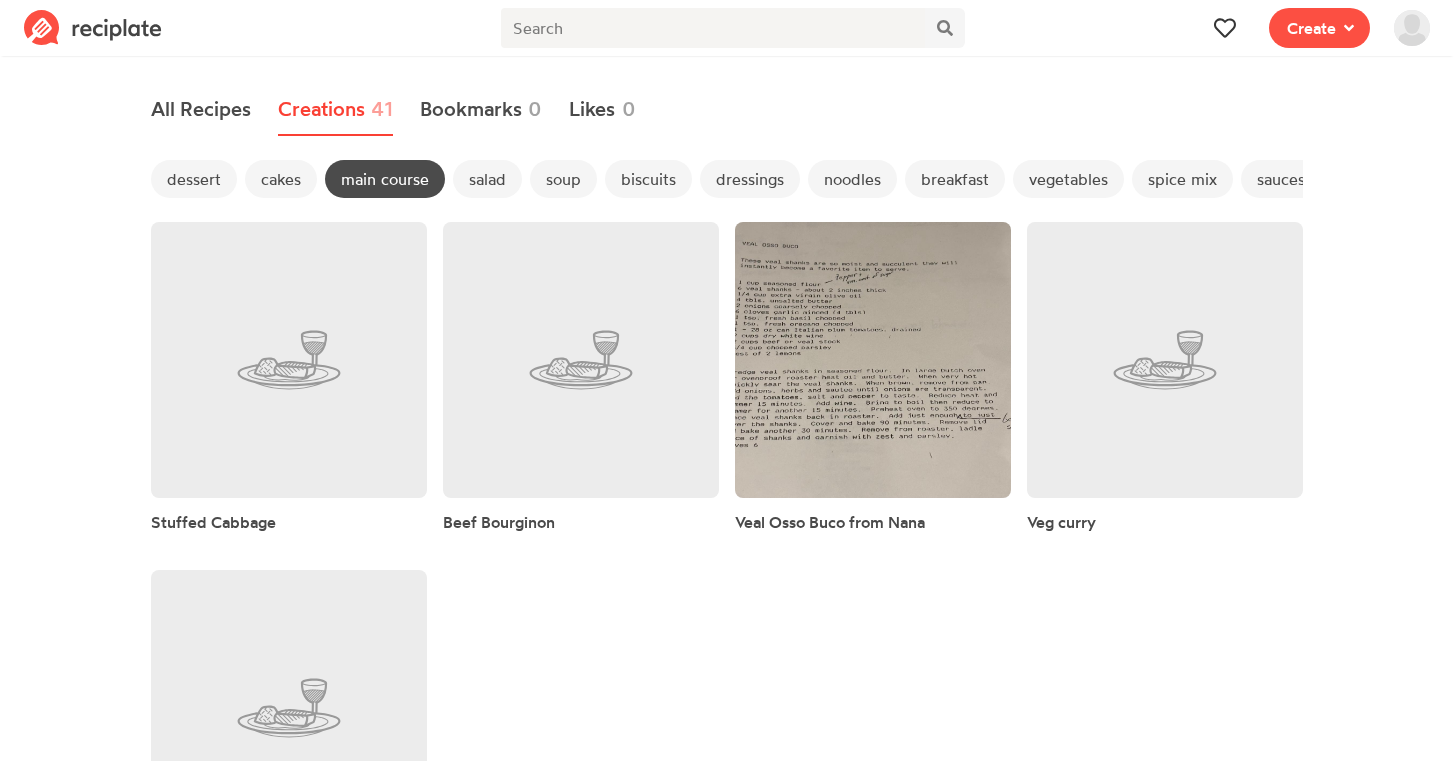 click on "main course" at bounding box center (385, 179) 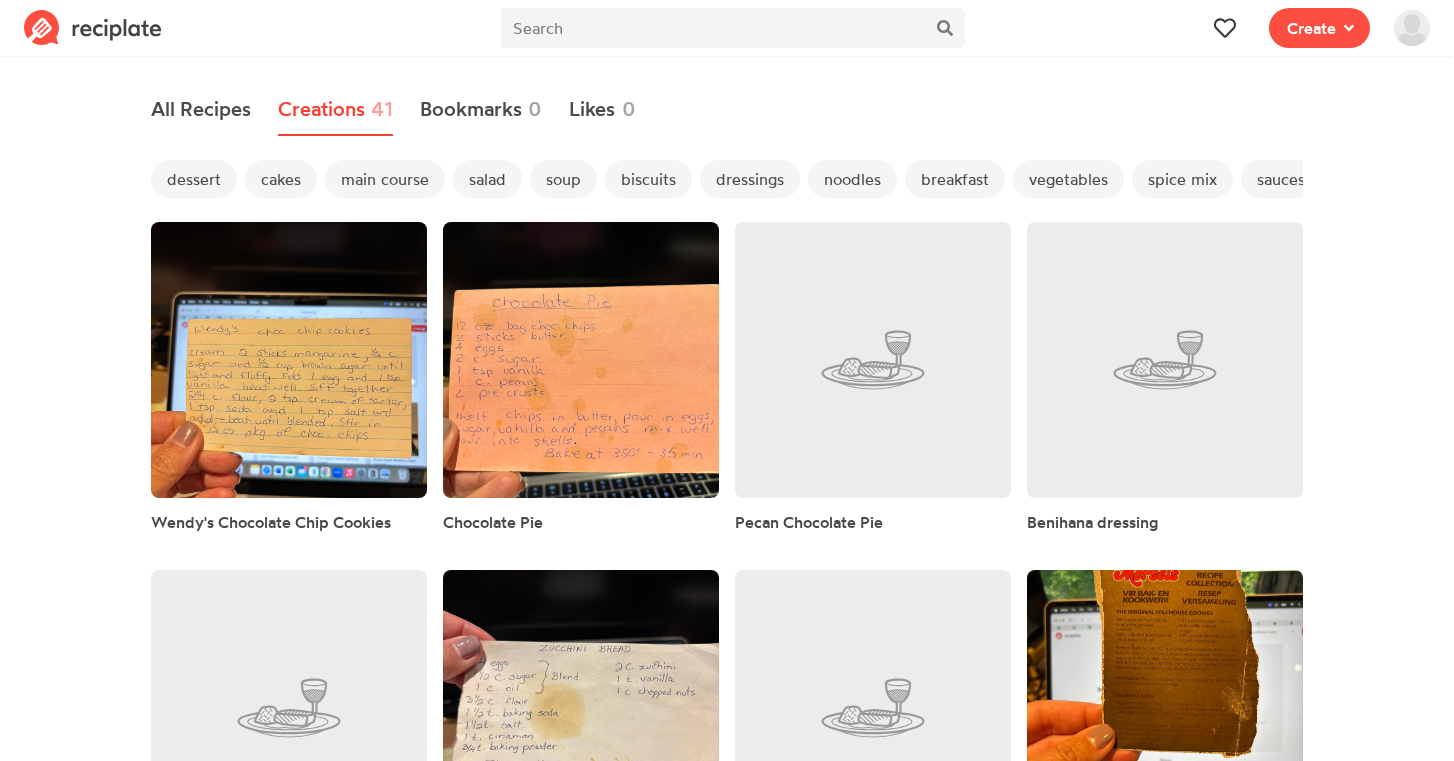 click on "salad" at bounding box center [487, 179] 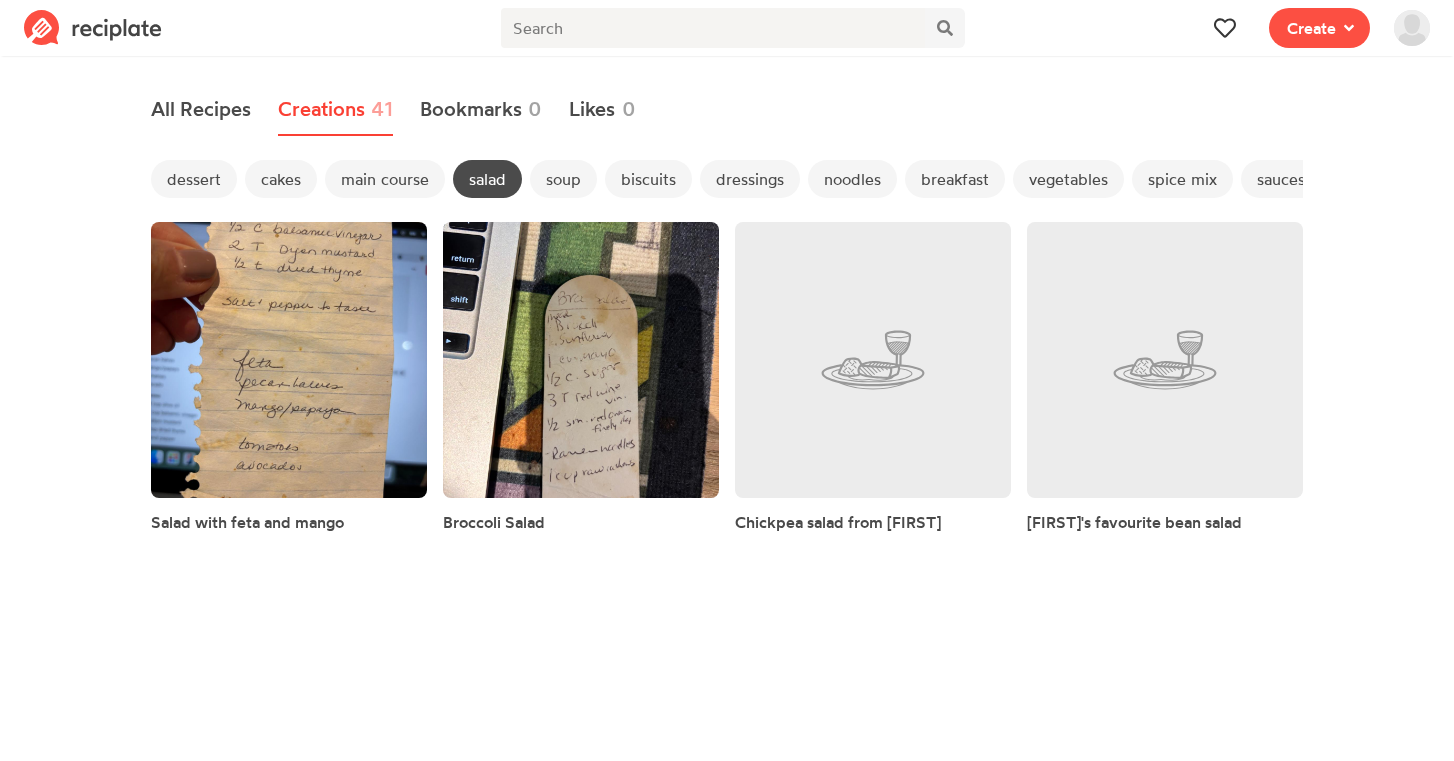 click on "salad" at bounding box center [487, 179] 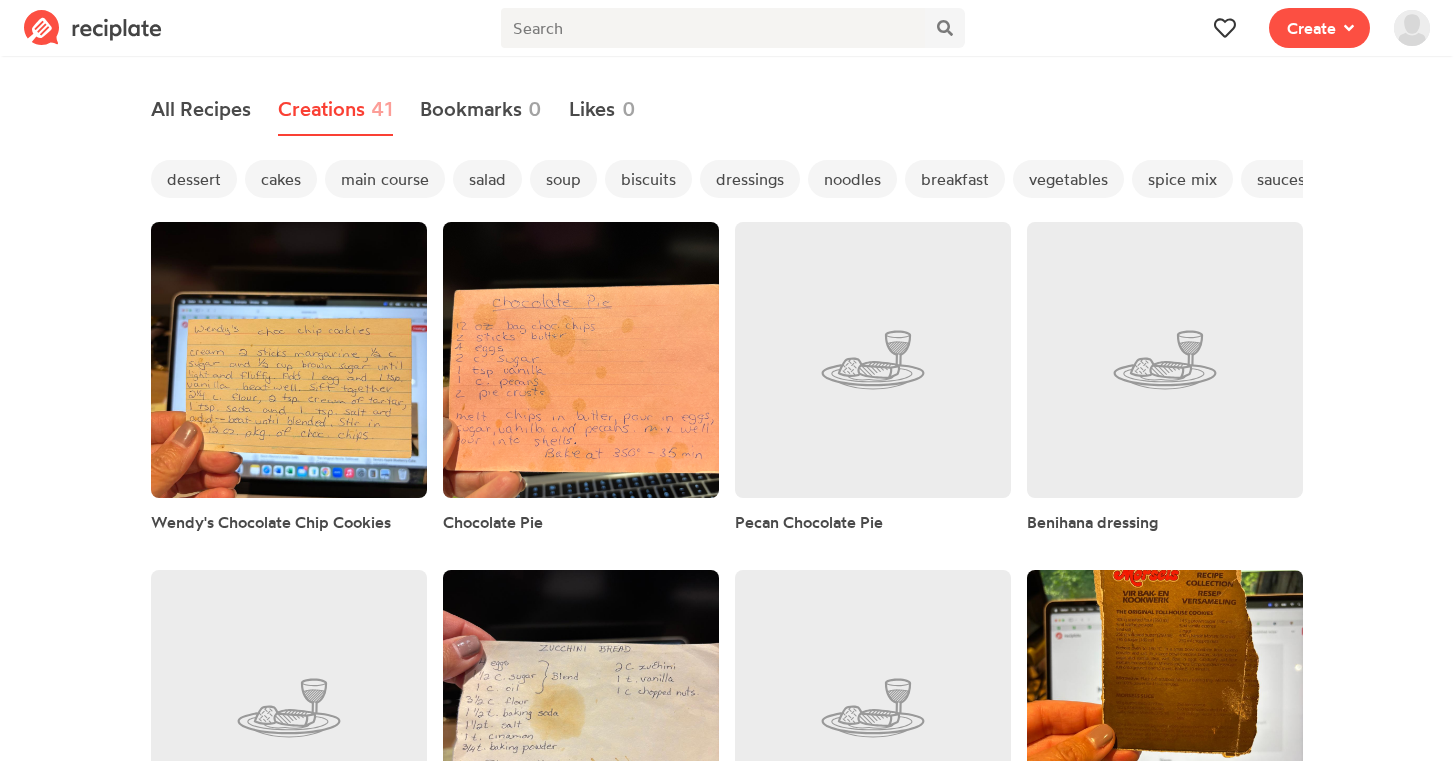 click on "vegetables" at bounding box center (1068, 179) 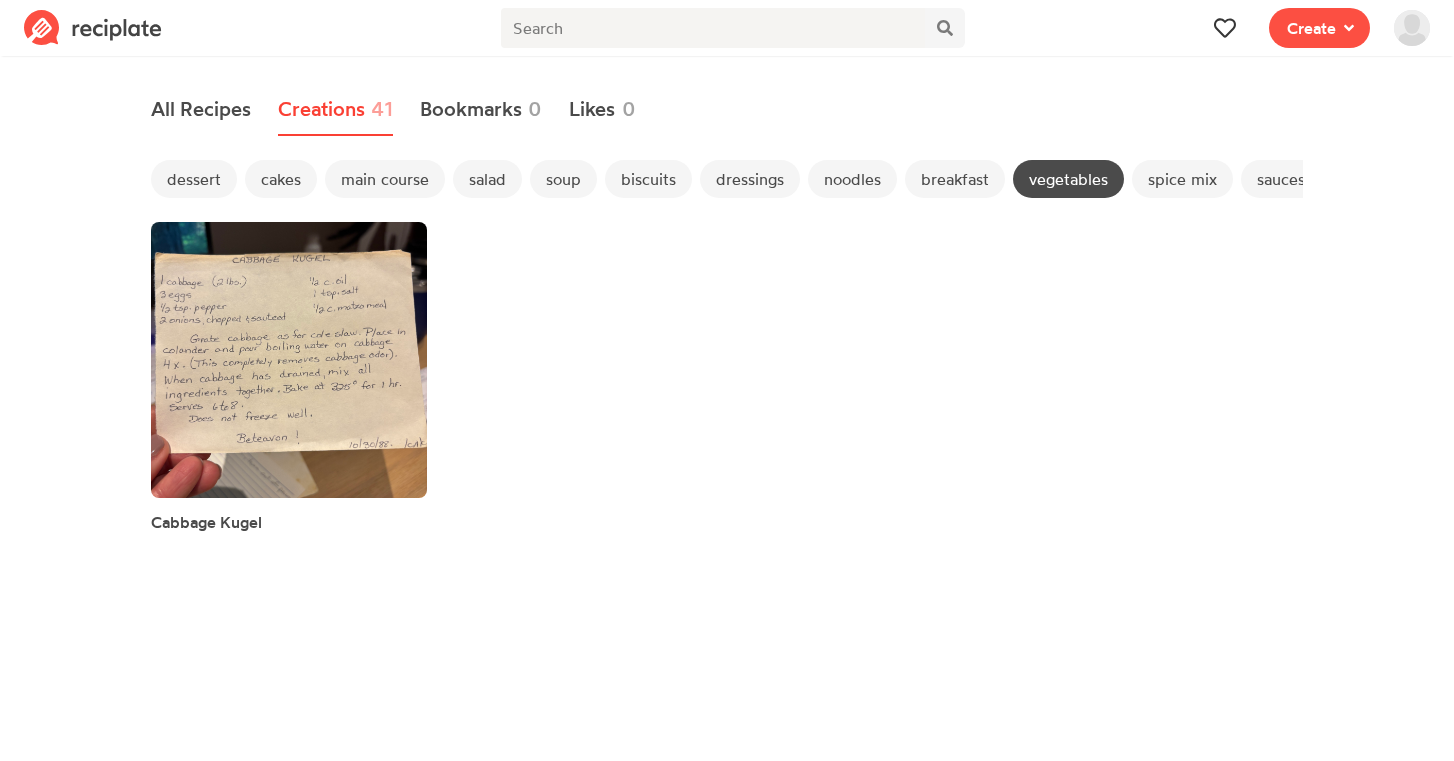 click on "Cabbage Kugel" at bounding box center [727, 384] 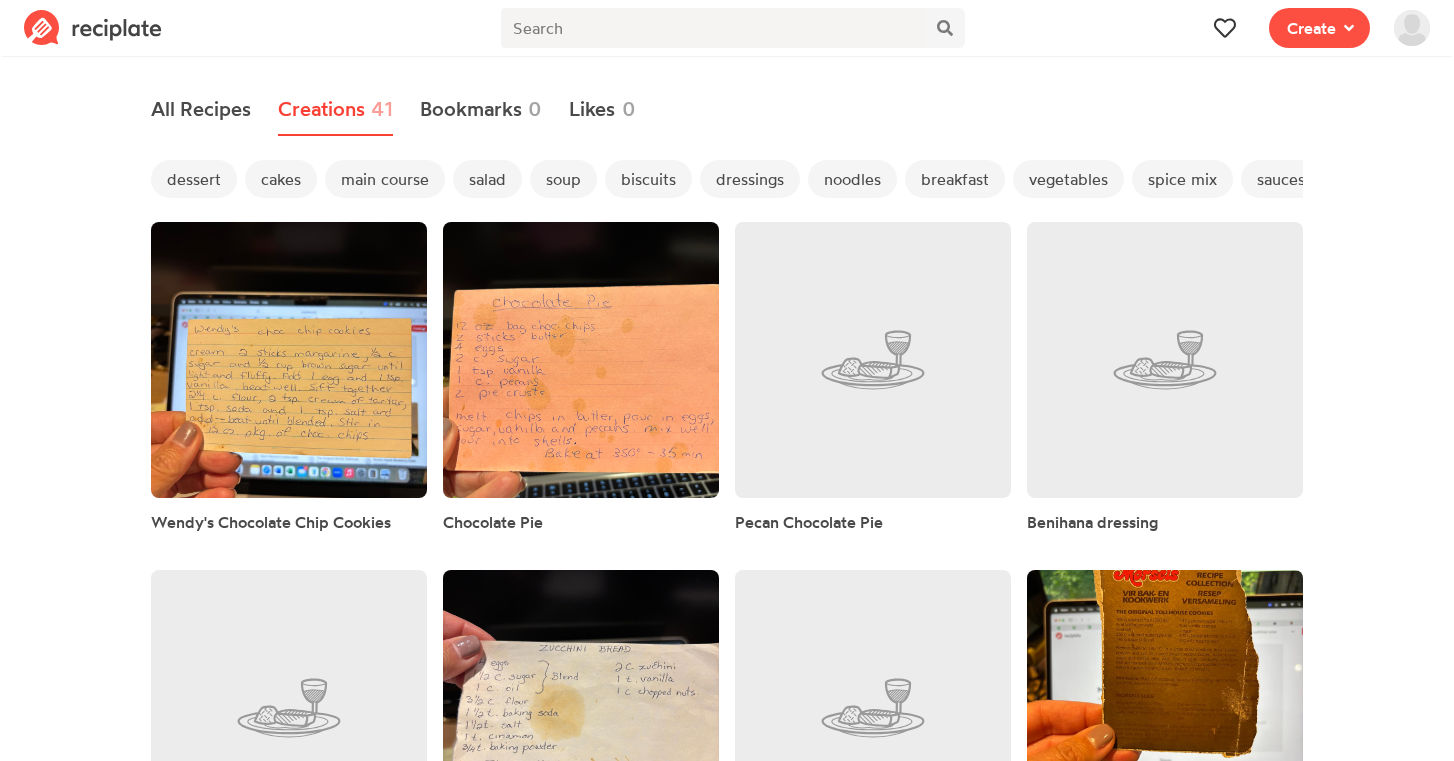 click on "spice mix" at bounding box center (1182, 179) 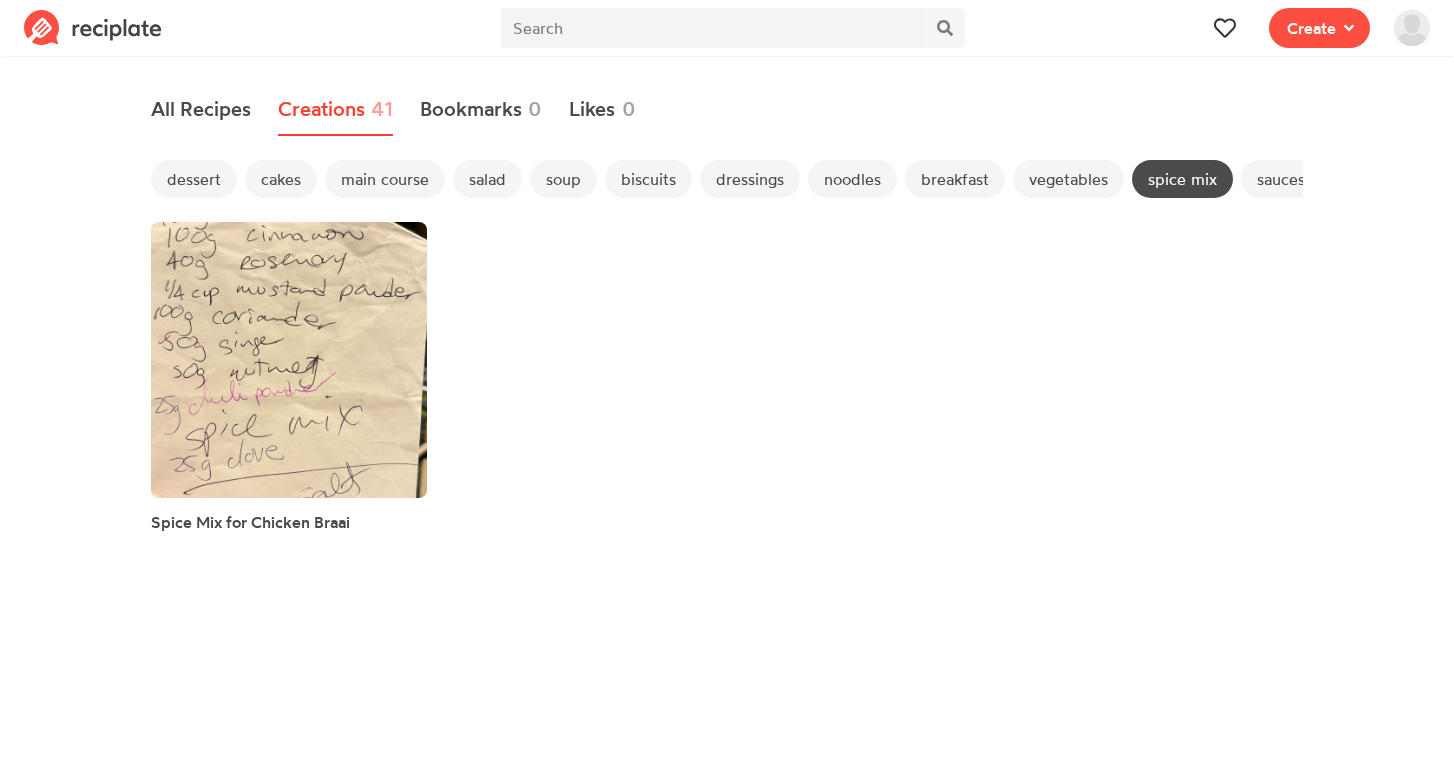 click on "Spice Mix for Chicken Braai" at bounding box center (727, 384) 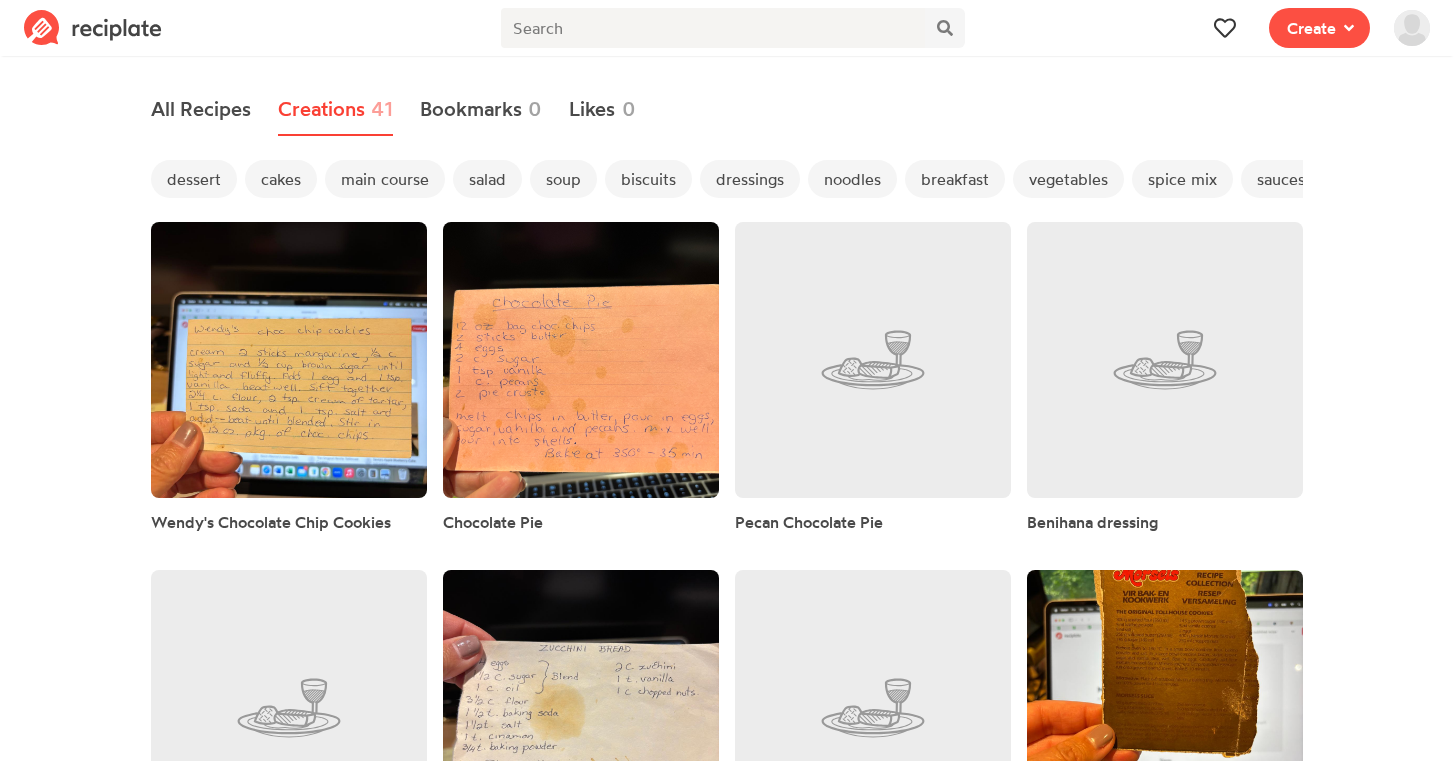 click on "sauces" at bounding box center (1281, 179) 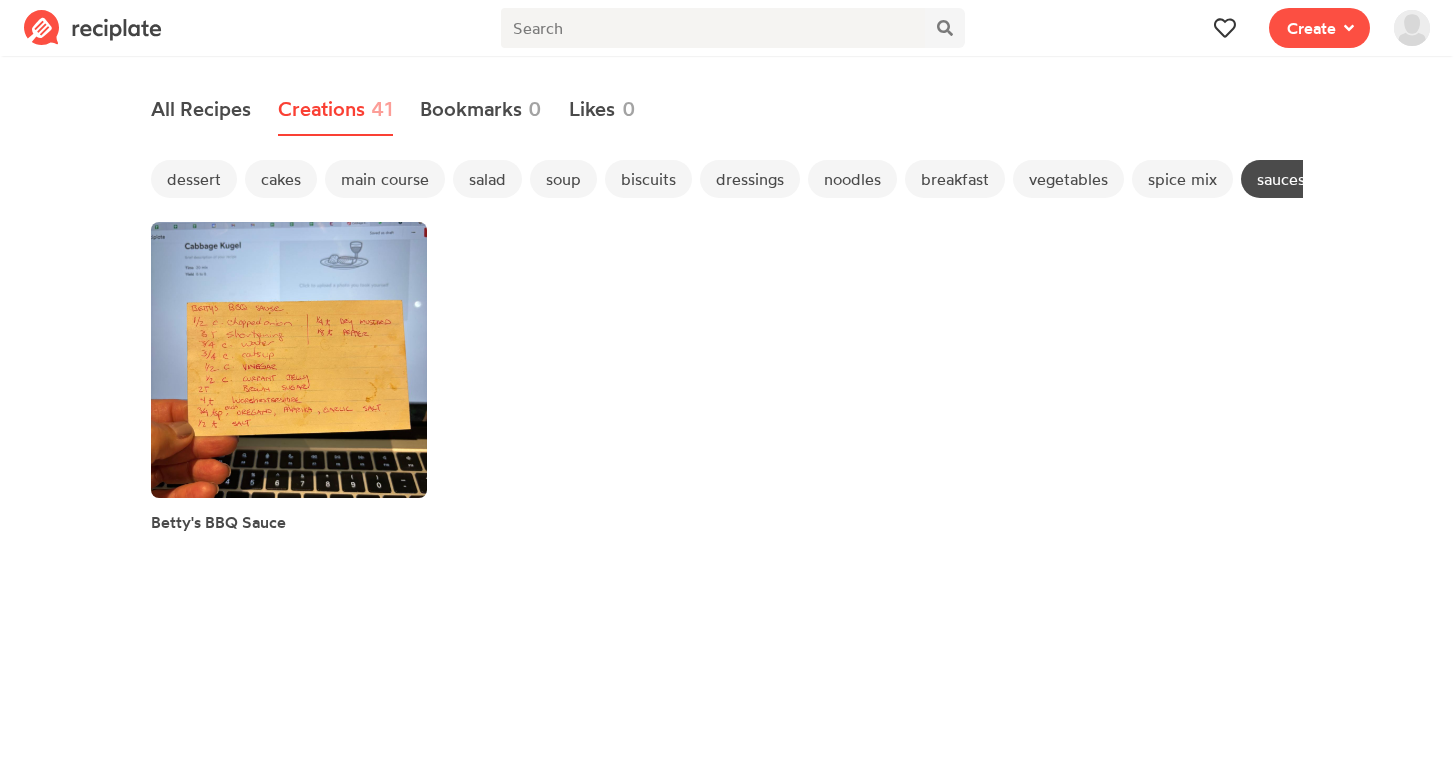 click on "sauces" at bounding box center (1281, 179) 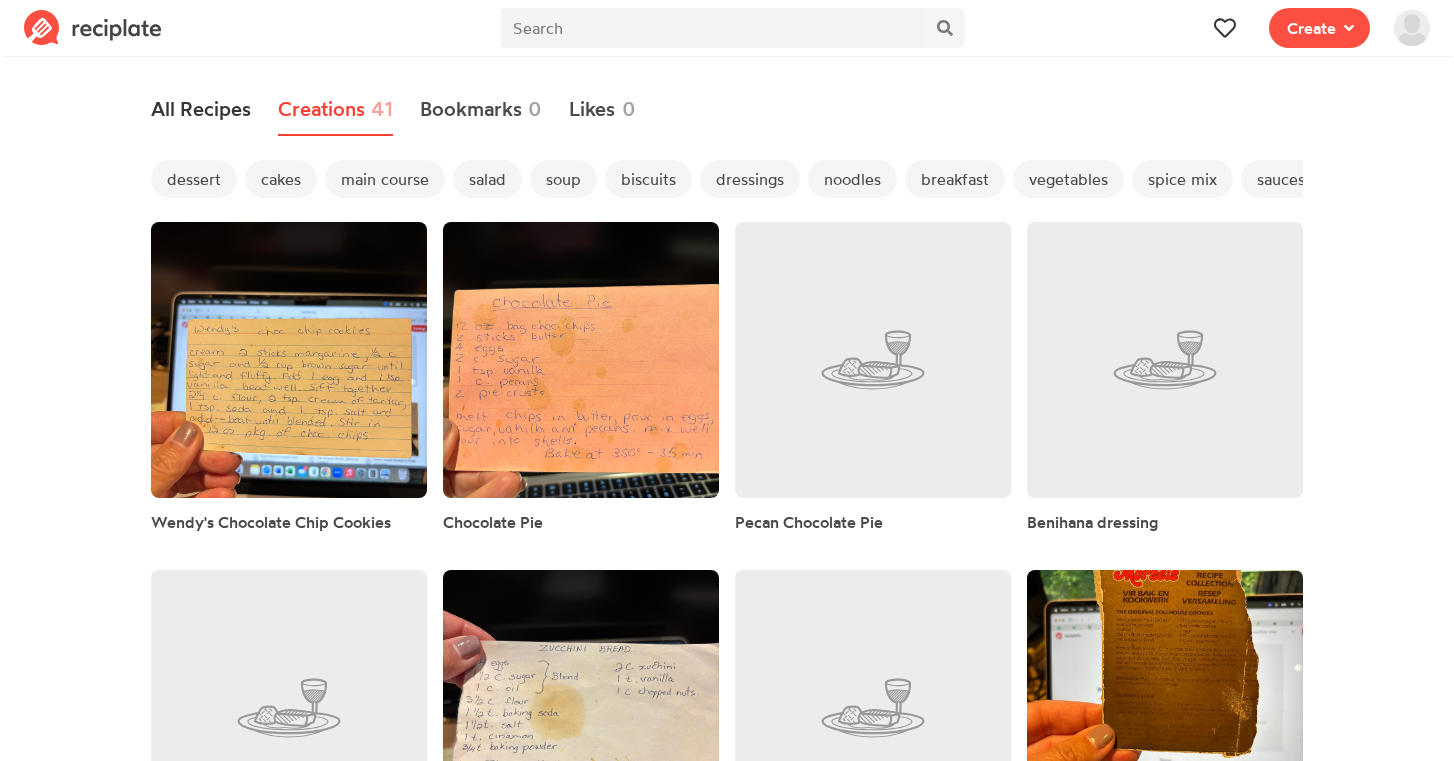 click on "All Recipes" at bounding box center (201, 110) 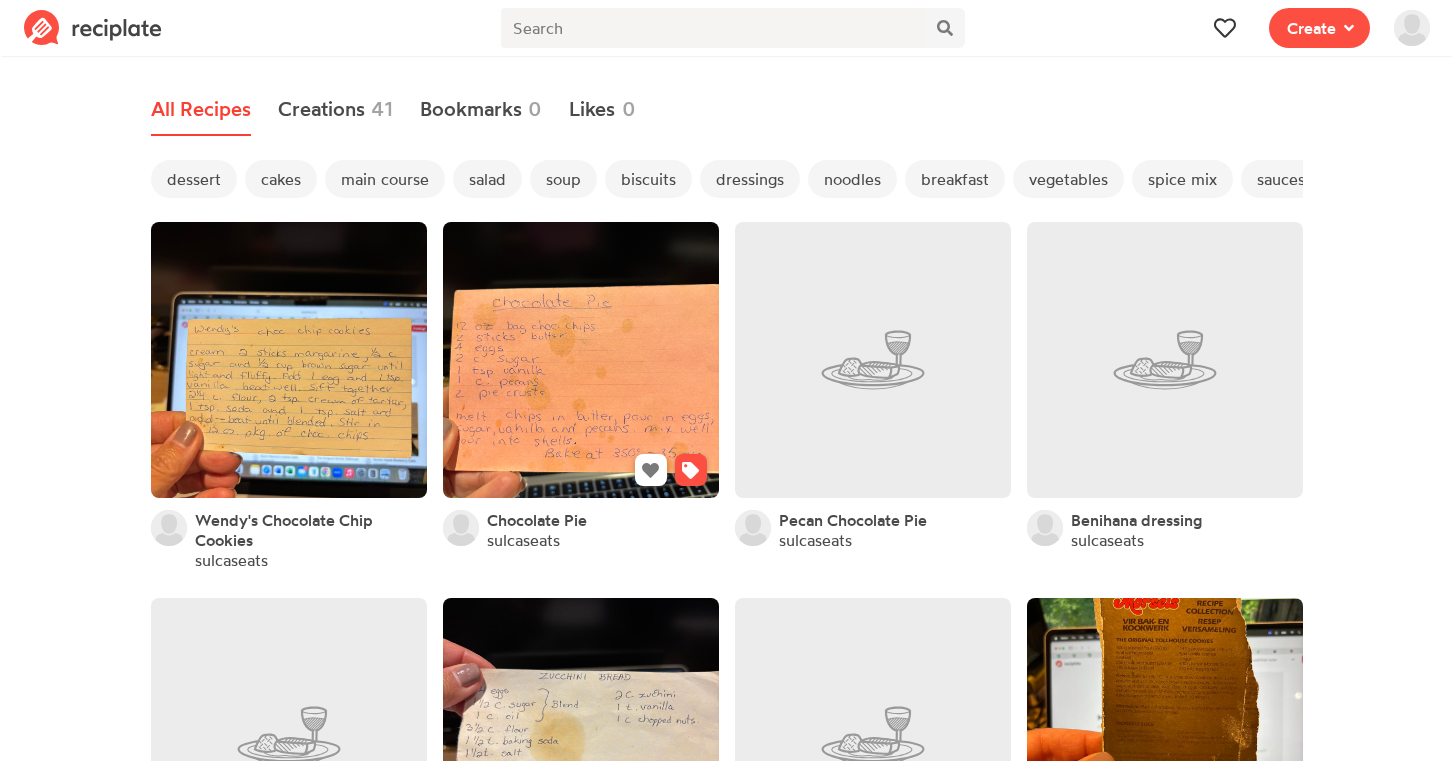 scroll, scrollTop: 0, scrollLeft: 0, axis: both 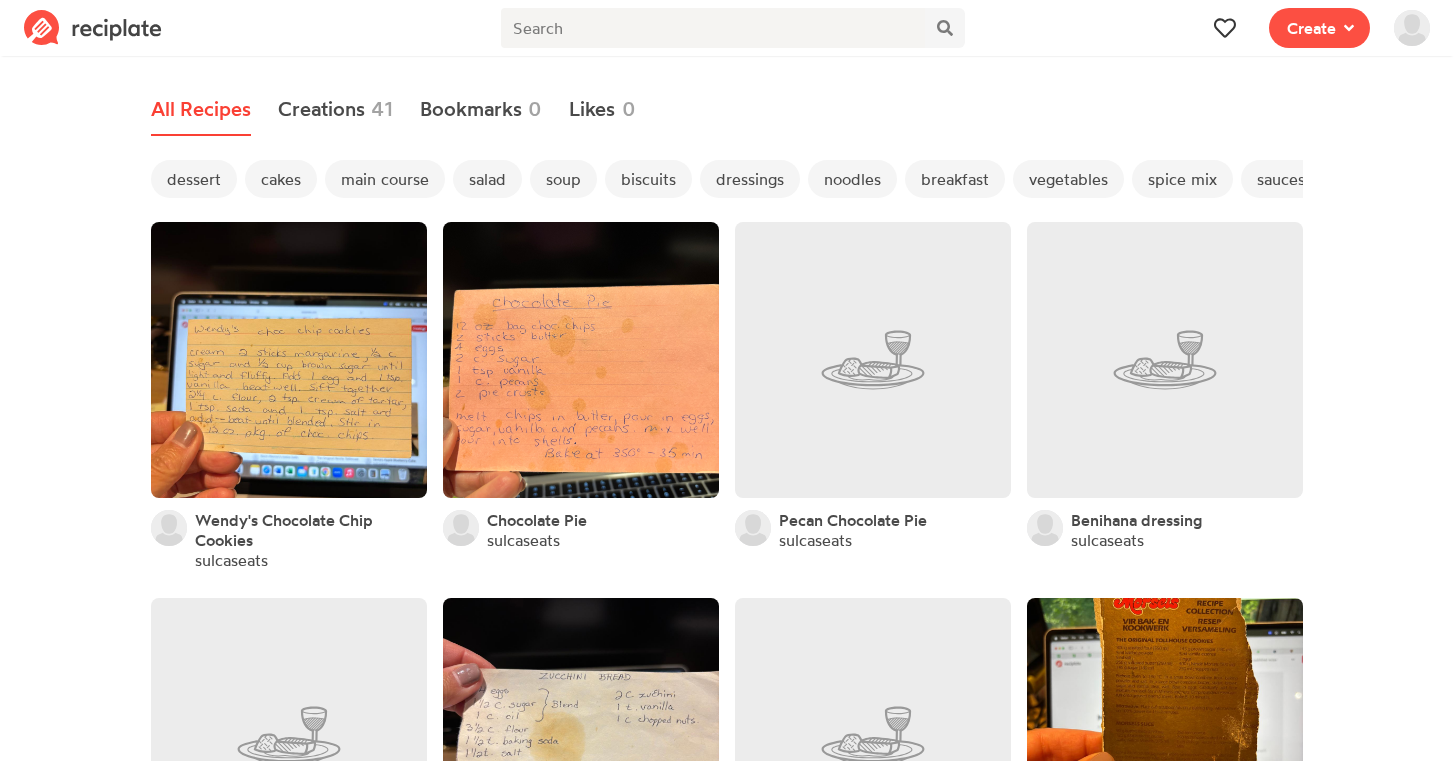 click on "soup" at bounding box center (563, 179) 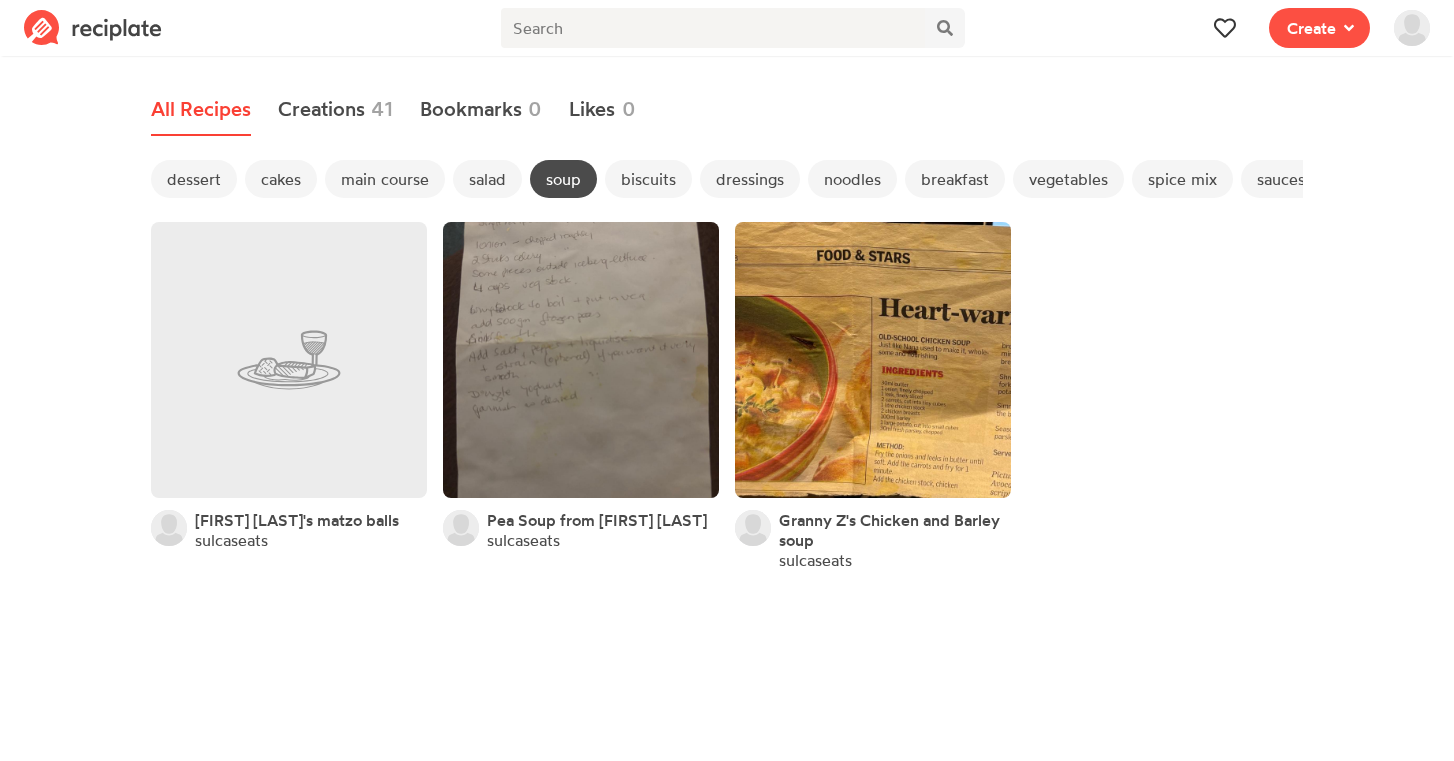 click on "soup" at bounding box center (563, 179) 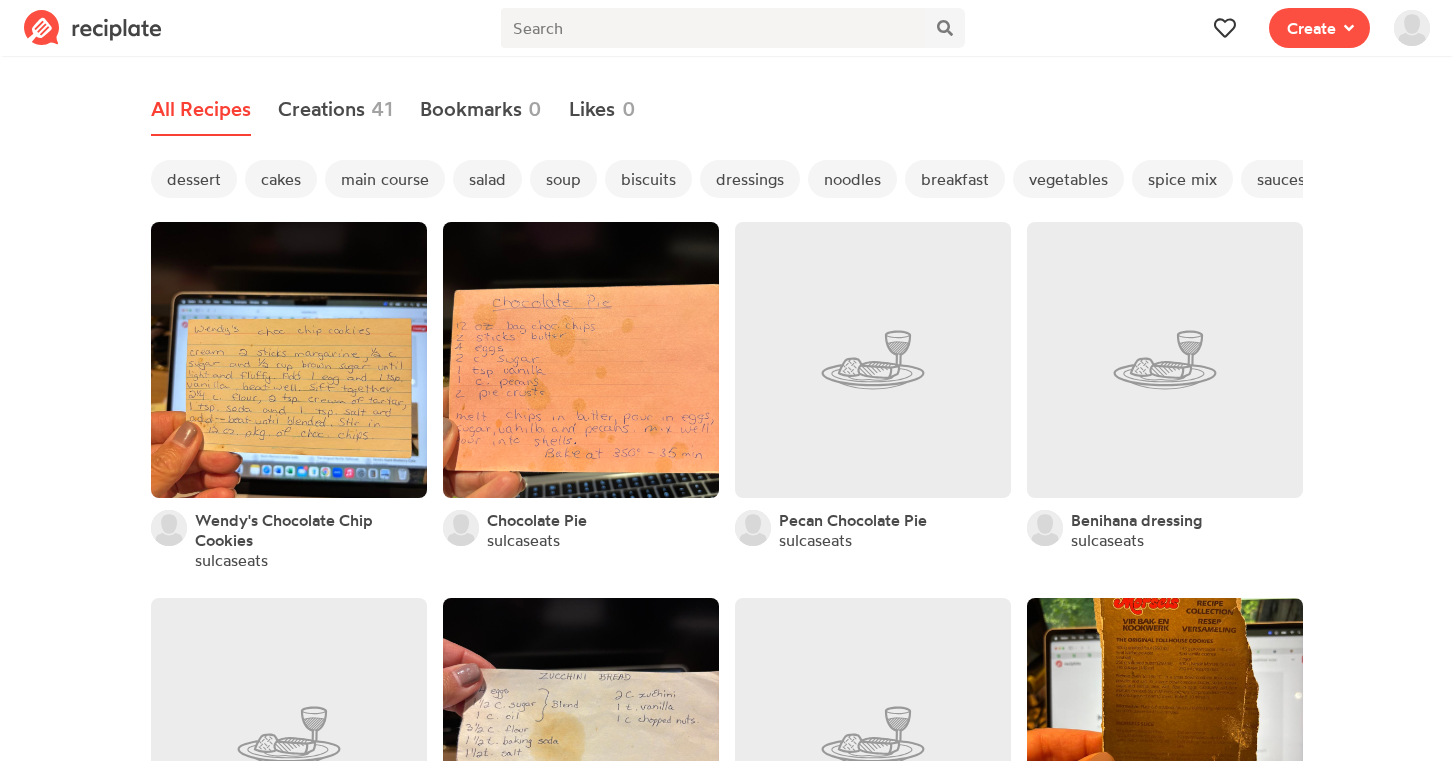 click on "breakfast" at bounding box center (955, 179) 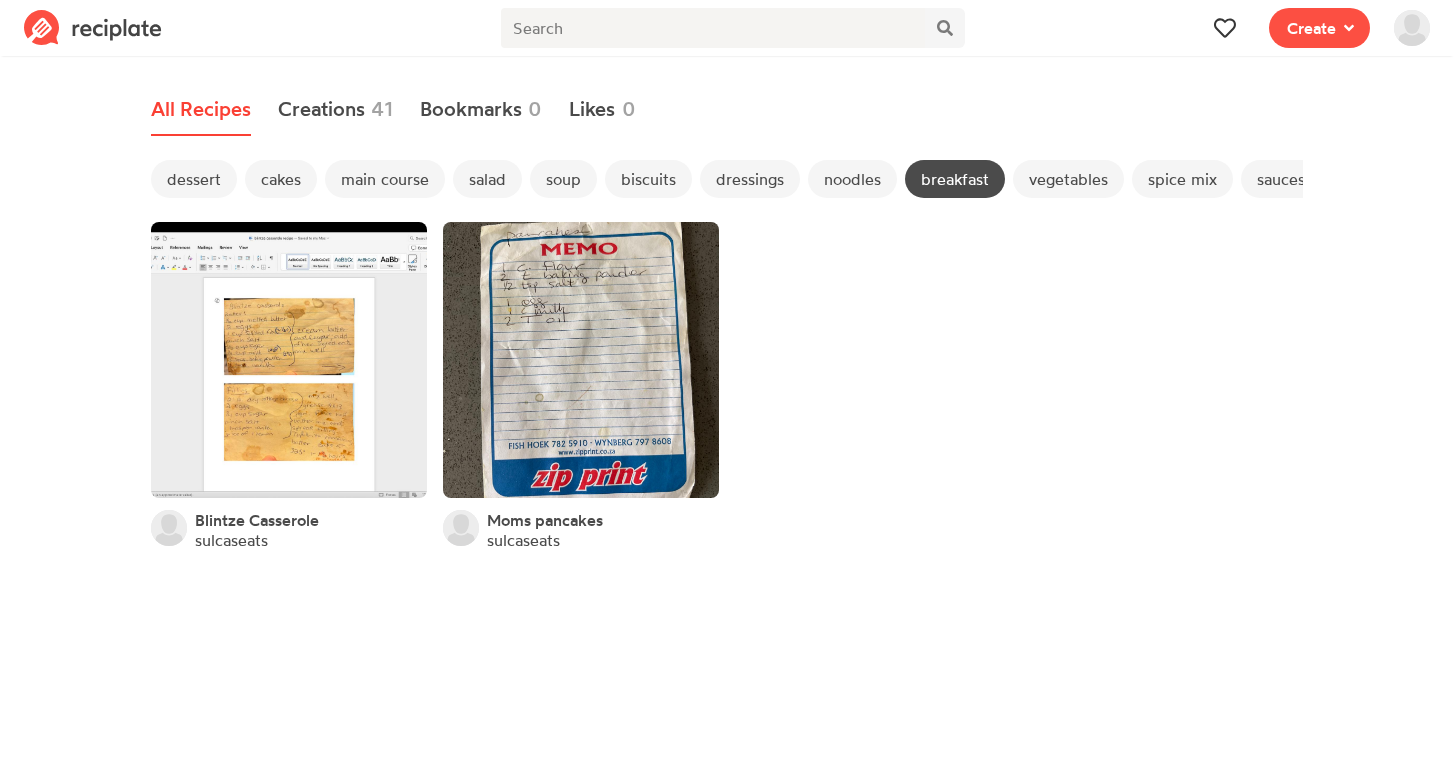 click on "breakfast" at bounding box center [955, 179] 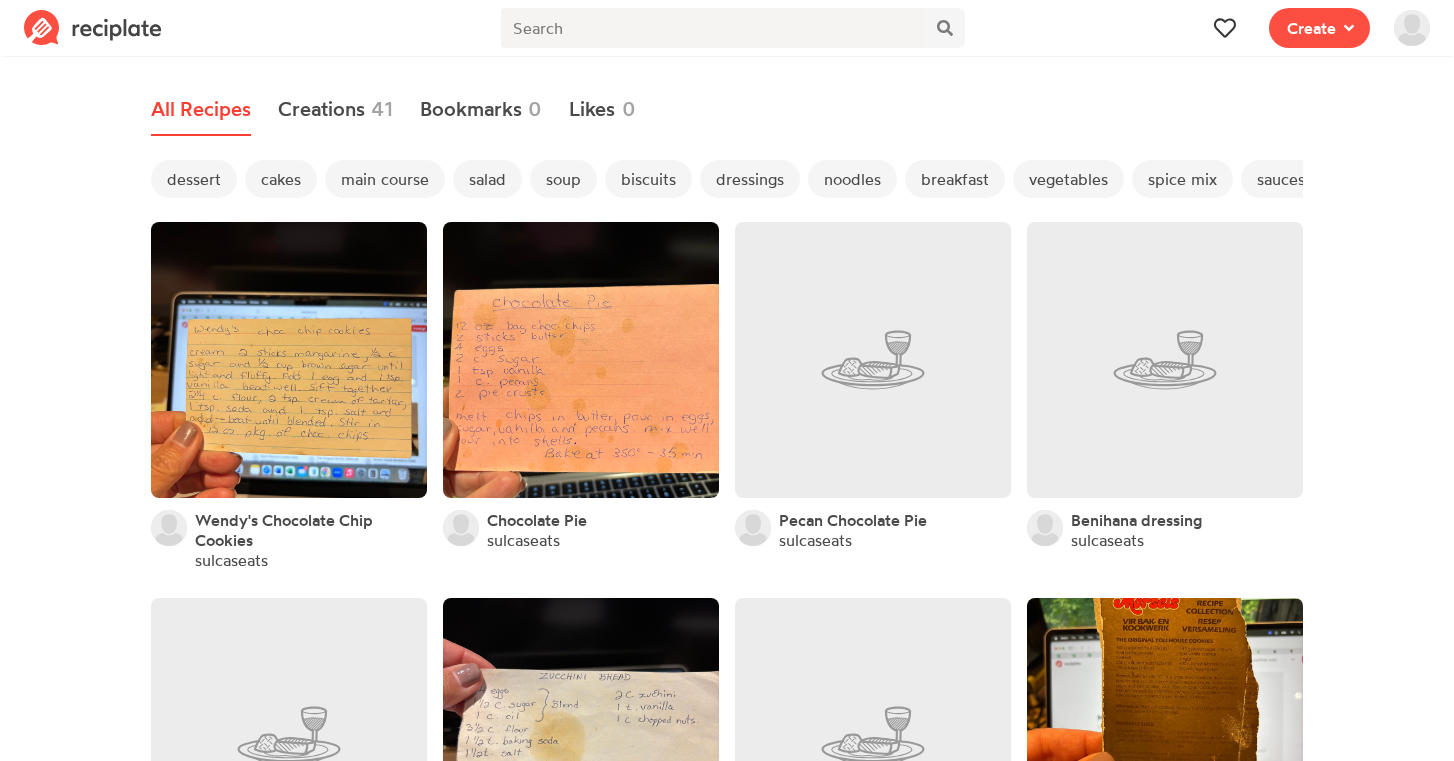 click on "dressings" at bounding box center [750, 179] 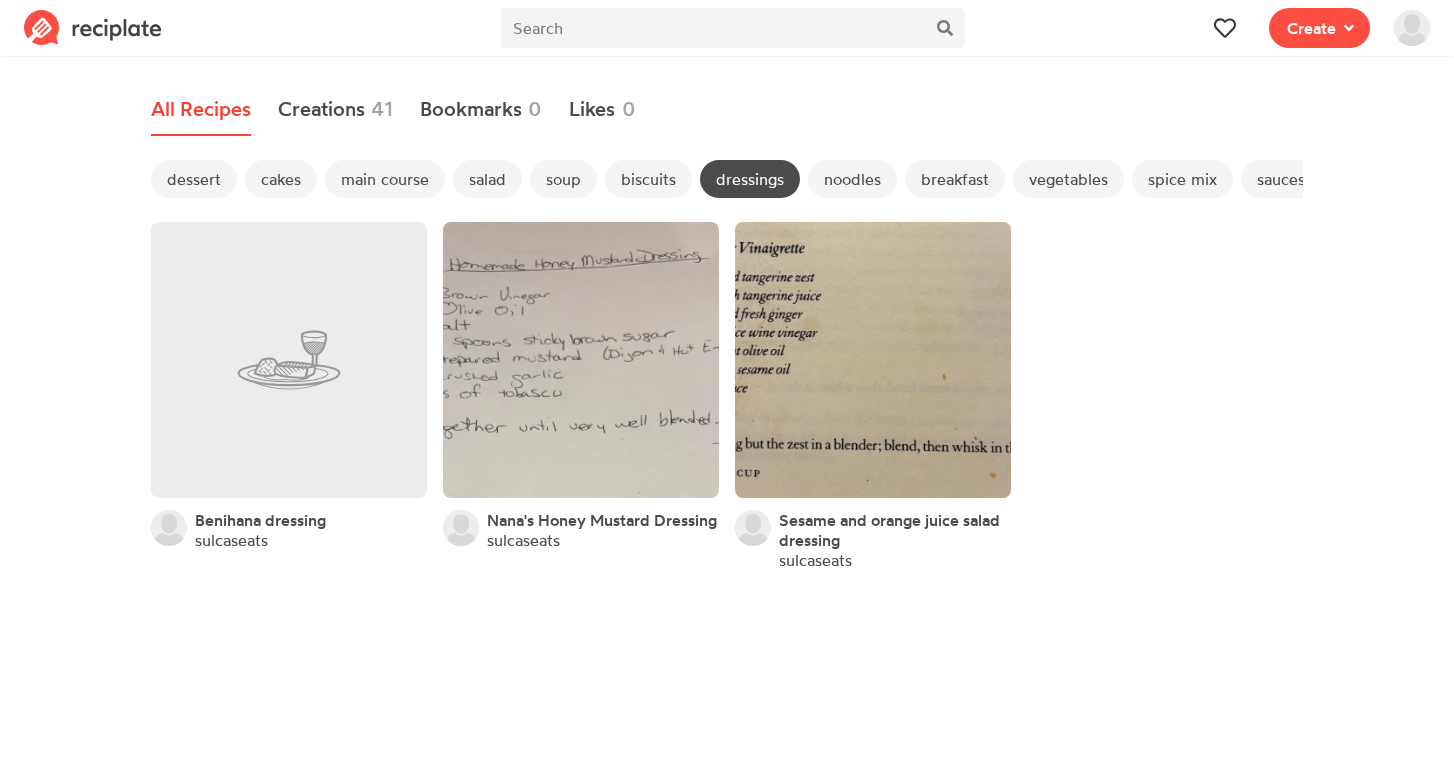 click on "dressings" at bounding box center (750, 179) 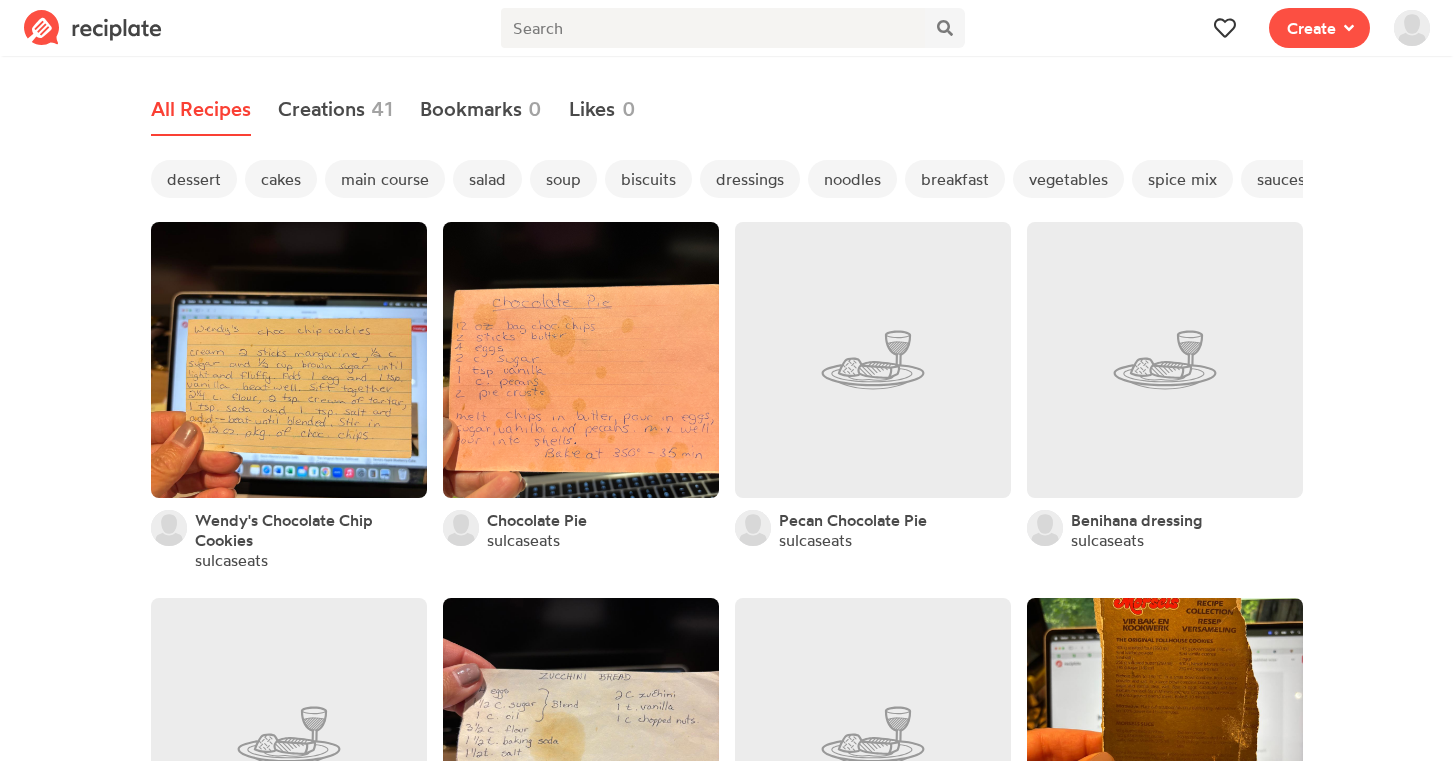 click on "main course" at bounding box center (385, 179) 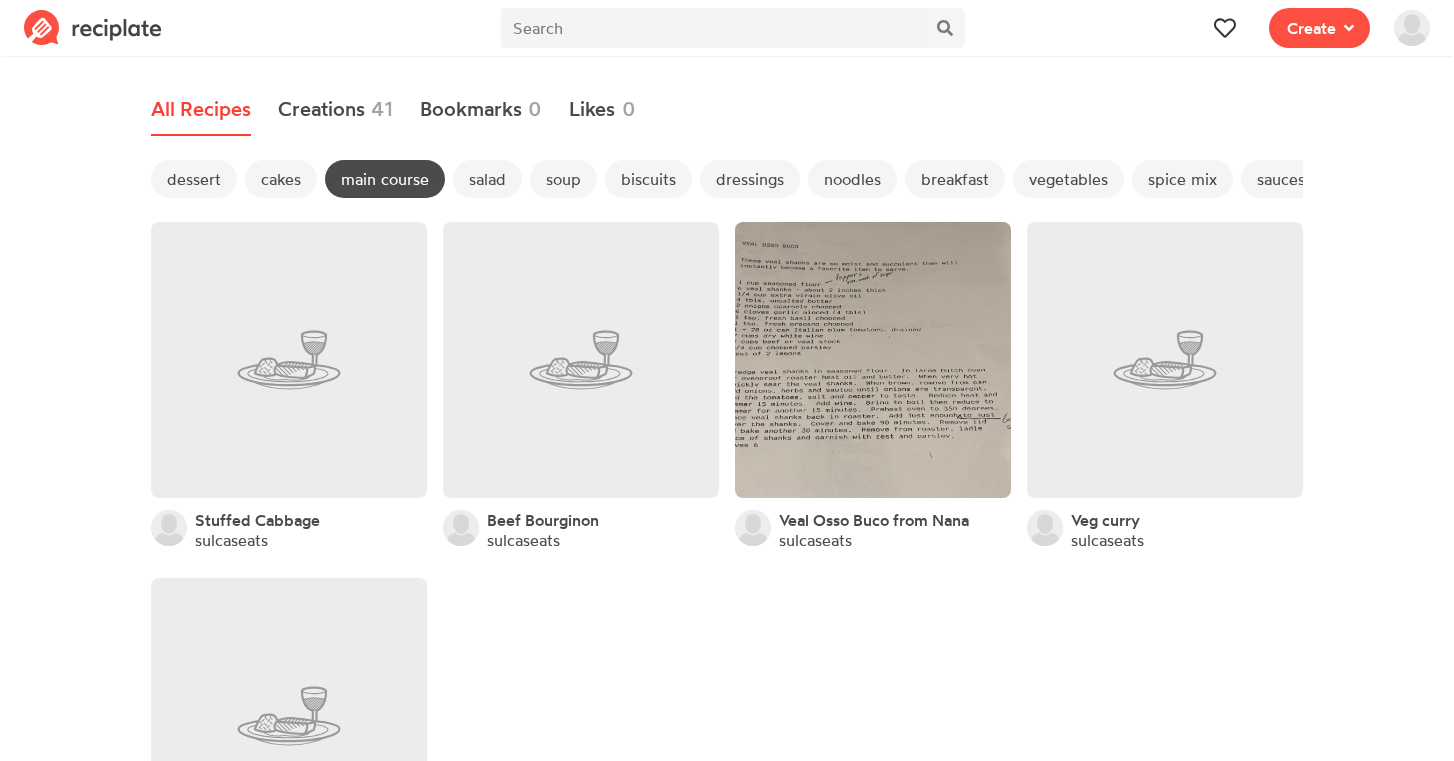click on "main course" at bounding box center (385, 179) 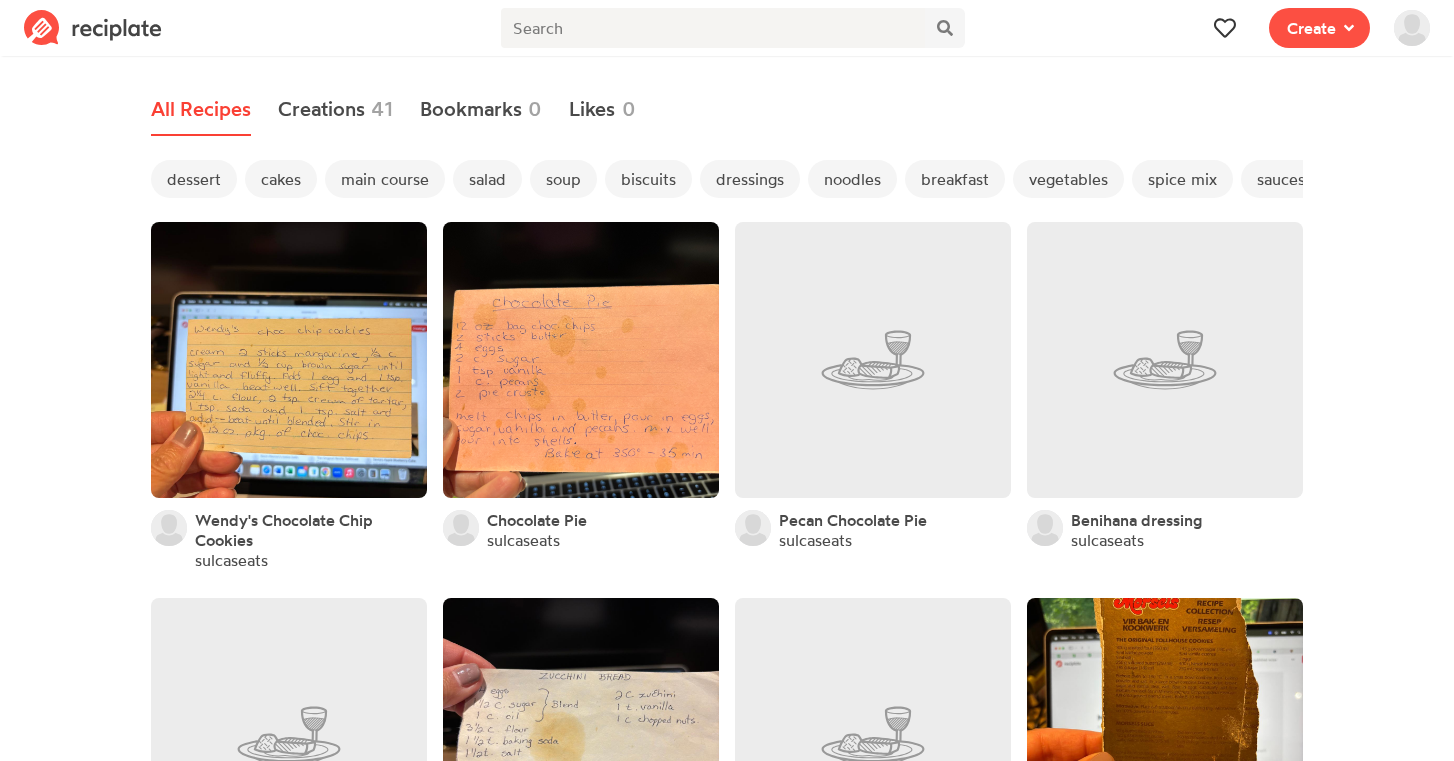 click on "noodles" at bounding box center [852, 179] 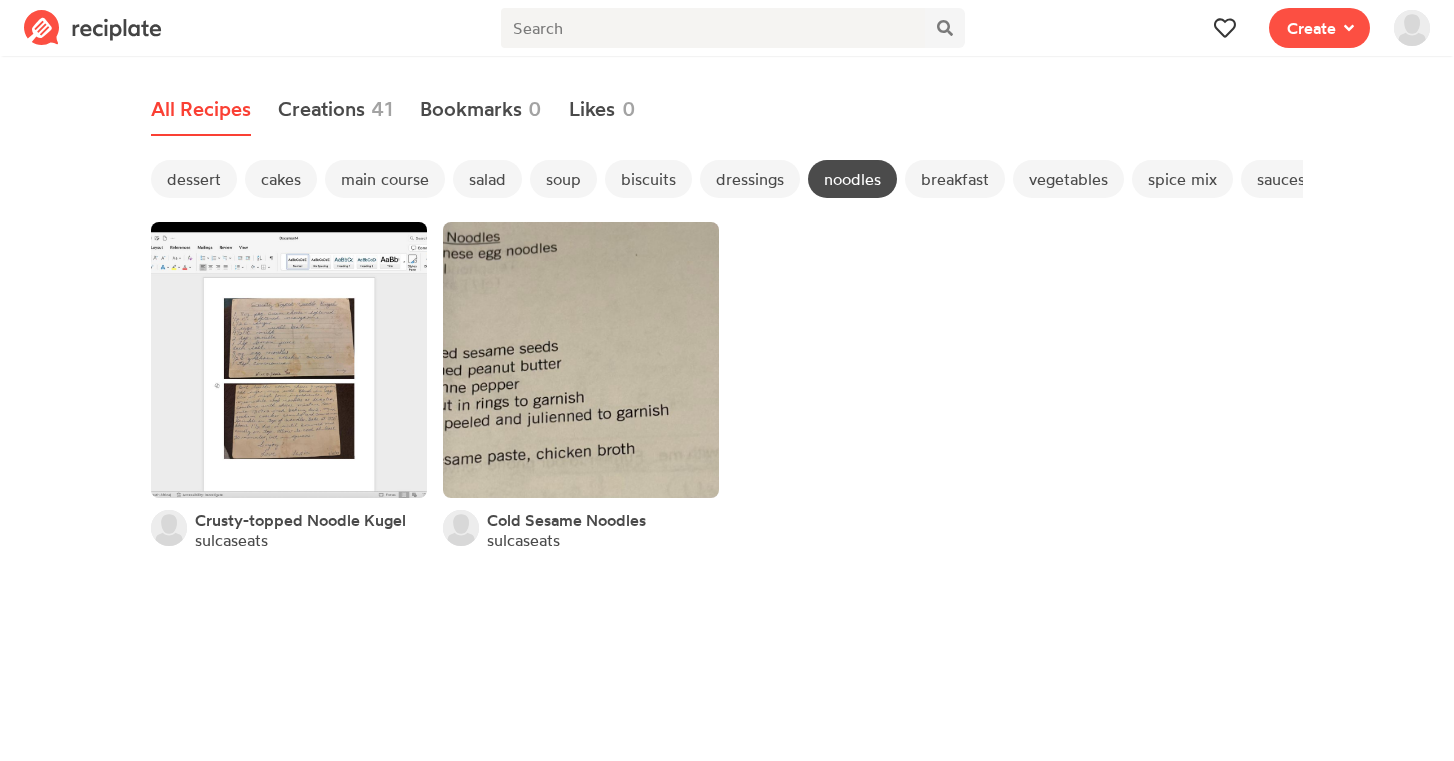 click on "soup" at bounding box center (563, 179) 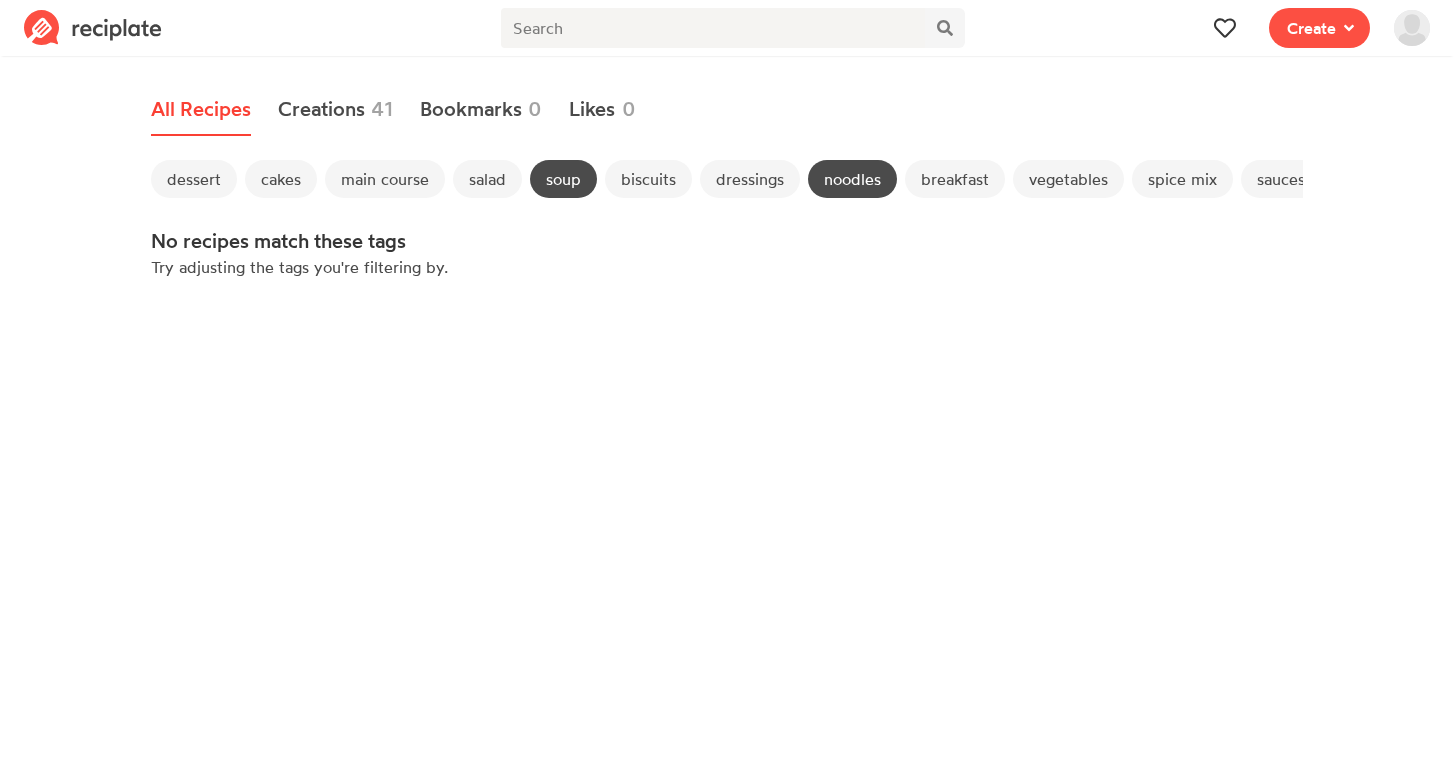 click on "noodles" at bounding box center (852, 179) 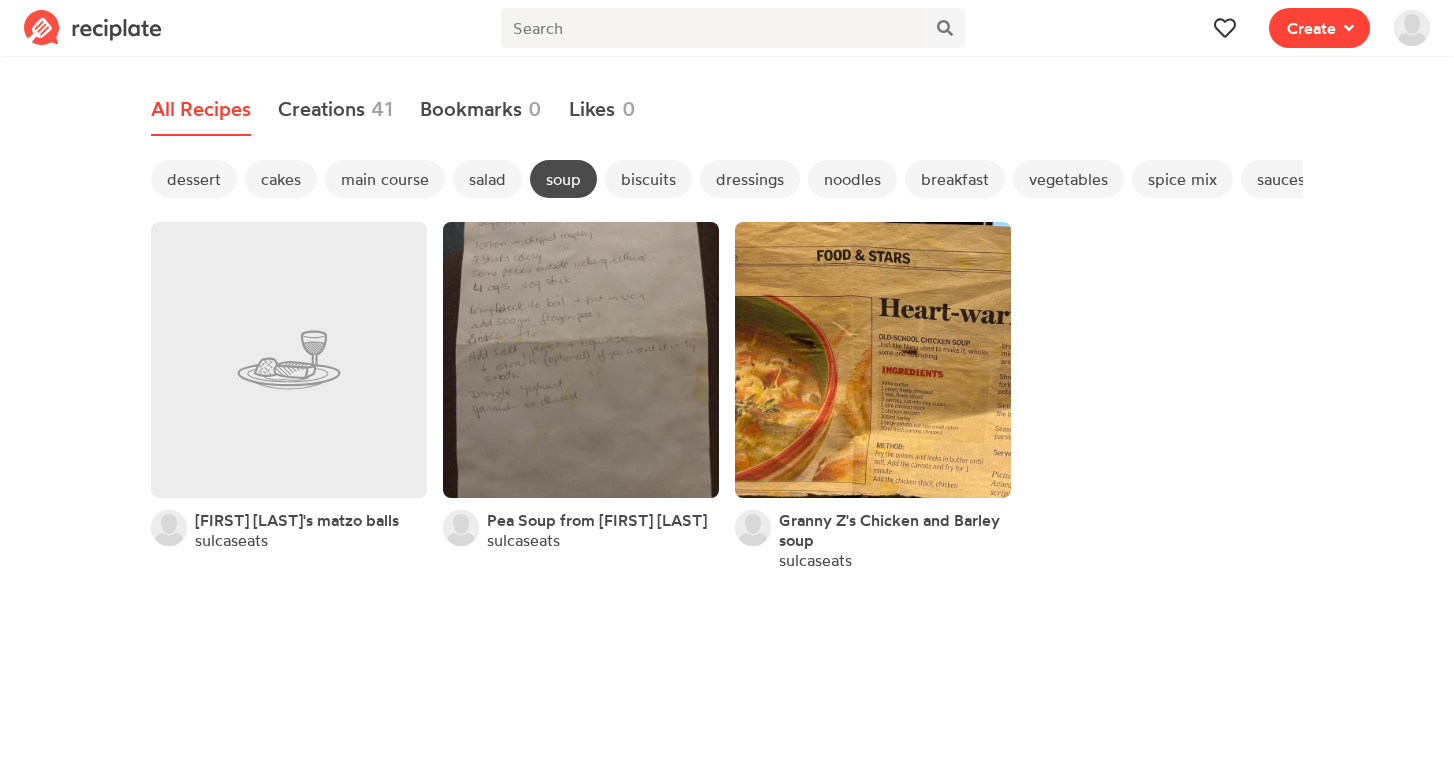 click on "Create" at bounding box center [1311, 28] 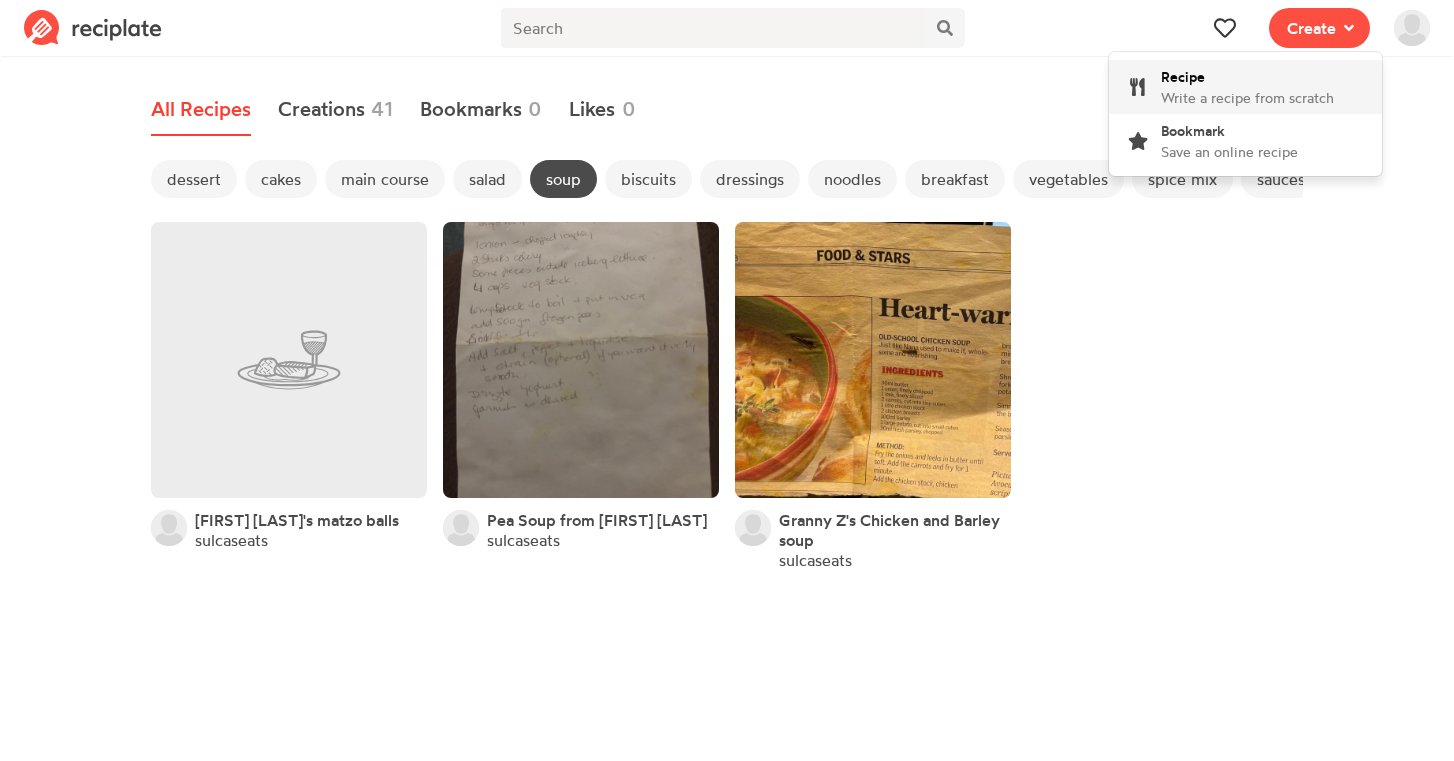 click on "Recipe" at bounding box center (1183, 76) 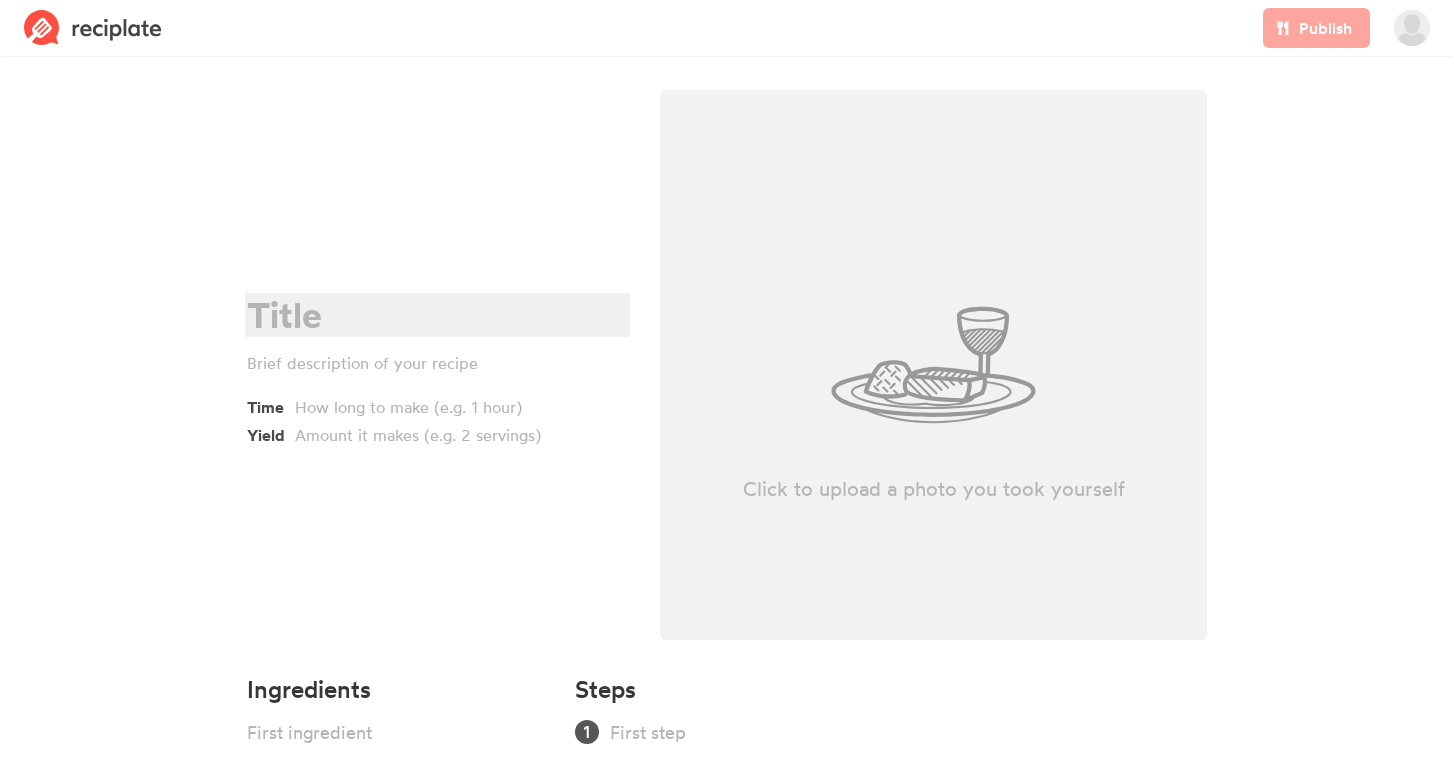 click at bounding box center (434, 315) 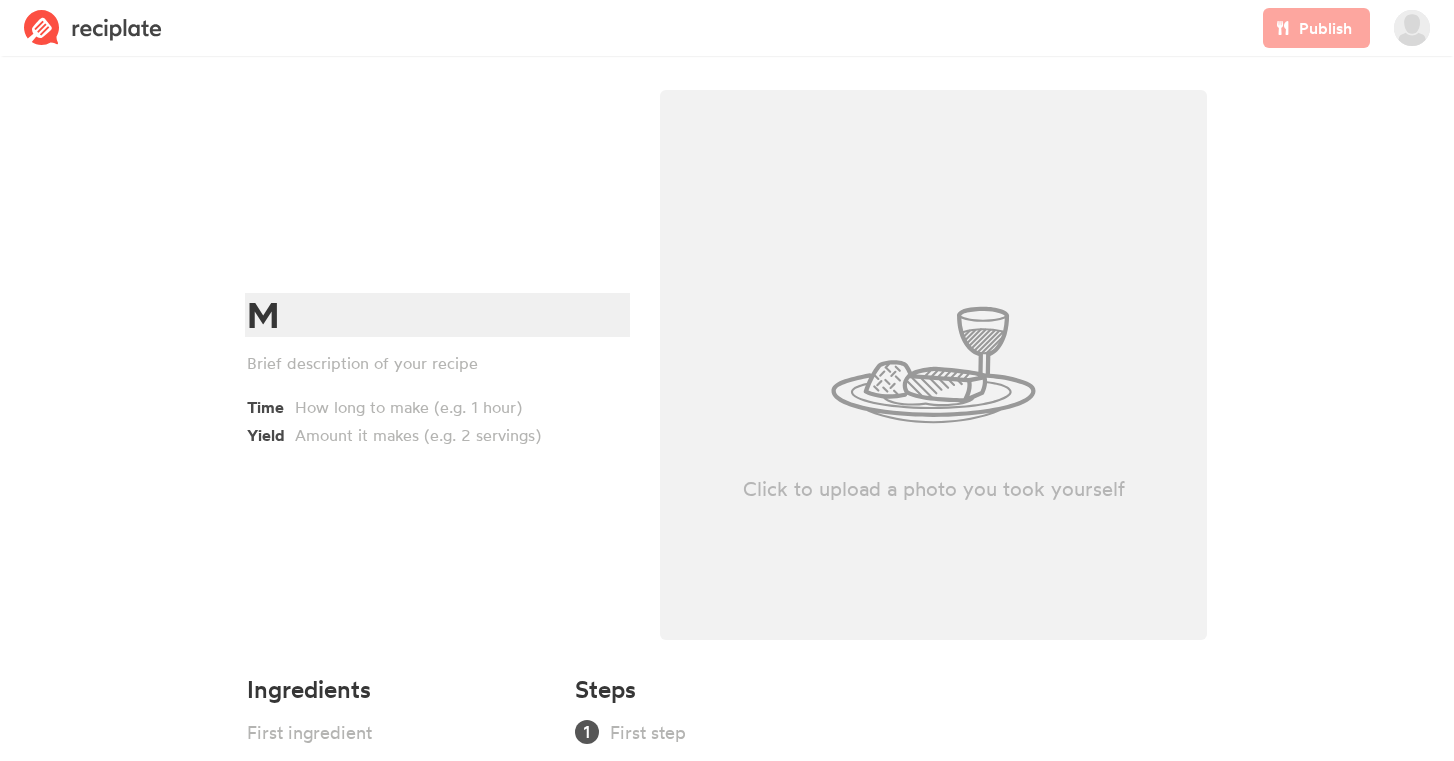 type 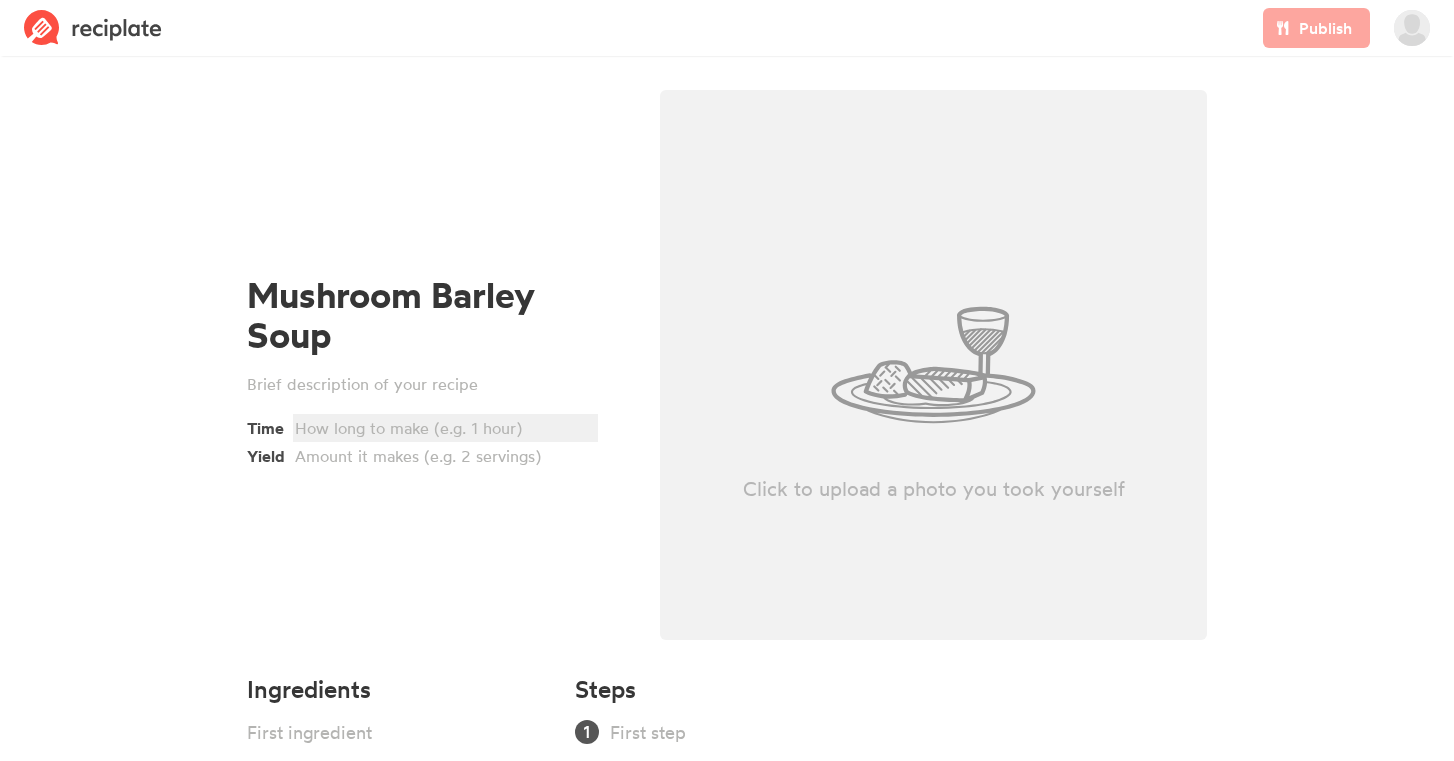 click at bounding box center (442, 428) 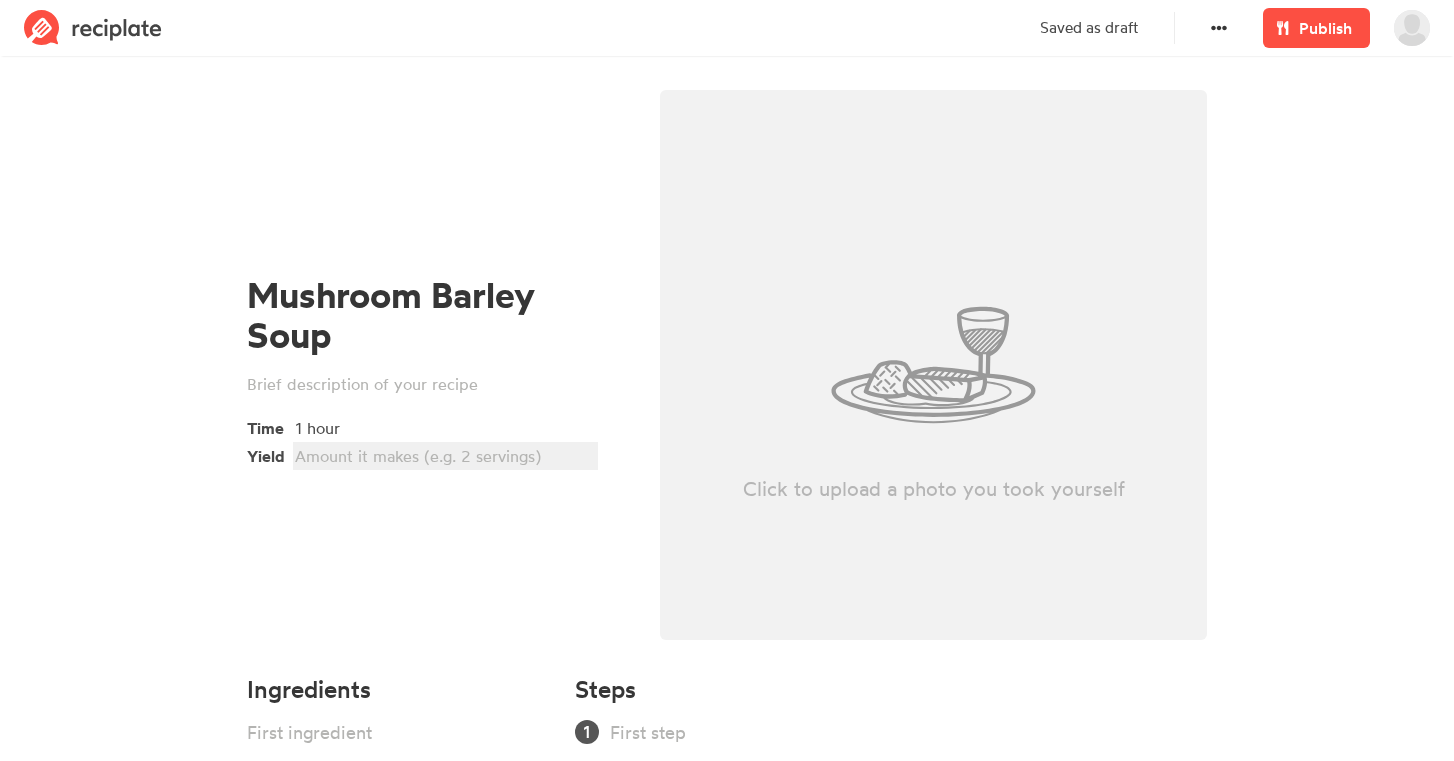 click at bounding box center (442, 456) 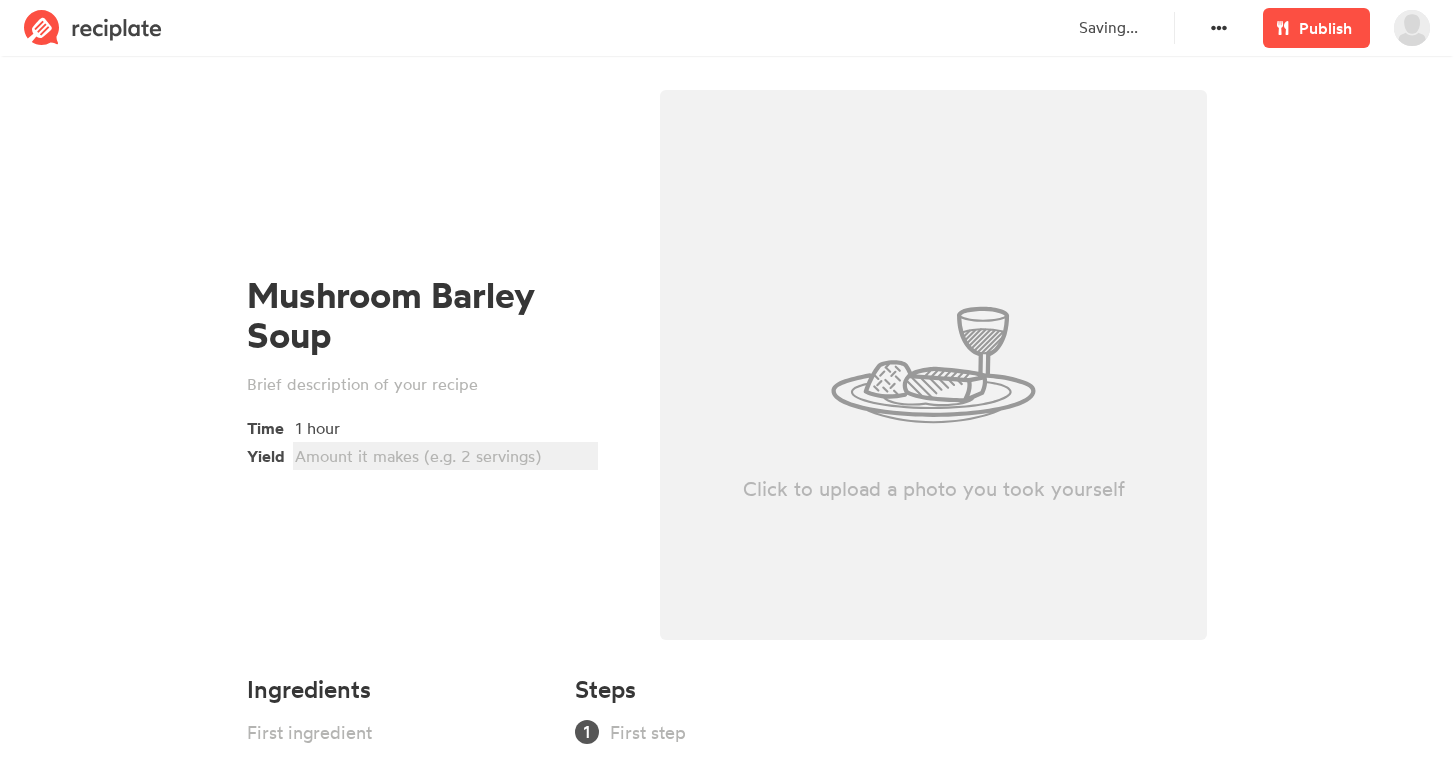 type 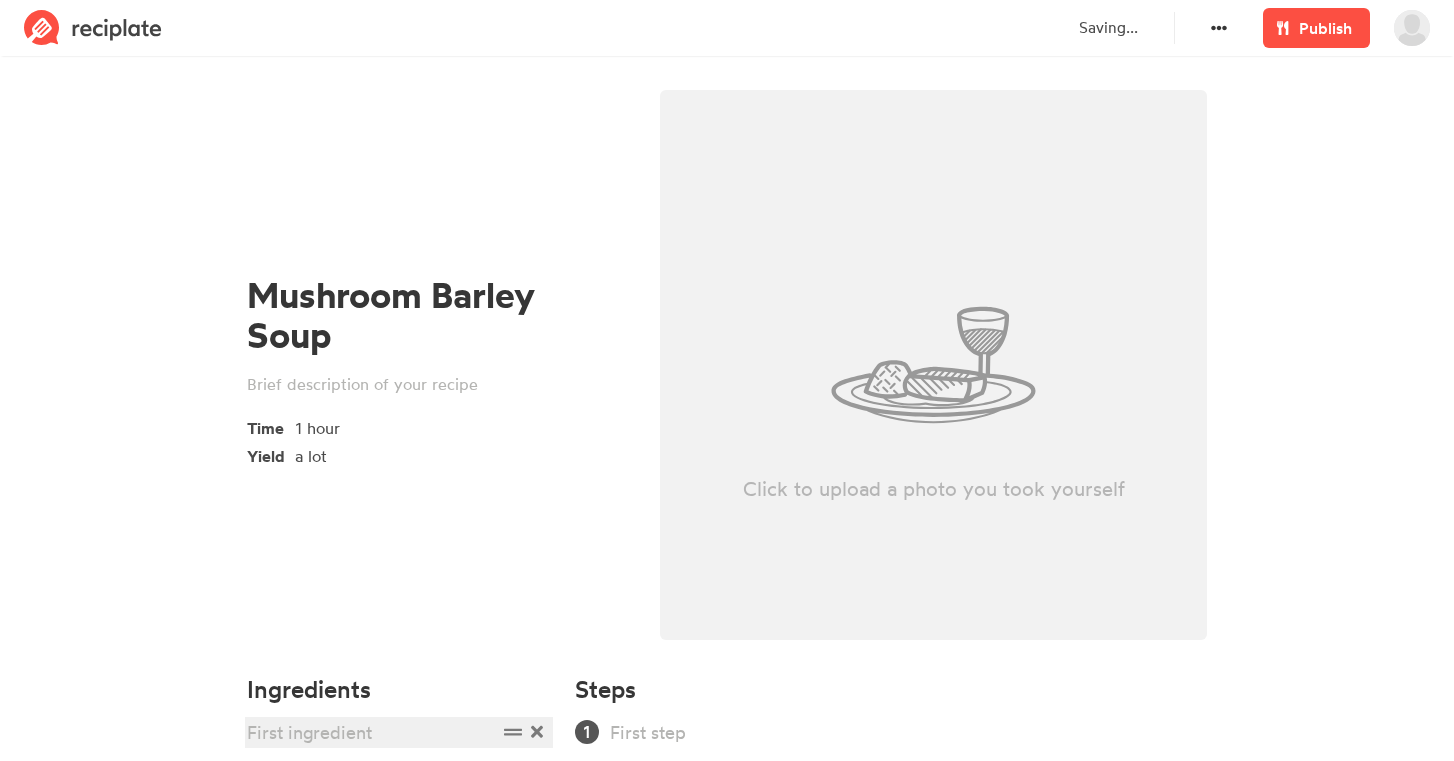 click at bounding box center [372, 732] 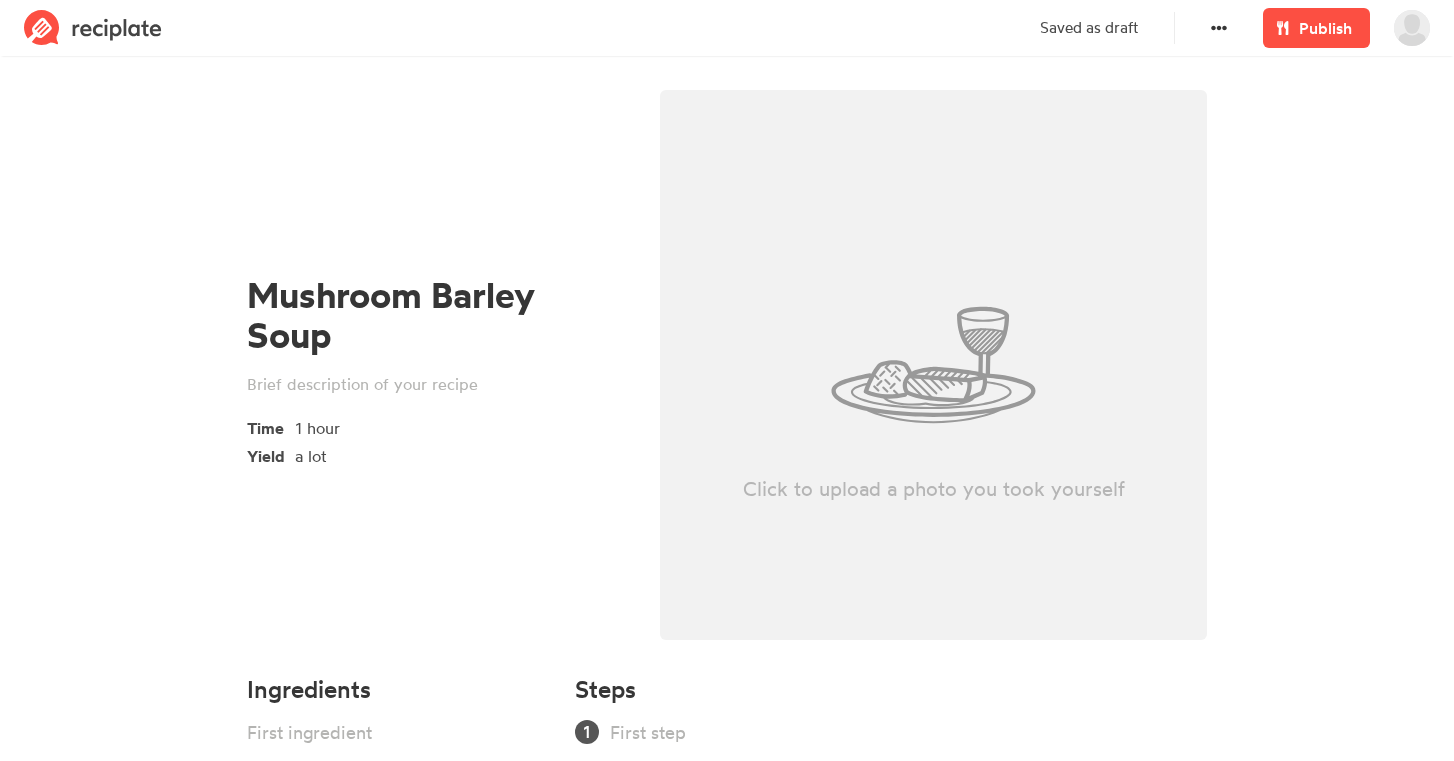 click on "Click to upload a photo you took yourself" at bounding box center (933, 365) 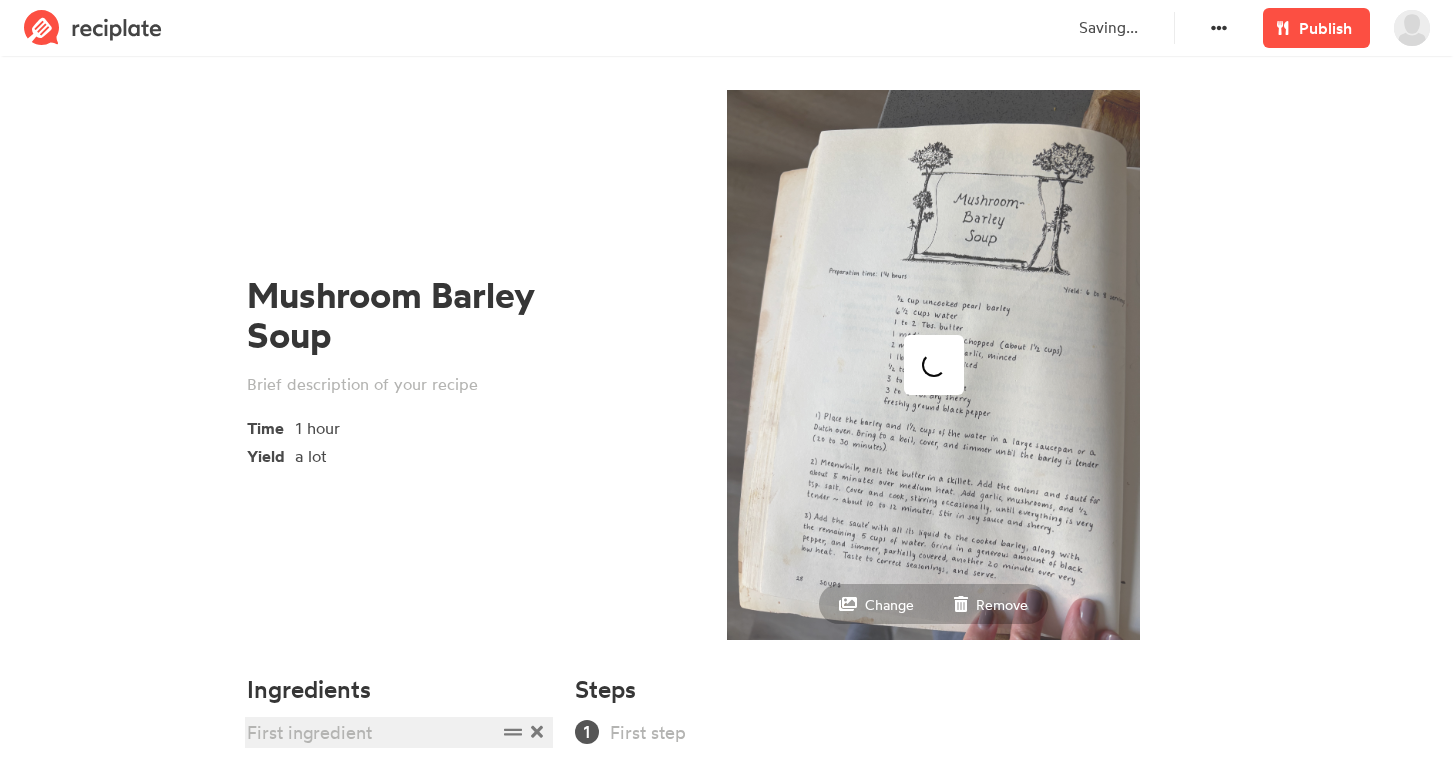 click at bounding box center [372, 732] 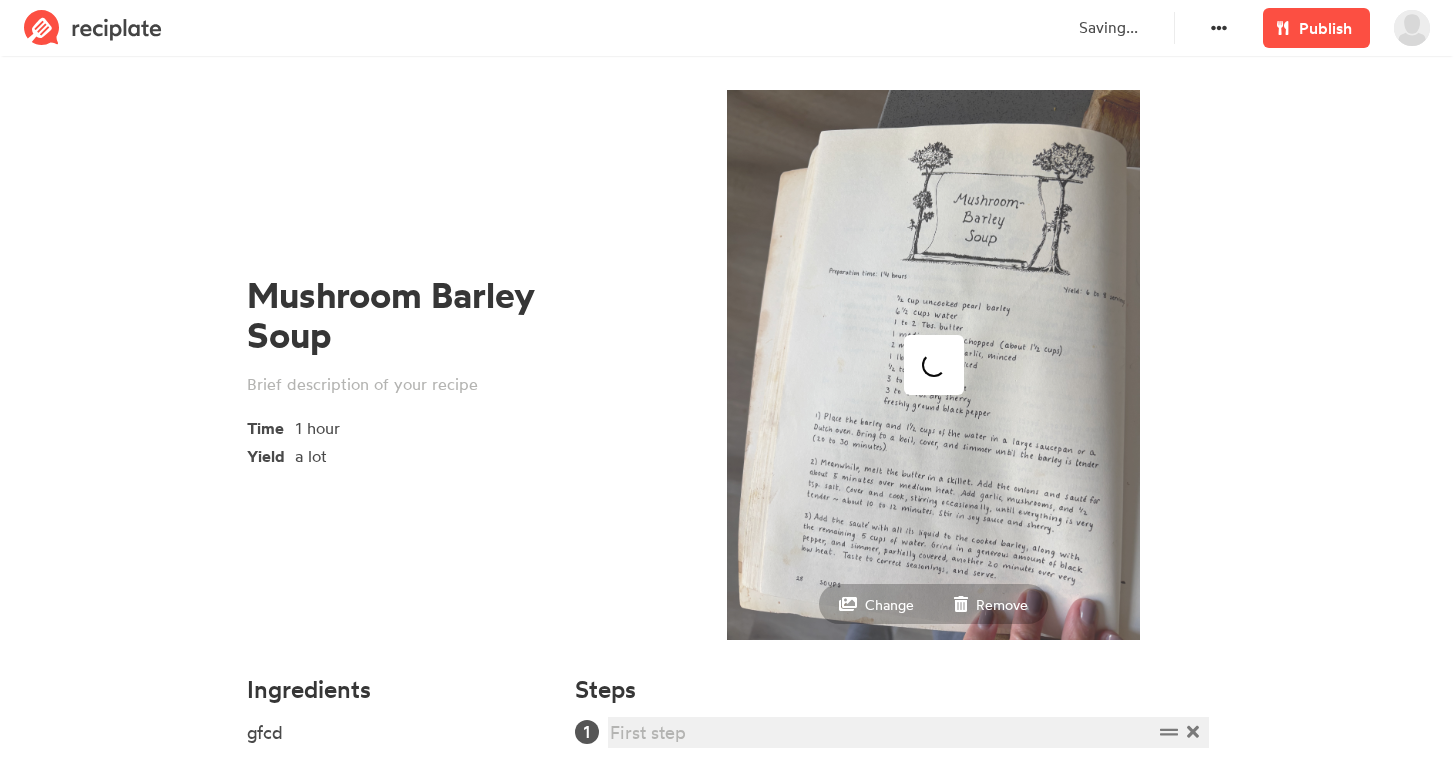 drag, startPoint x: 674, startPoint y: 756, endPoint x: 685, endPoint y: 734, distance: 24.596748 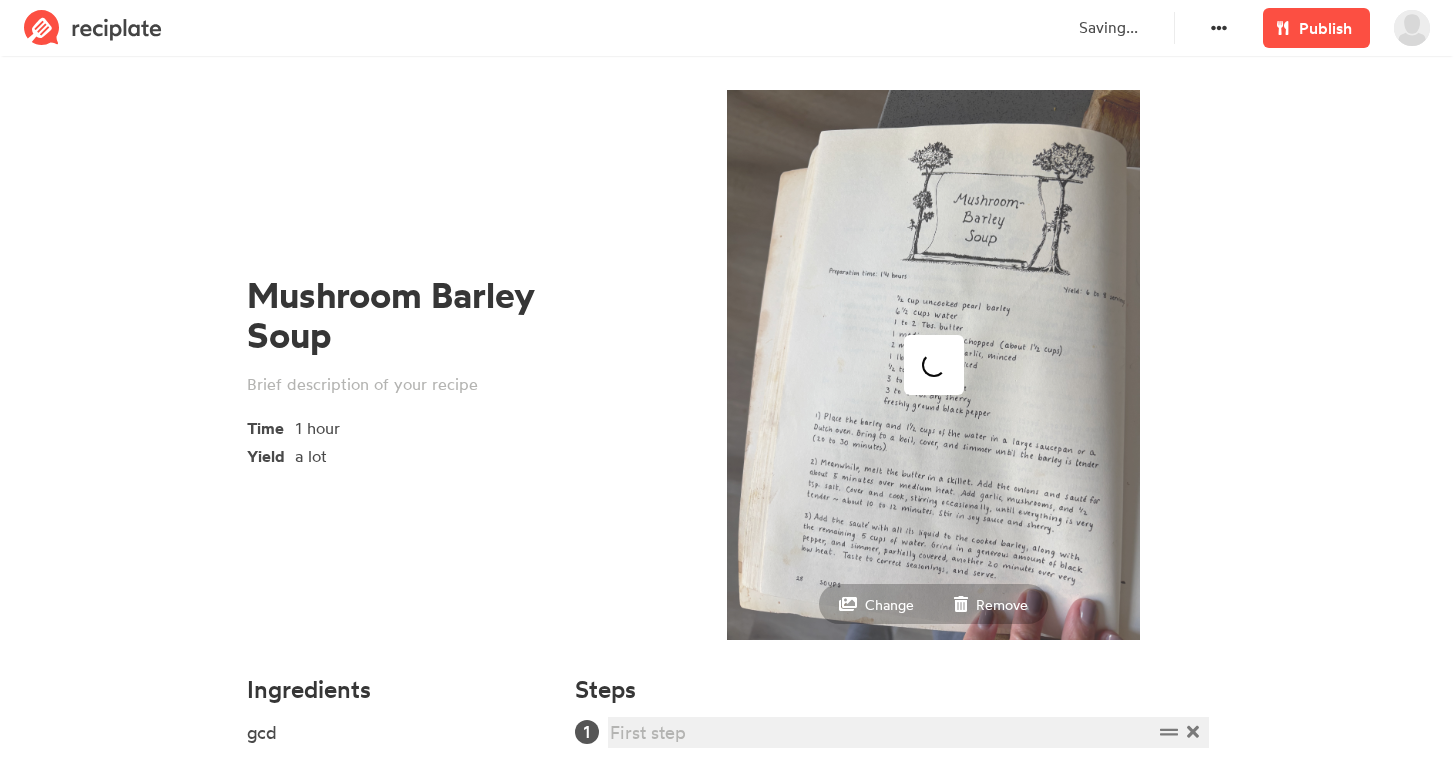 type 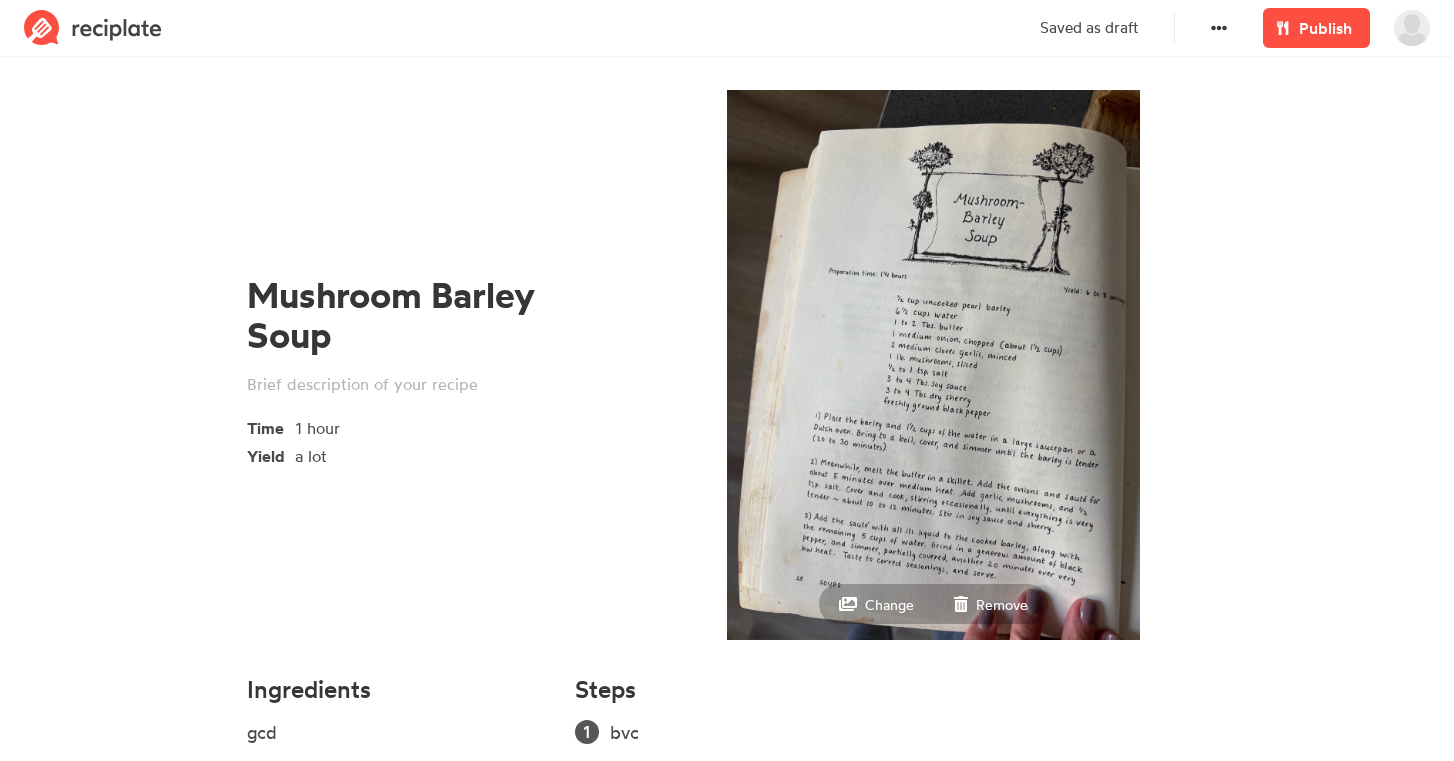 drag, startPoint x: 685, startPoint y: 734, endPoint x: 562, endPoint y: 604, distance: 178.96648 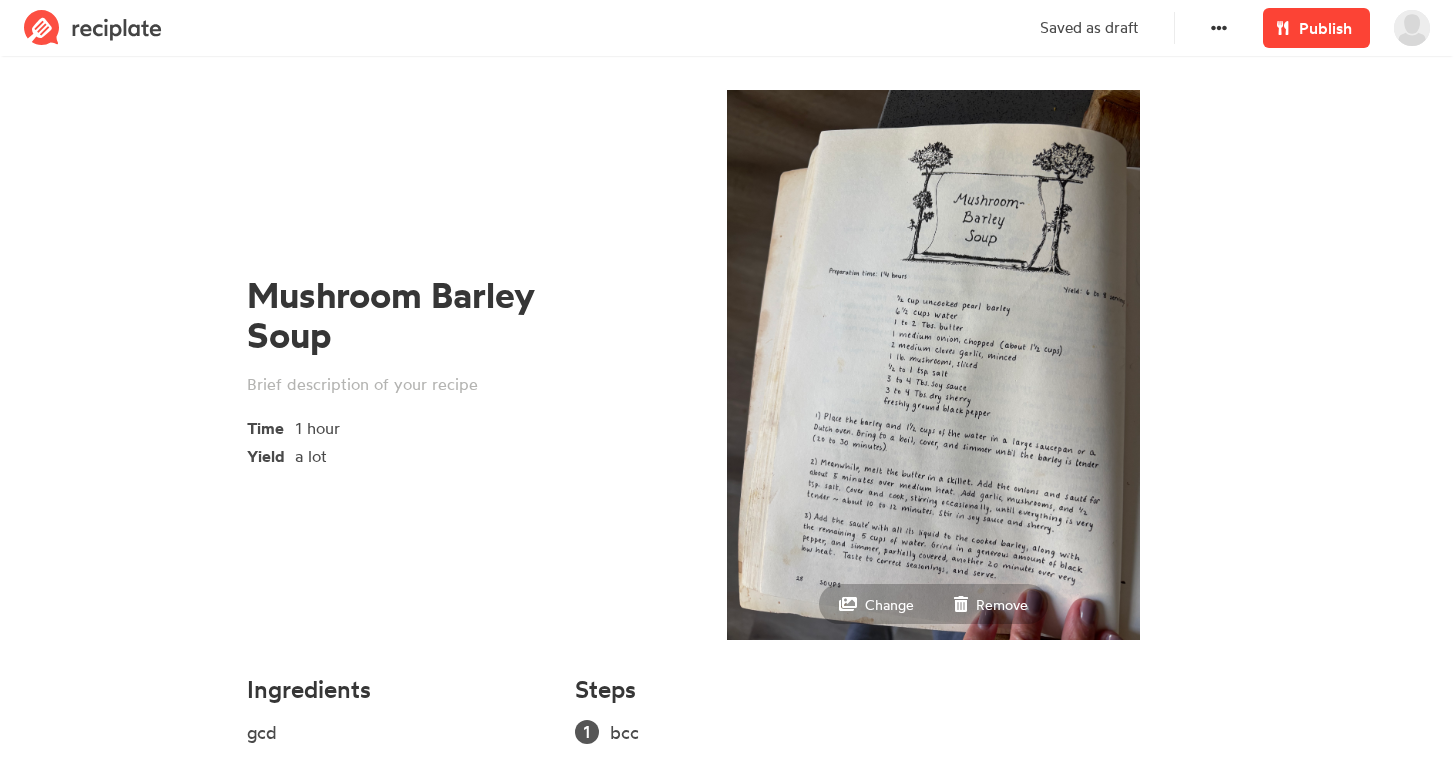 click on "Publish" at bounding box center (1325, 28) 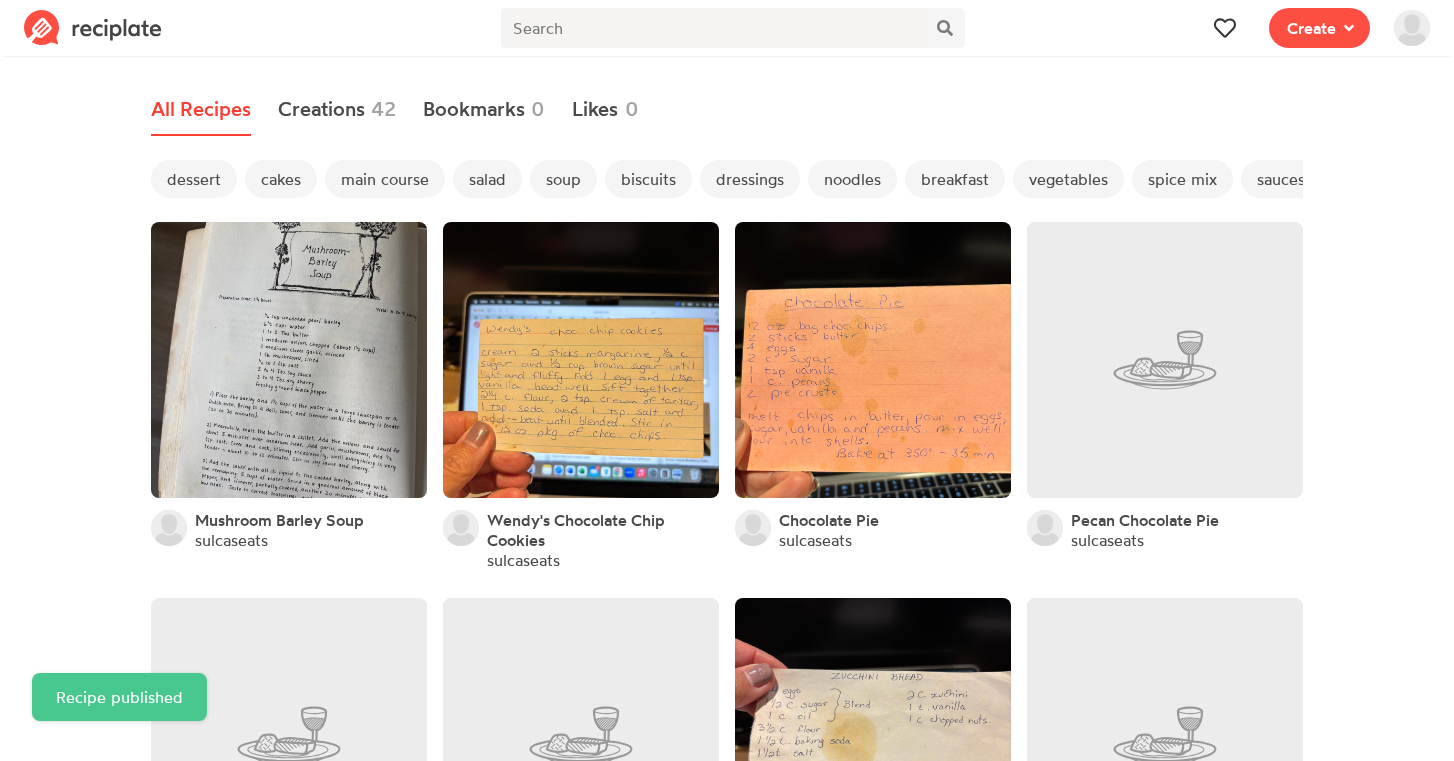 click on "soup" at bounding box center (563, 179) 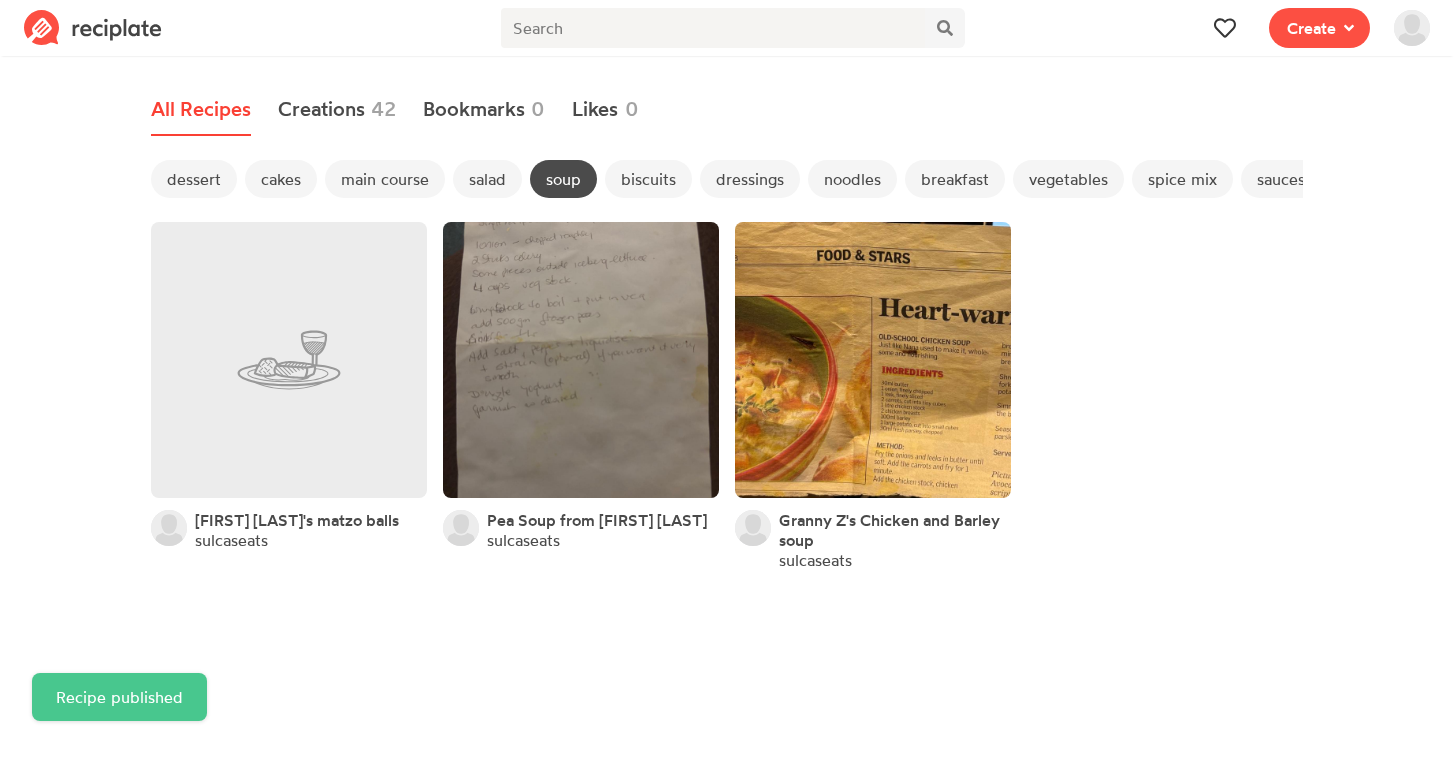 click on "soup" at bounding box center [563, 179] 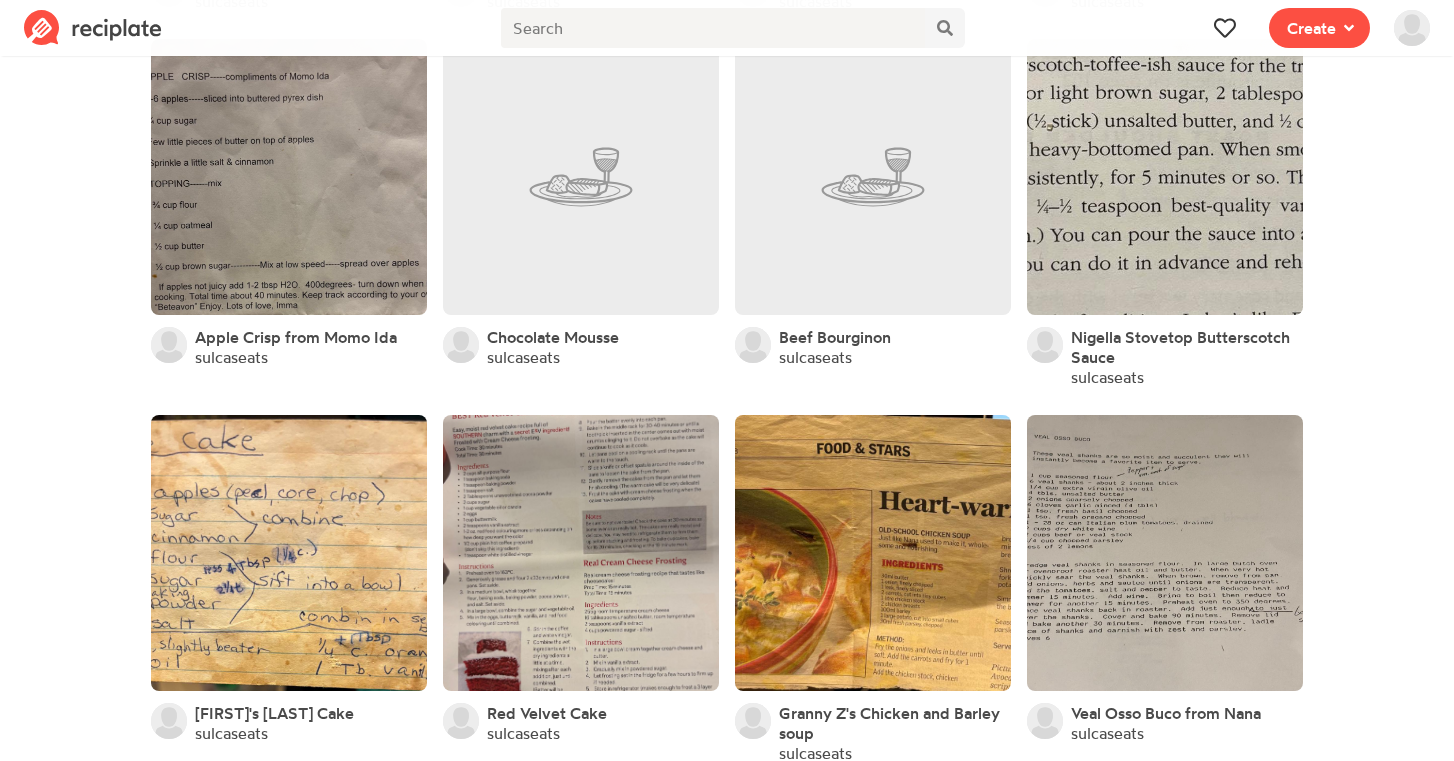 scroll, scrollTop: 2361, scrollLeft: 0, axis: vertical 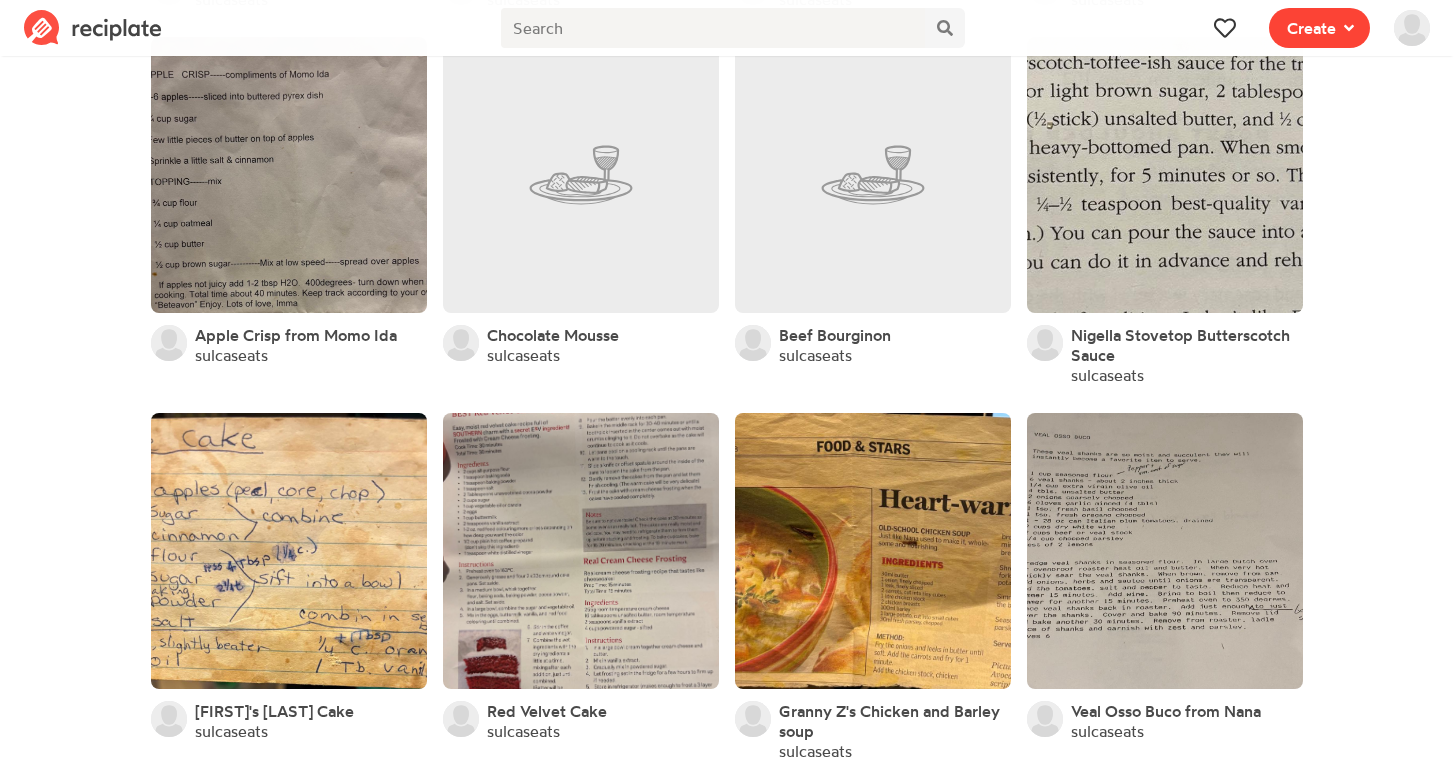 click on "Create" at bounding box center (1311, 28) 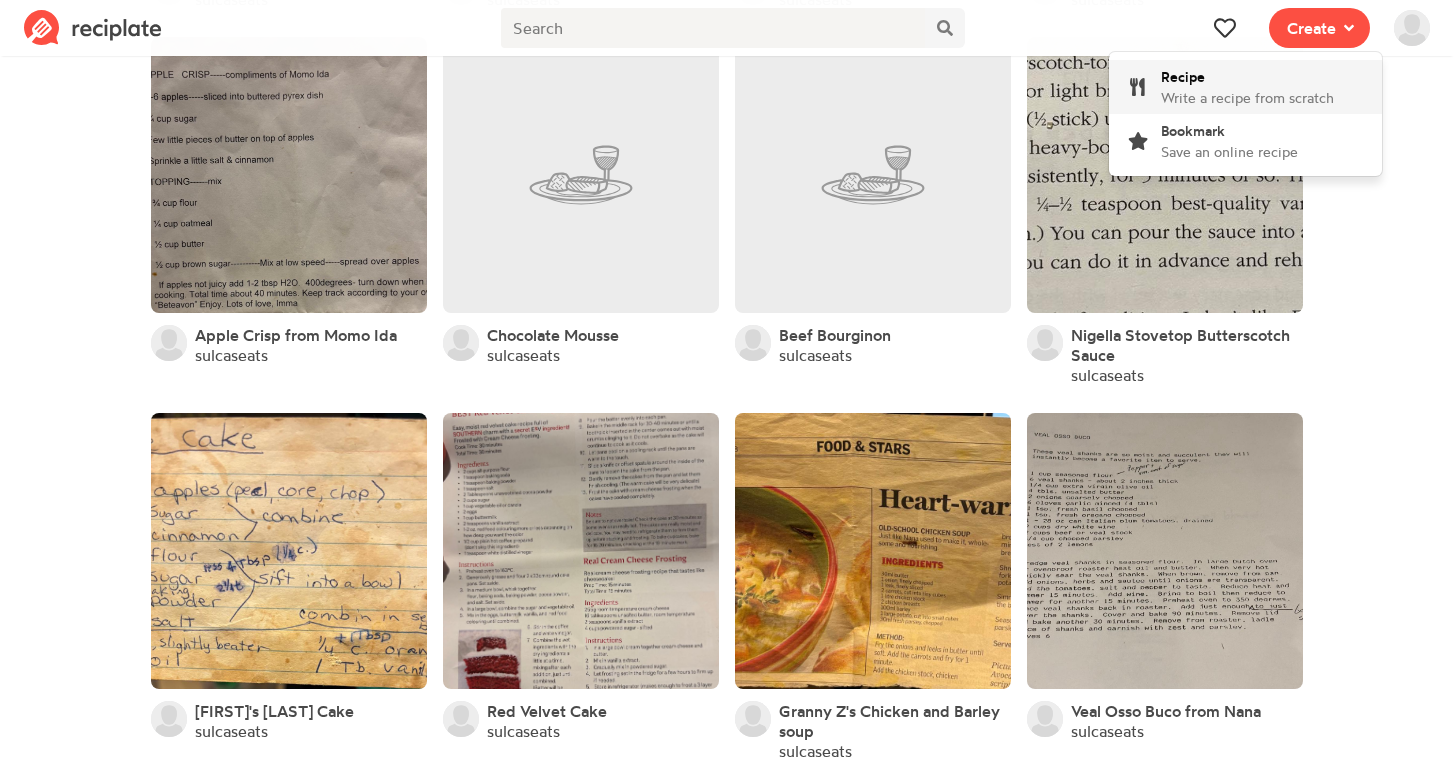 click on "Recipe" at bounding box center [1183, 76] 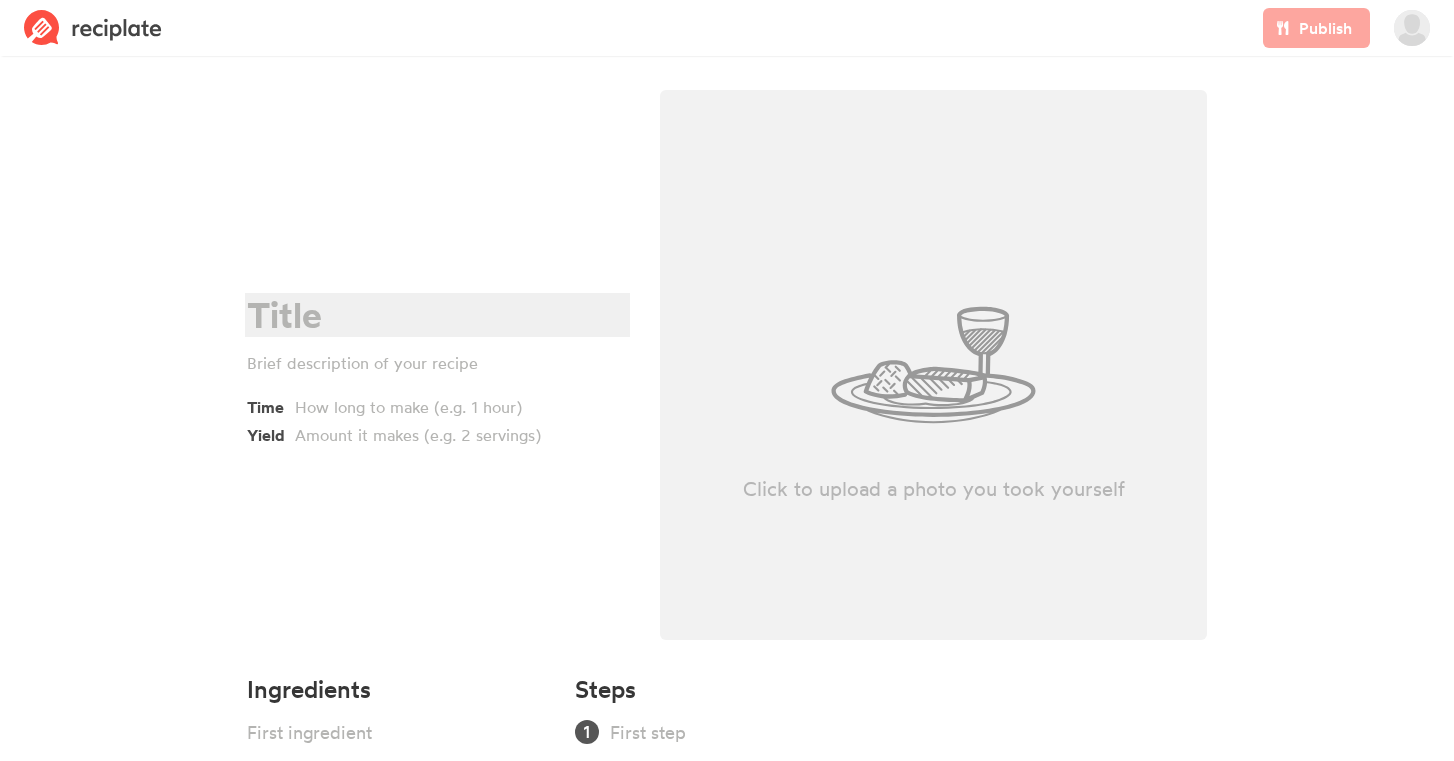 click at bounding box center [434, 315] 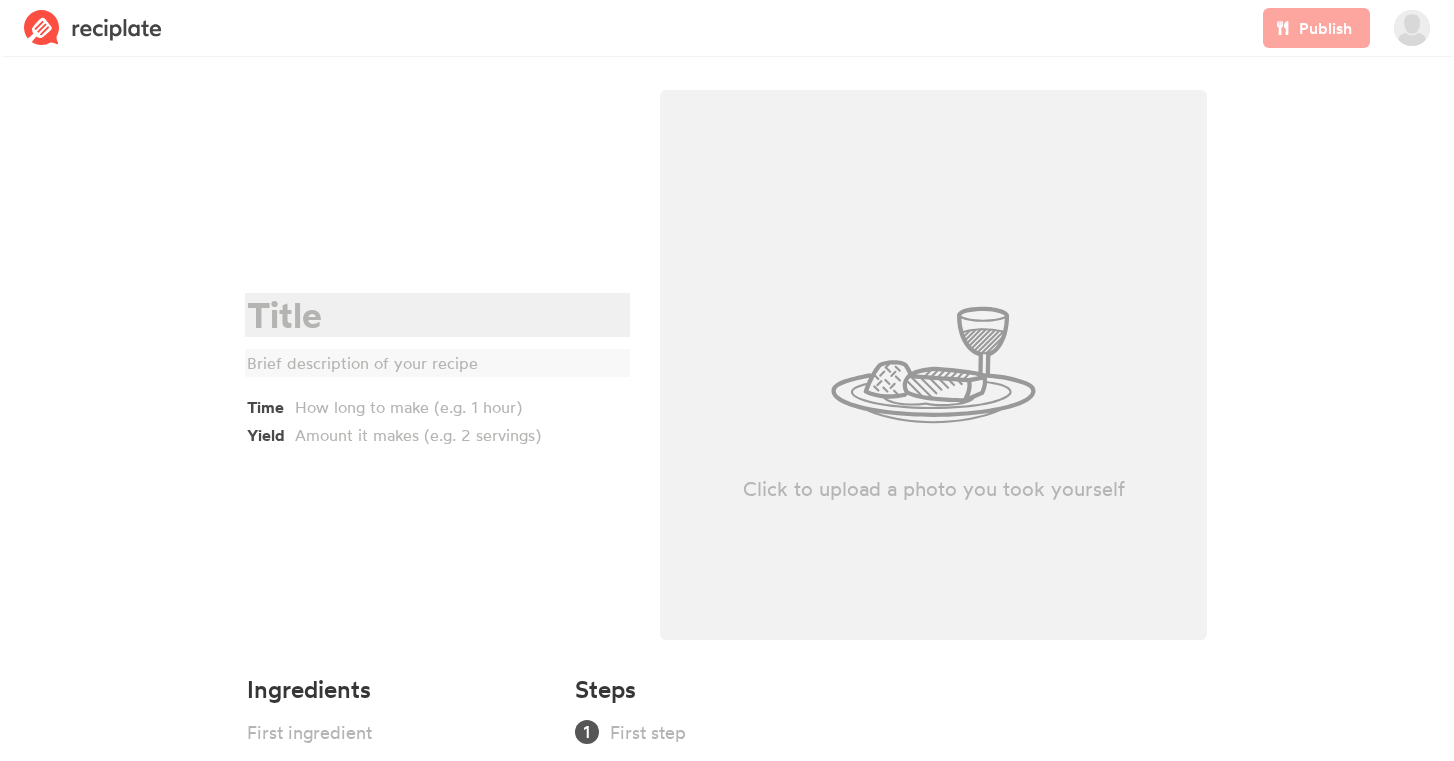 type 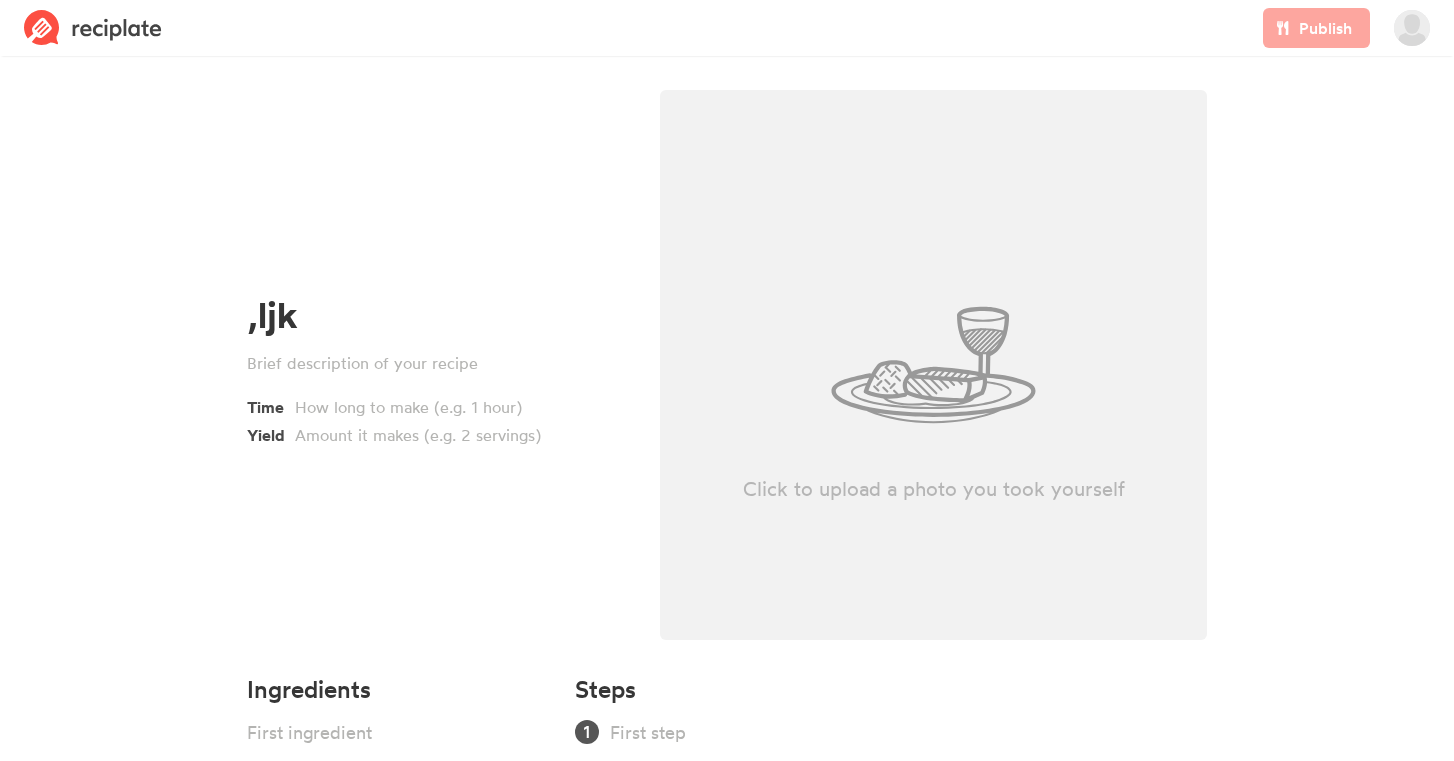 drag, startPoint x: 403, startPoint y: 363, endPoint x: 898, endPoint y: 417, distance: 497.93674 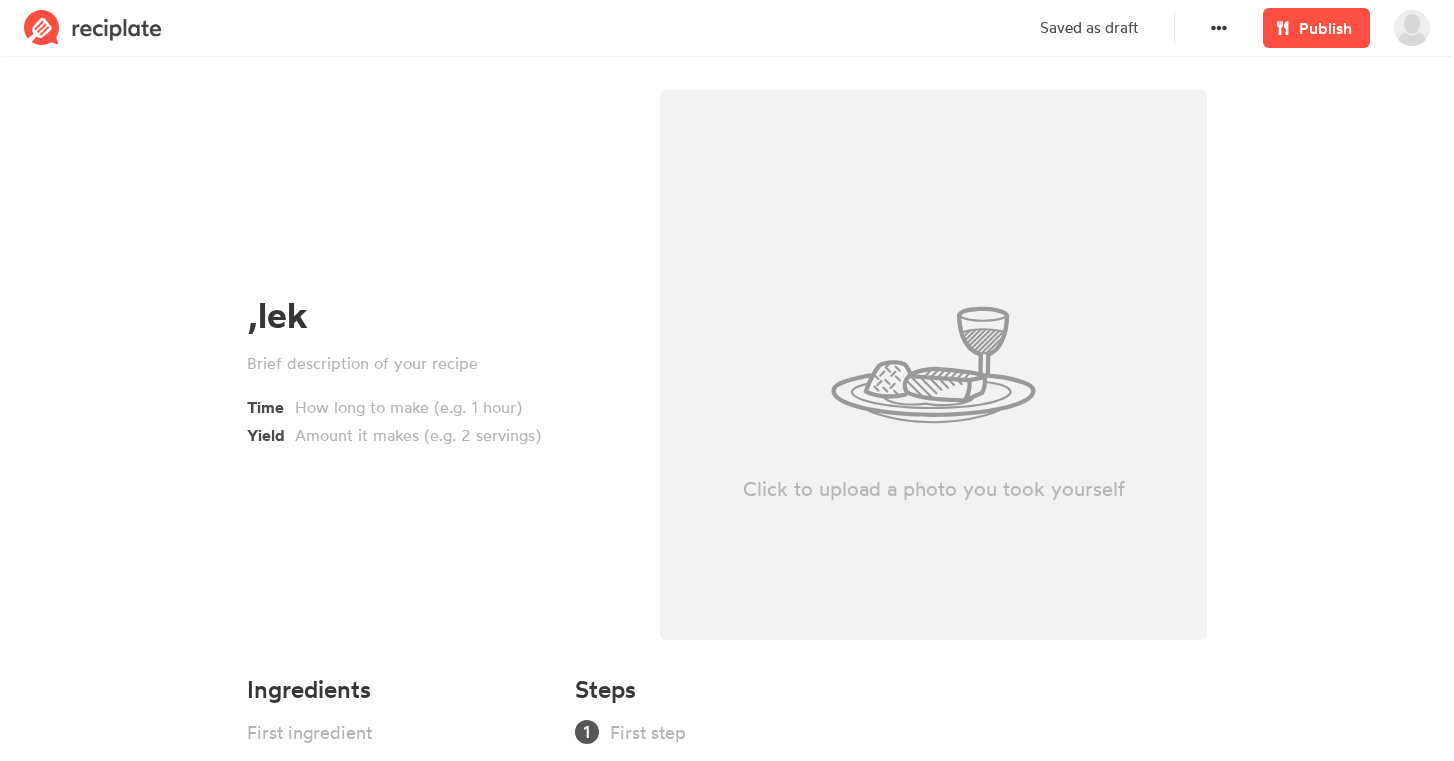 type on "C:\fakepath\IMG_6387.jpeg" 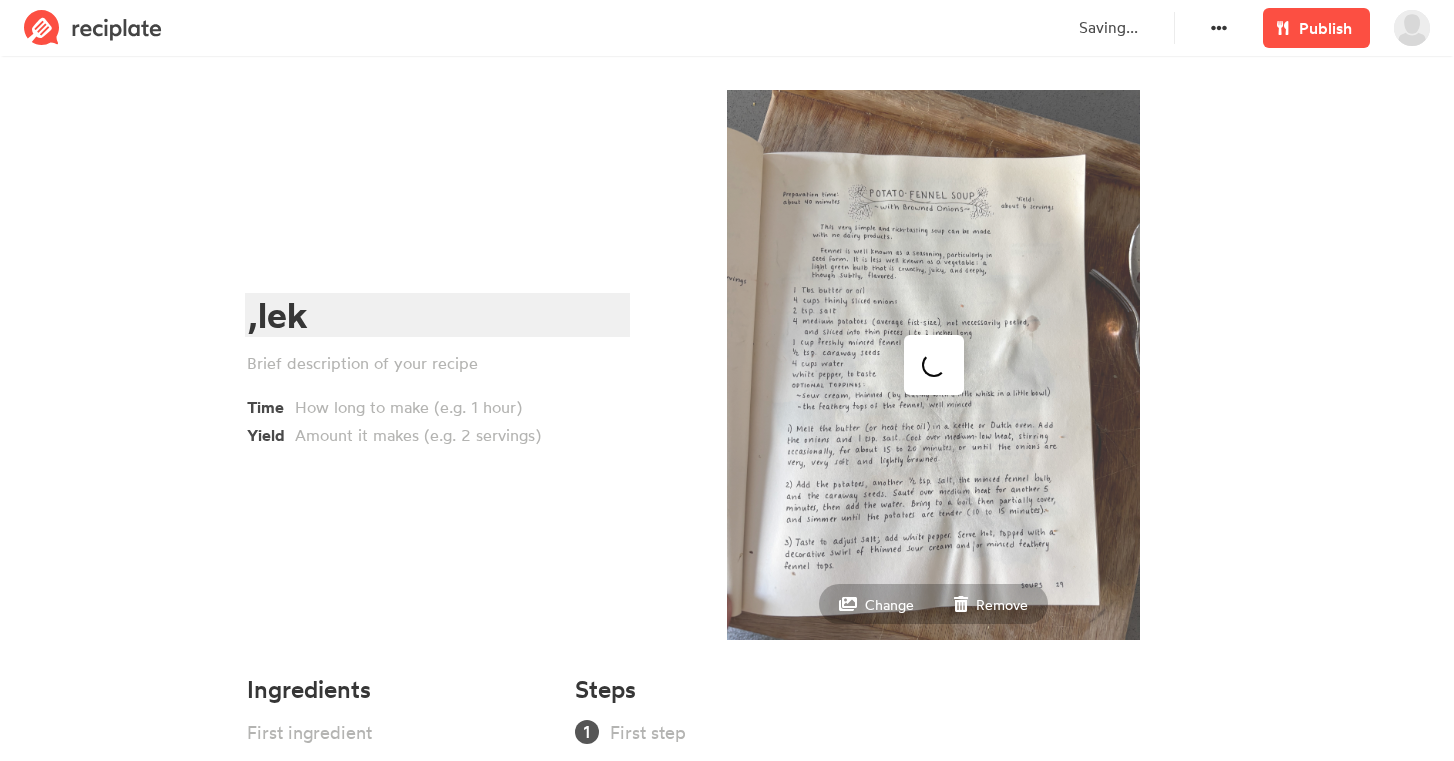 click on ",lek" at bounding box center [434, 315] 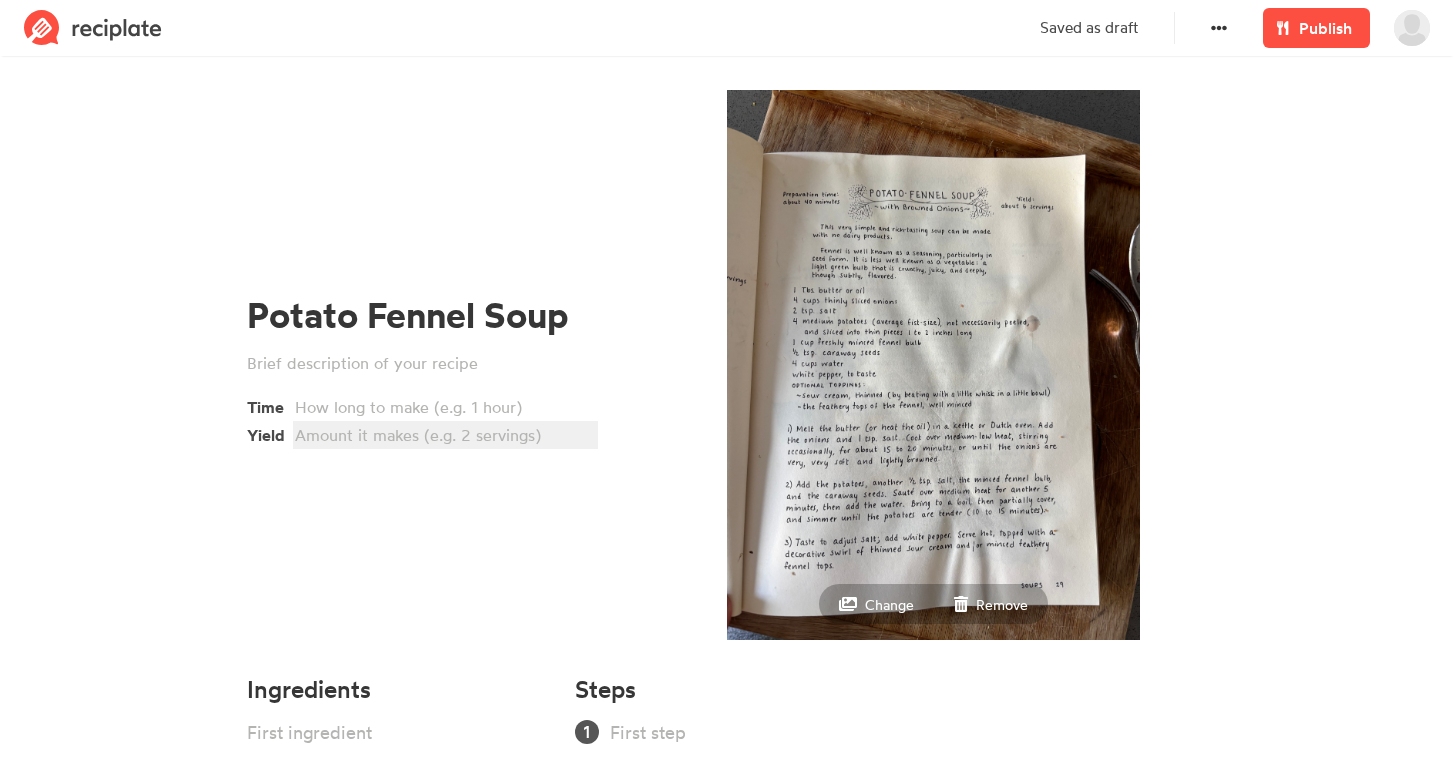 click at bounding box center (442, 435) 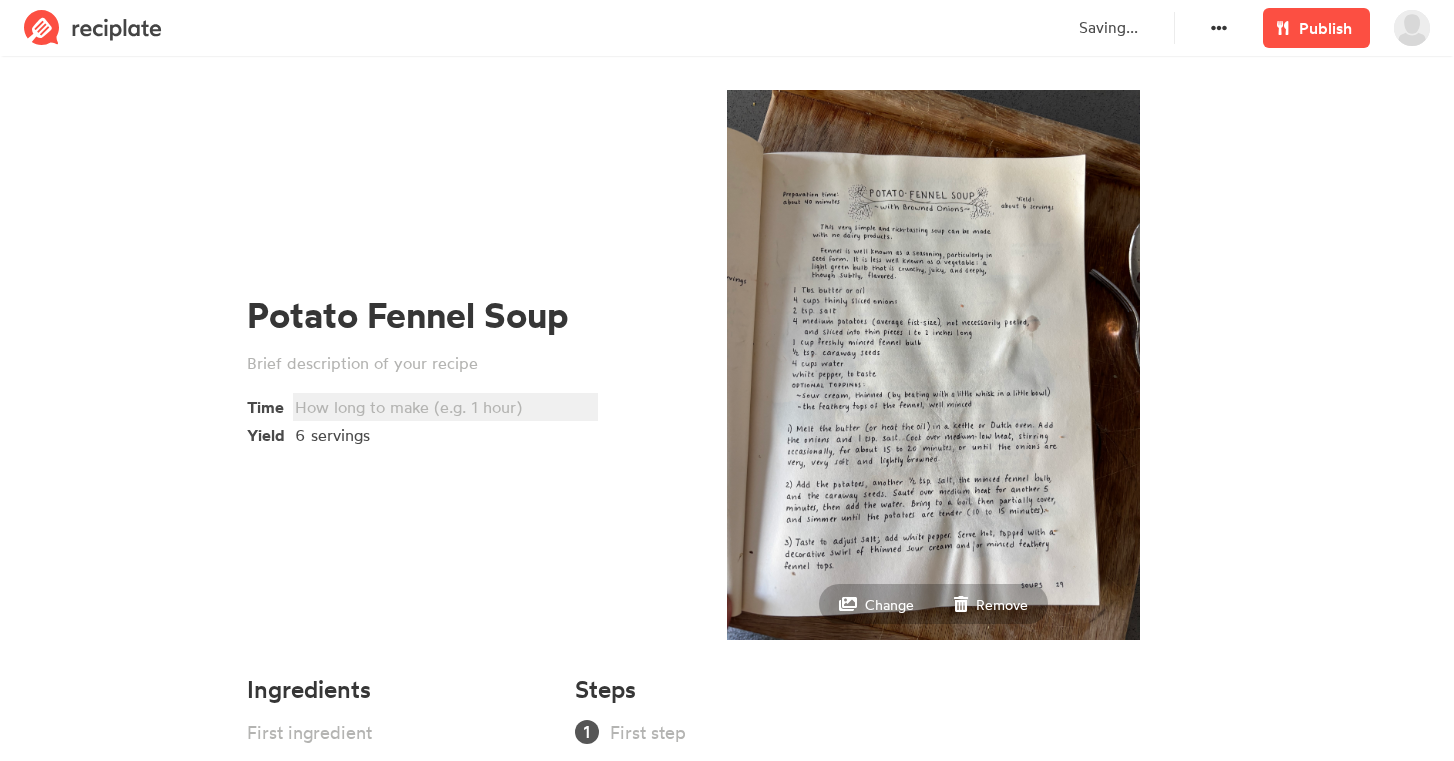 click at bounding box center [442, 407] 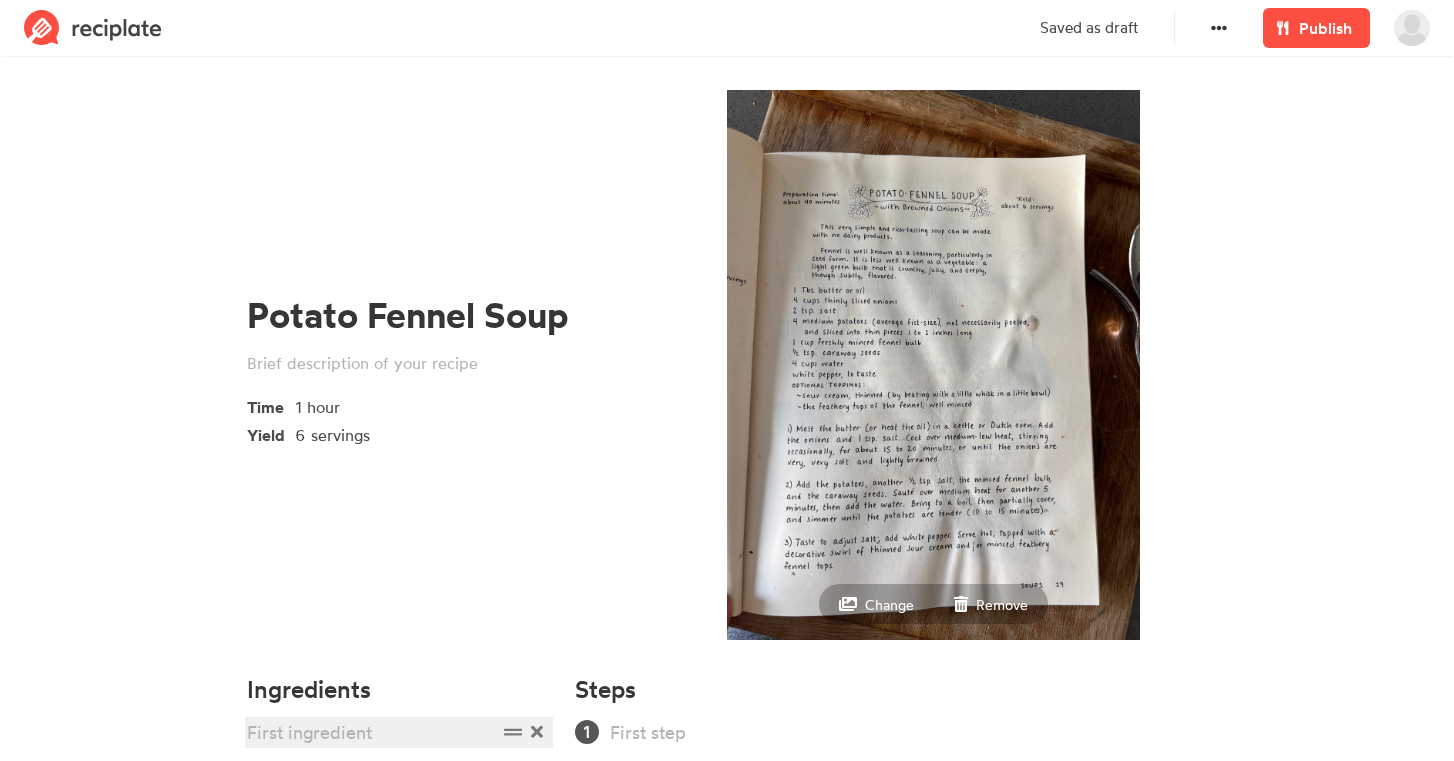 click at bounding box center (372, 732) 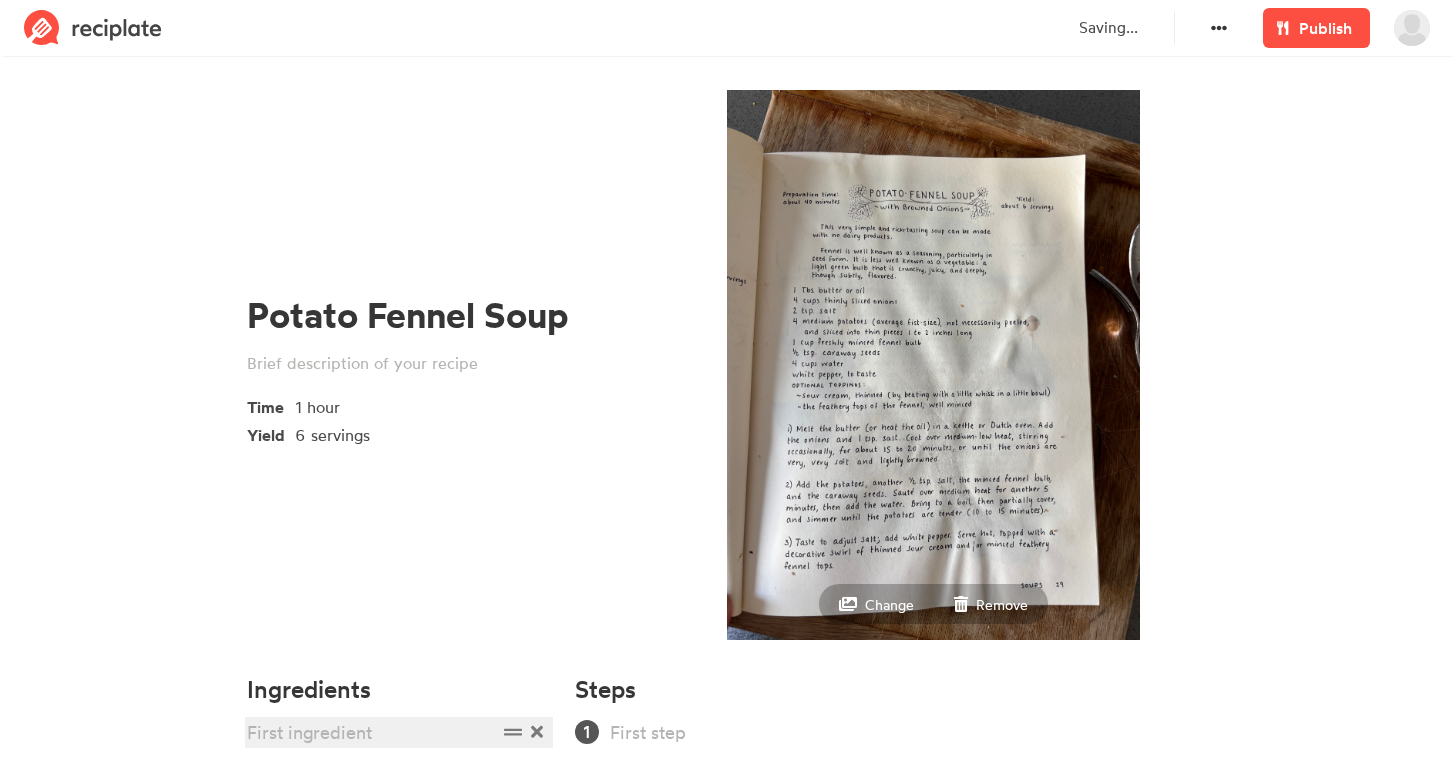 type 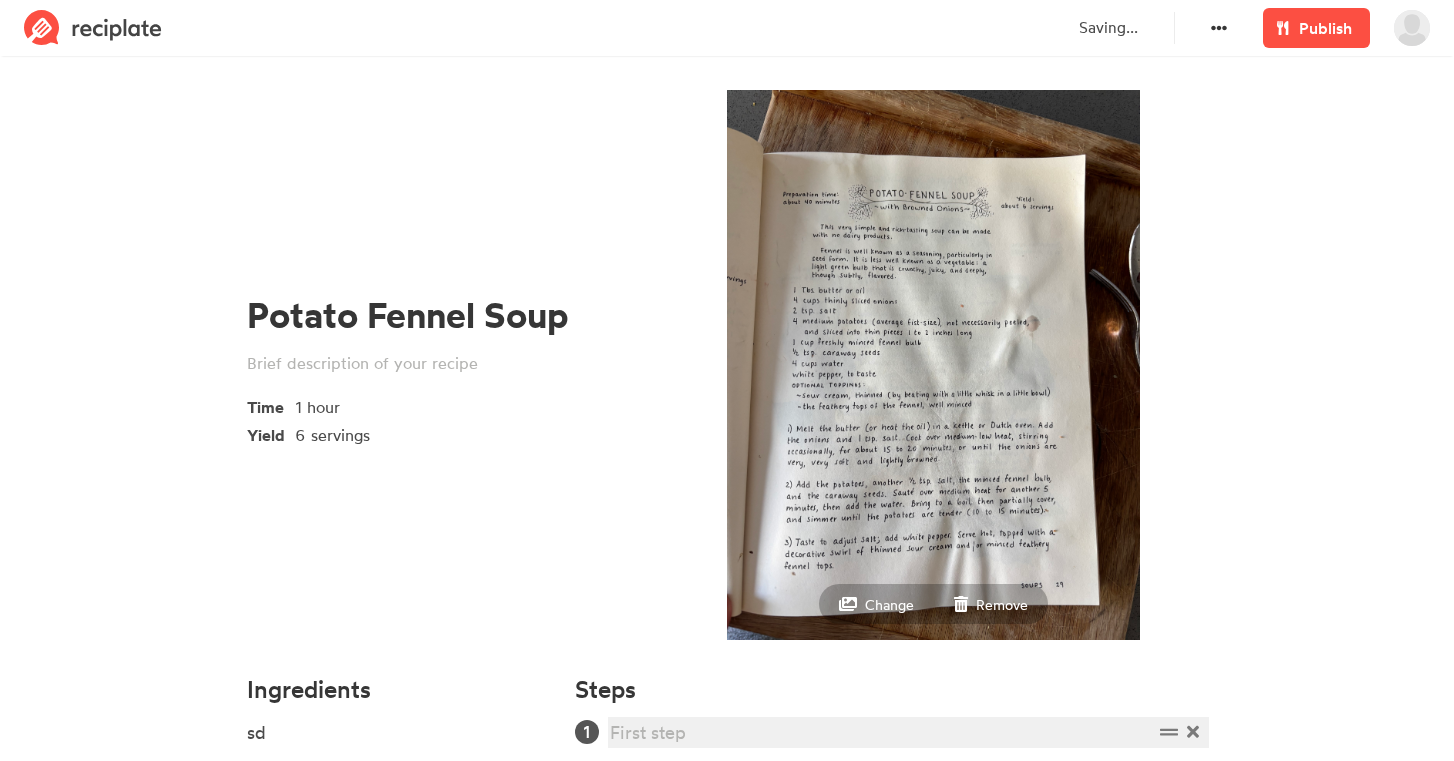 click at bounding box center (881, 732) 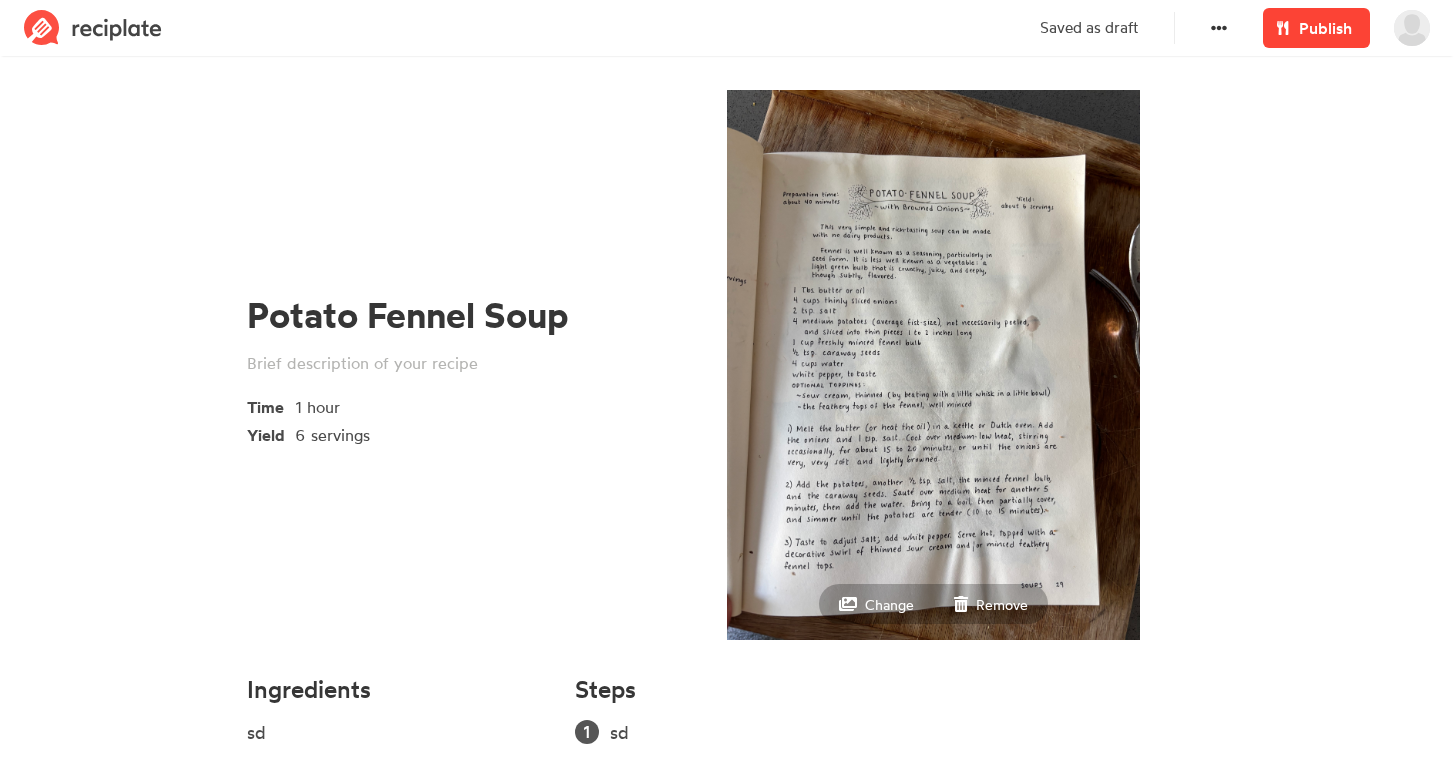 click on "Publish" at bounding box center [1325, 28] 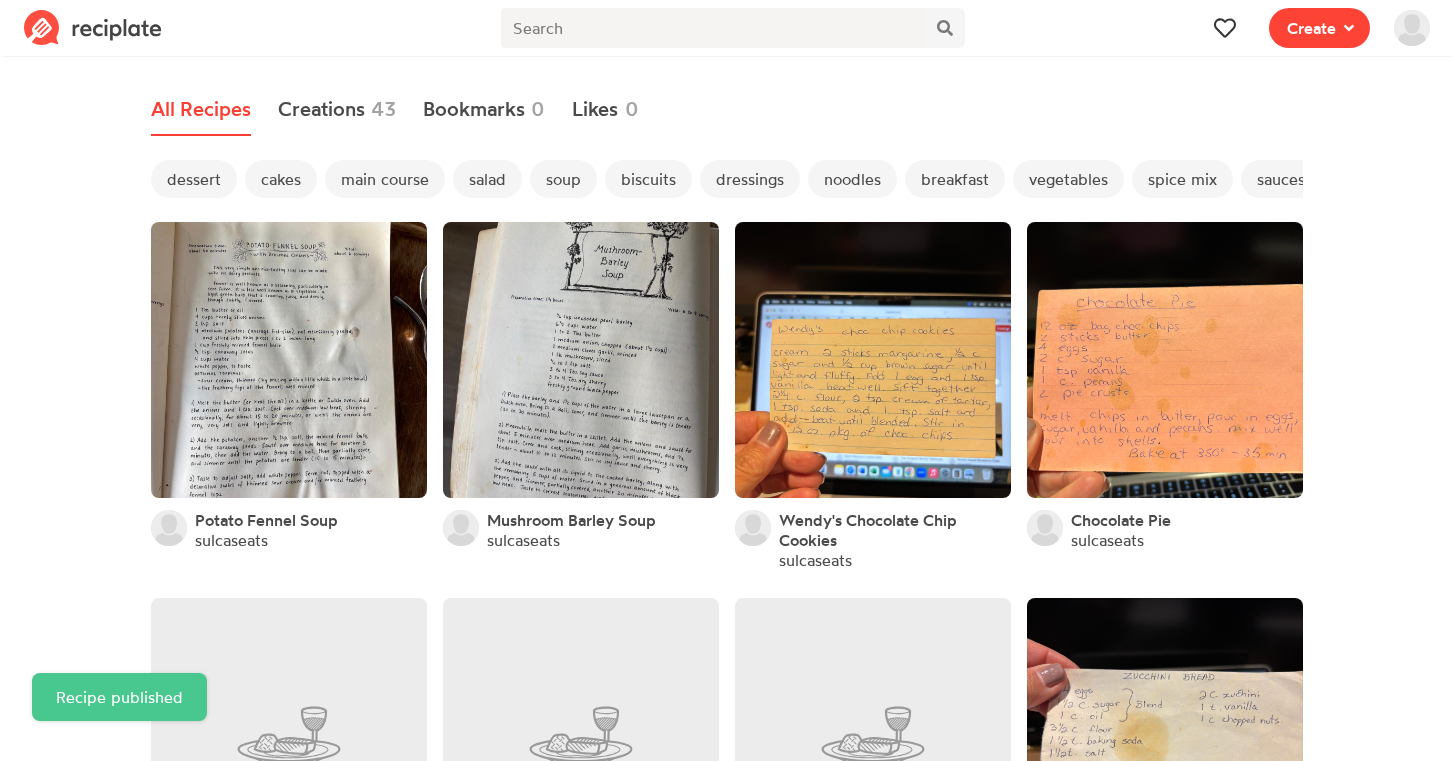 click on "Create" at bounding box center (1311, 28) 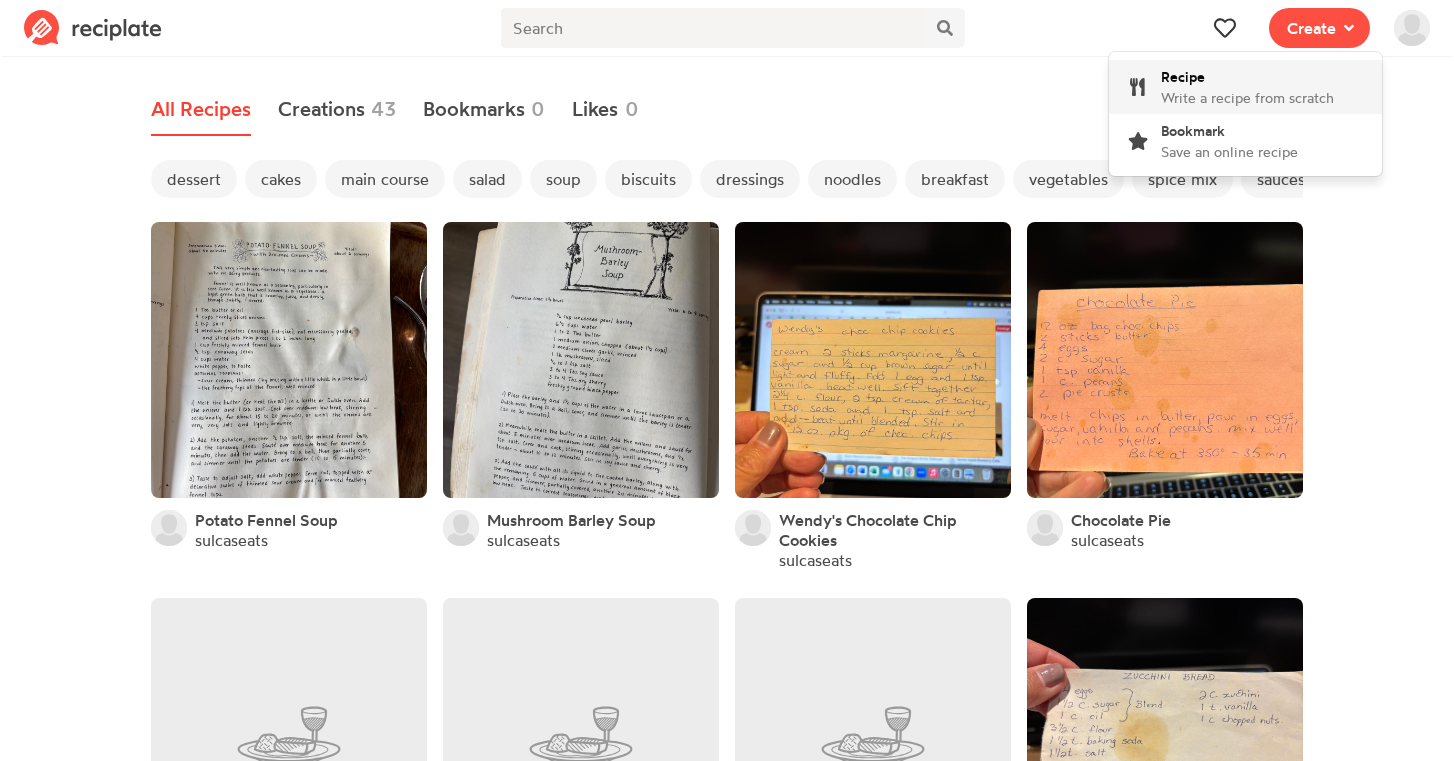 click on "Recipe  Write a recipe from scratch" at bounding box center [1247, 87] 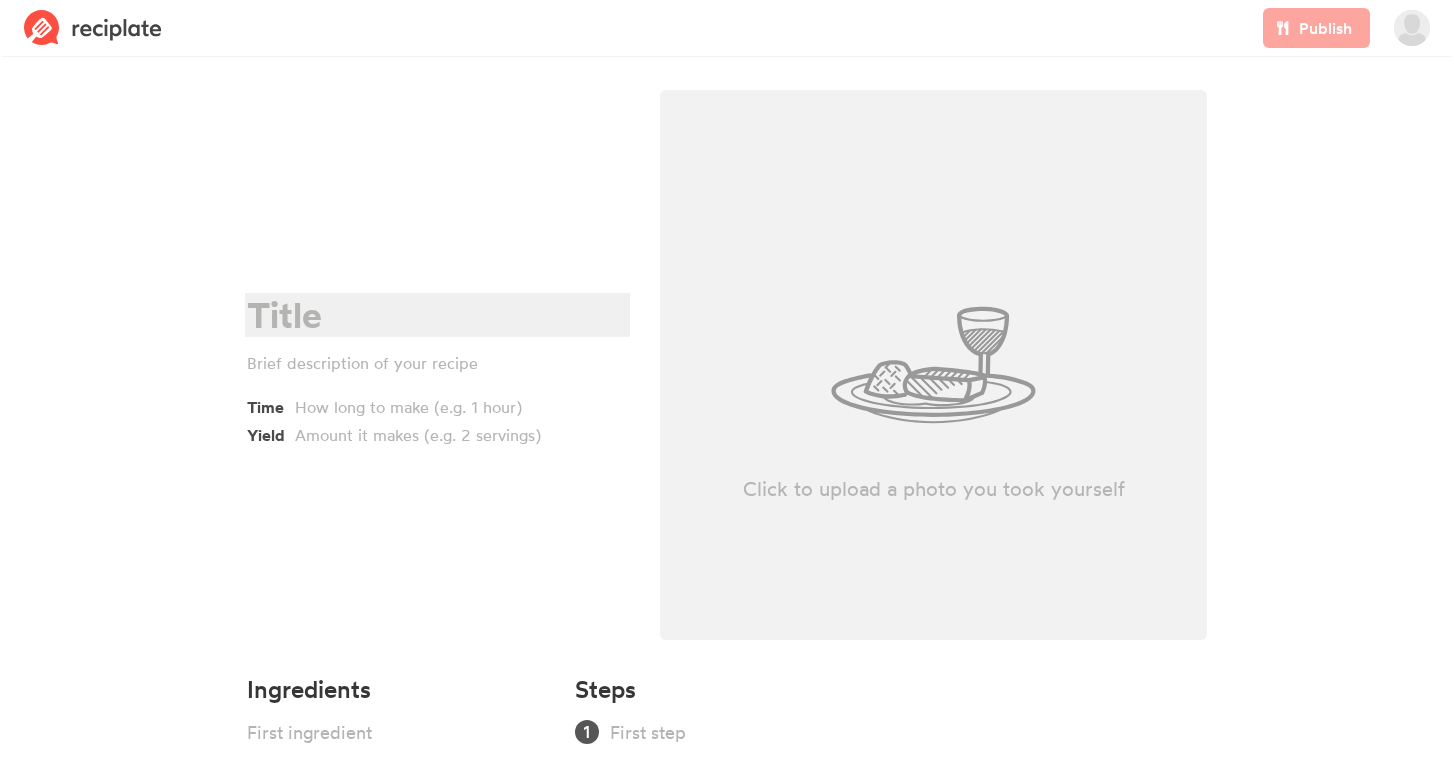 click at bounding box center [434, 315] 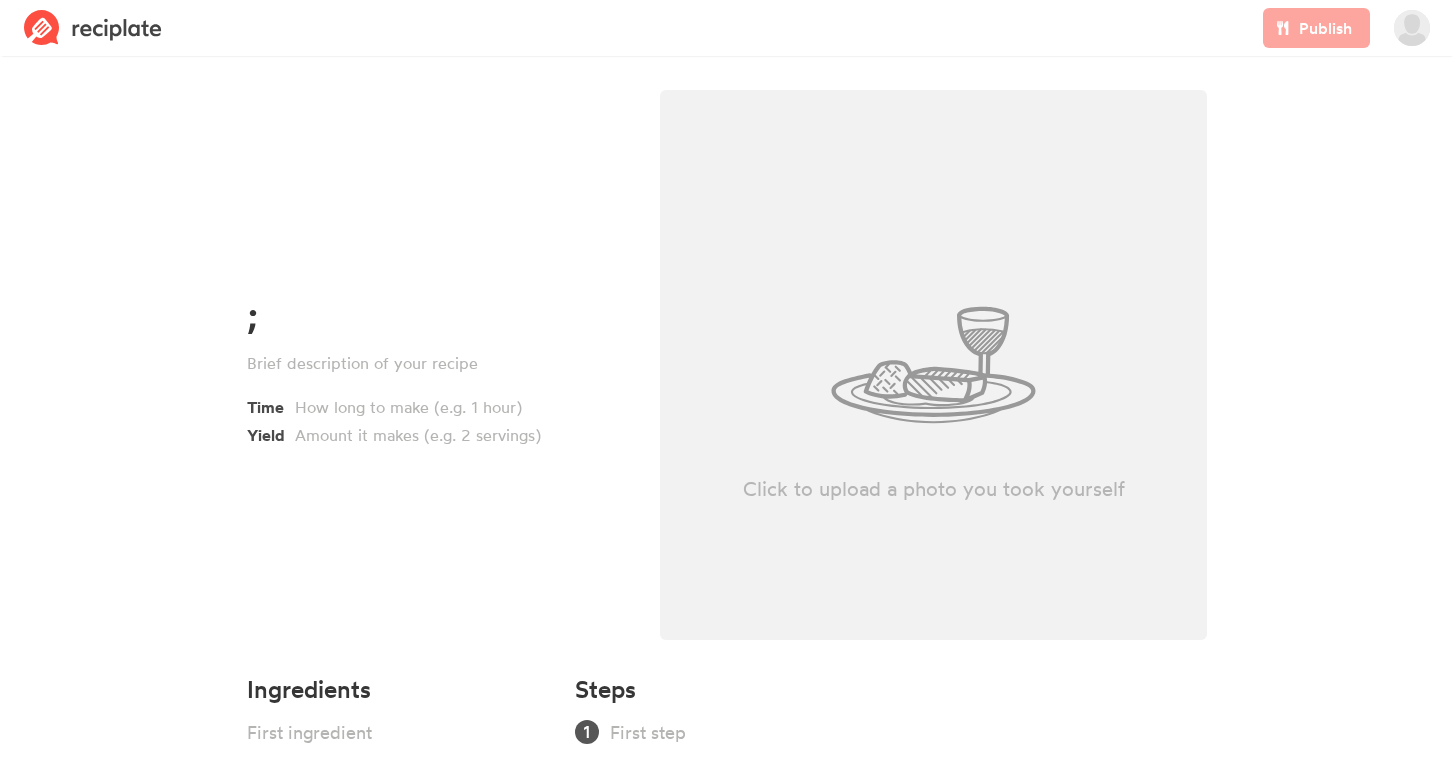 click on "Click to upload a photo you took yourself" at bounding box center [933, 365] 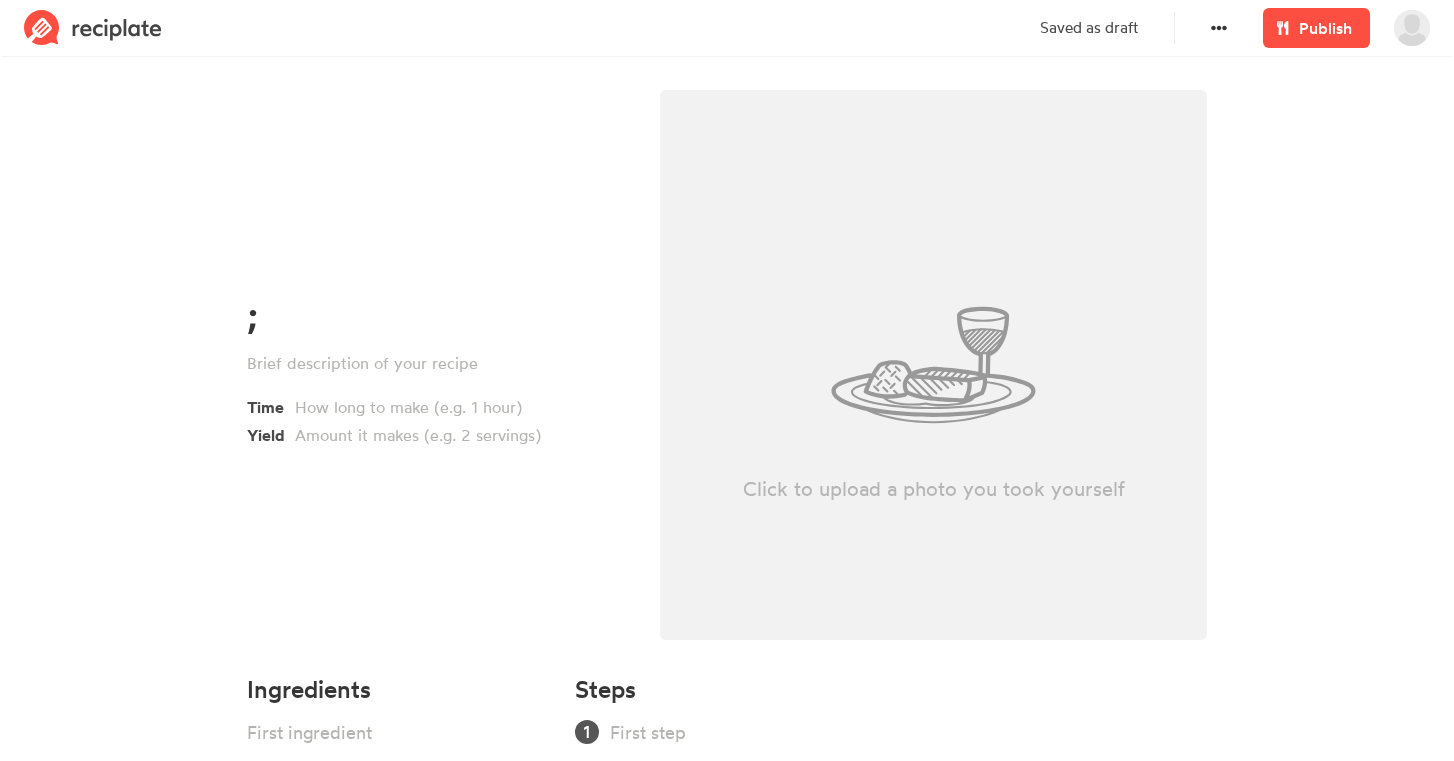 type on "C:\fakepath\IMG_6388.jpeg" 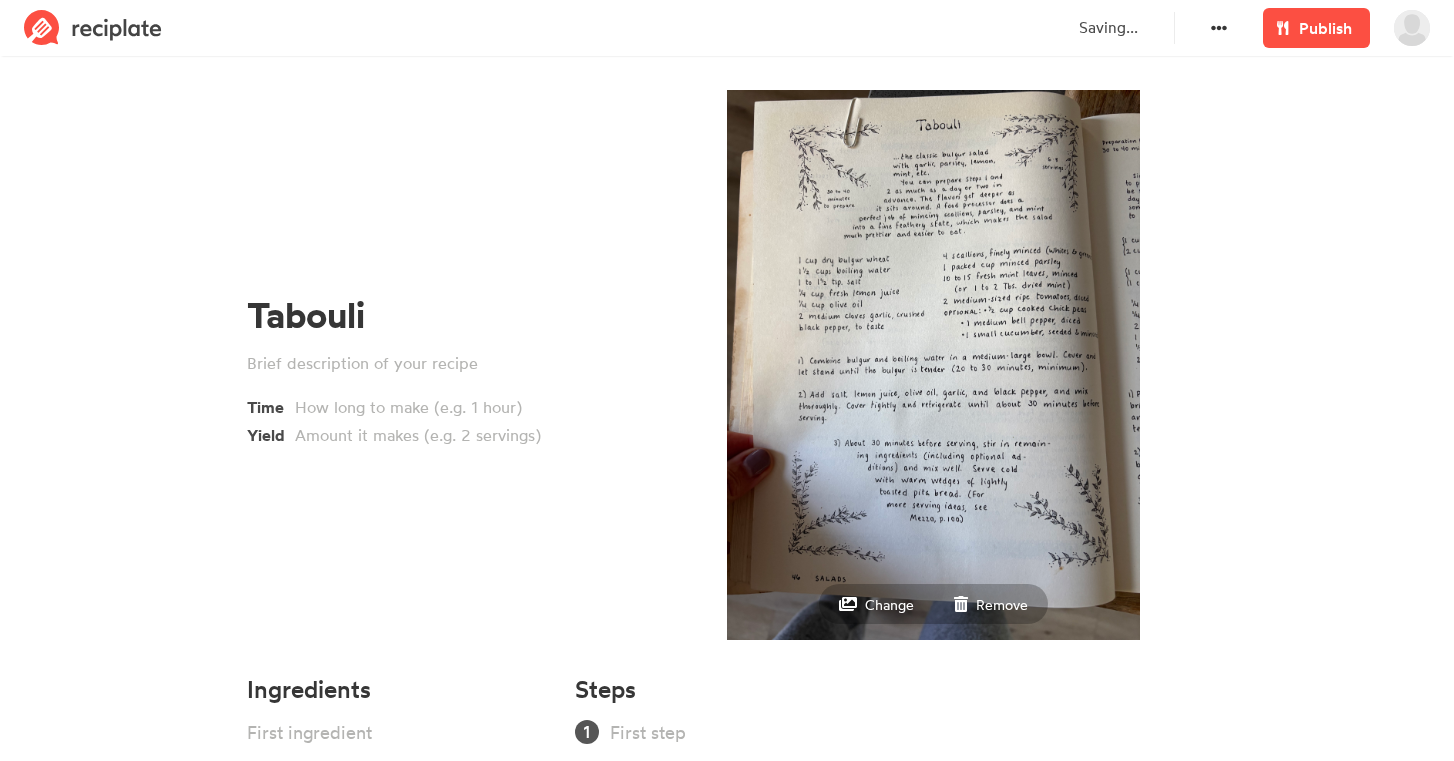 scroll, scrollTop: 0, scrollLeft: 0, axis: both 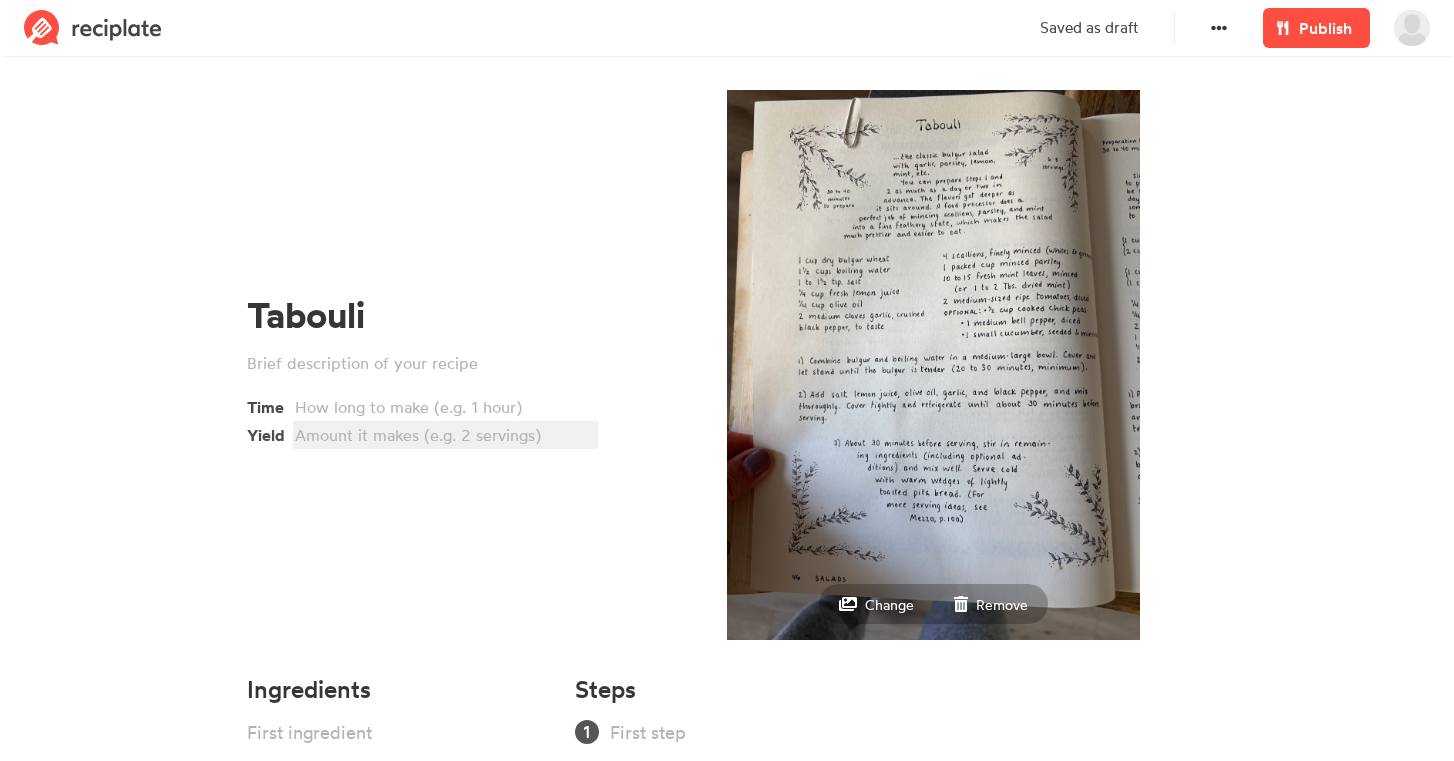 click at bounding box center (442, 435) 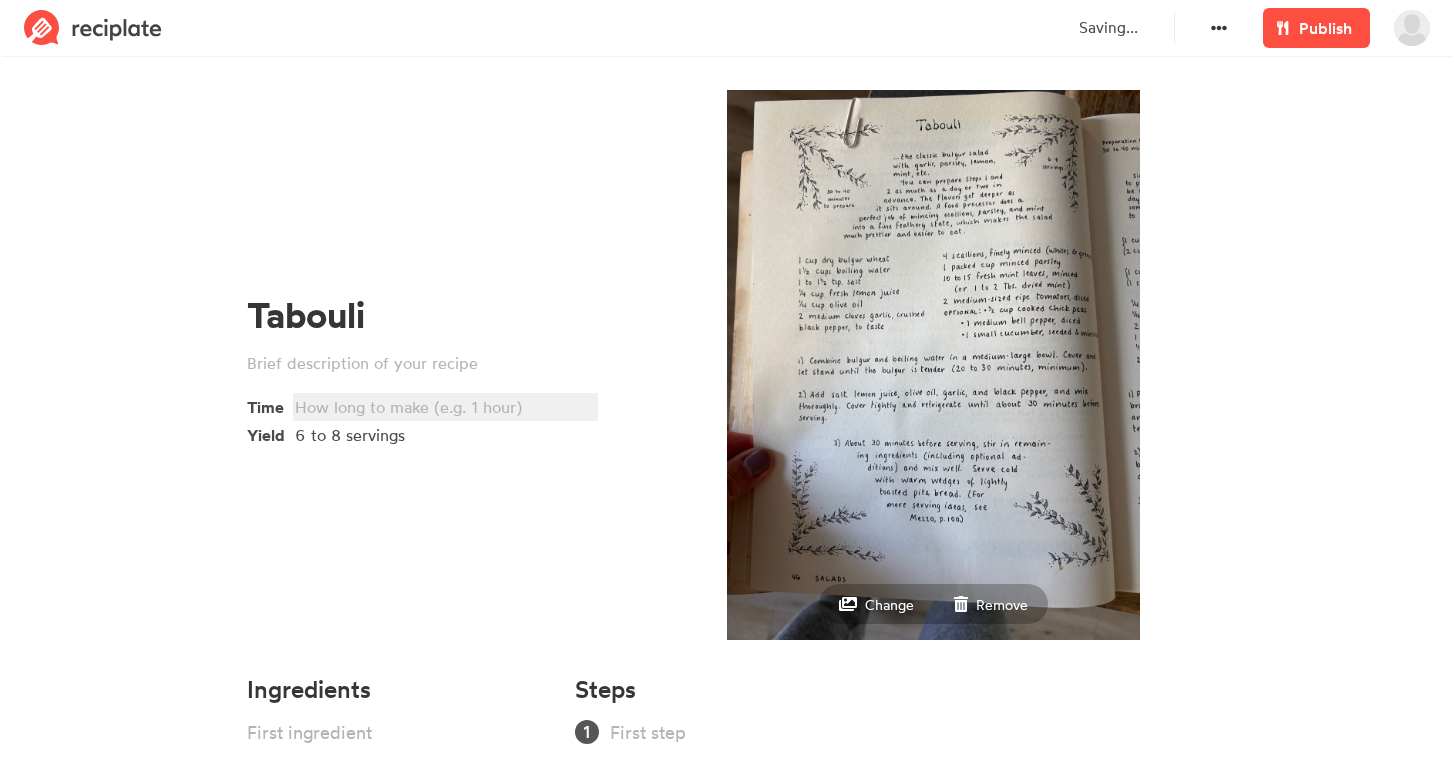 click at bounding box center (442, 407) 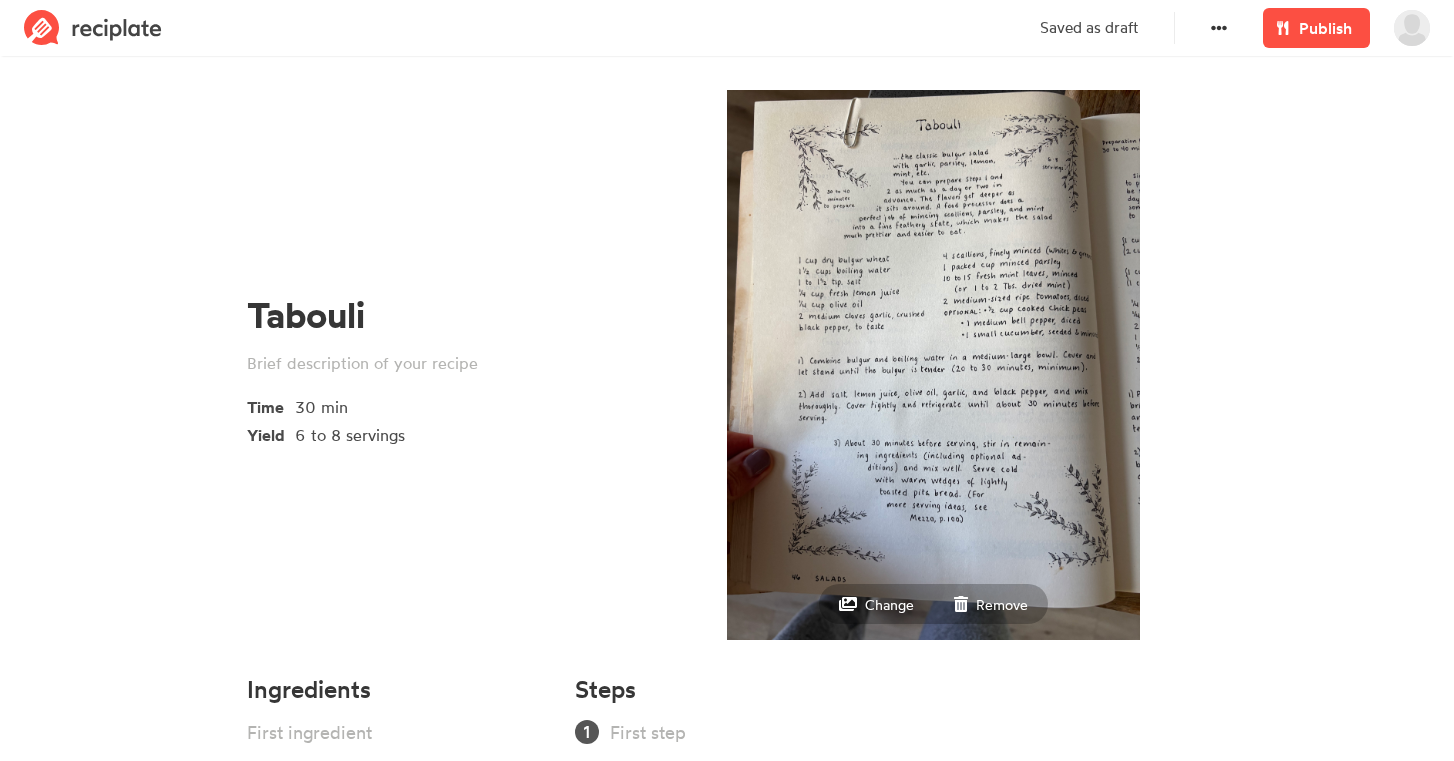click on "Ingredients  Add   Section" at bounding box center [399, 753] 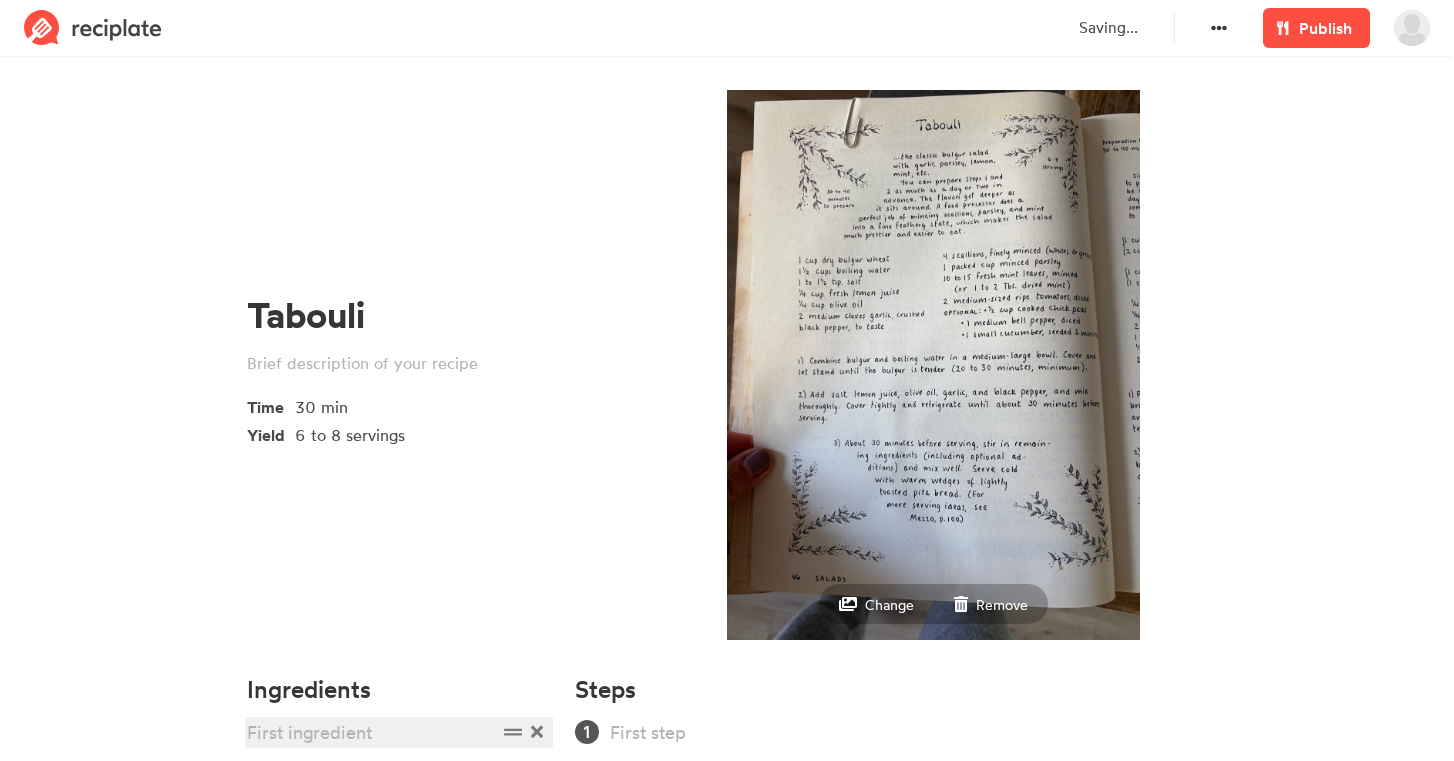 click at bounding box center [372, 732] 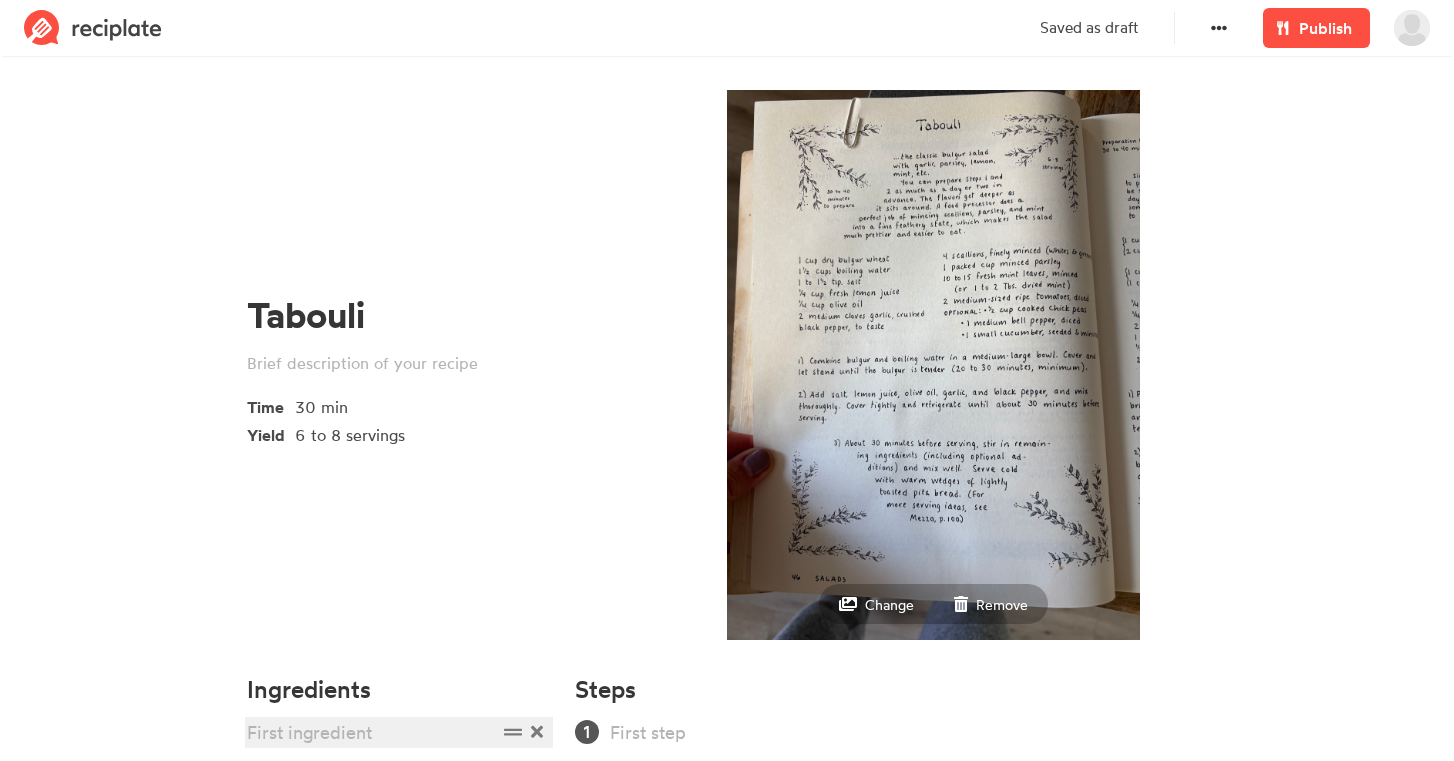 type 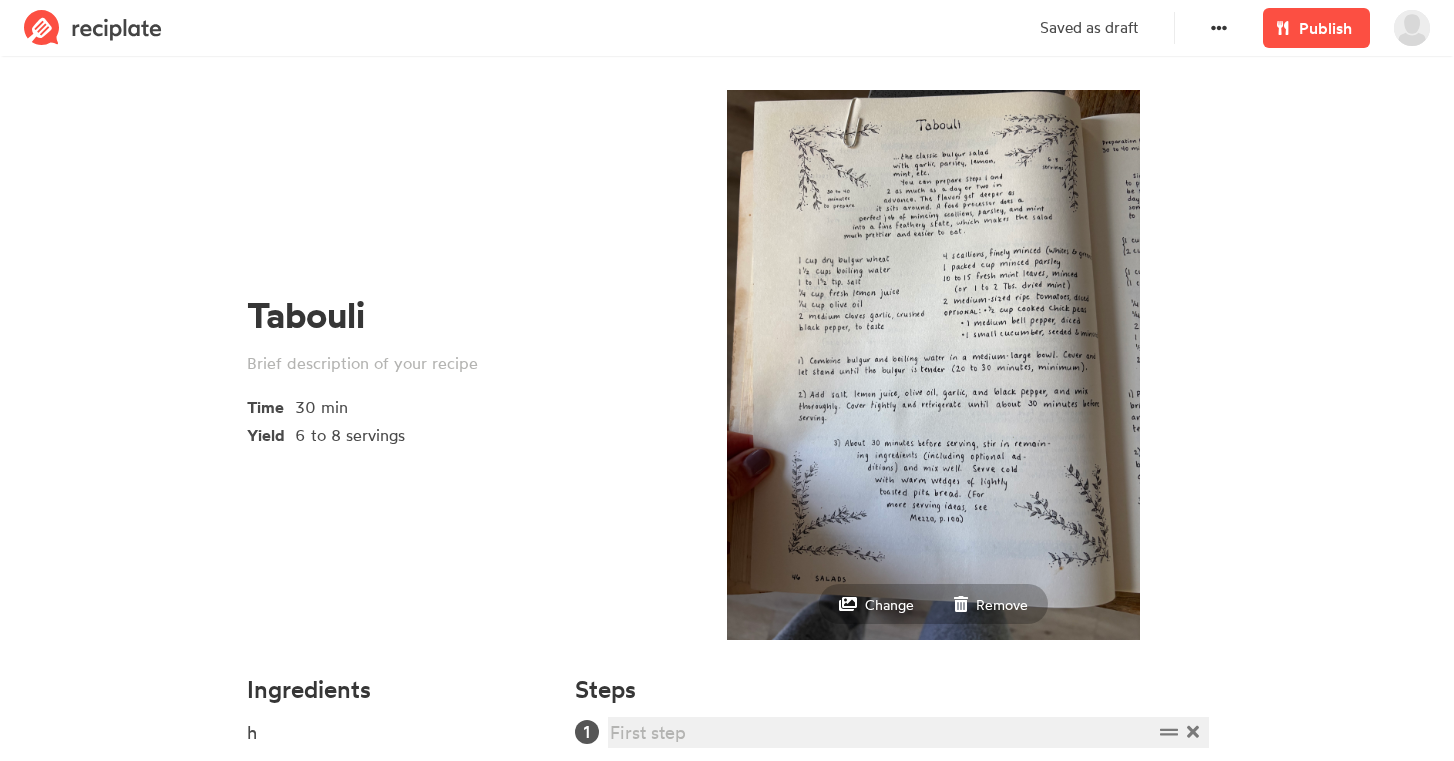 click at bounding box center (881, 732) 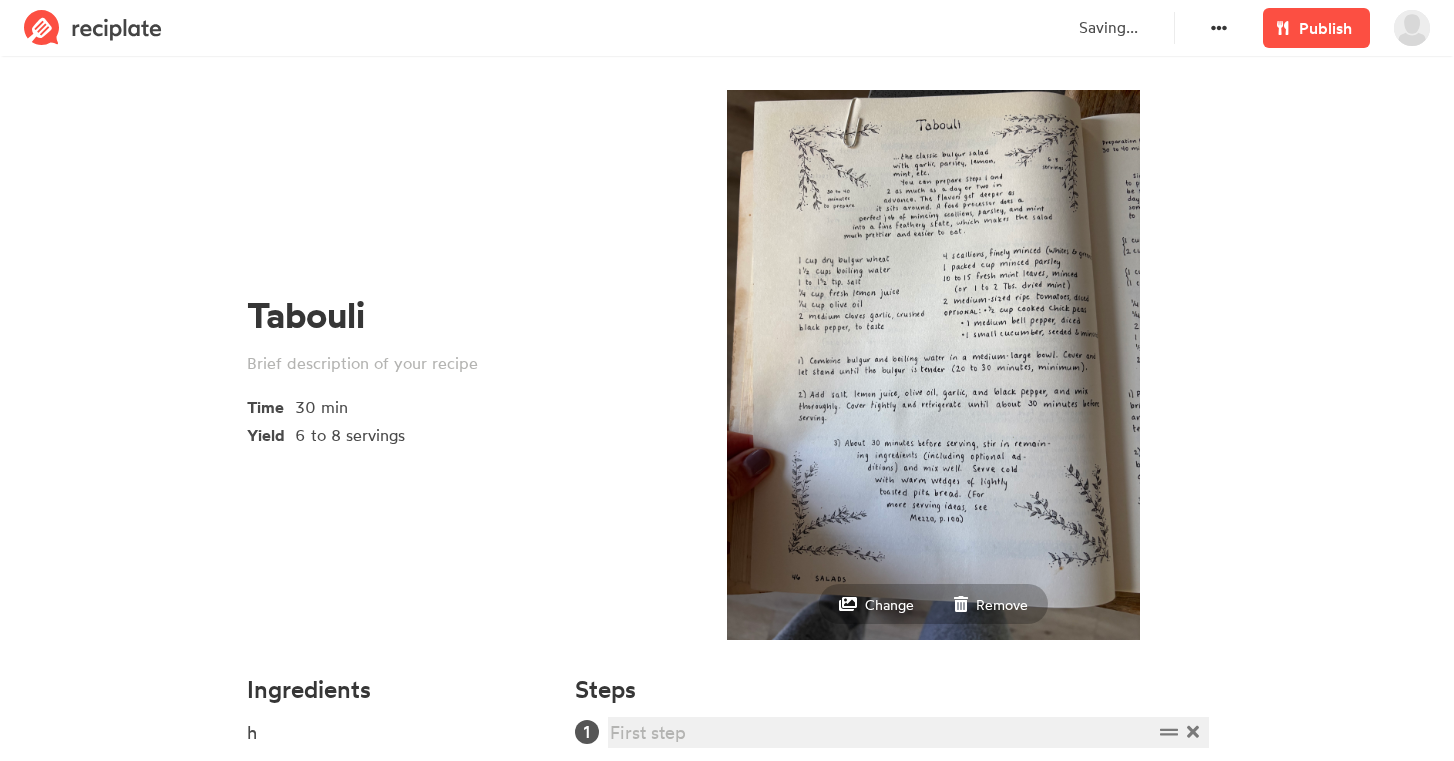type 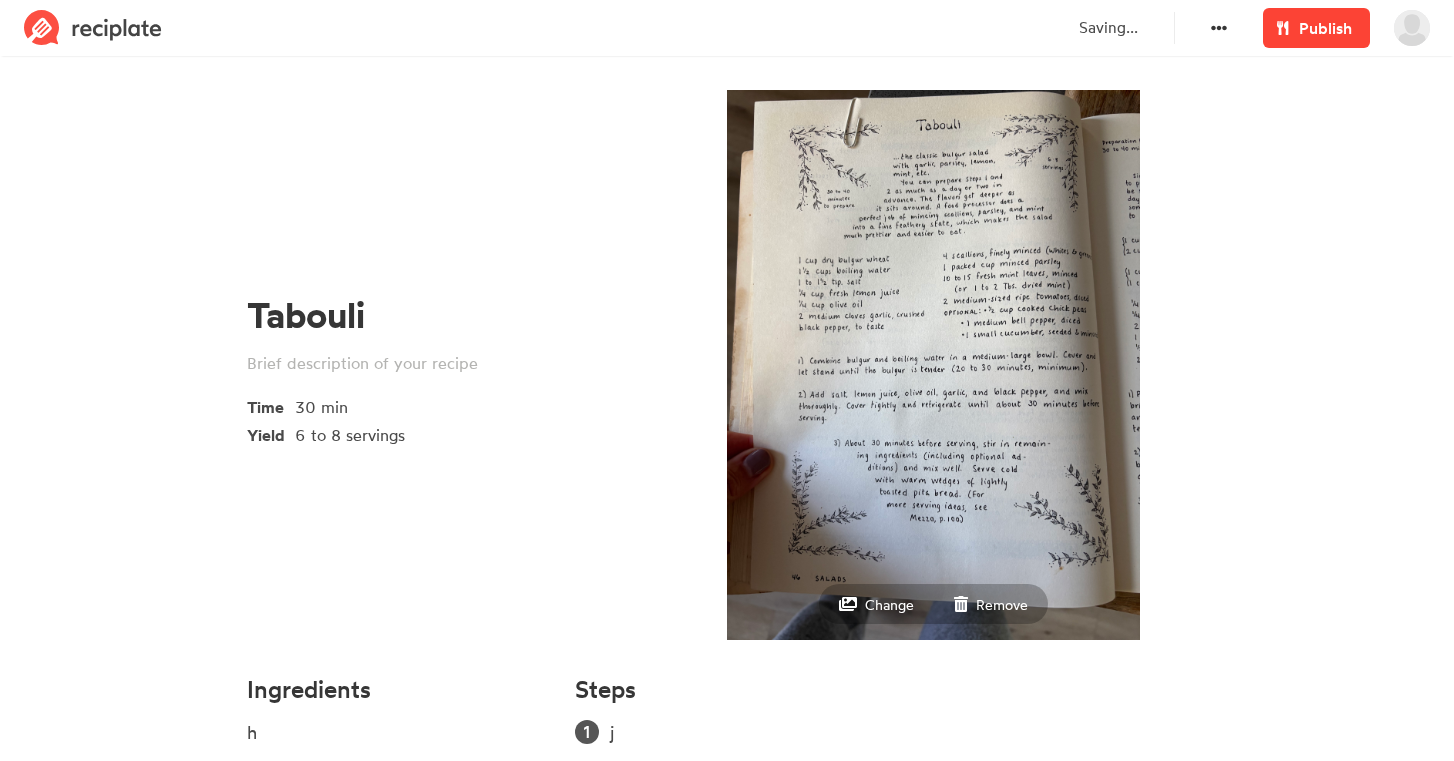 click on "Publish" at bounding box center [1325, 28] 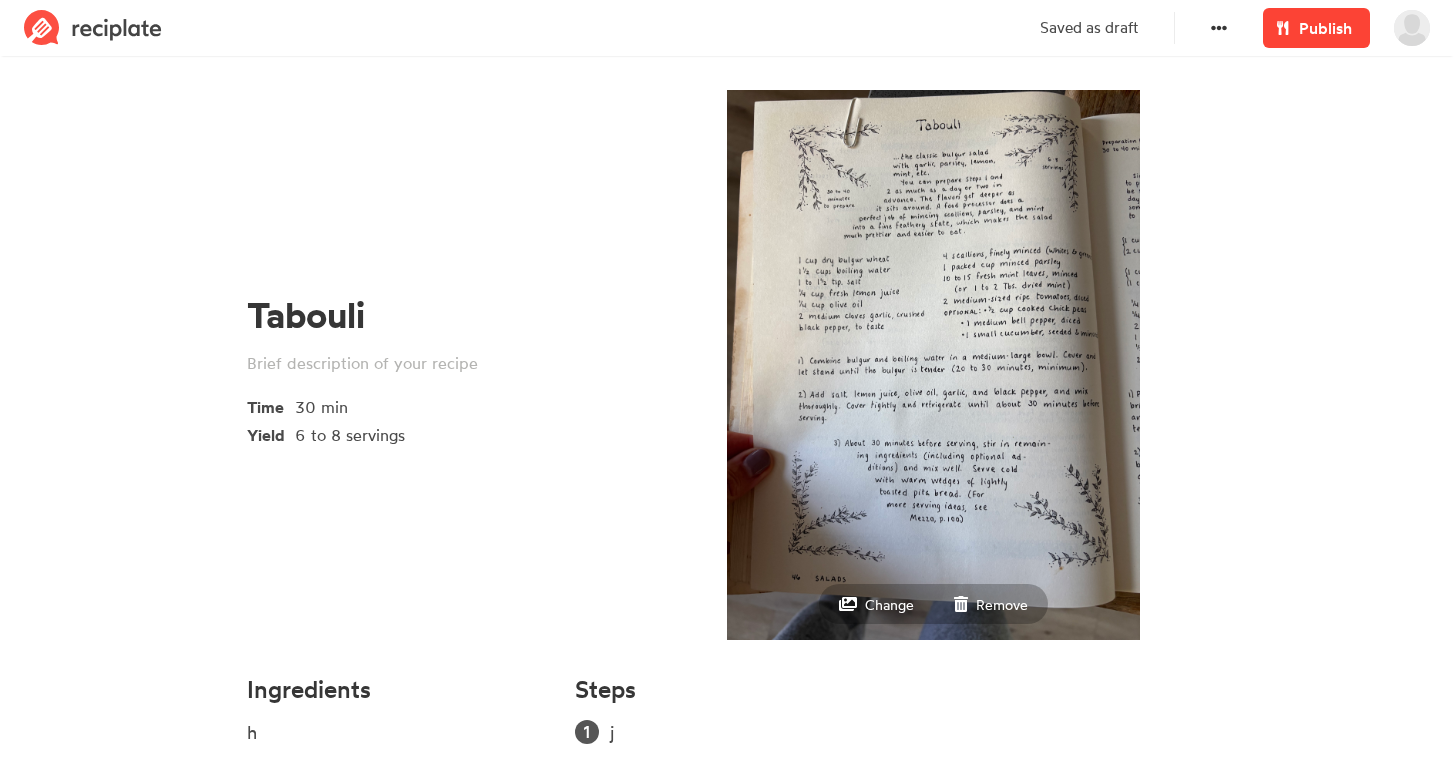 click on "Publish" at bounding box center [1325, 28] 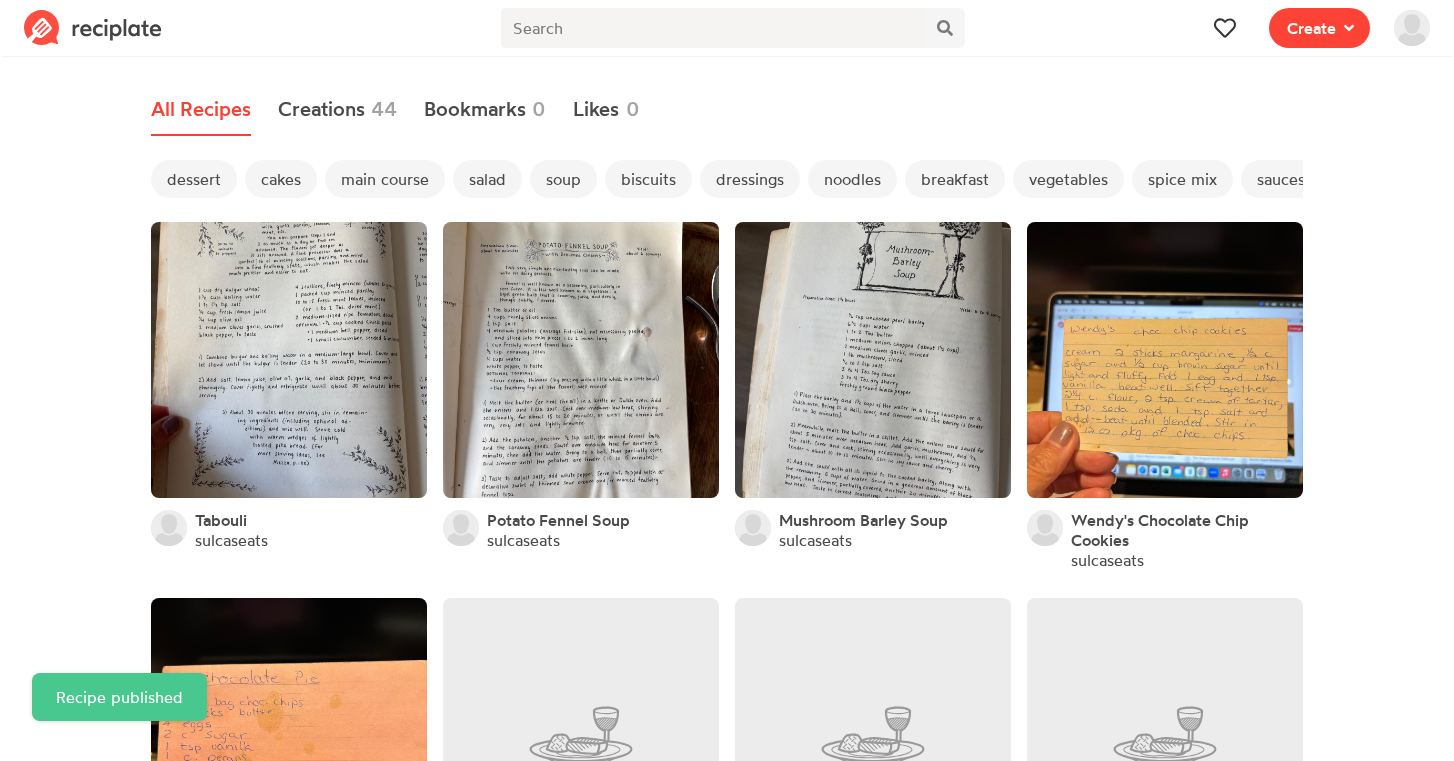 click on "Create" at bounding box center [1311, 28] 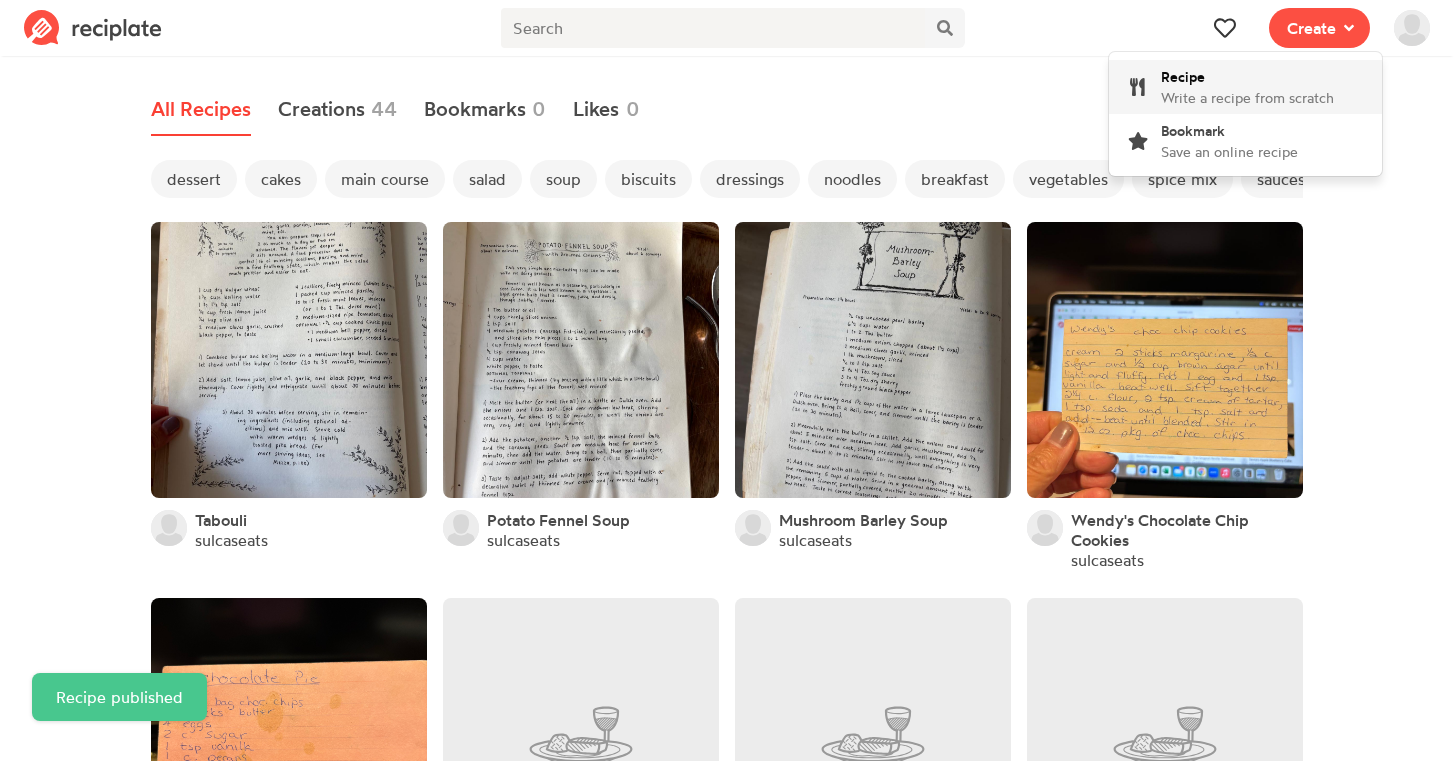 click on "Recipe  Write a recipe from scratch" at bounding box center [1247, 87] 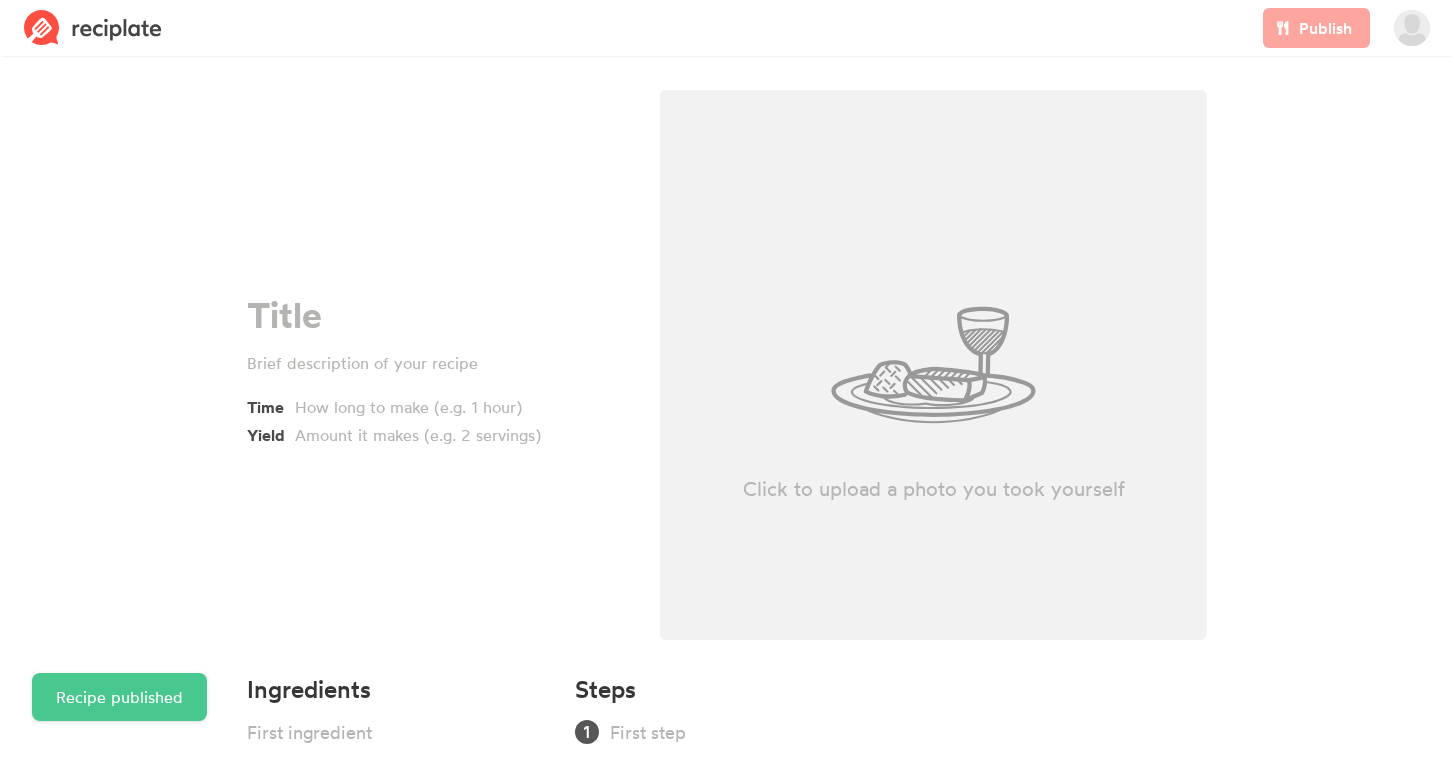 click on "Click to upload a photo you took yourself" at bounding box center [933, 365] 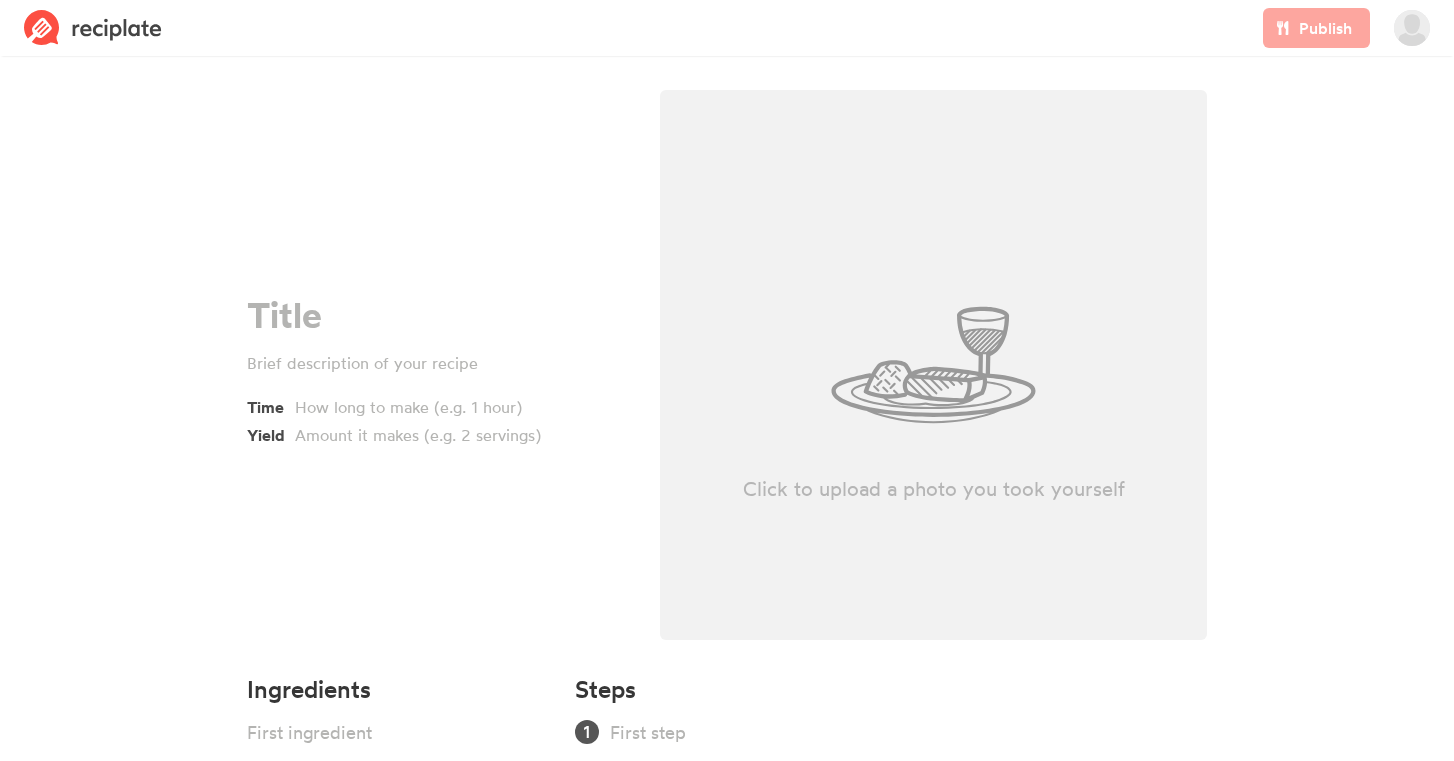 type on "C:\fakepath\IMG_6389.jpeg" 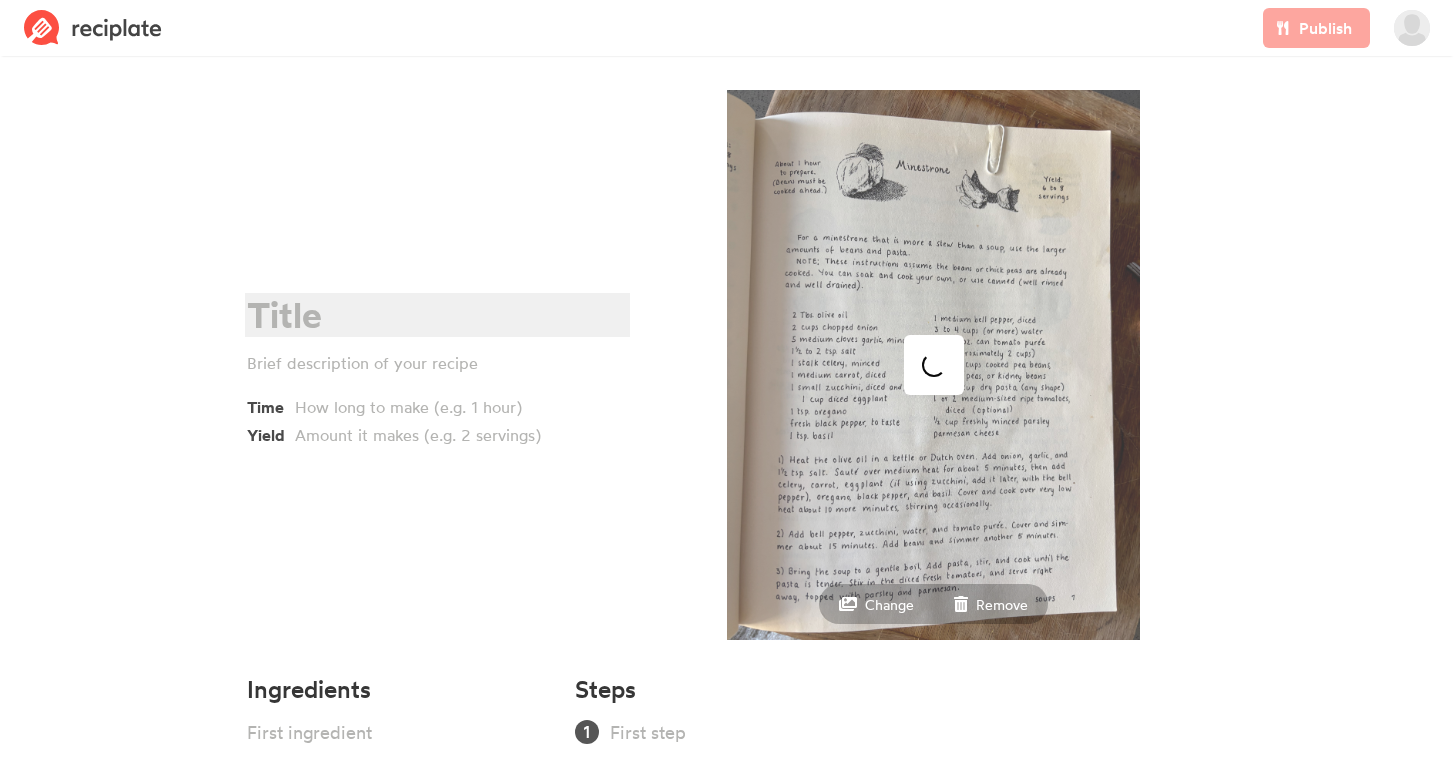 click at bounding box center [434, 315] 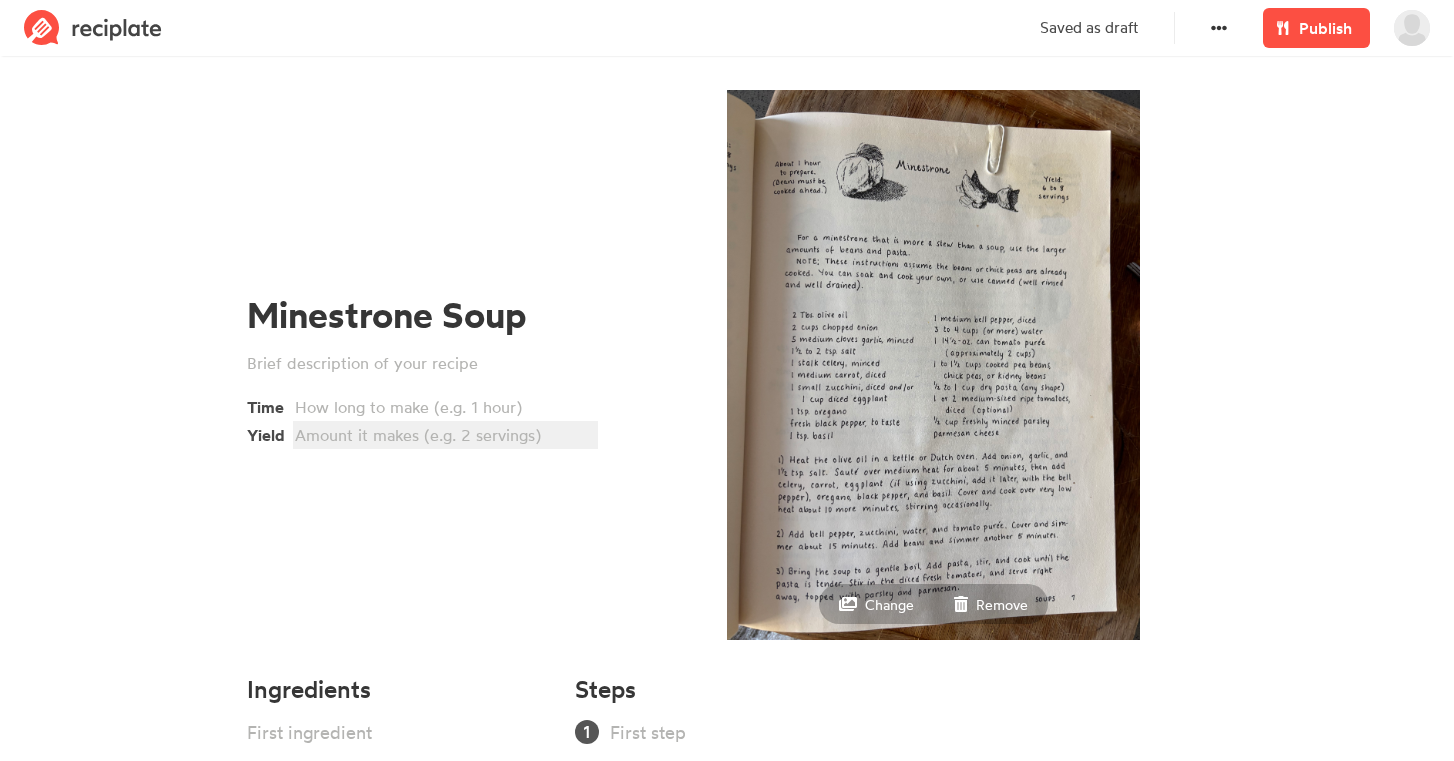 click at bounding box center (442, 435) 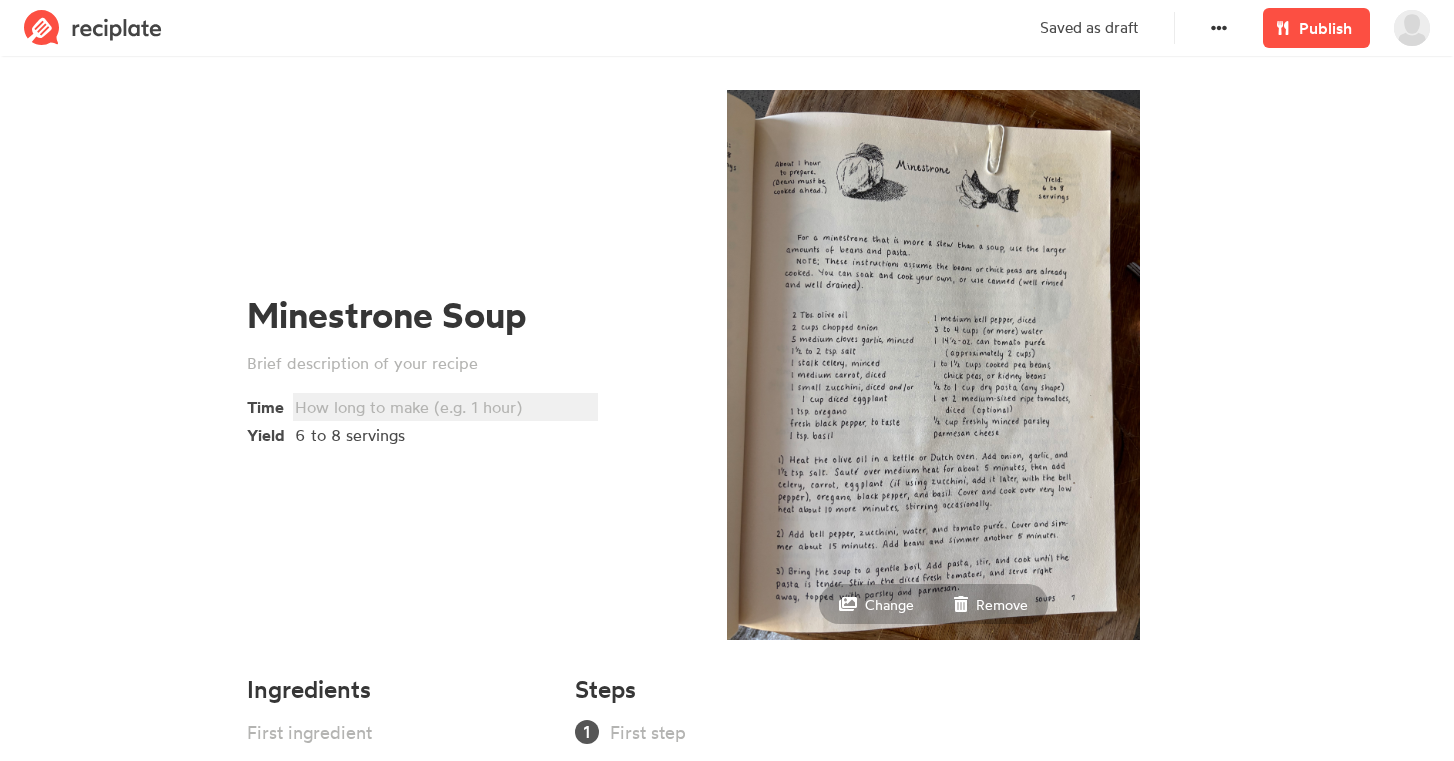 click at bounding box center (442, 407) 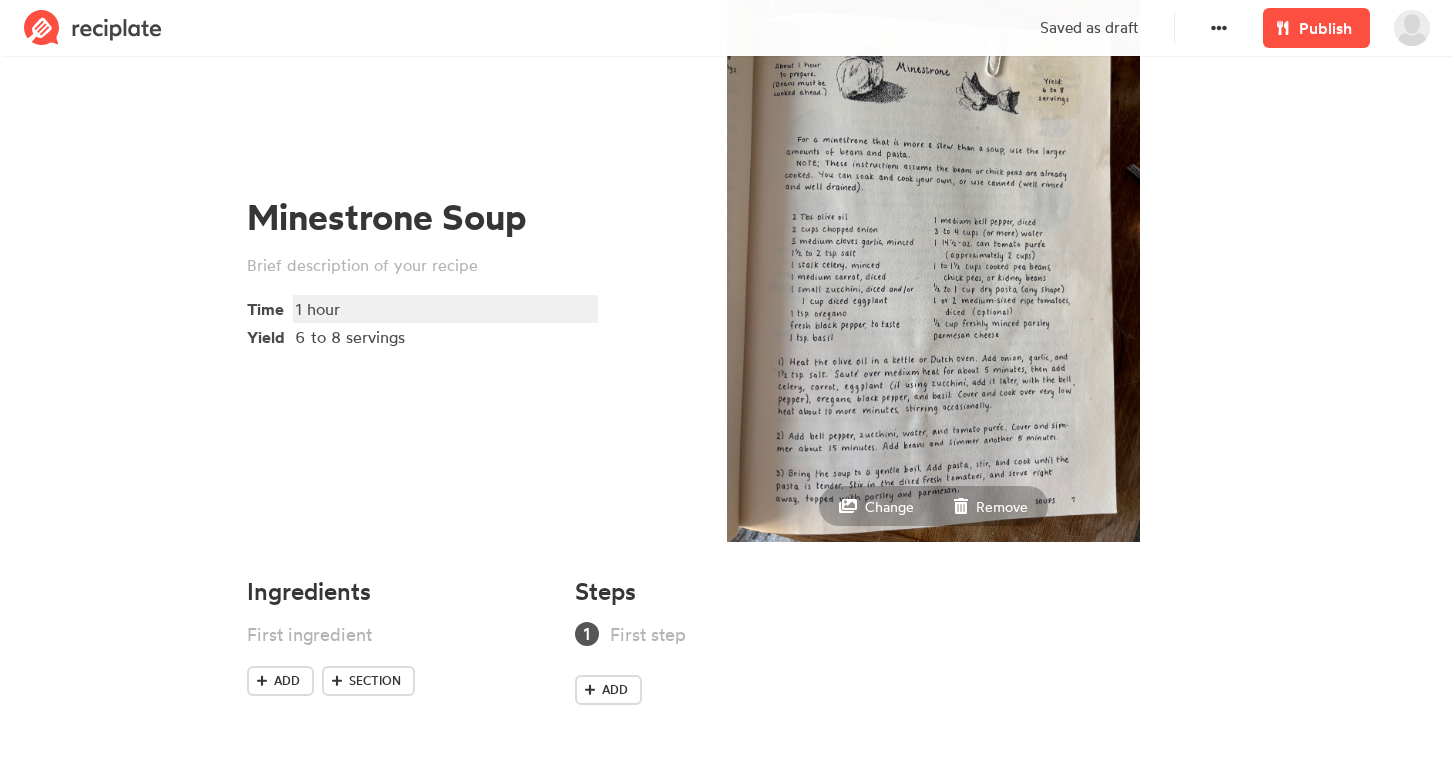 scroll, scrollTop: 98, scrollLeft: 0, axis: vertical 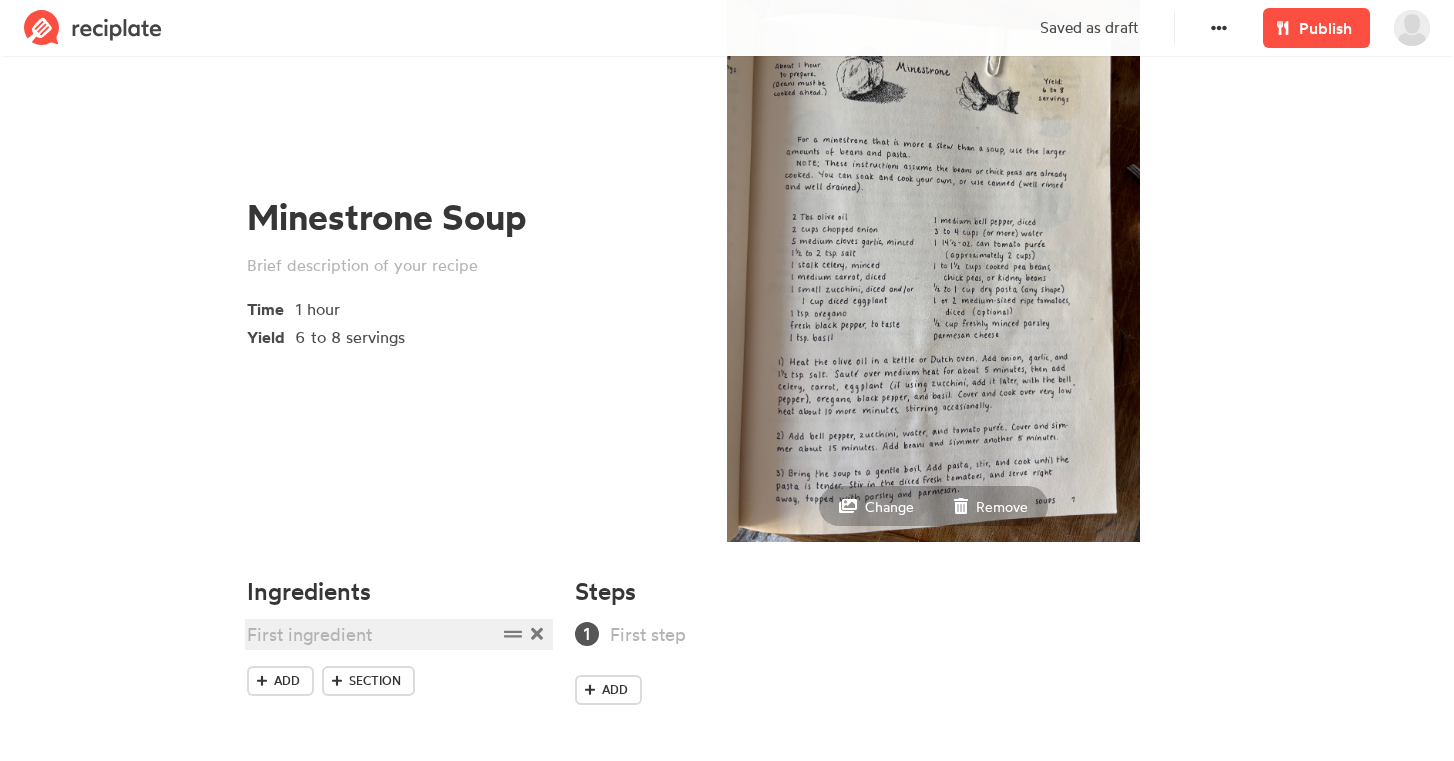 click at bounding box center (372, 634) 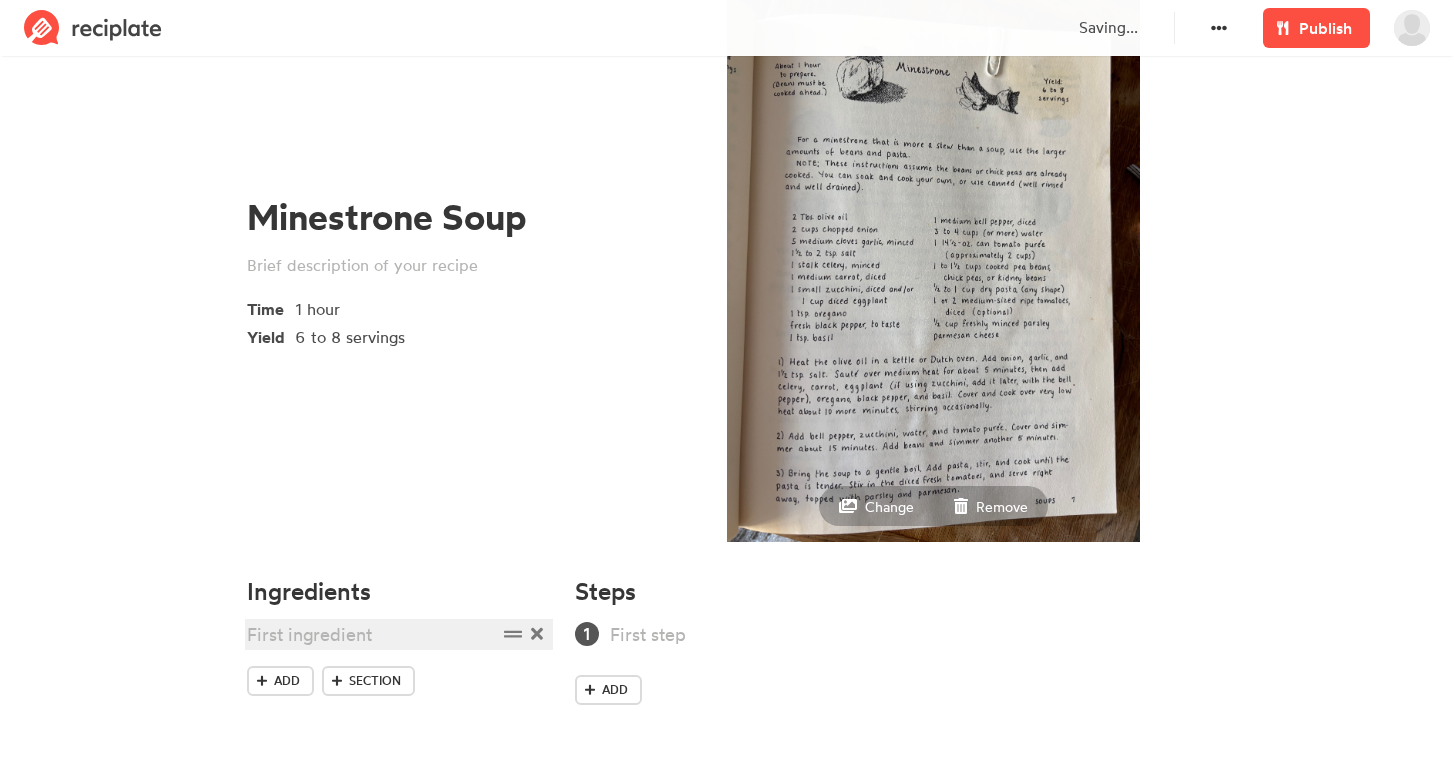 type 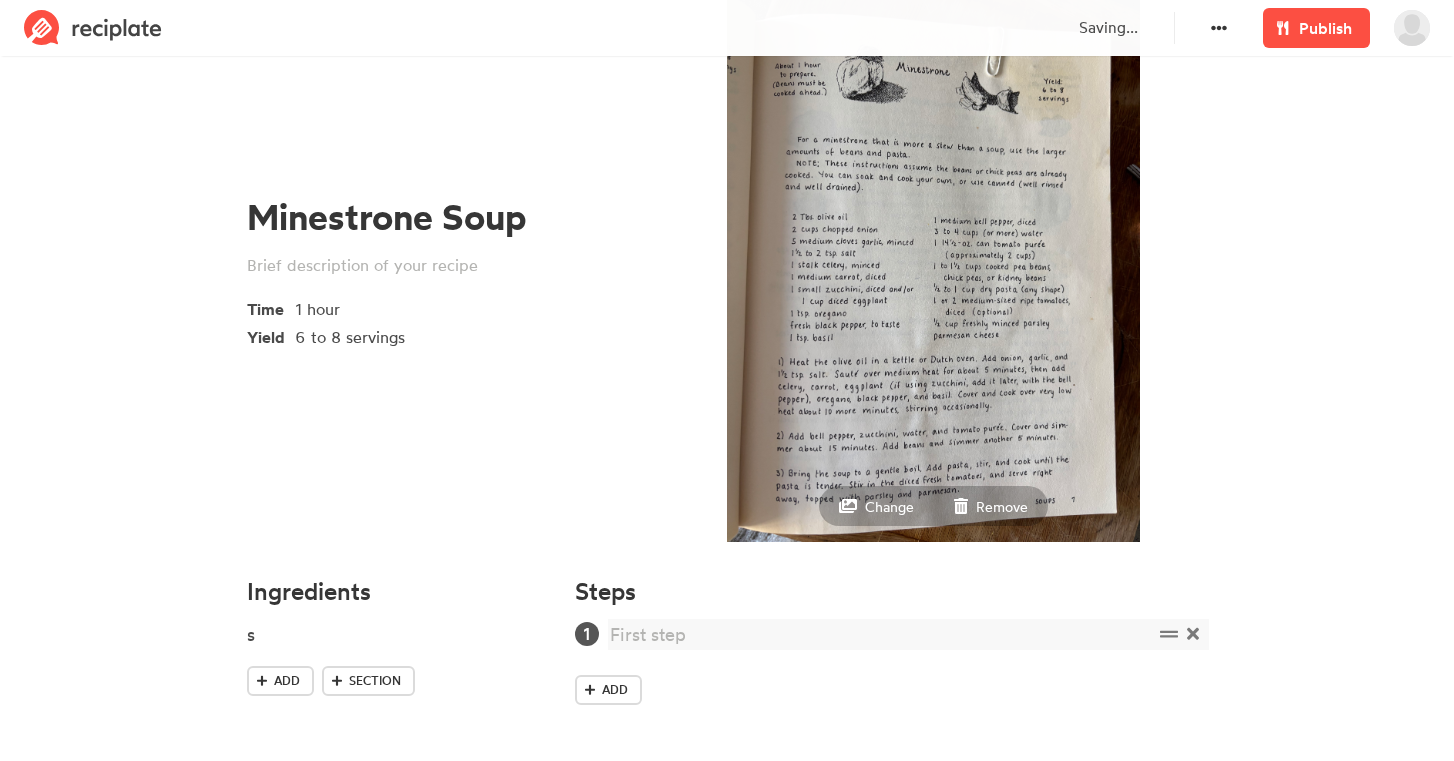click on "Steps  Add" at bounding box center (891, 655) 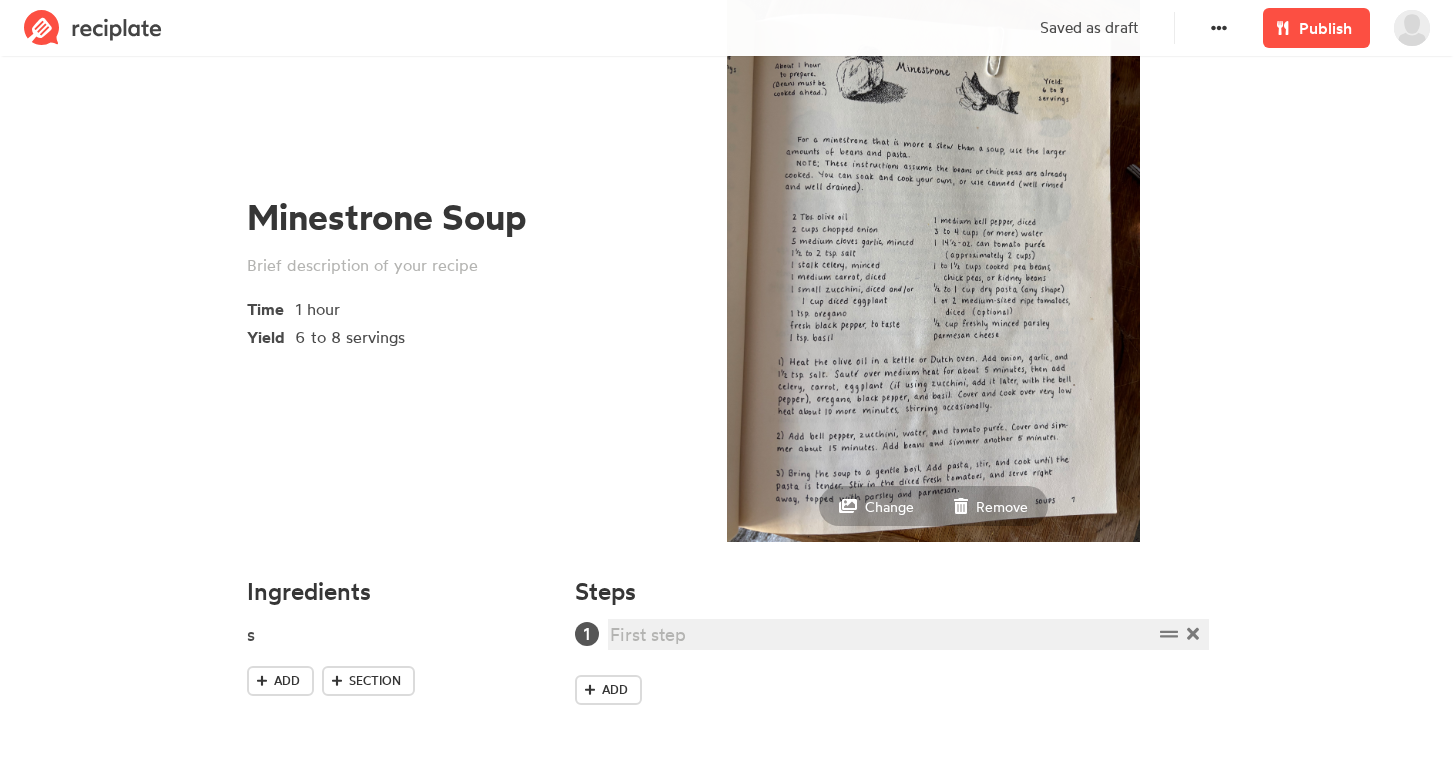 click at bounding box center [881, 634] 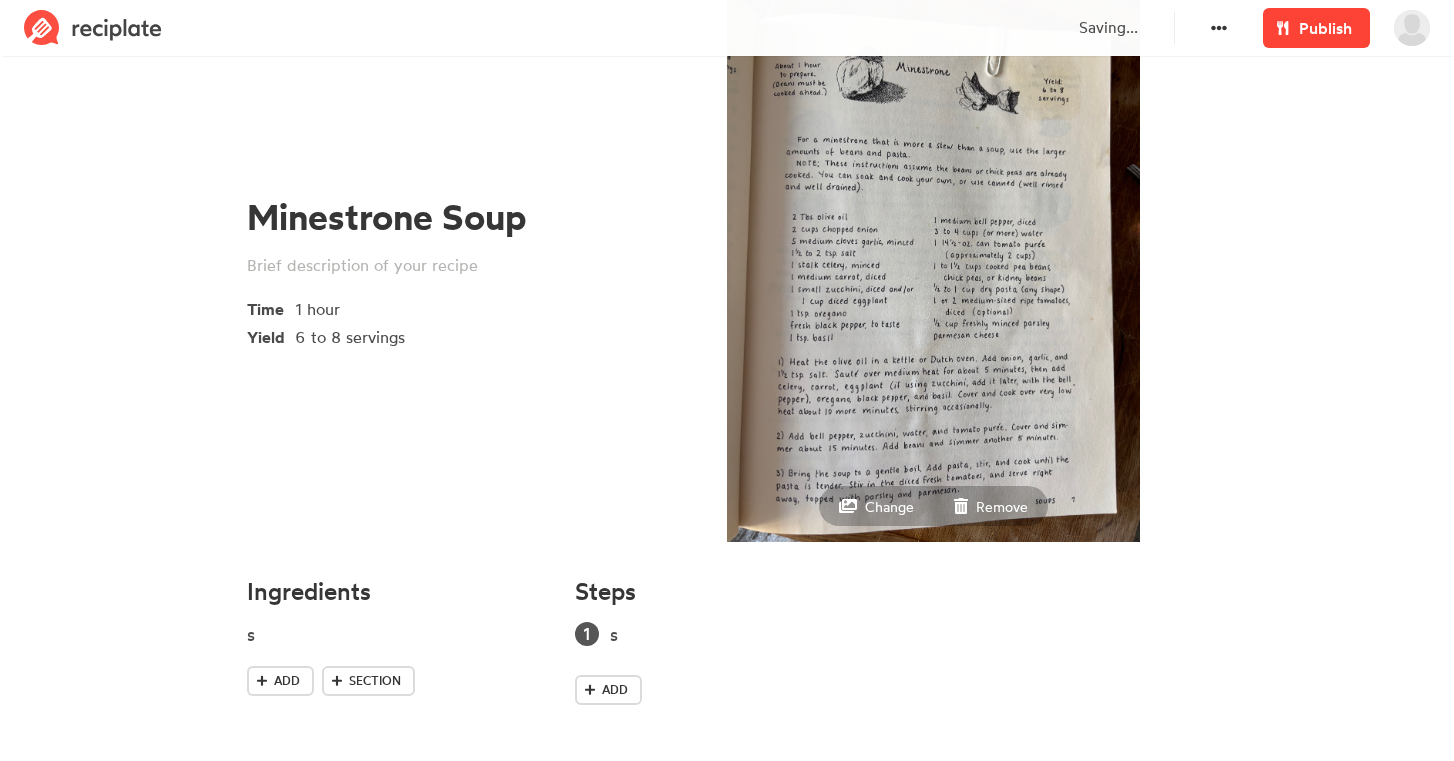 click on "Publish" at bounding box center [1325, 28] 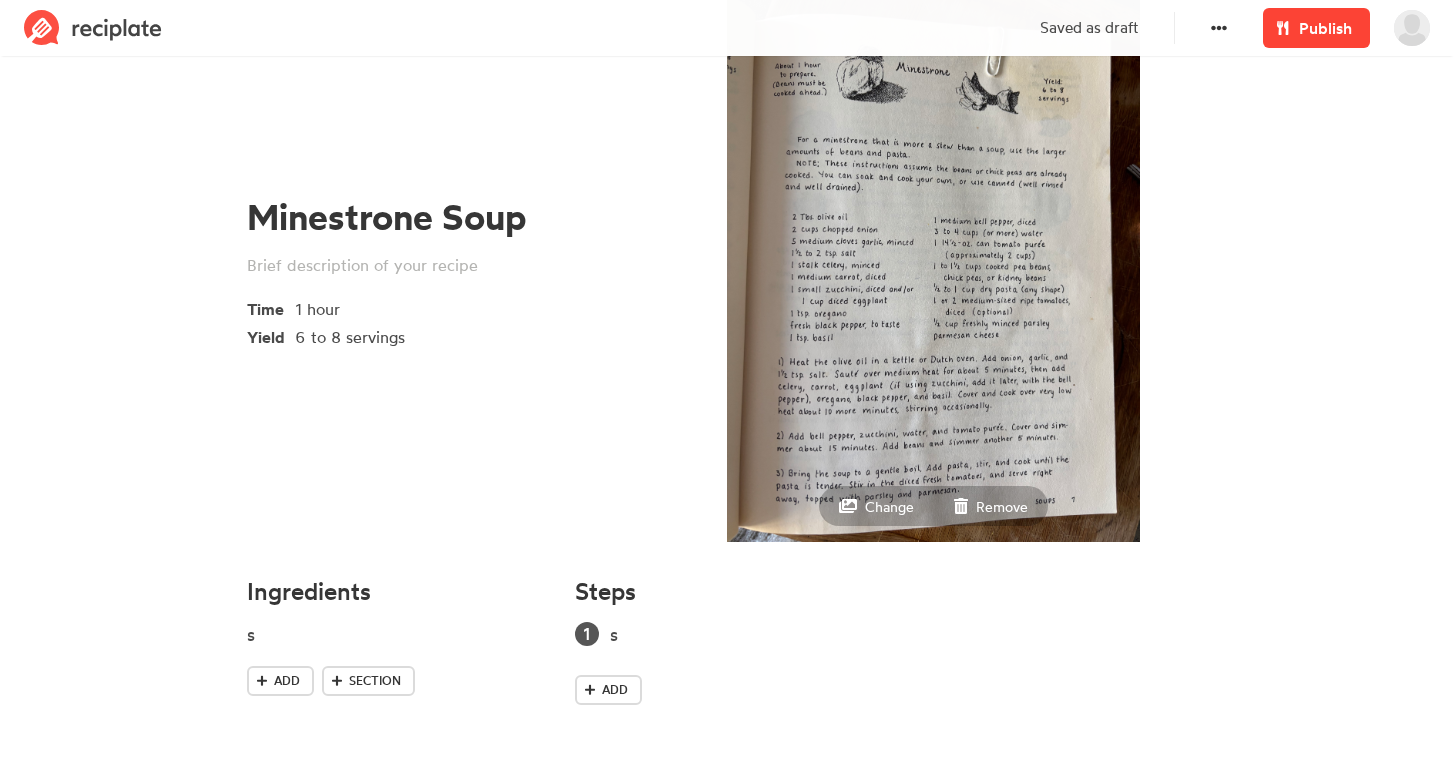 click on "Publish" at bounding box center [1325, 28] 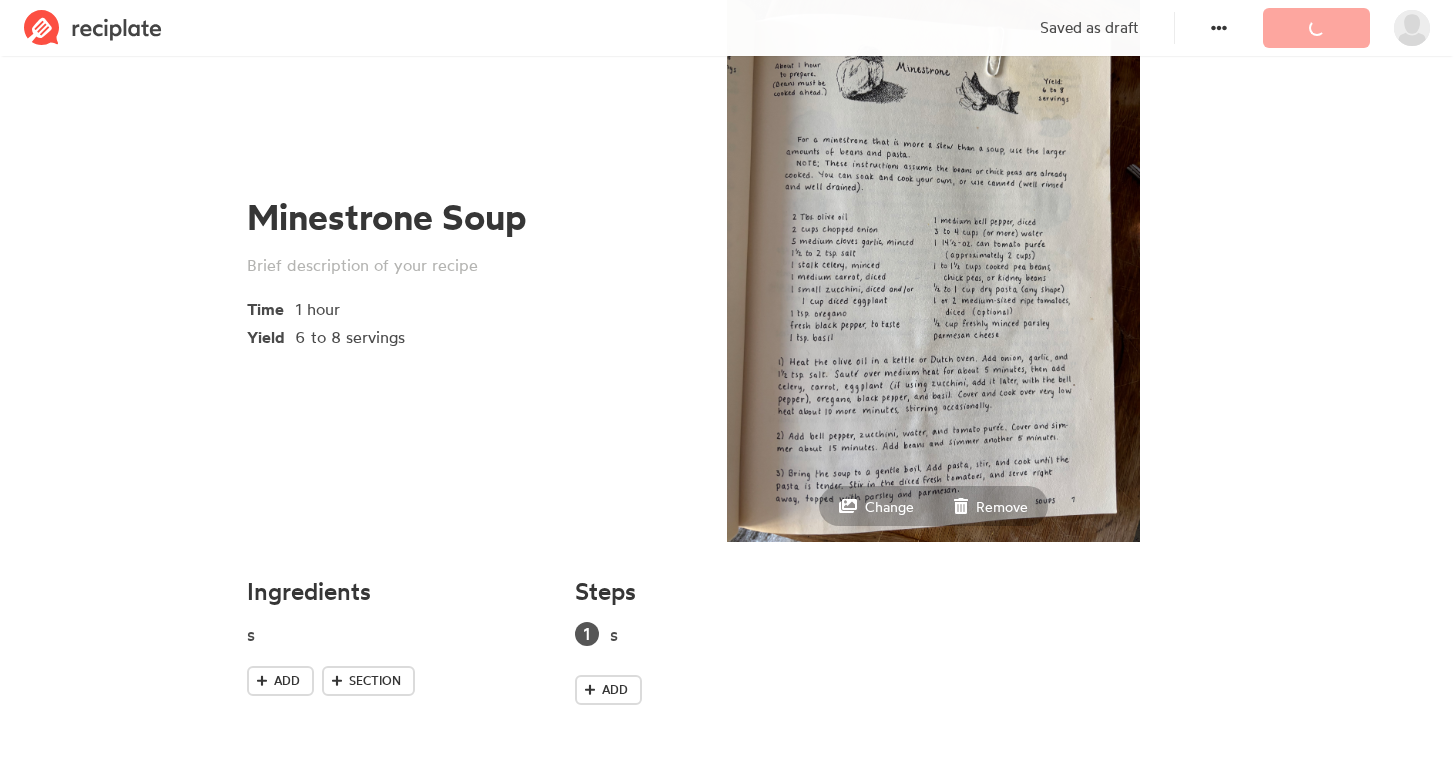 scroll, scrollTop: 0, scrollLeft: 0, axis: both 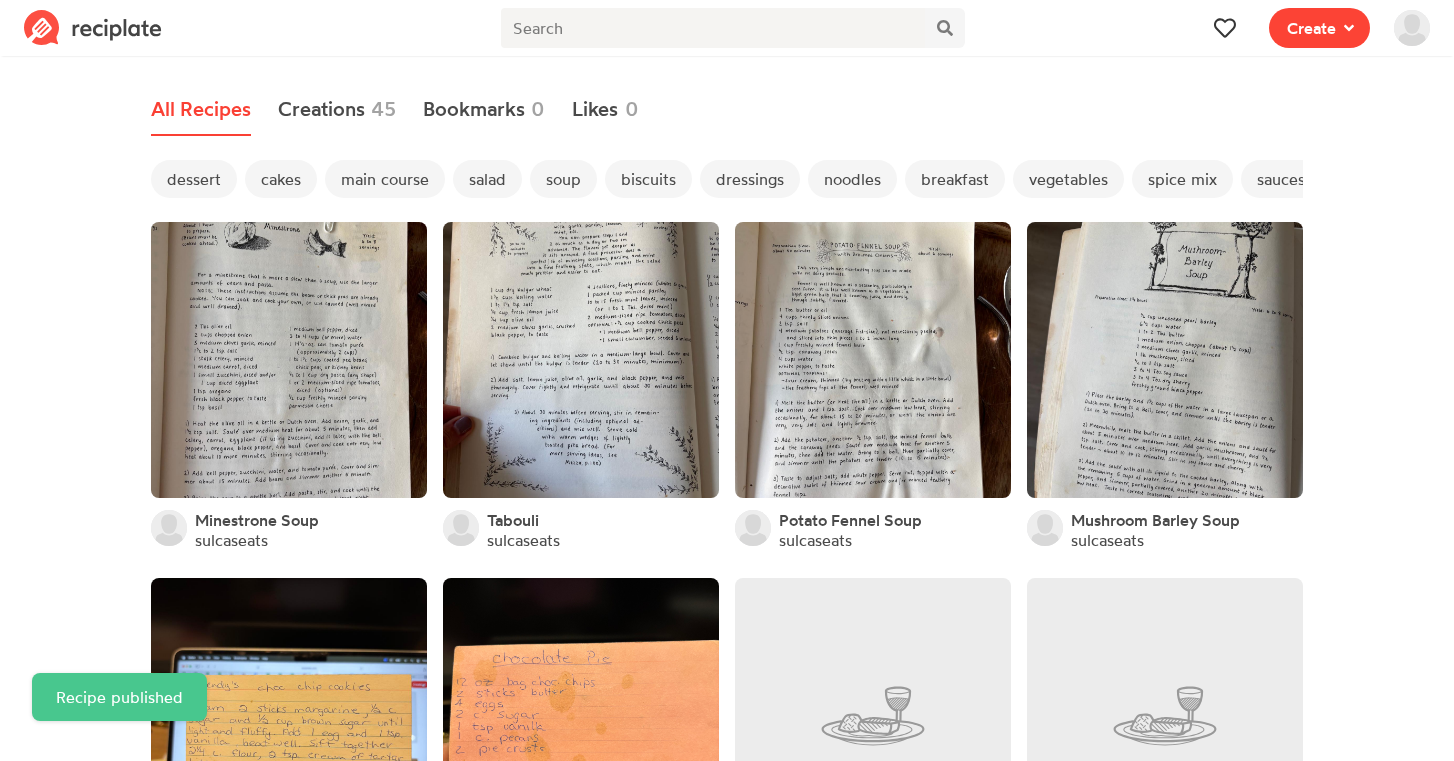 click at bounding box center (1345, 28) 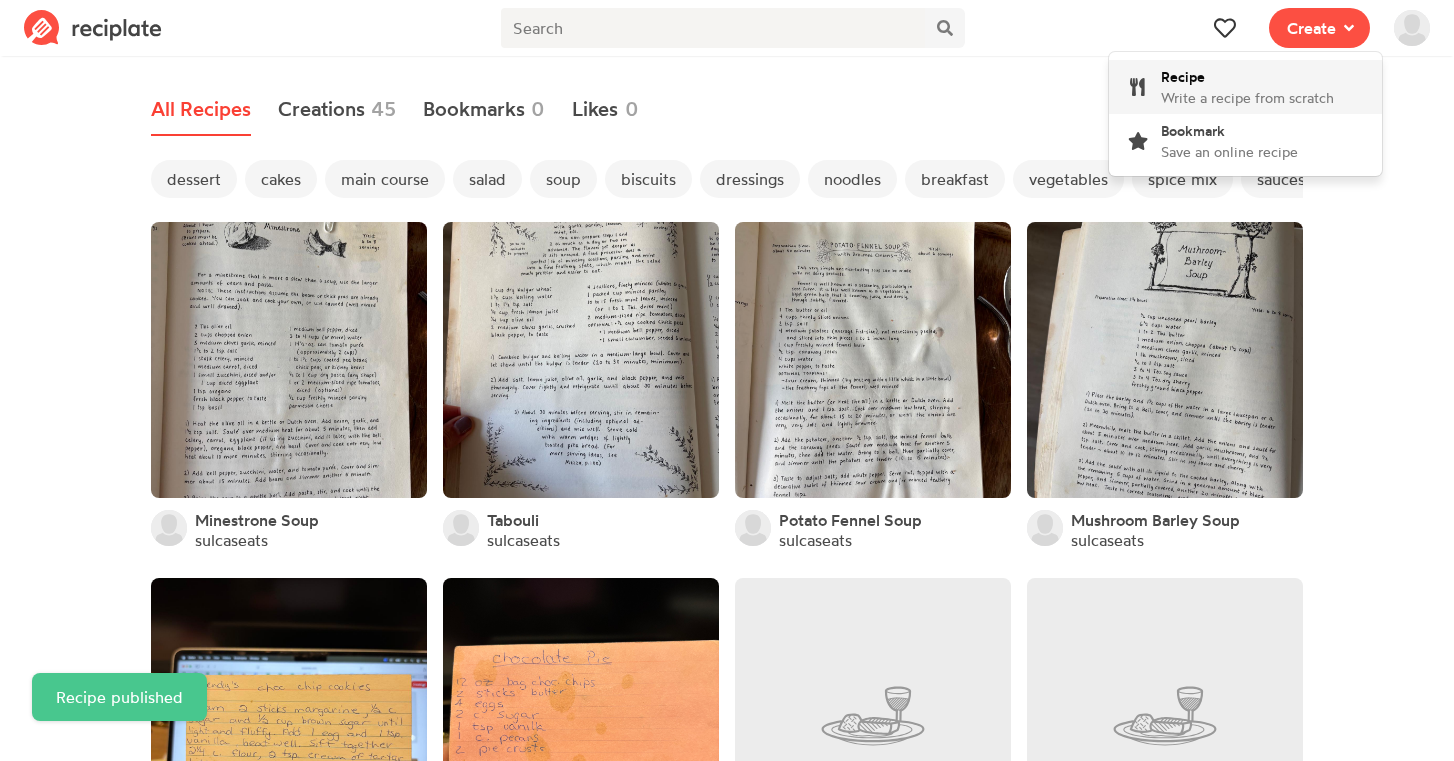 click on "Recipe  Write a recipe from scratch" at bounding box center (1247, 87) 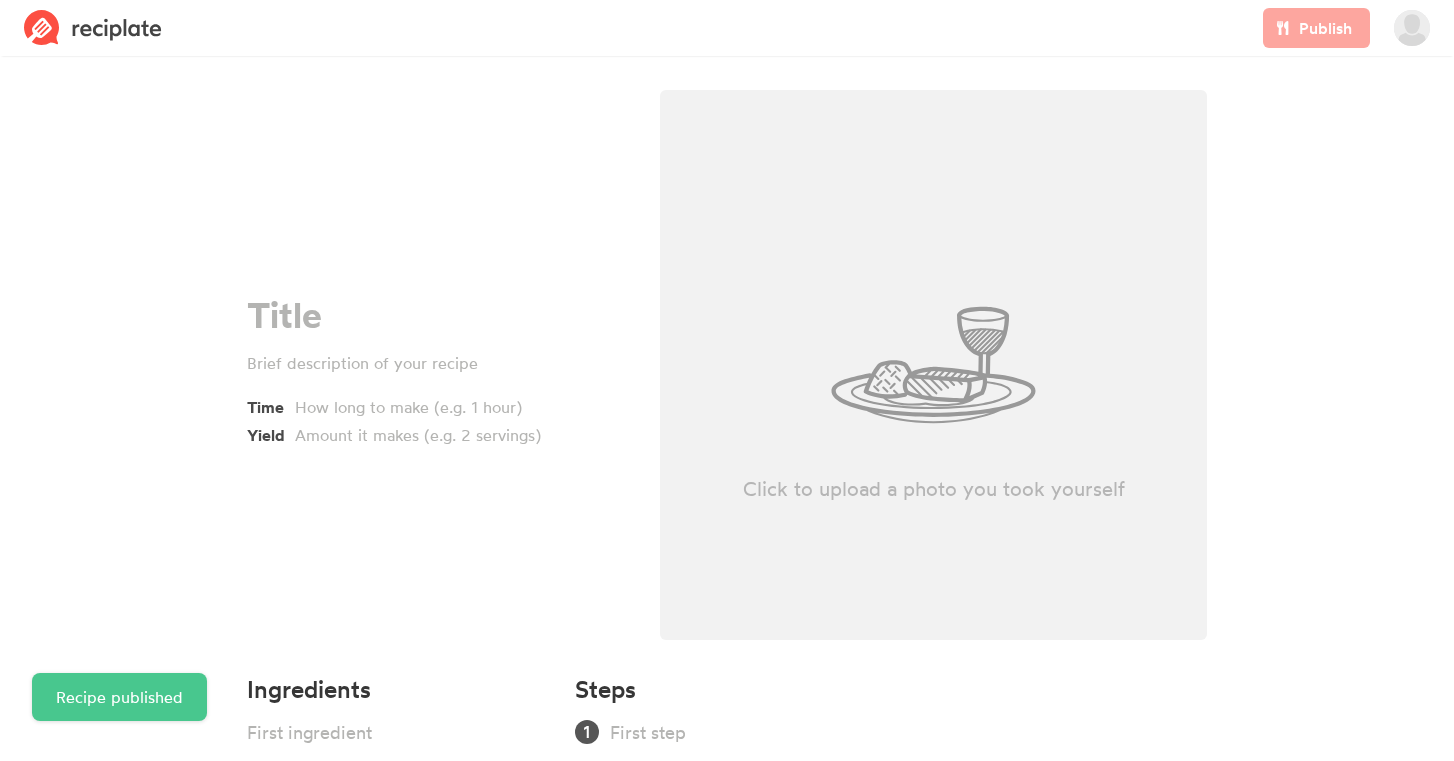 click on "Click to upload a photo you took yourself" at bounding box center [933, 365] 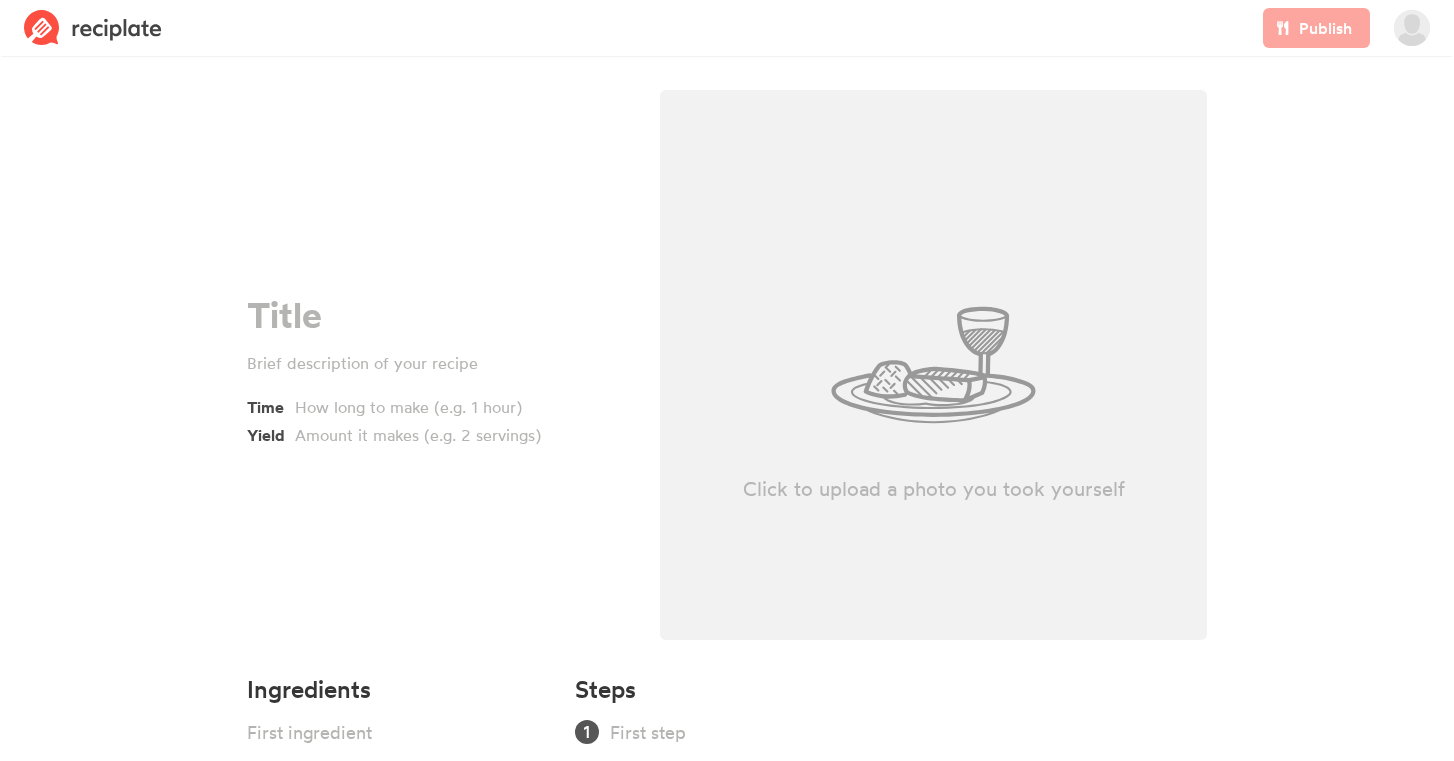 type on "C:\fakepath\IMG_6391.jpeg" 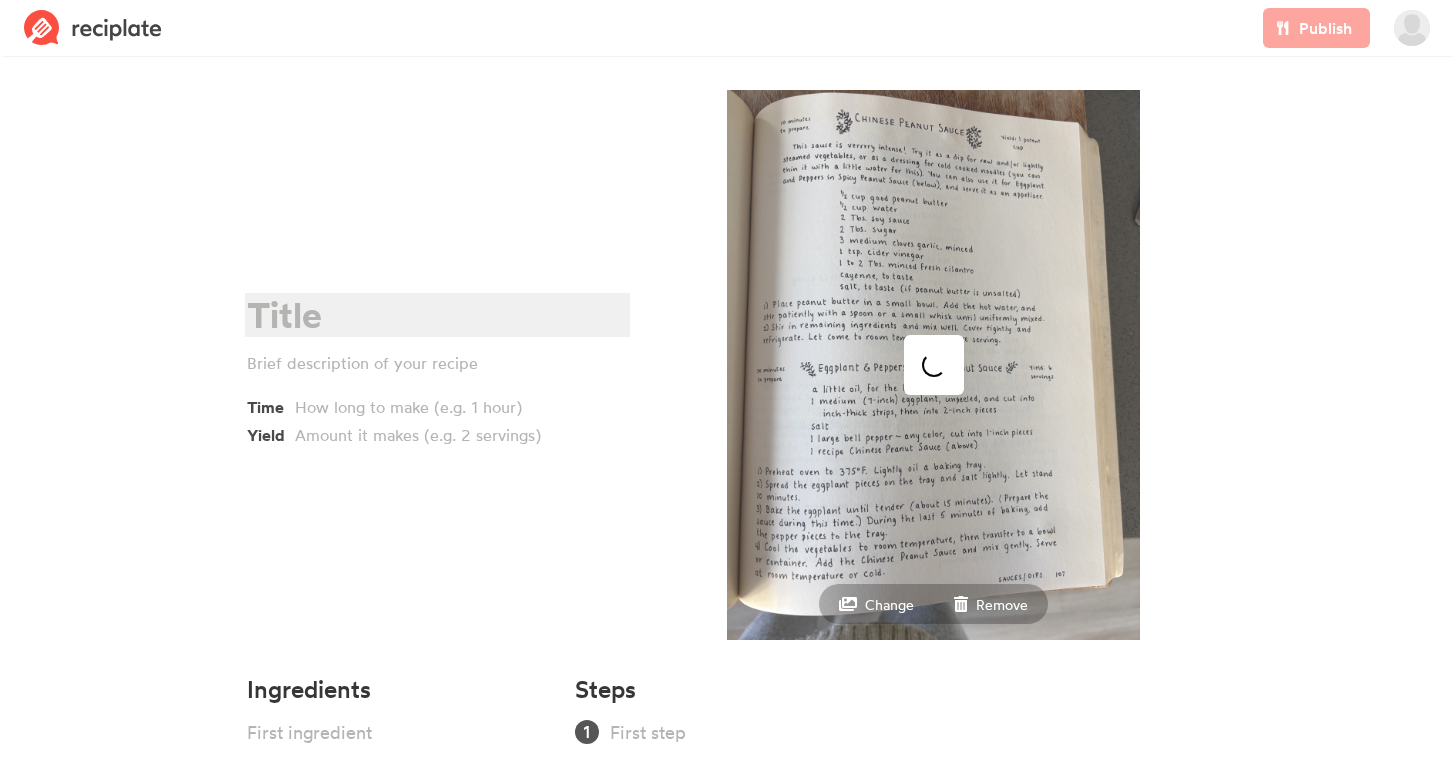 click at bounding box center (434, 315) 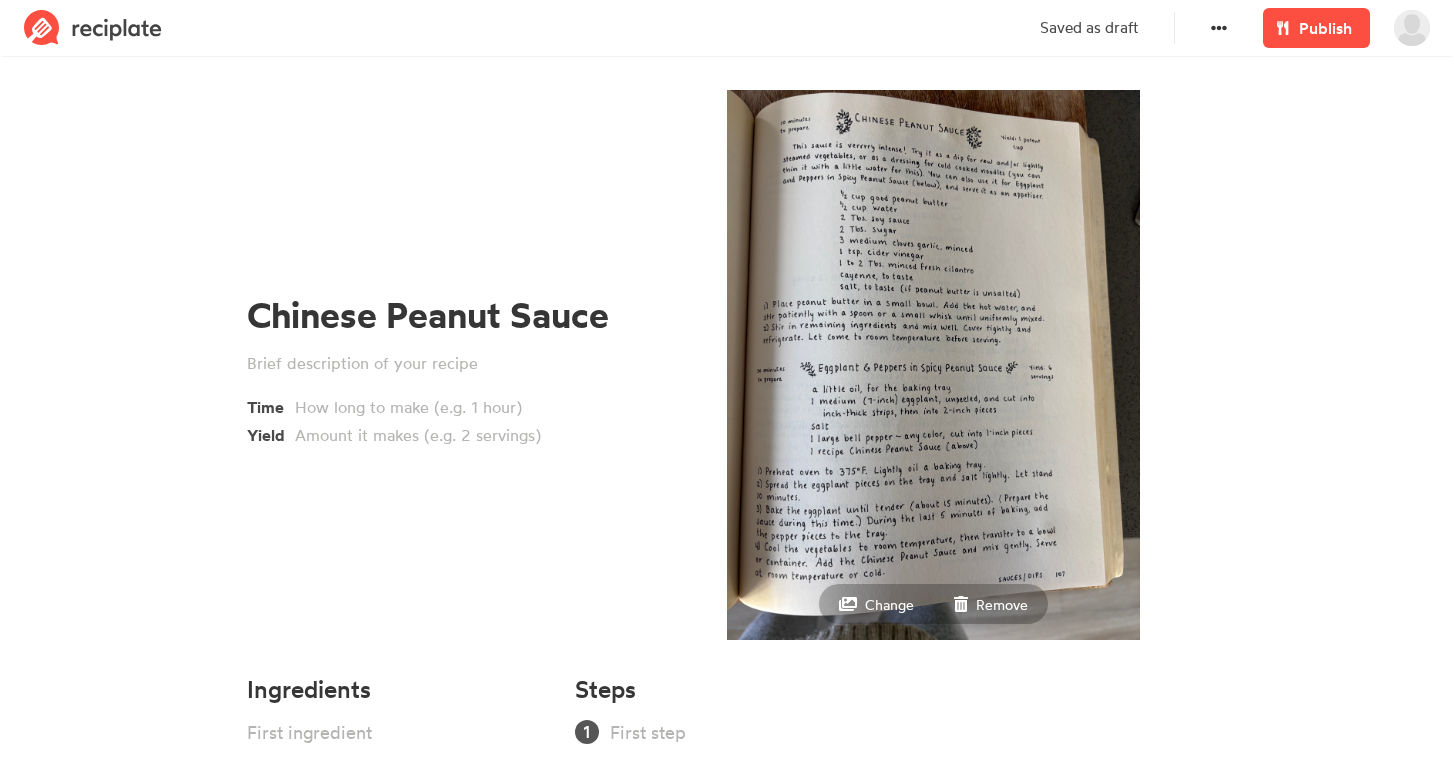scroll, scrollTop: 0, scrollLeft: 0, axis: both 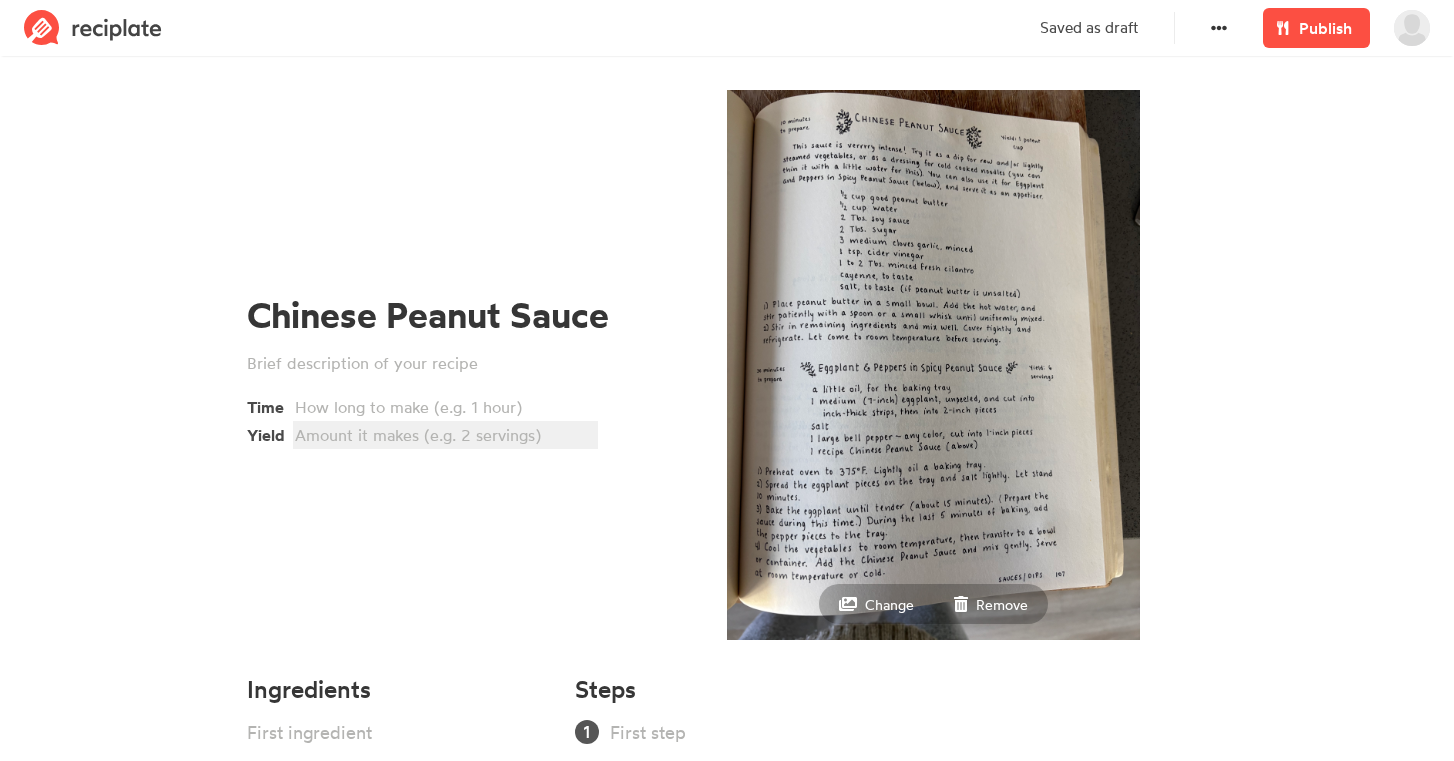 click at bounding box center (442, 435) 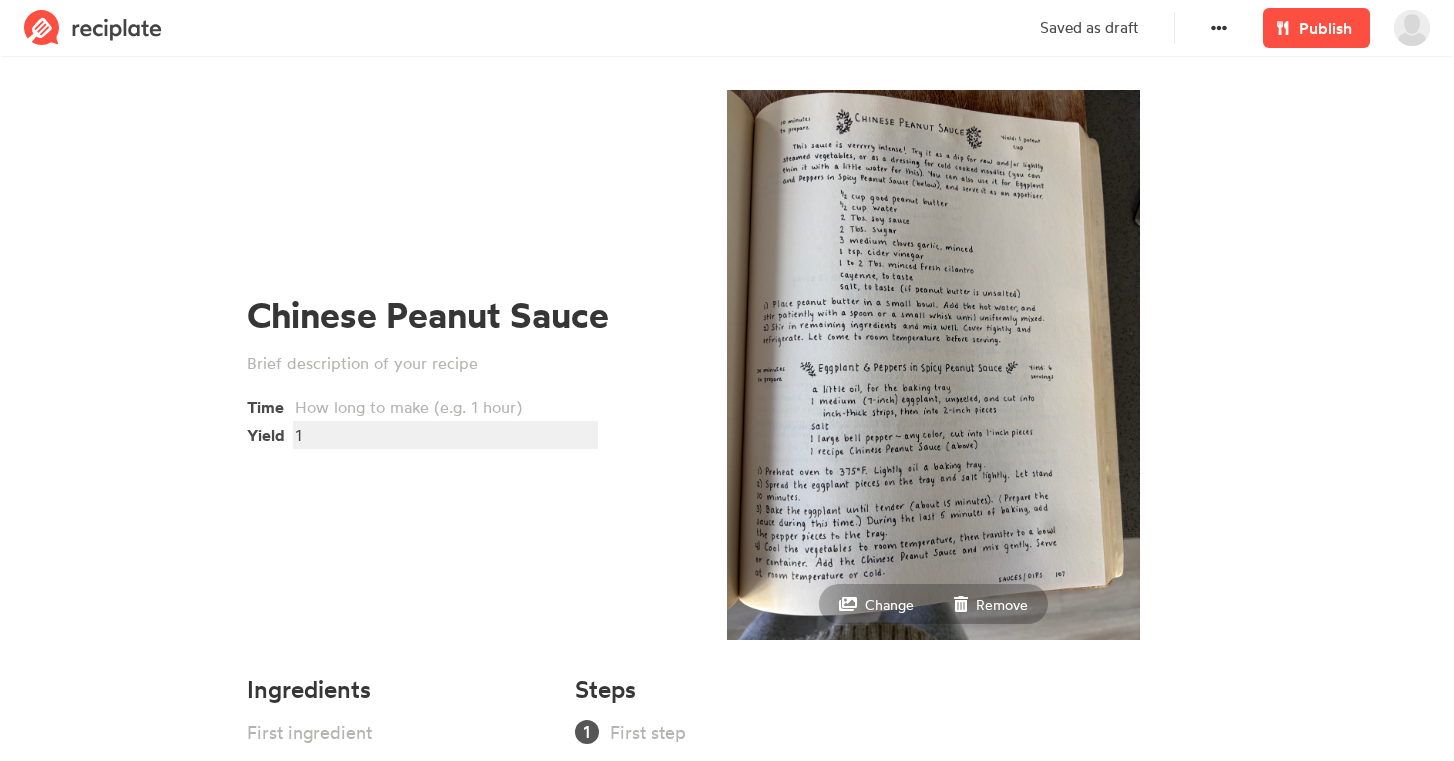 type 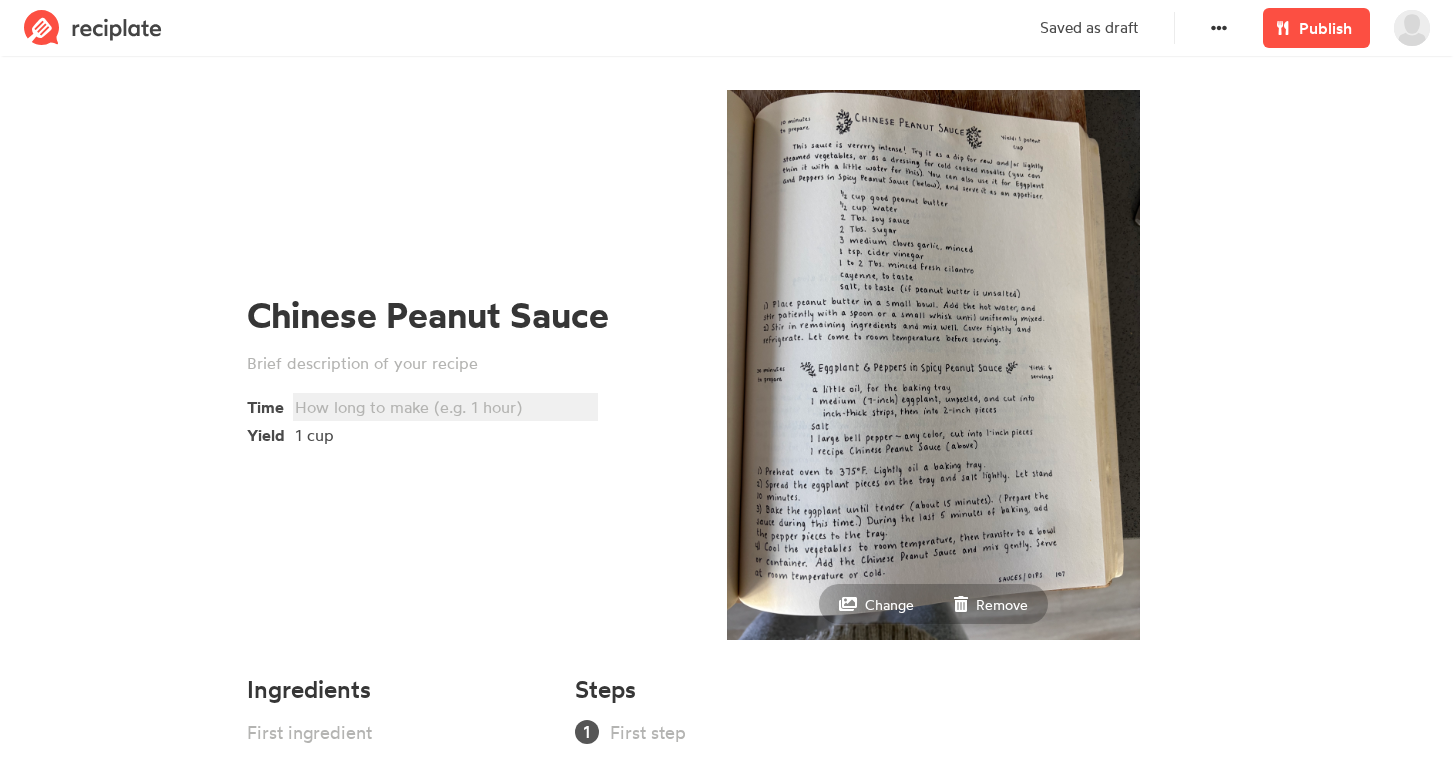 click at bounding box center (442, 407) 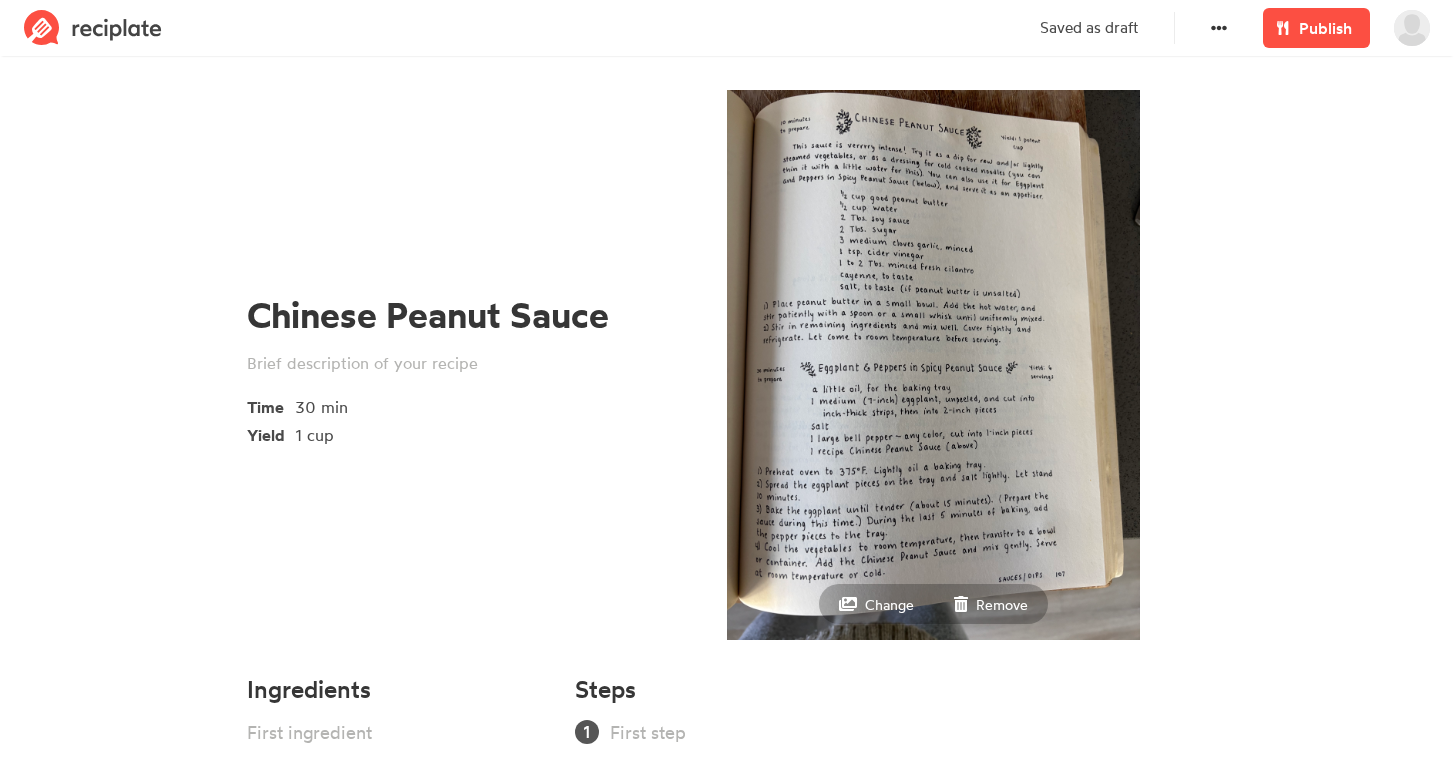 click on "Ingredients  Add   Section" at bounding box center (399, 753) 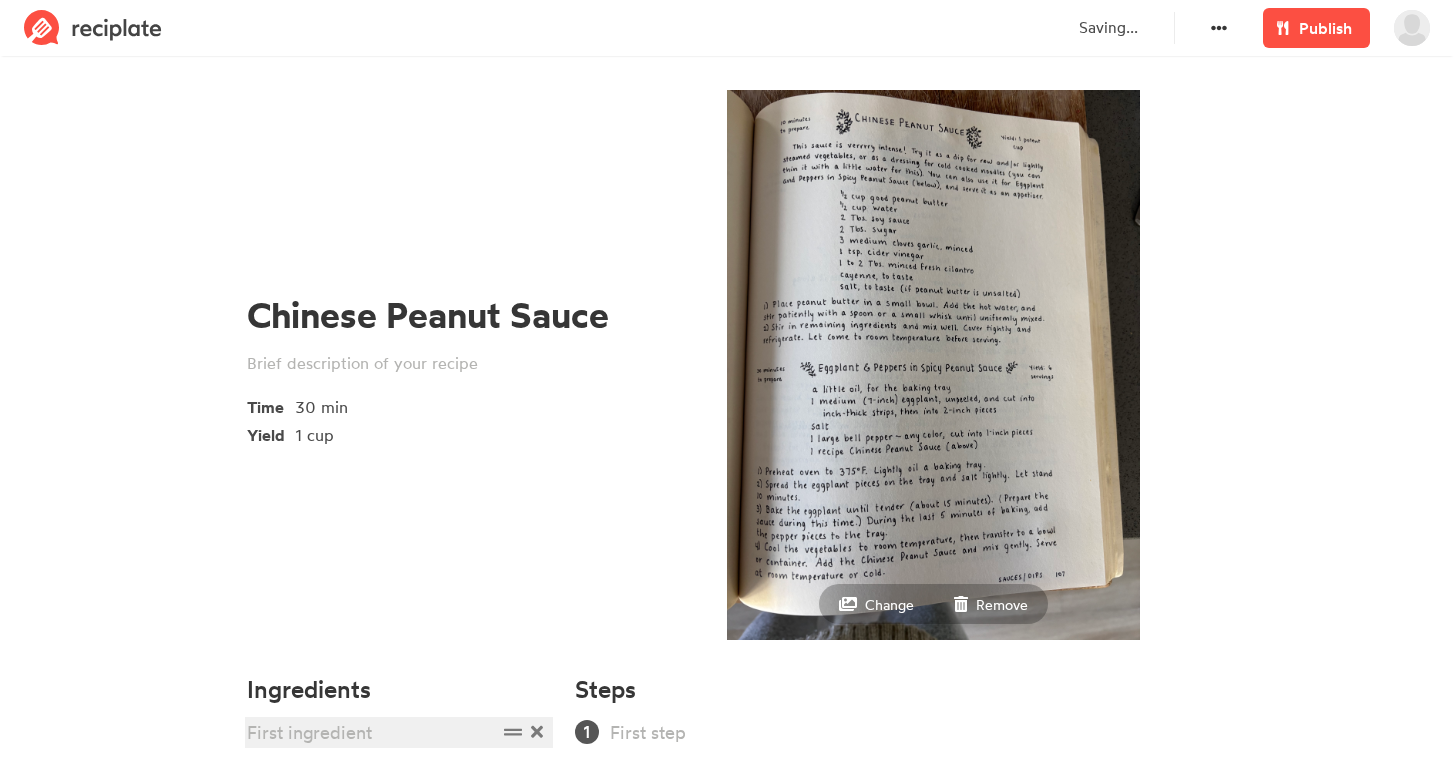 click at bounding box center [372, 732] 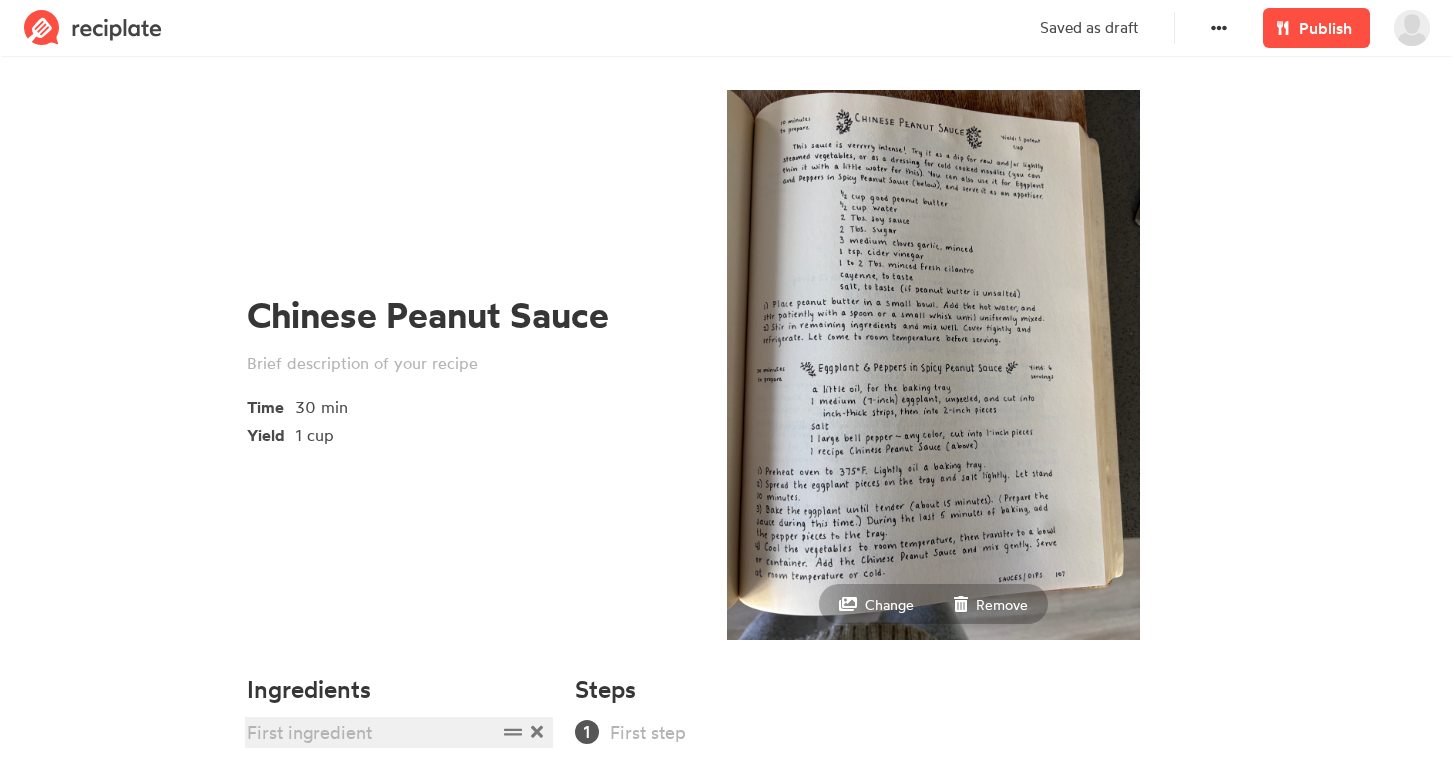 type 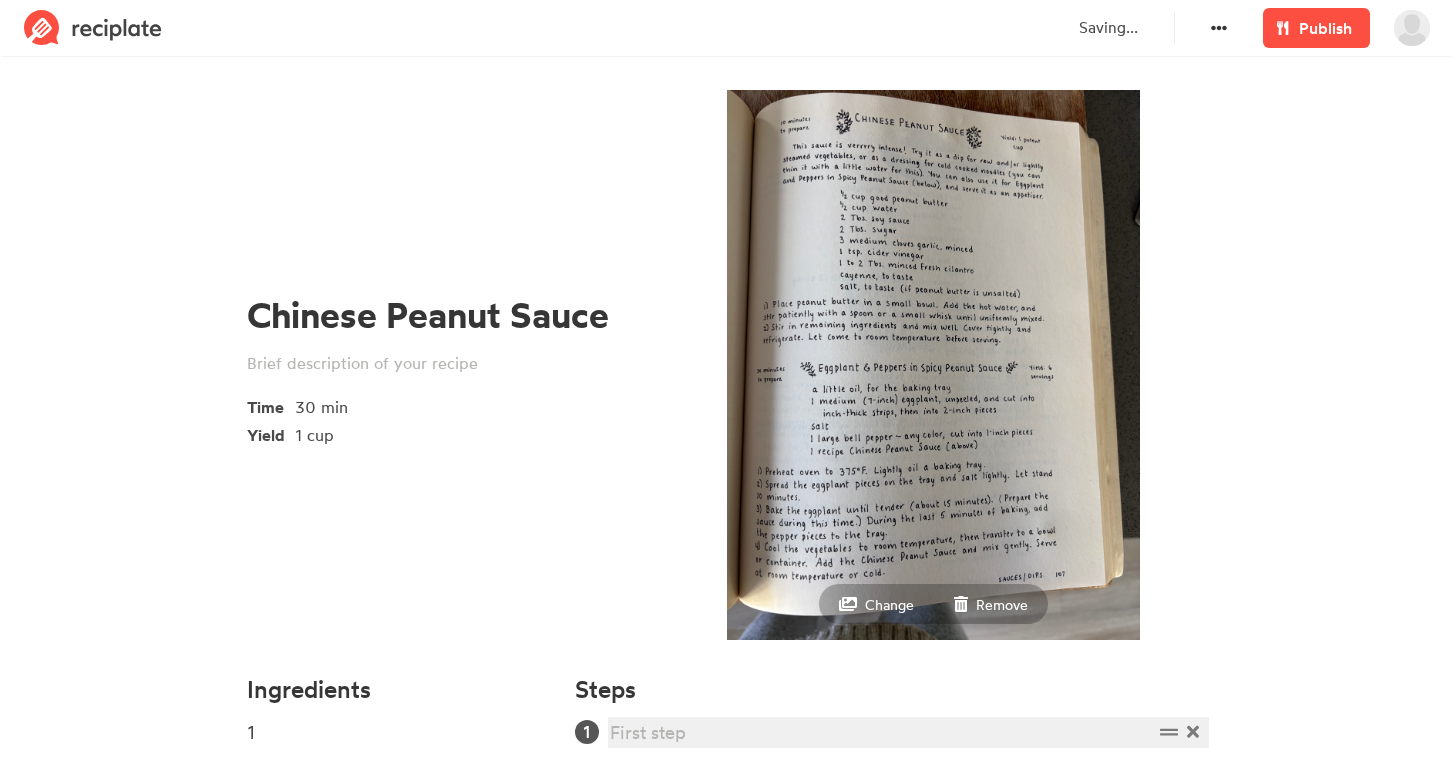 click at bounding box center (881, 732) 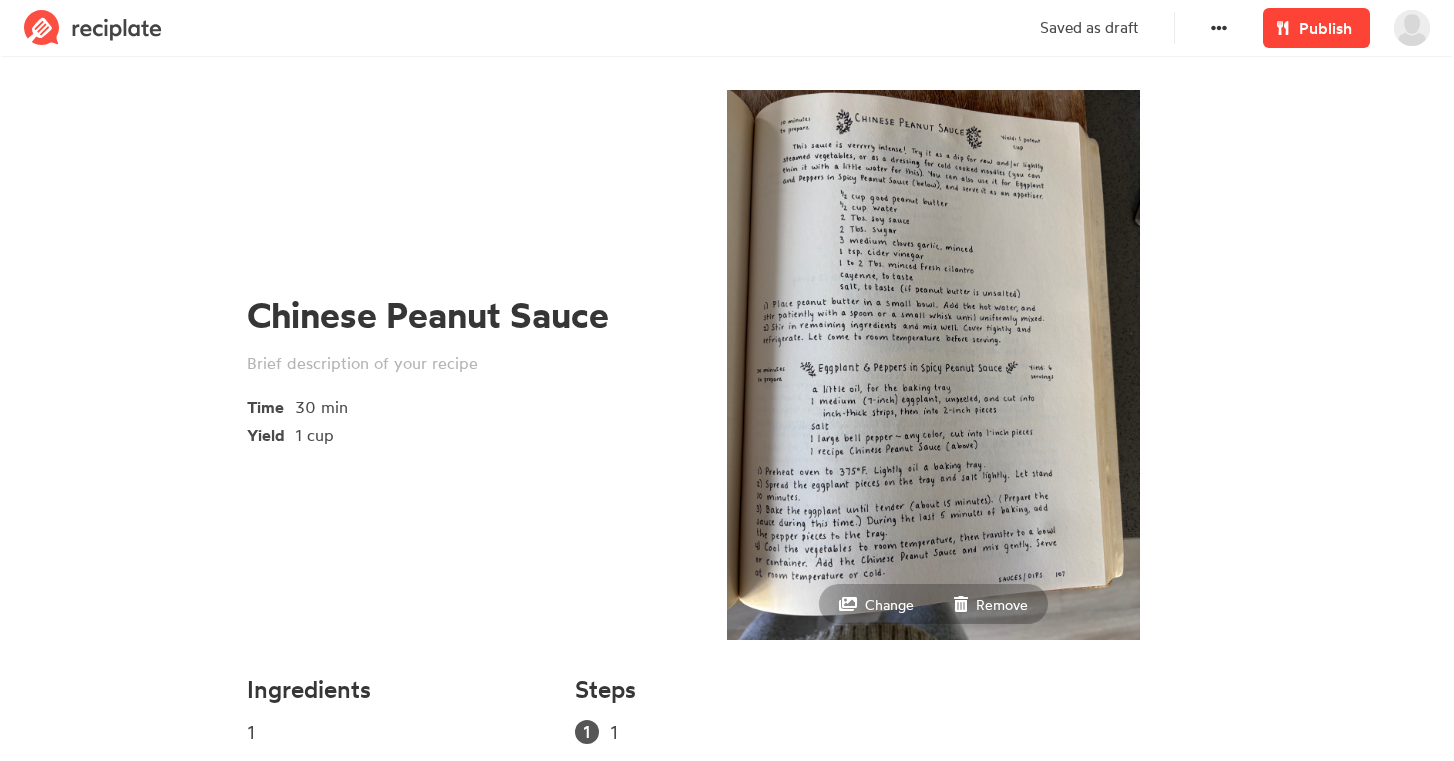 click on "Publish" at bounding box center (1325, 28) 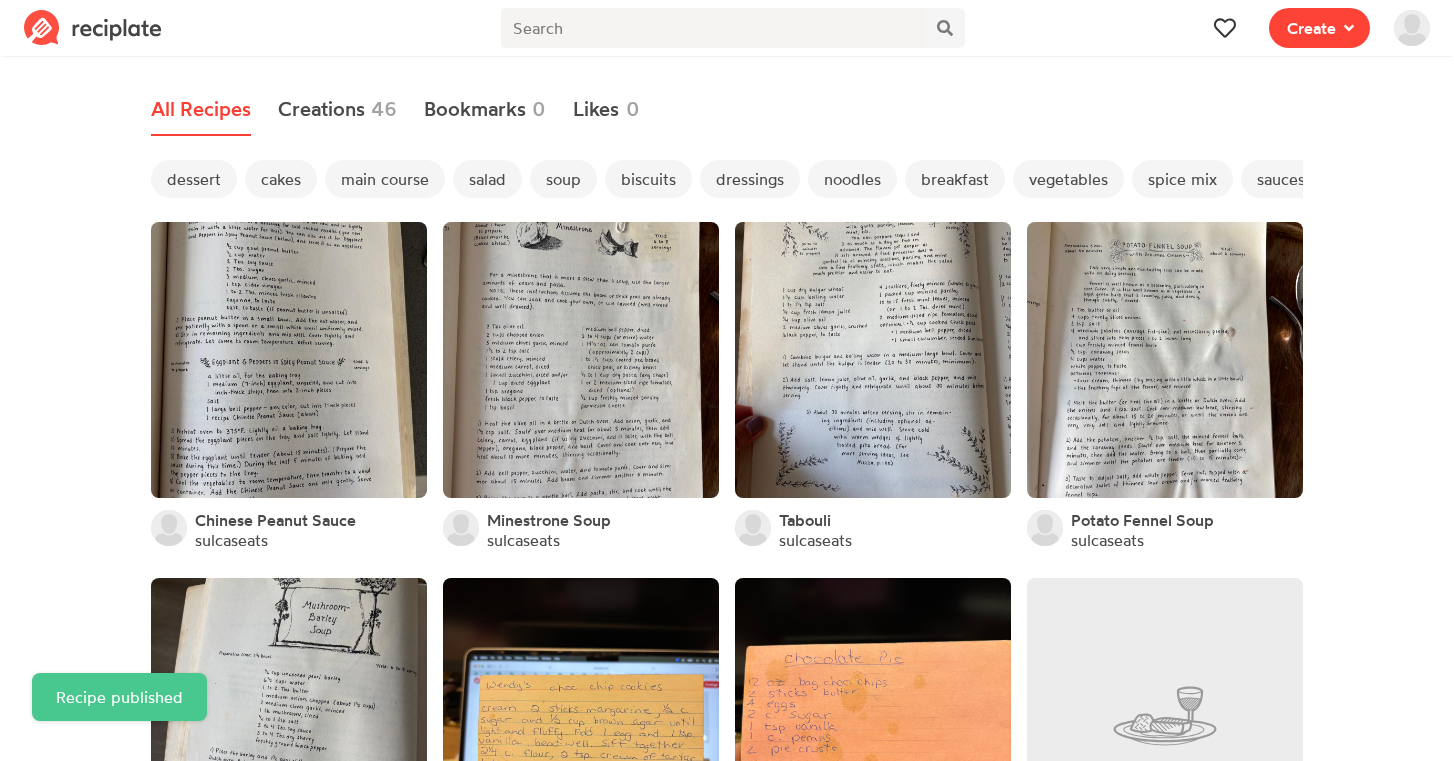 click on "Create" at bounding box center (1311, 28) 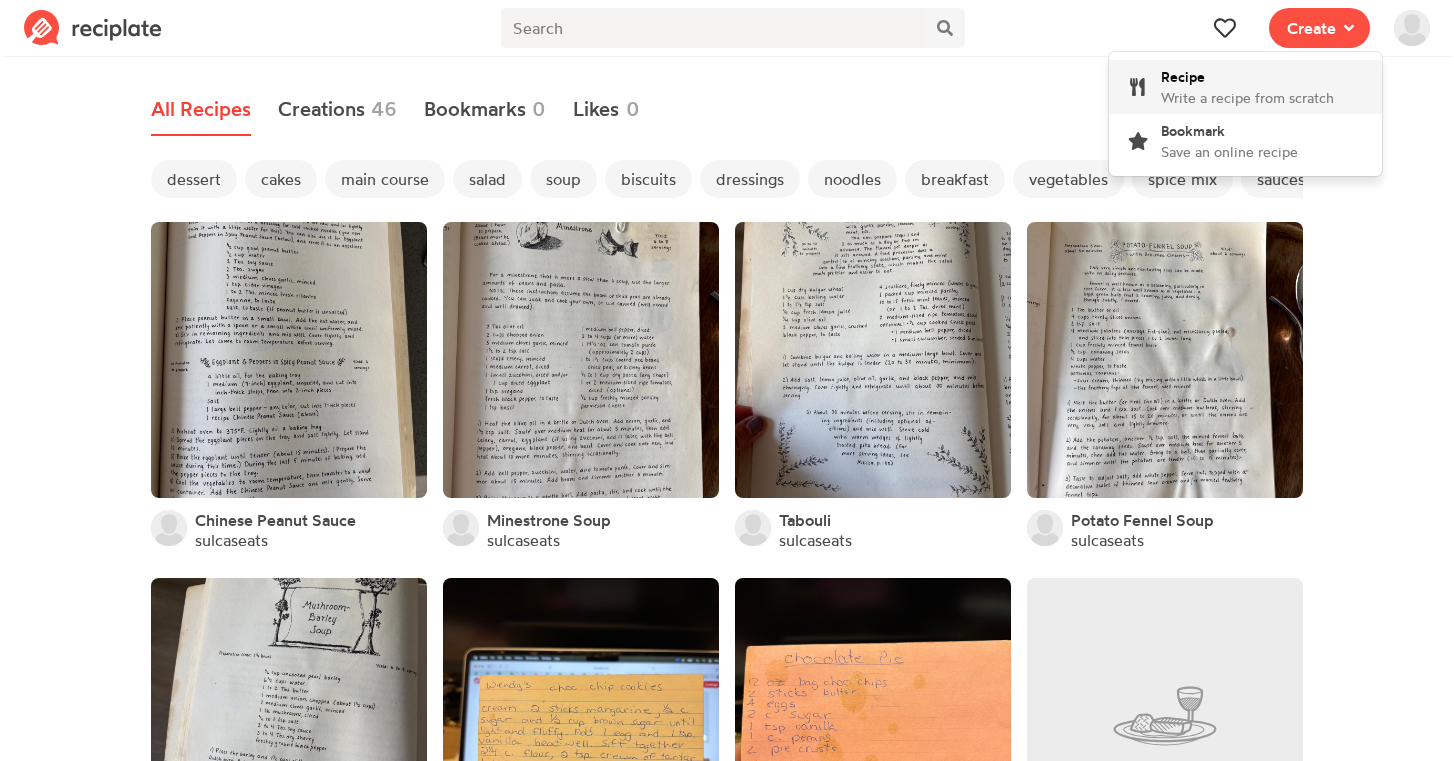 click on "Recipe" at bounding box center [1183, 76] 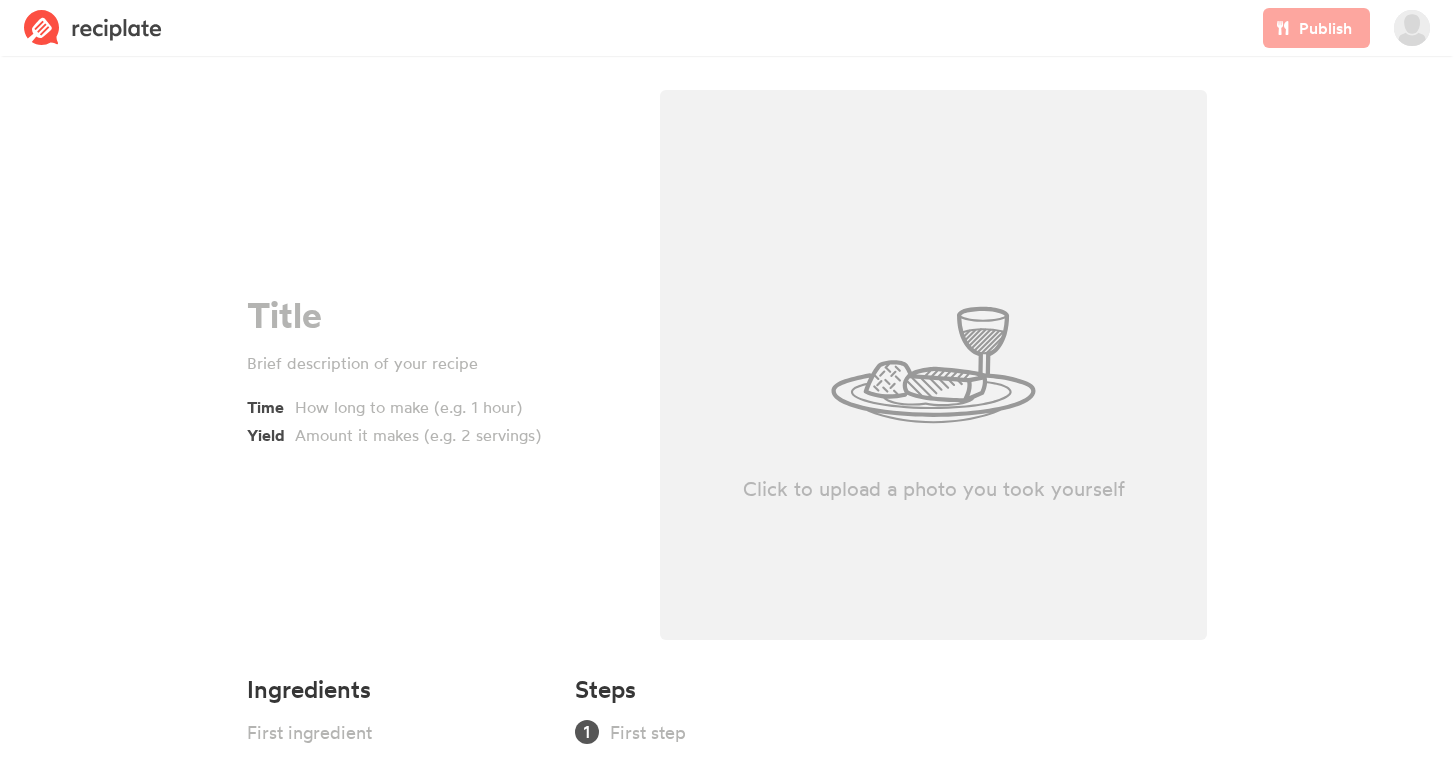 click on "Click to upload a photo you took yourself" at bounding box center [933, 365] 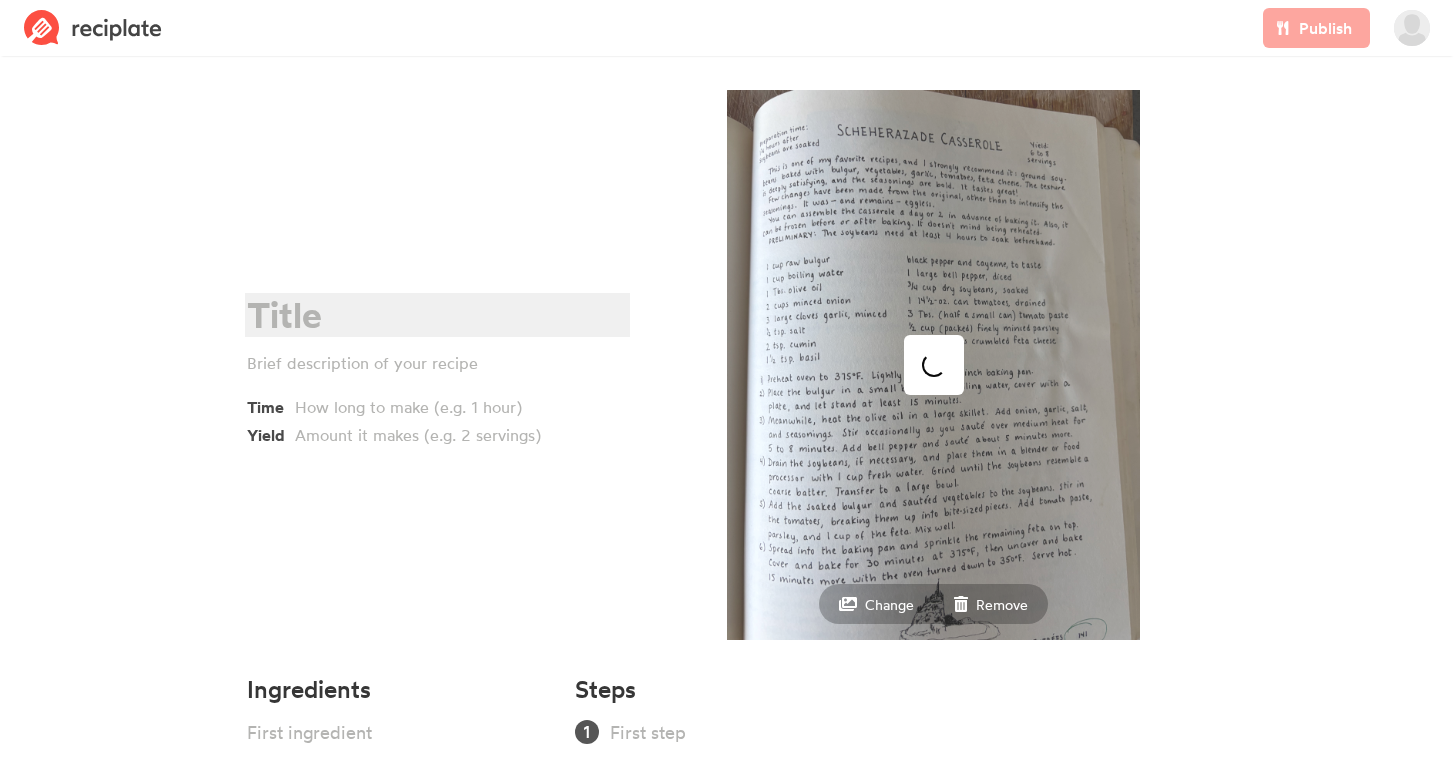 click at bounding box center [434, 315] 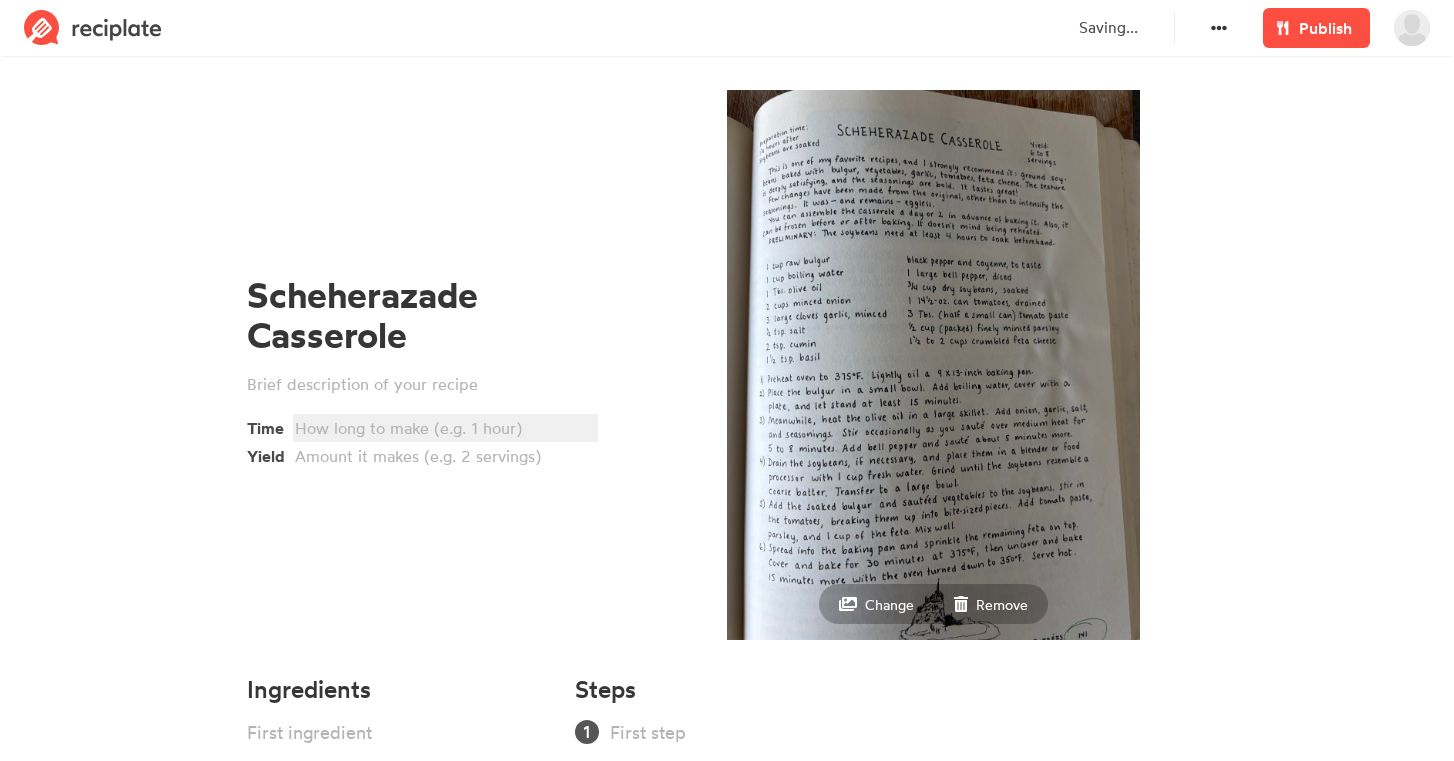 click at bounding box center [442, 428] 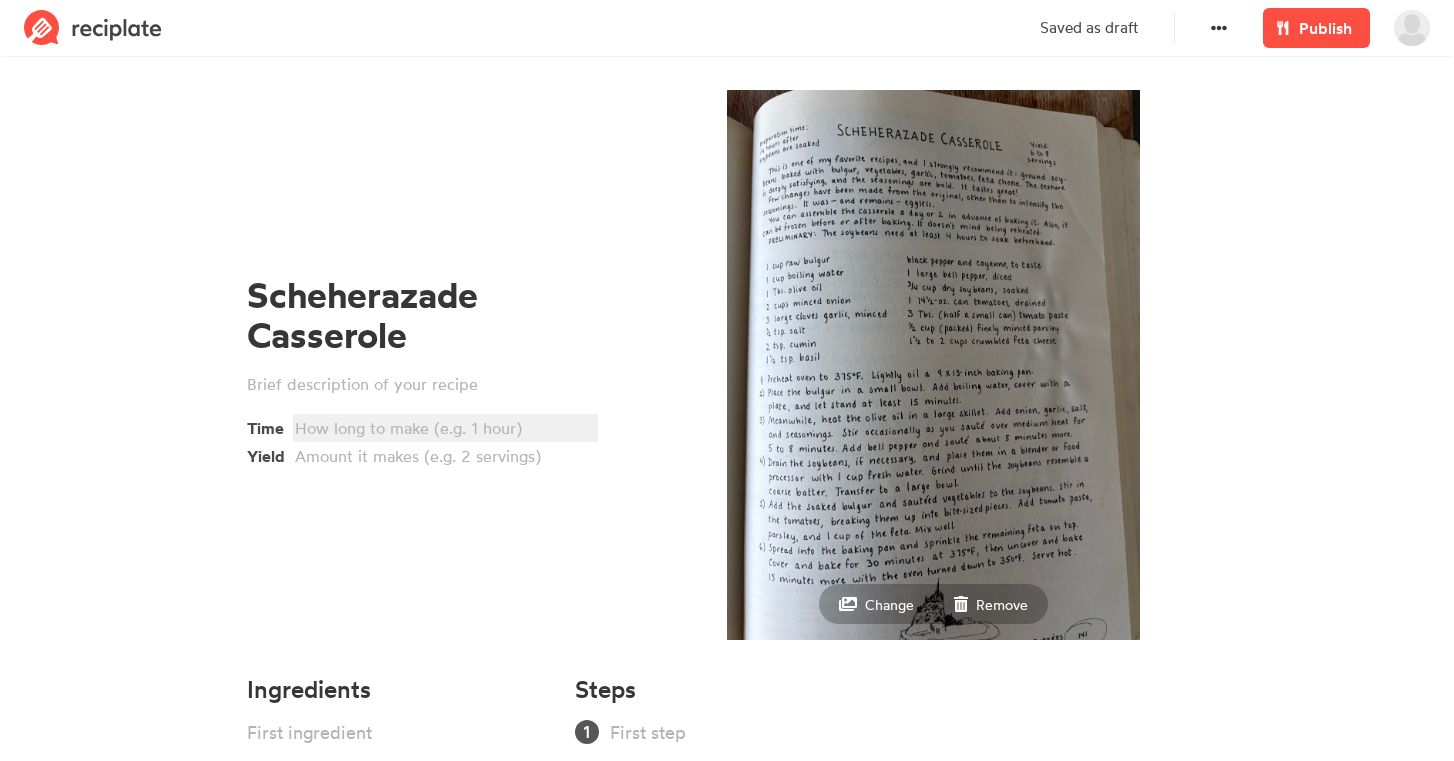 type 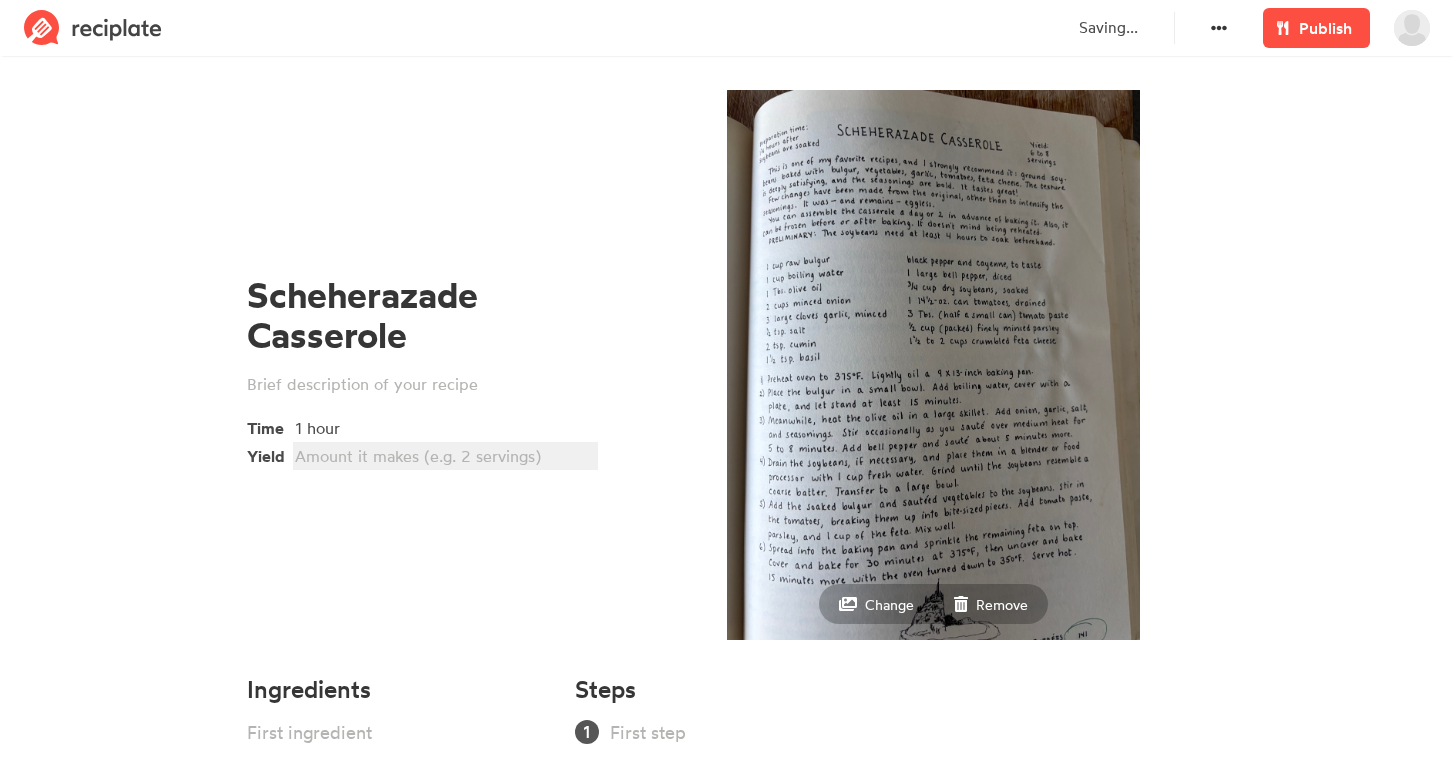 click at bounding box center [442, 456] 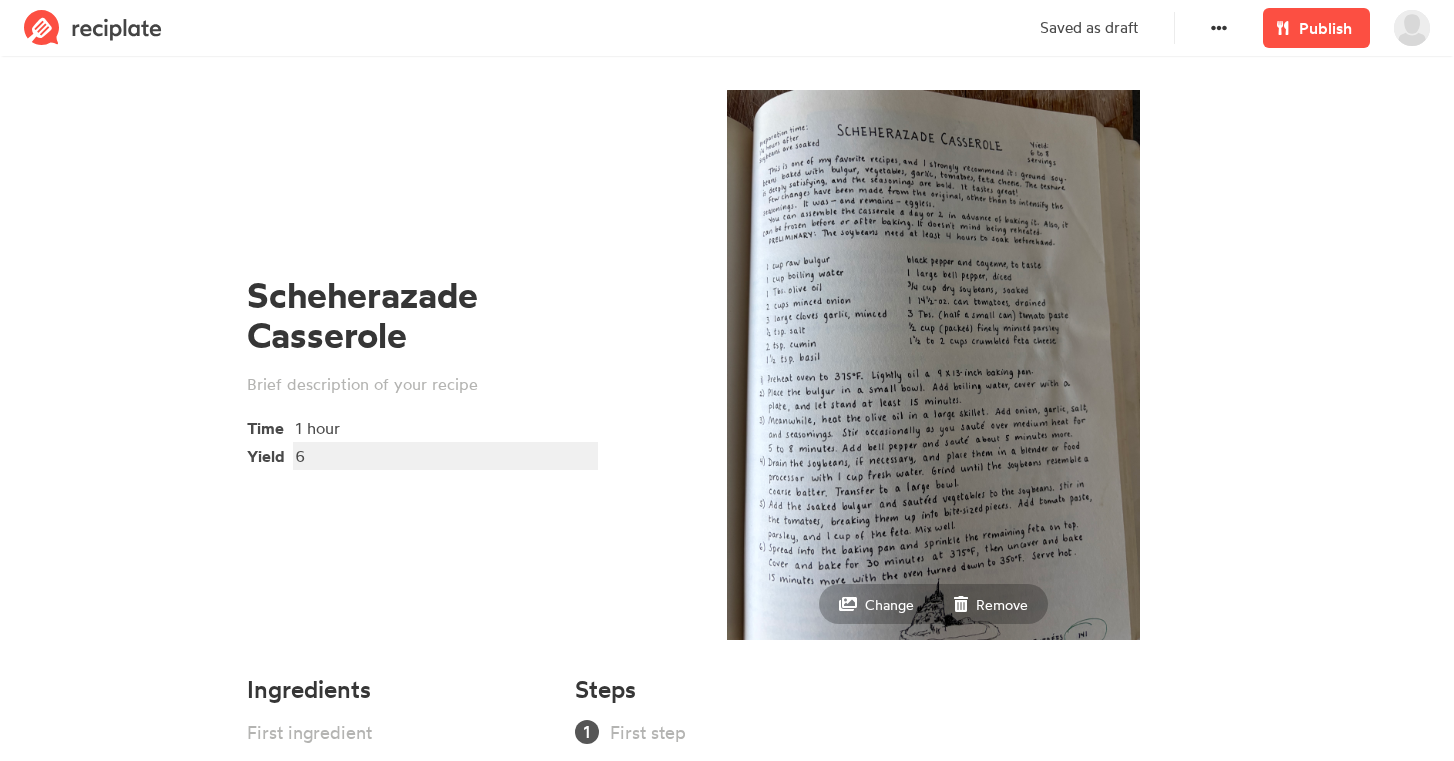 type 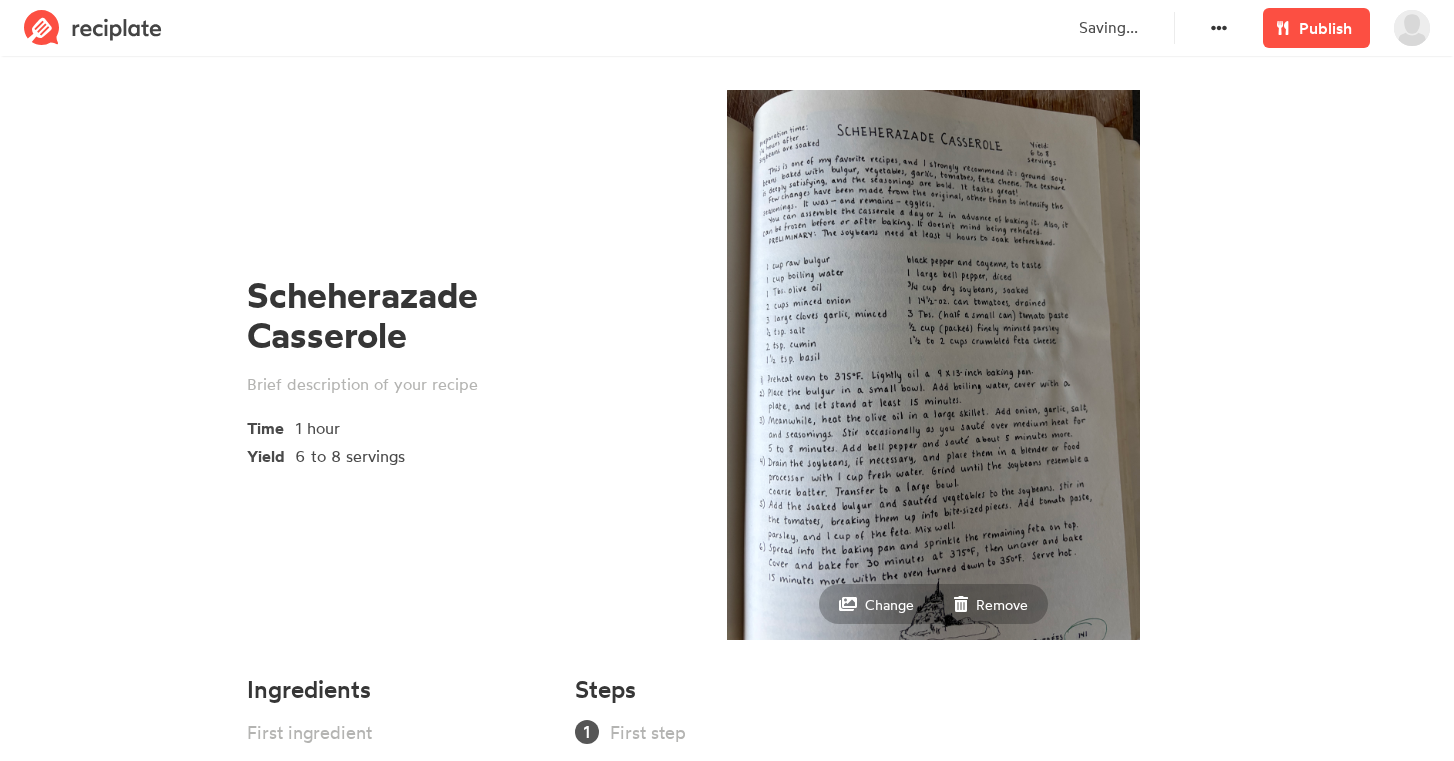 click on "Ingredients  Add   Section" at bounding box center [399, 753] 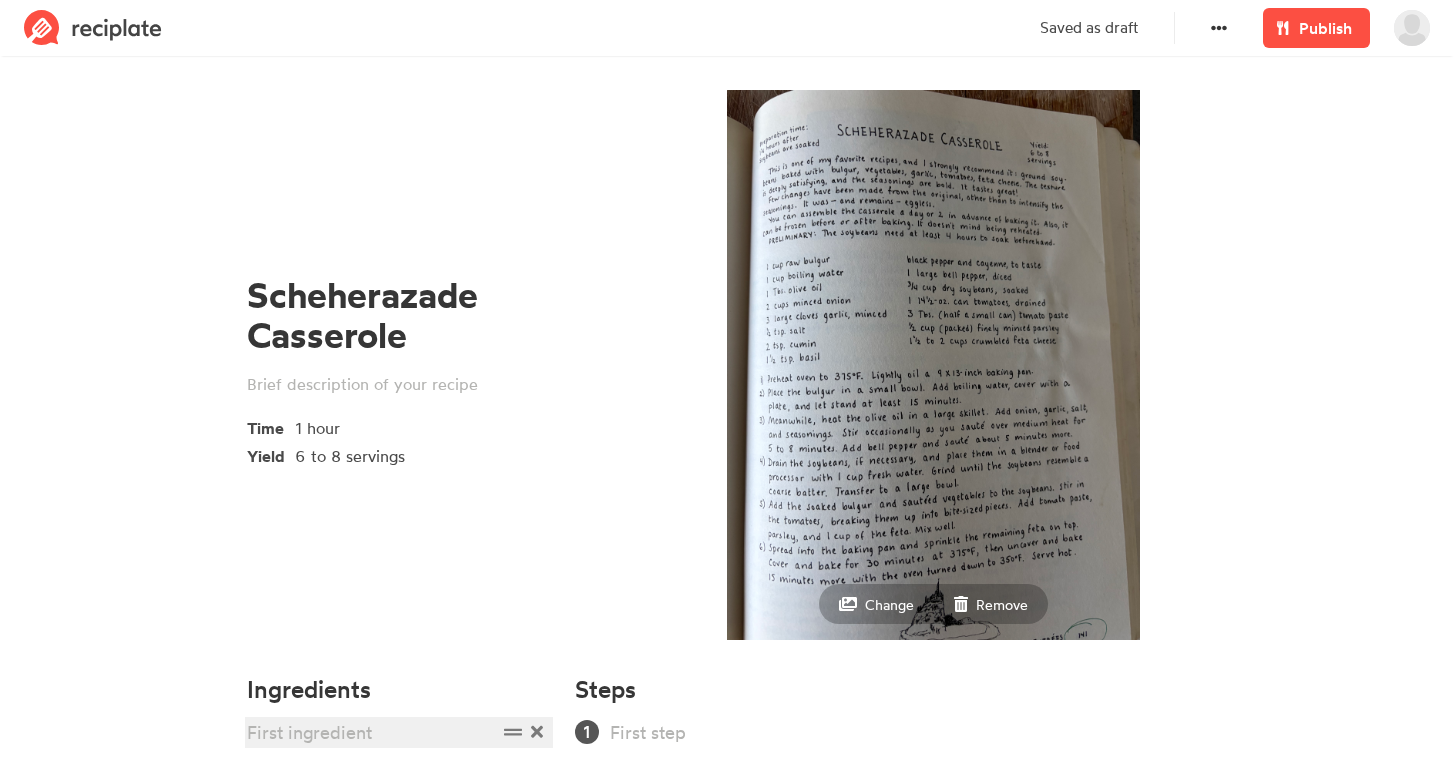 type 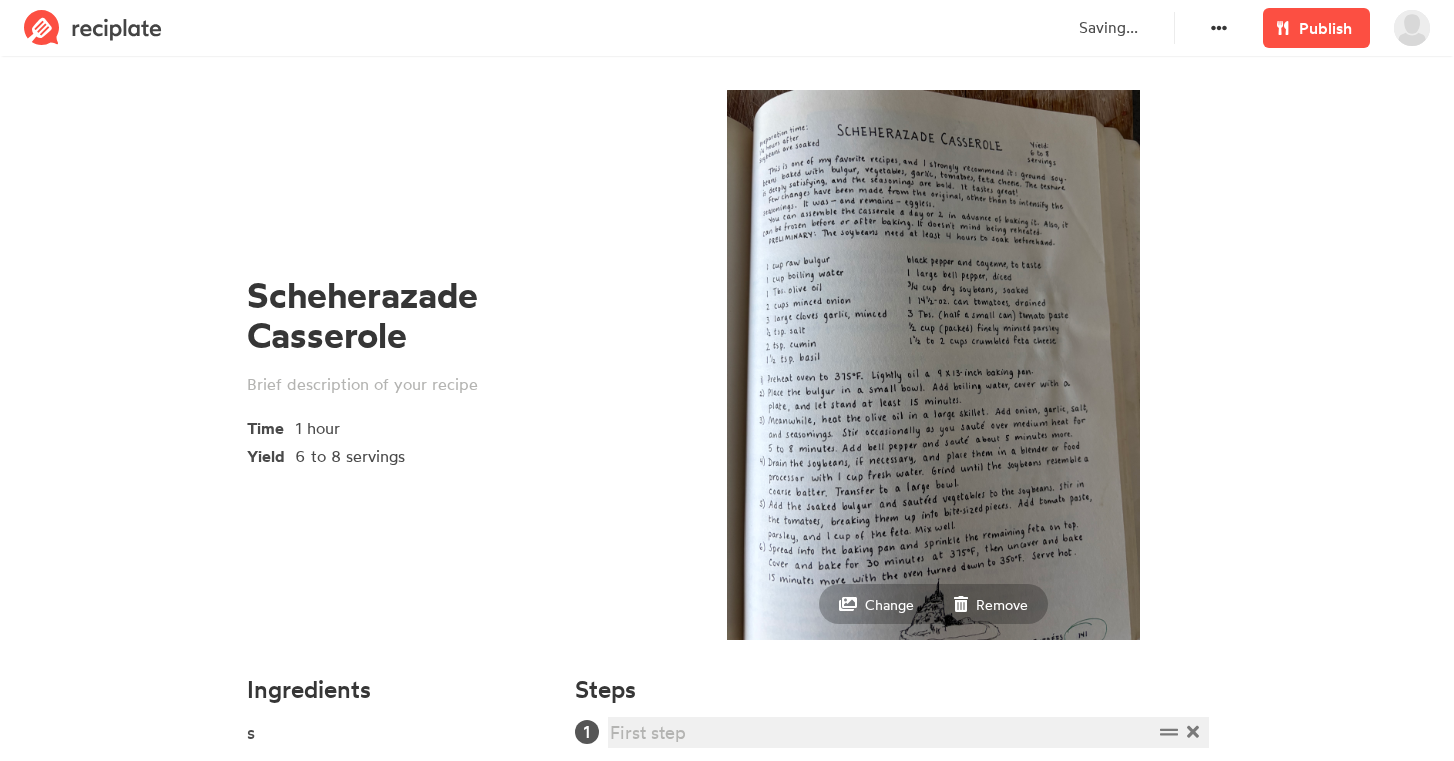 click at bounding box center [881, 732] 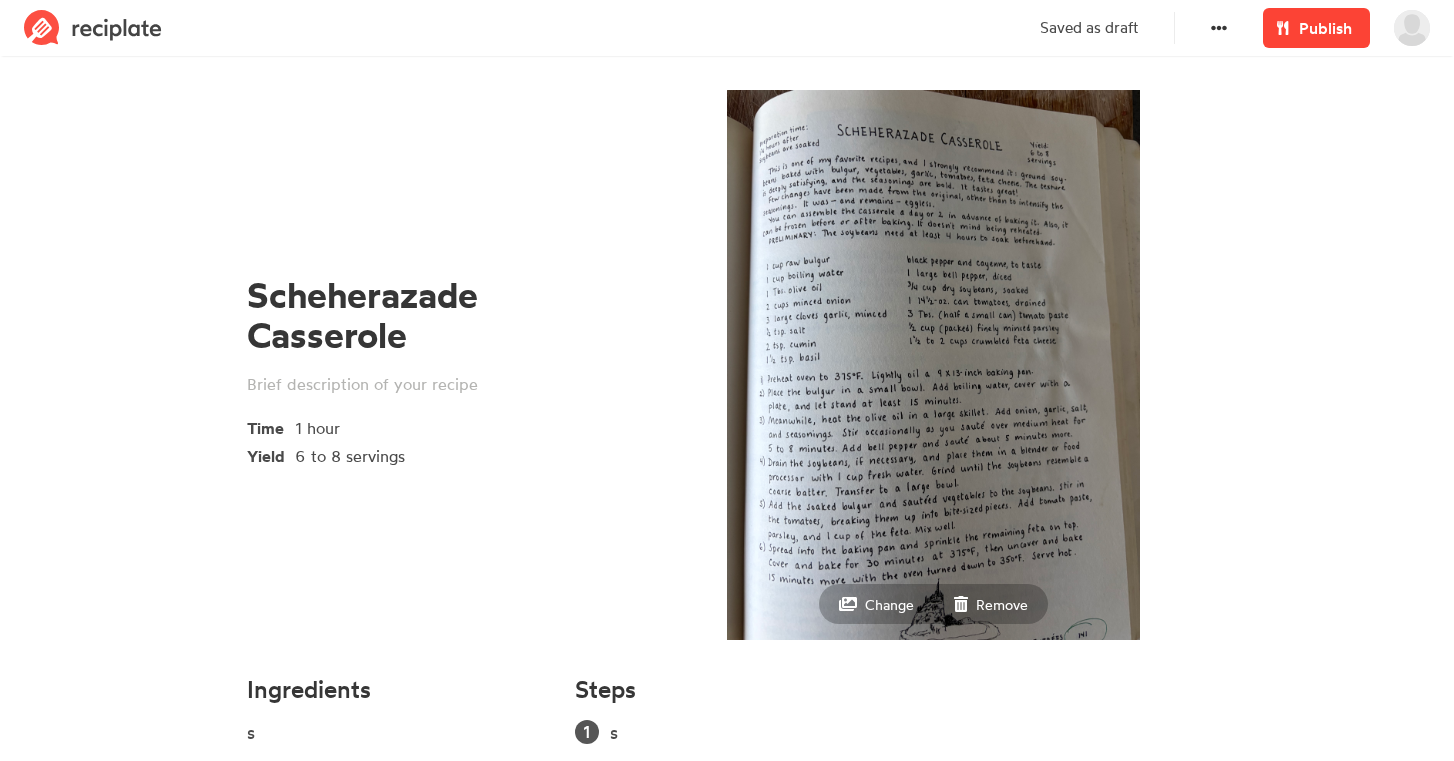 click on "Publish" at bounding box center [1325, 28] 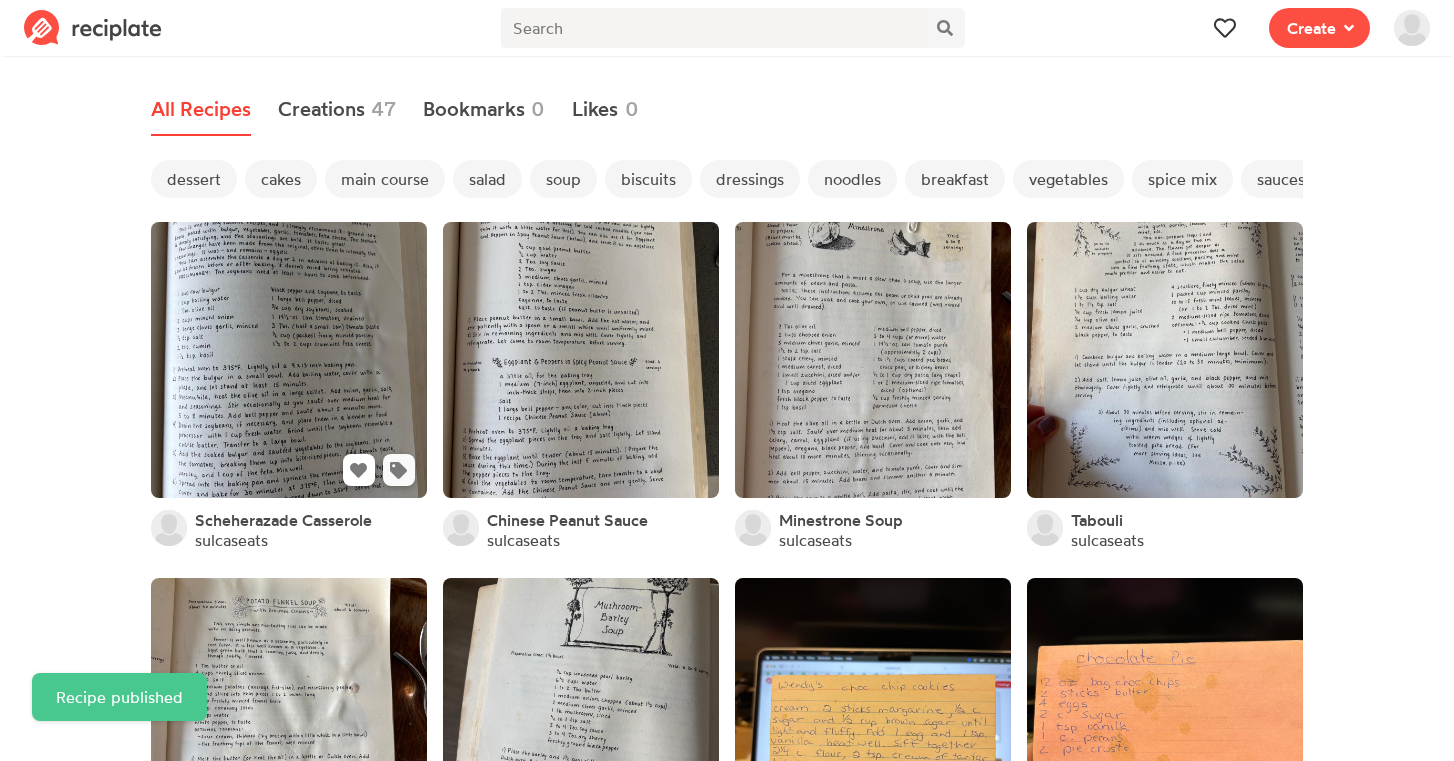 click 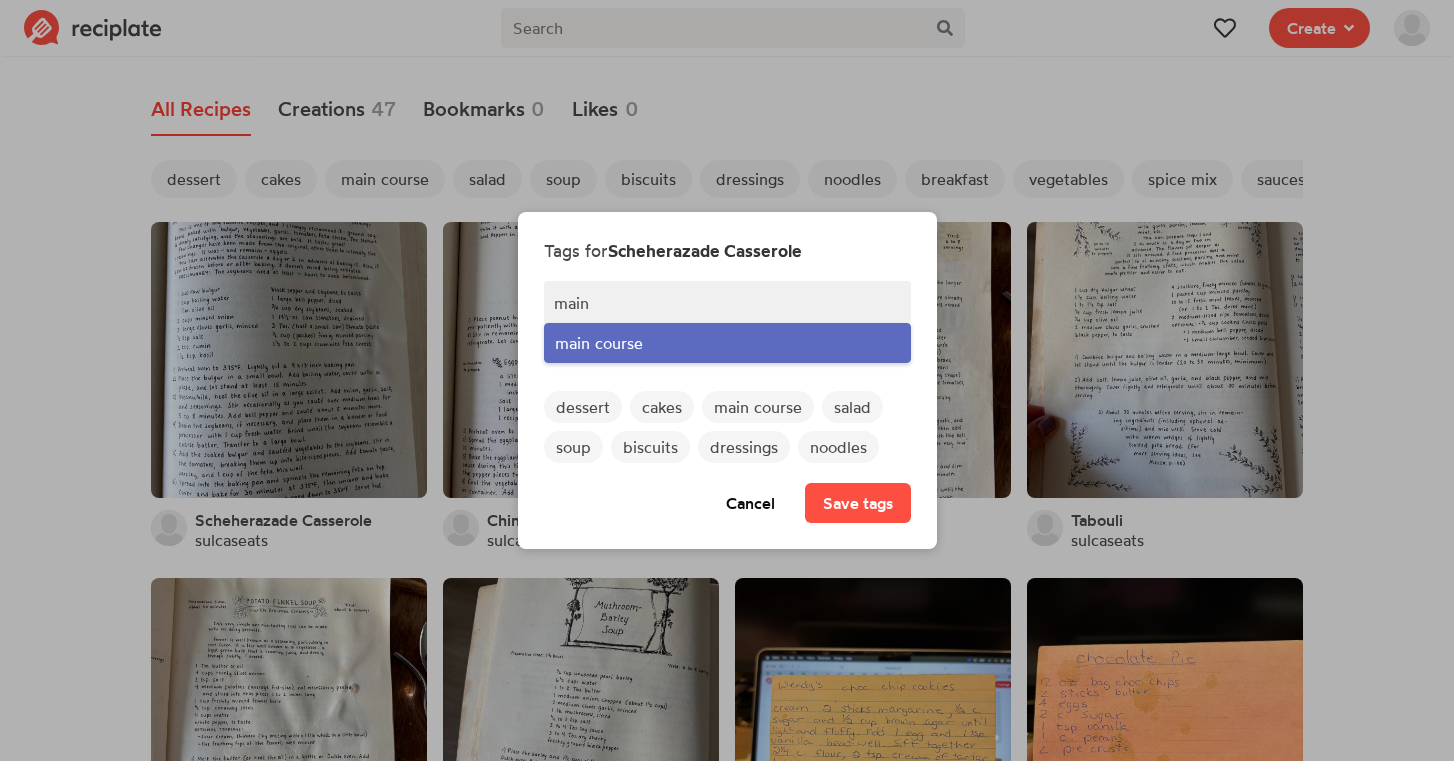 type on "main" 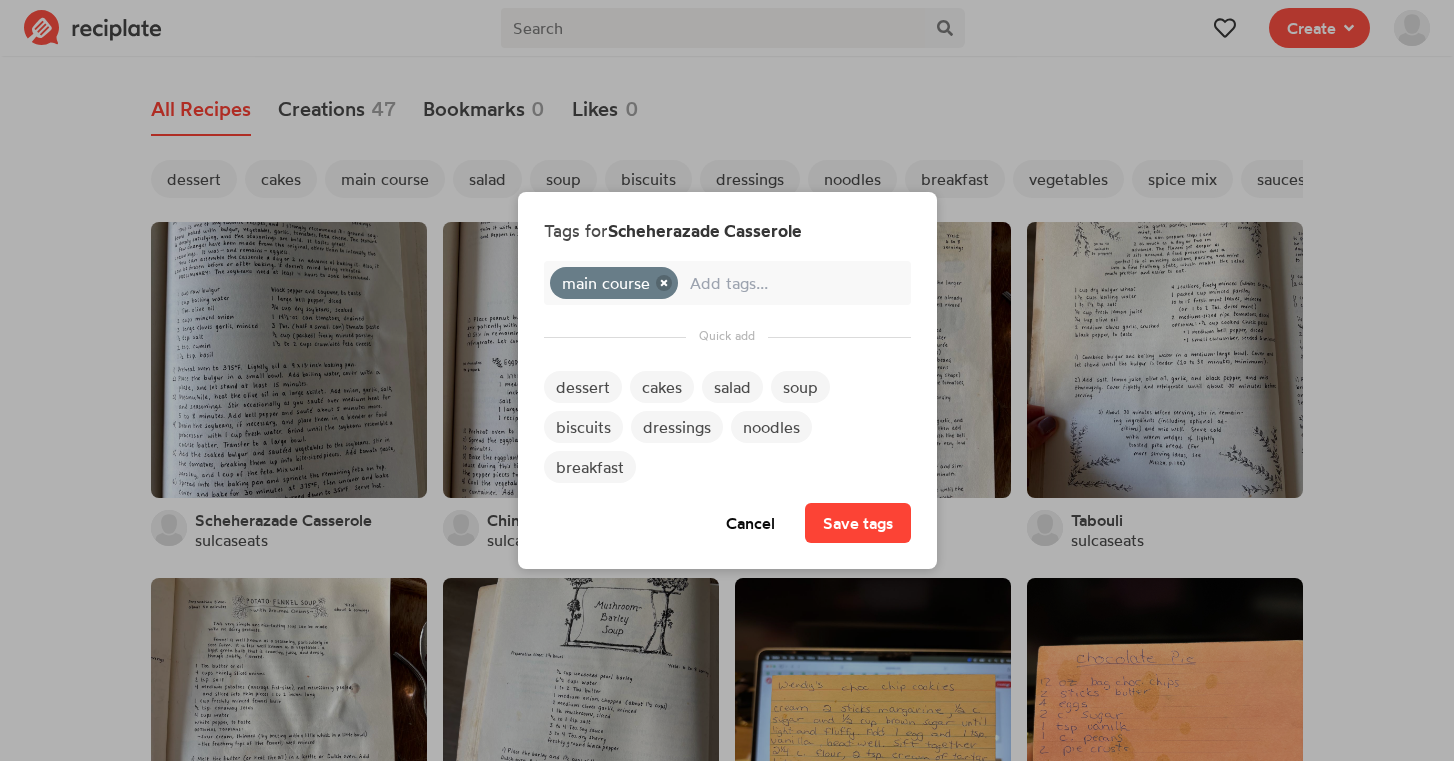 click on "Save tags" at bounding box center (858, 523) 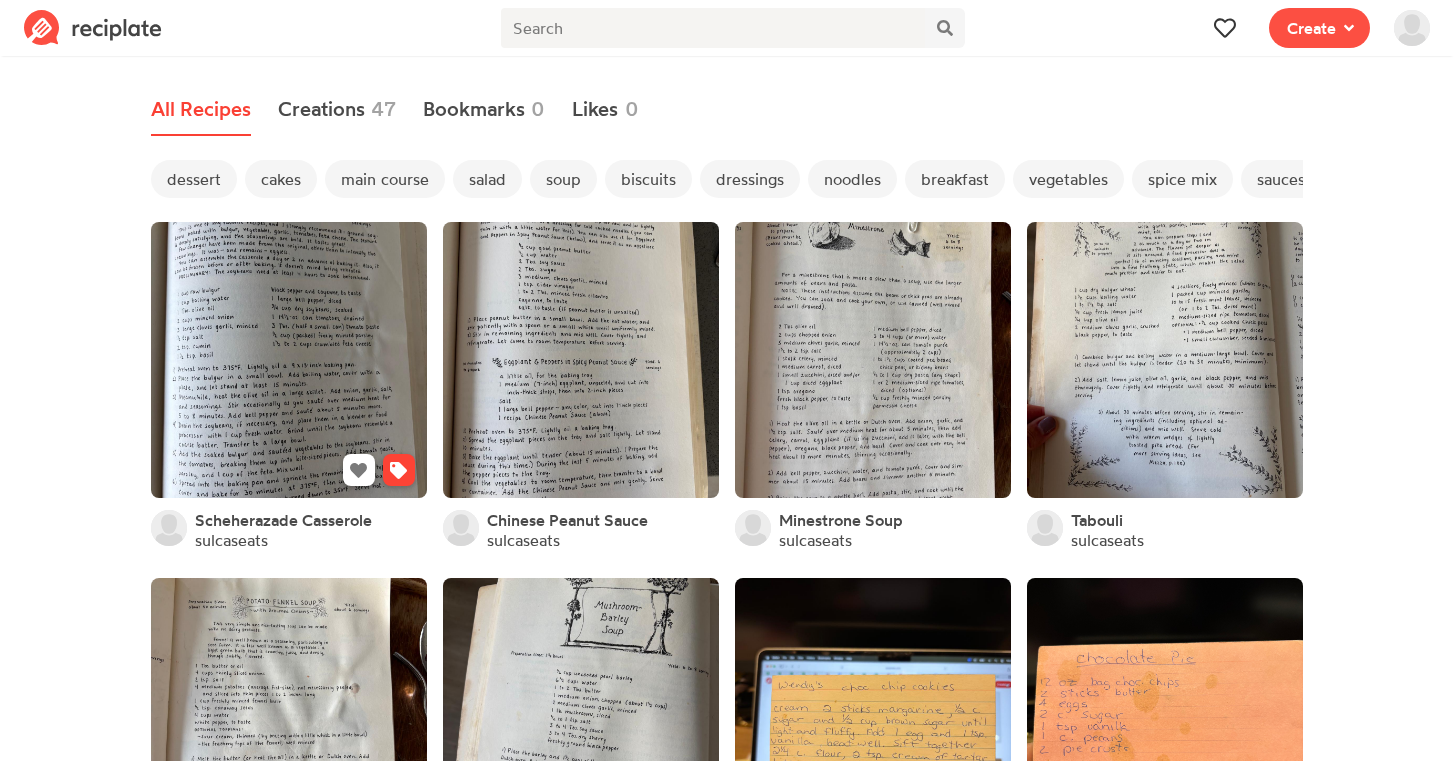 click 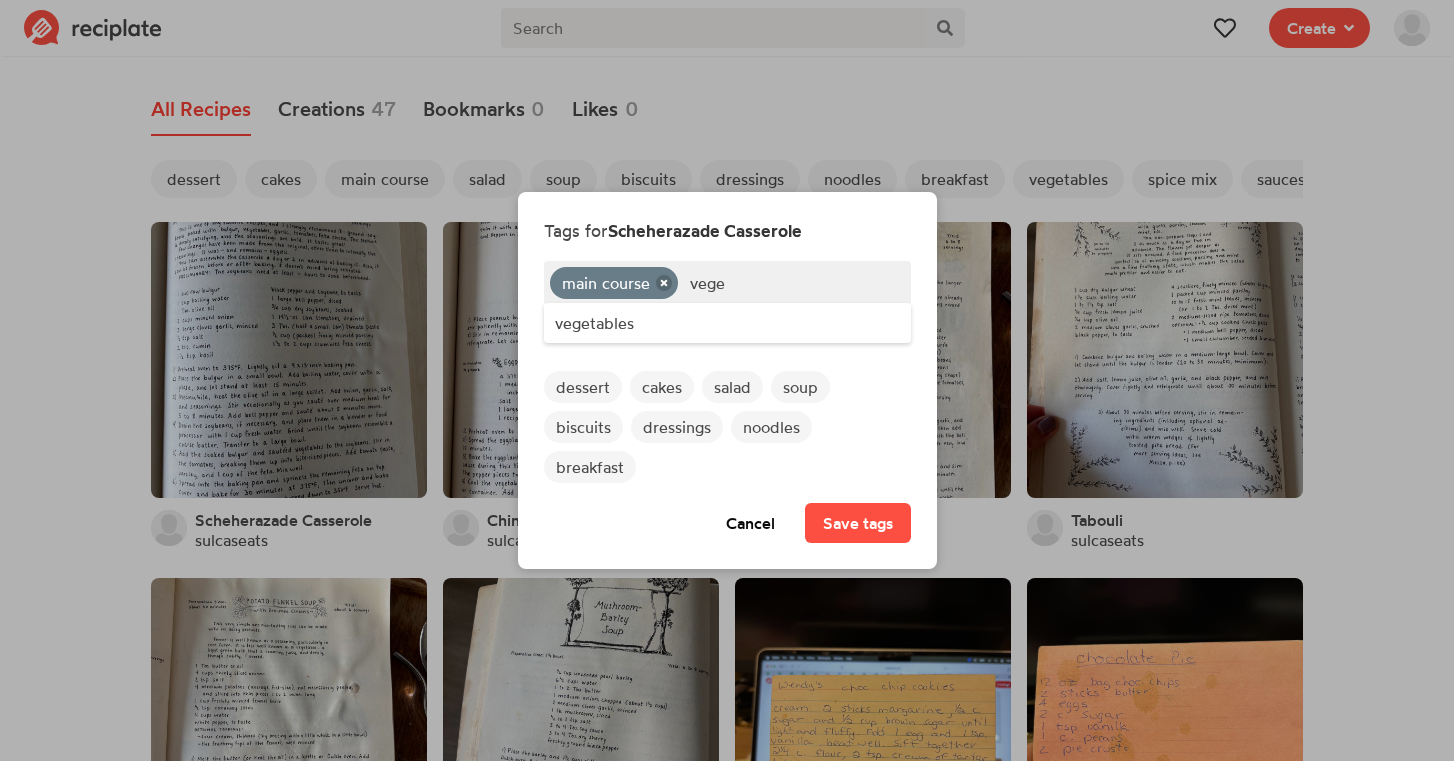 type on "vege" 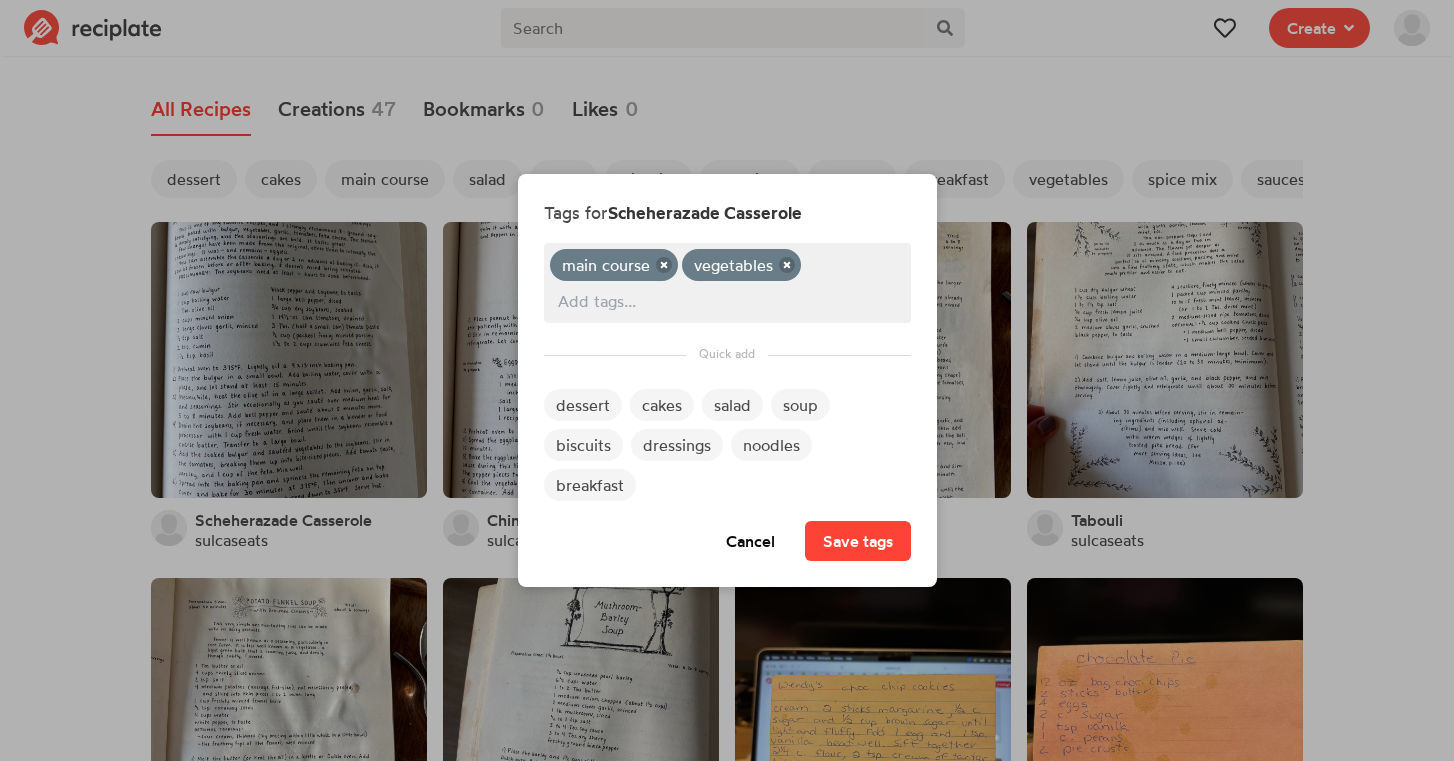 click on "Save tags" at bounding box center [858, 541] 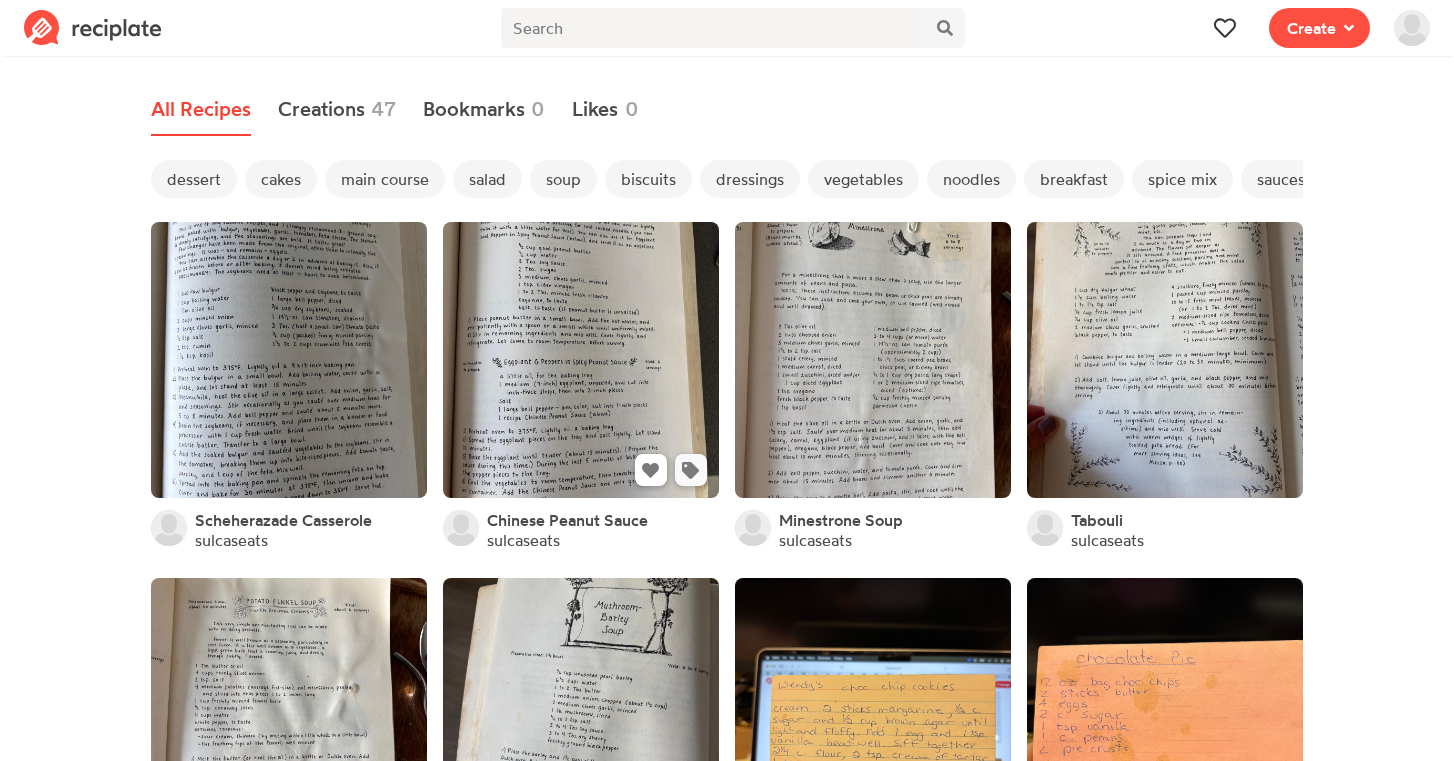 click 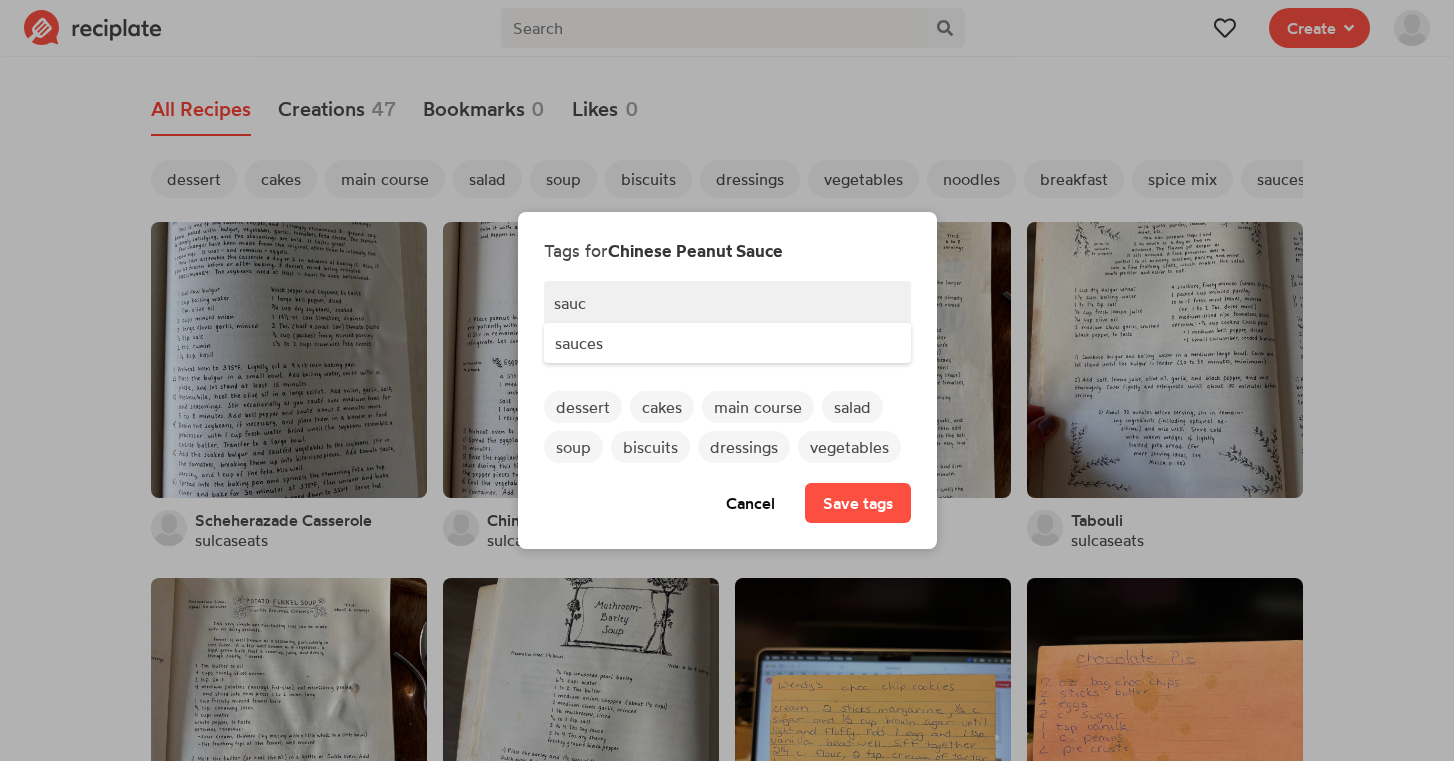 type on "sauce" 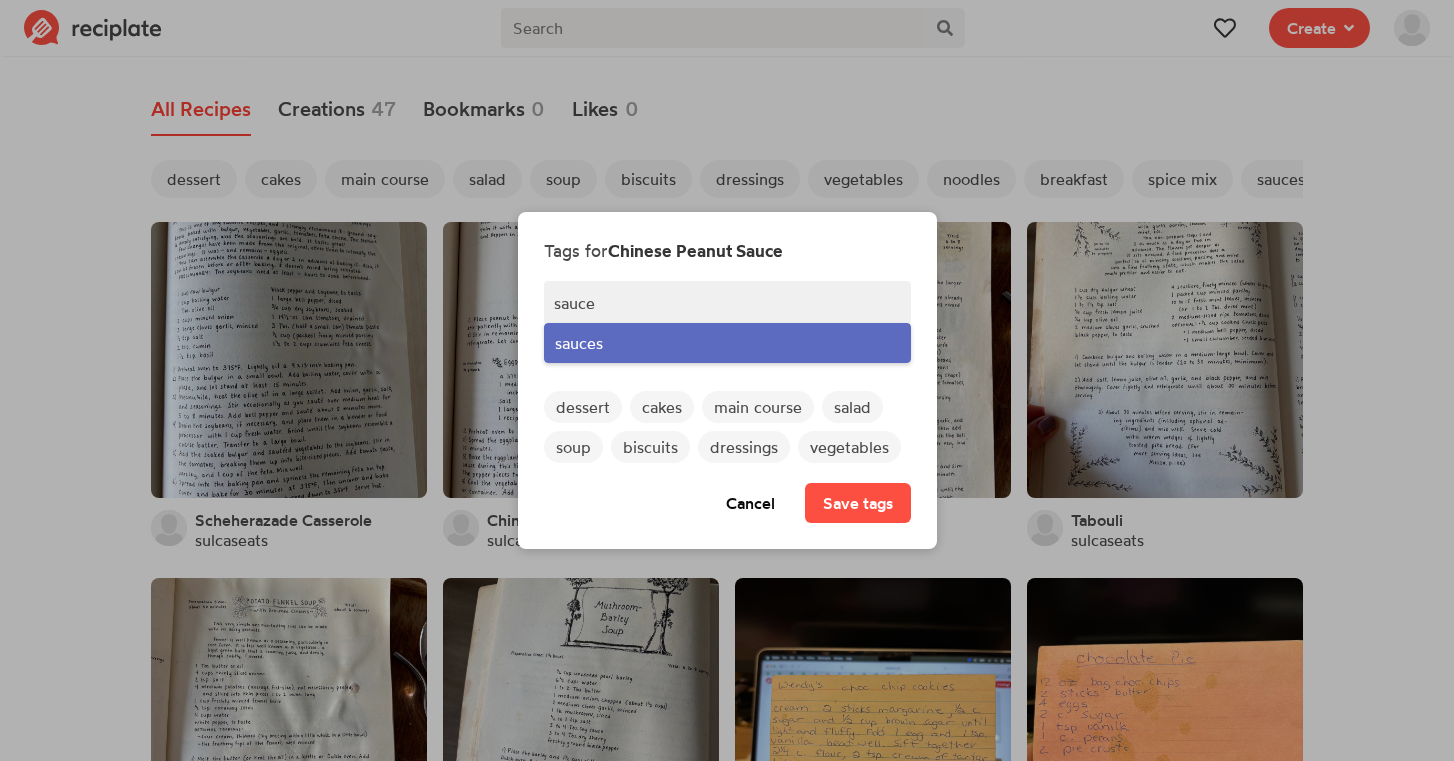 drag, startPoint x: 729, startPoint y: 421, endPoint x: 676, endPoint y: 345, distance: 92.65527 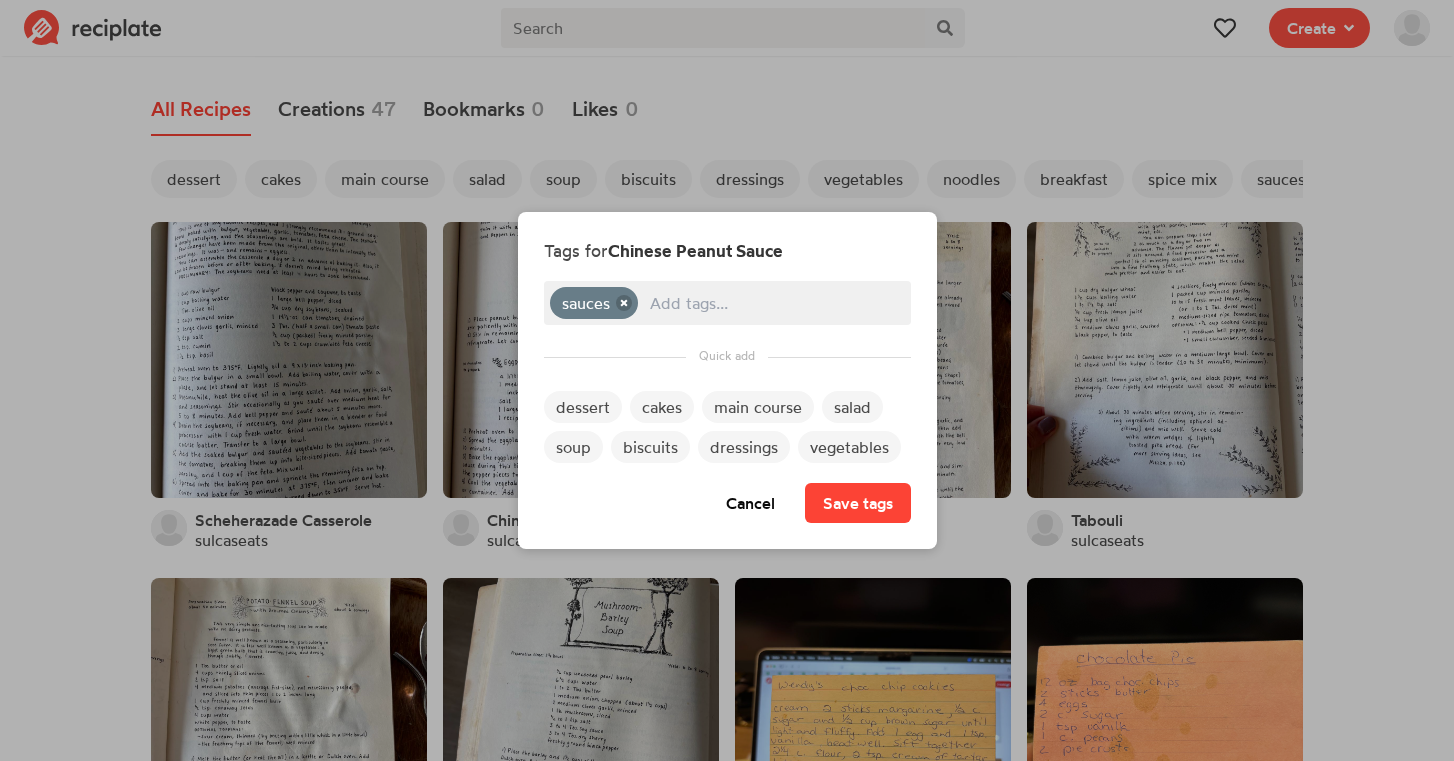 click on "Save tags" at bounding box center (858, 503) 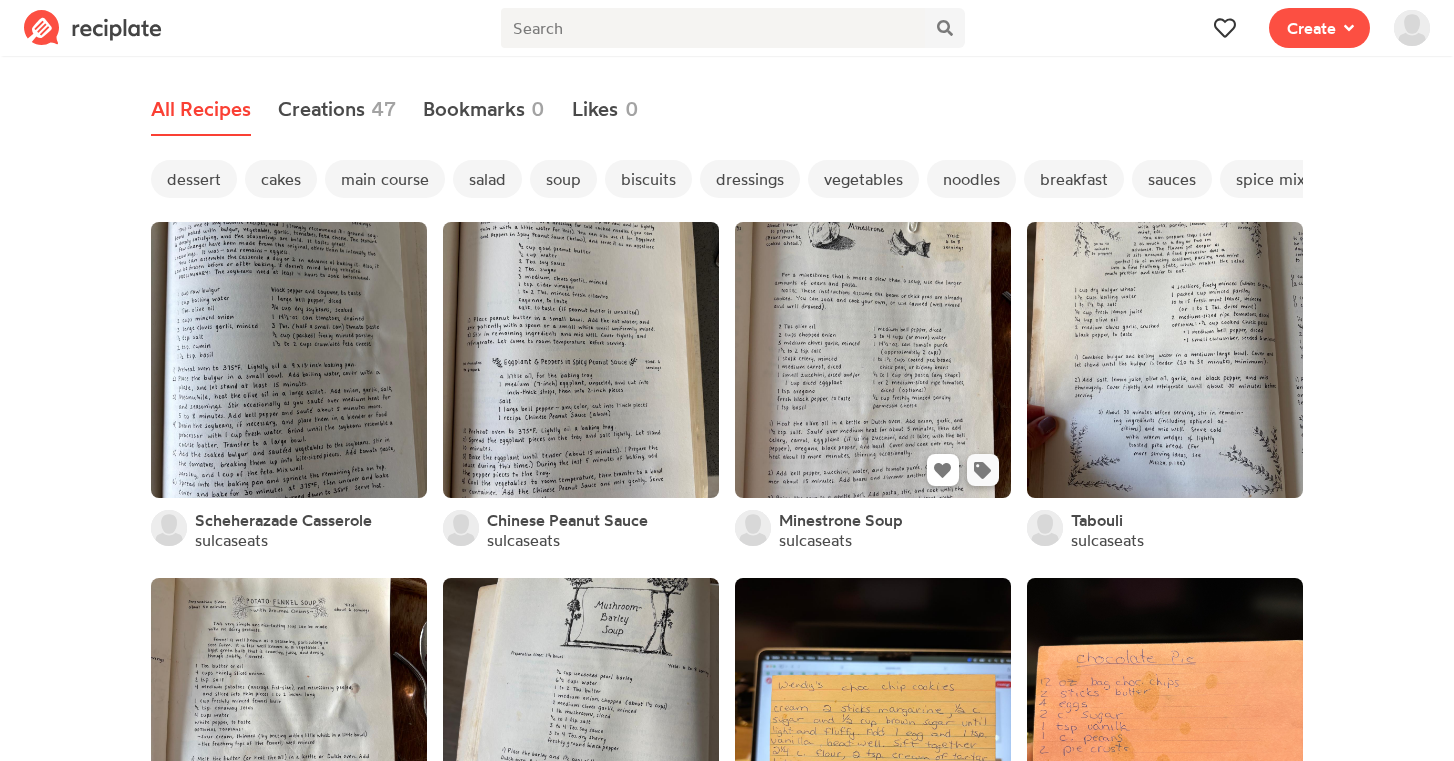 click 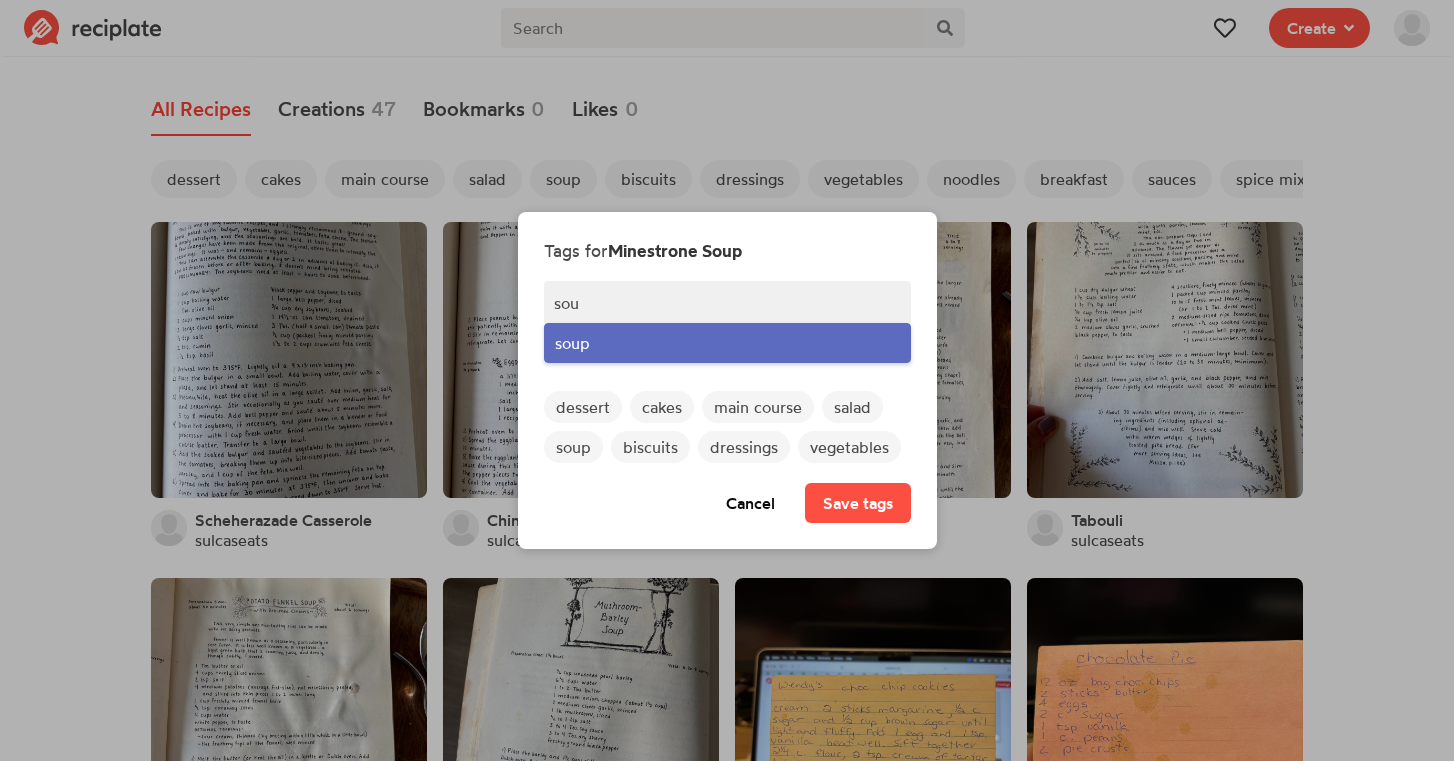 type on "sou" 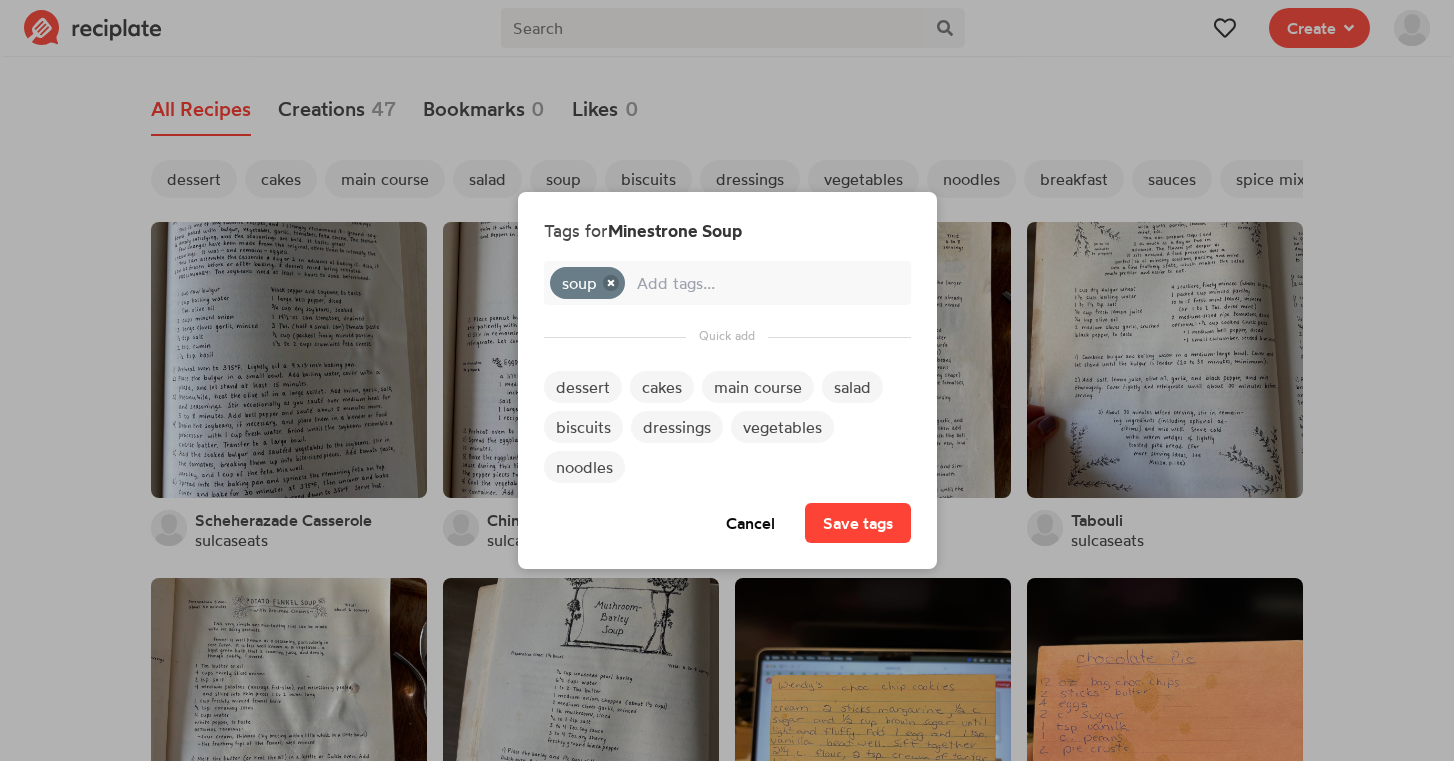 click on "Save tags" at bounding box center (858, 523) 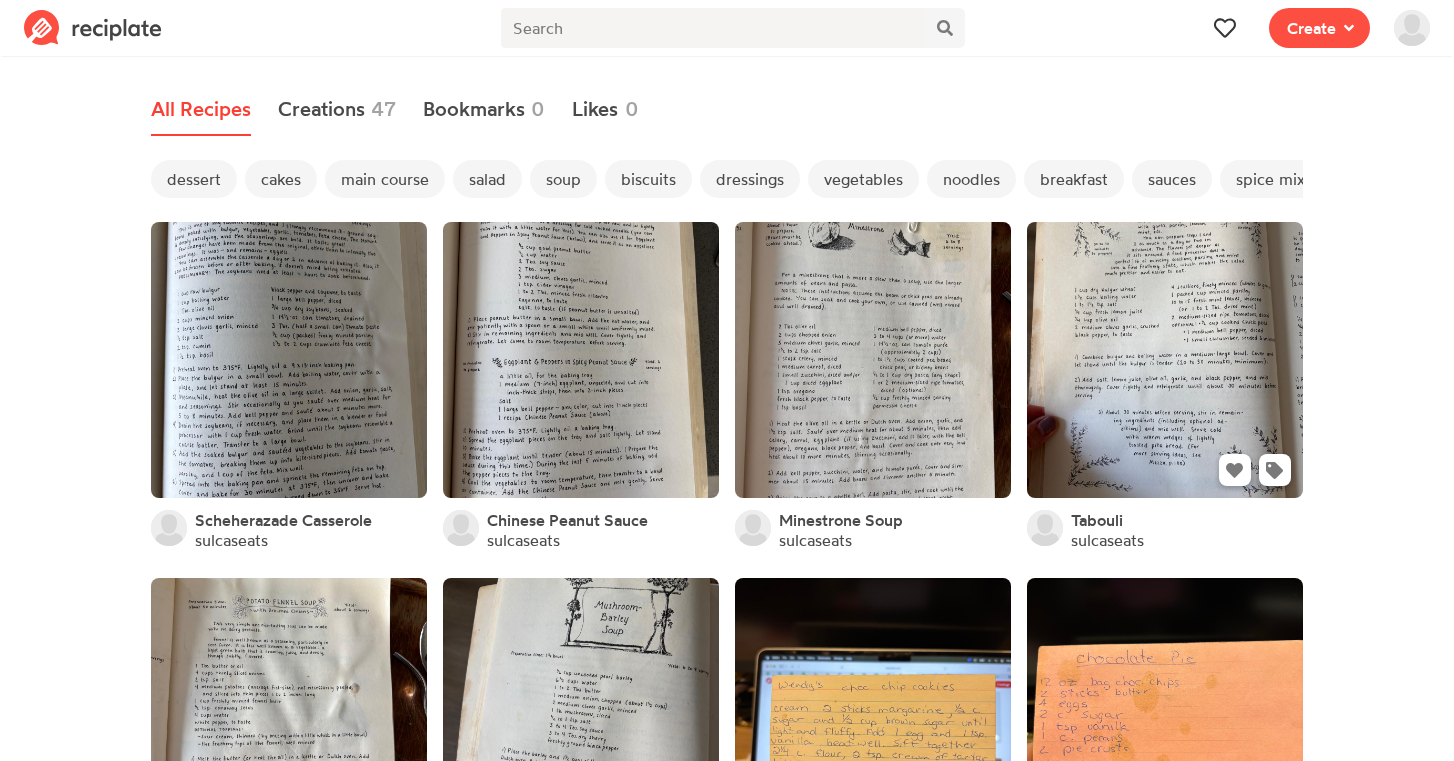 click at bounding box center (1165, 360) 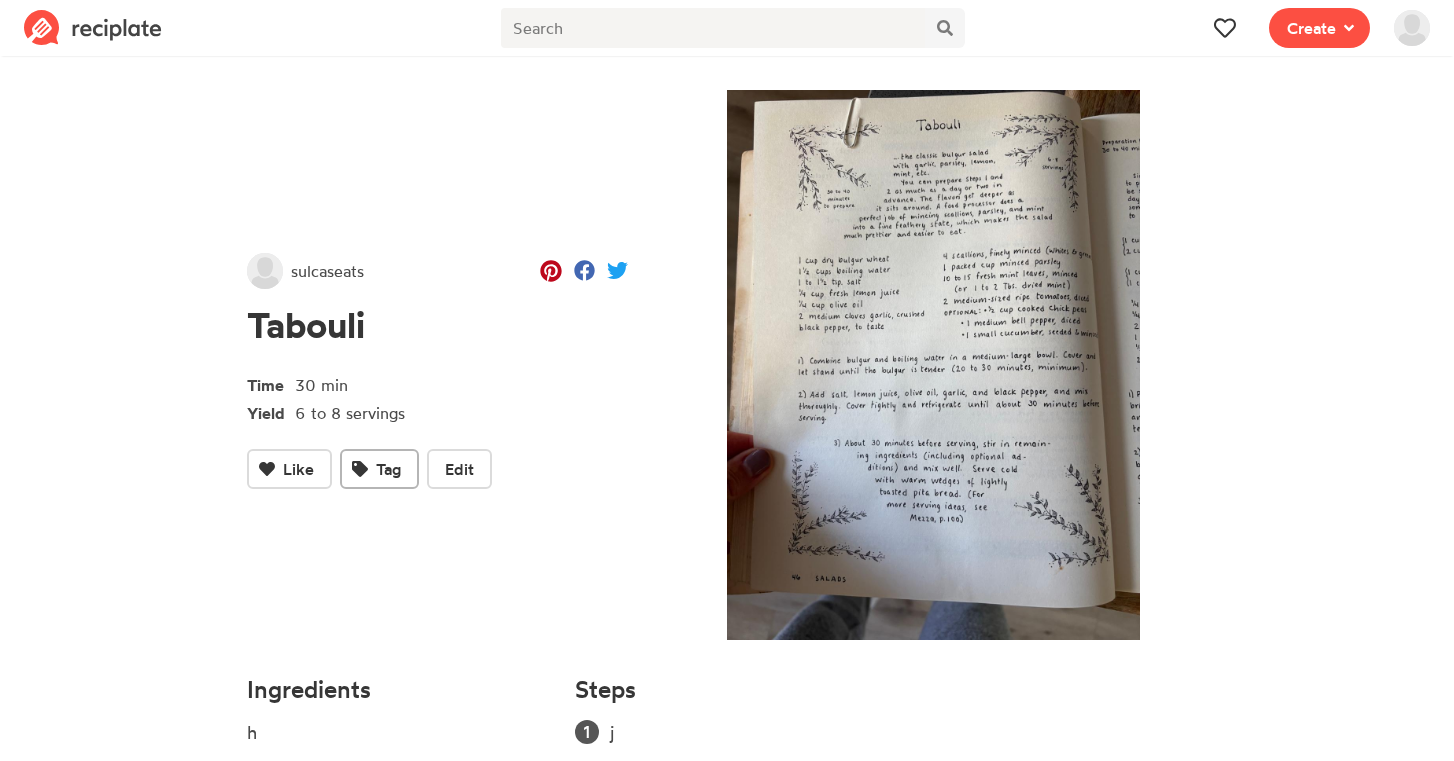click on "Tag" at bounding box center [388, 469] 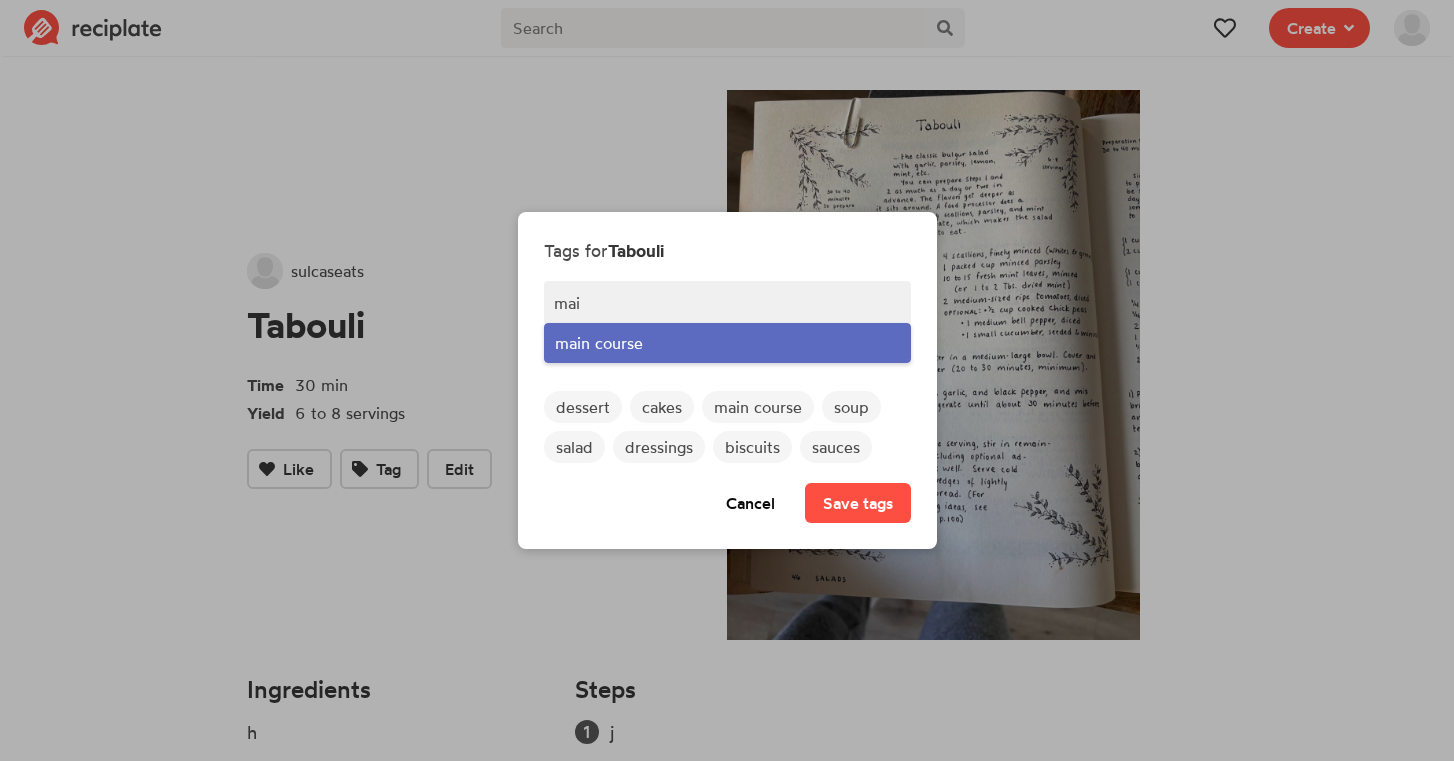 type on "mai" 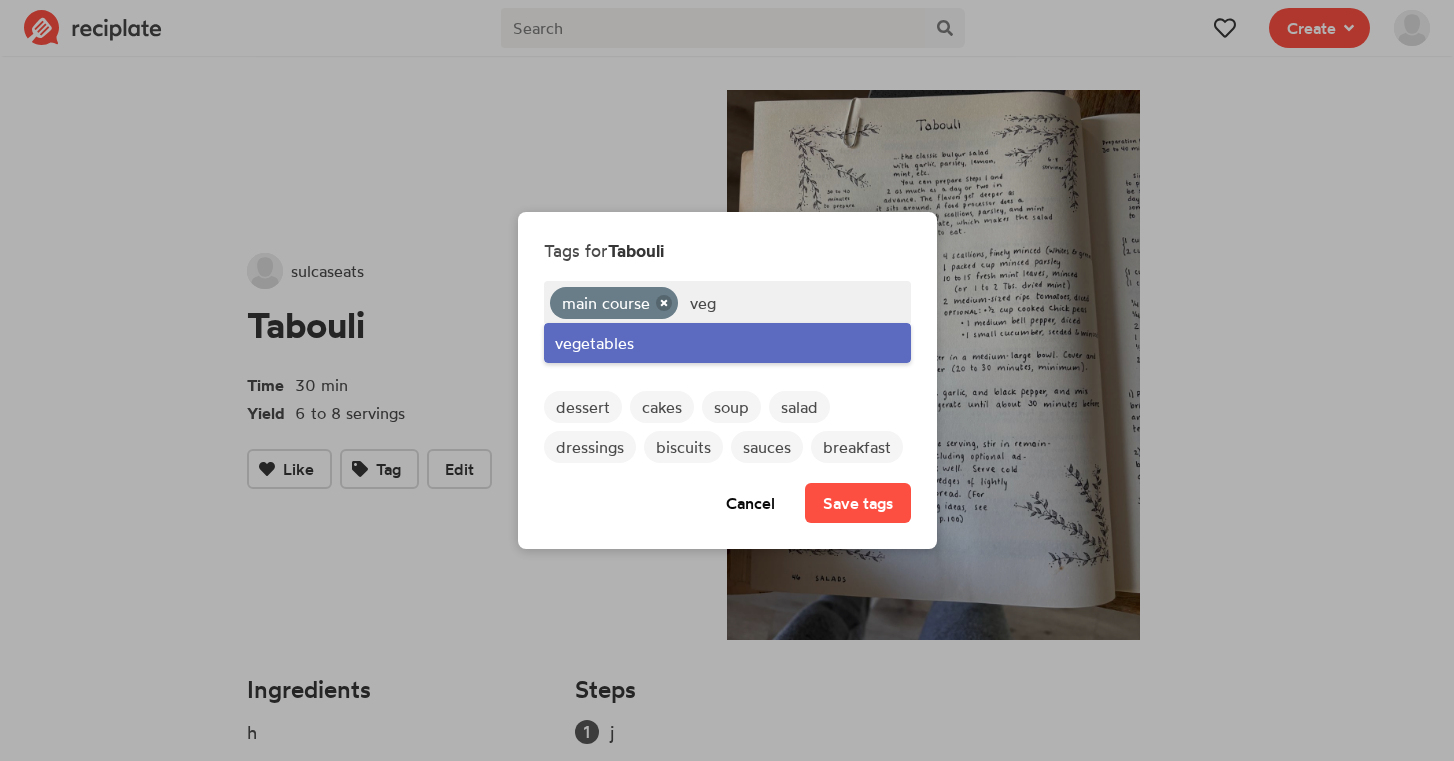 type on "veg" 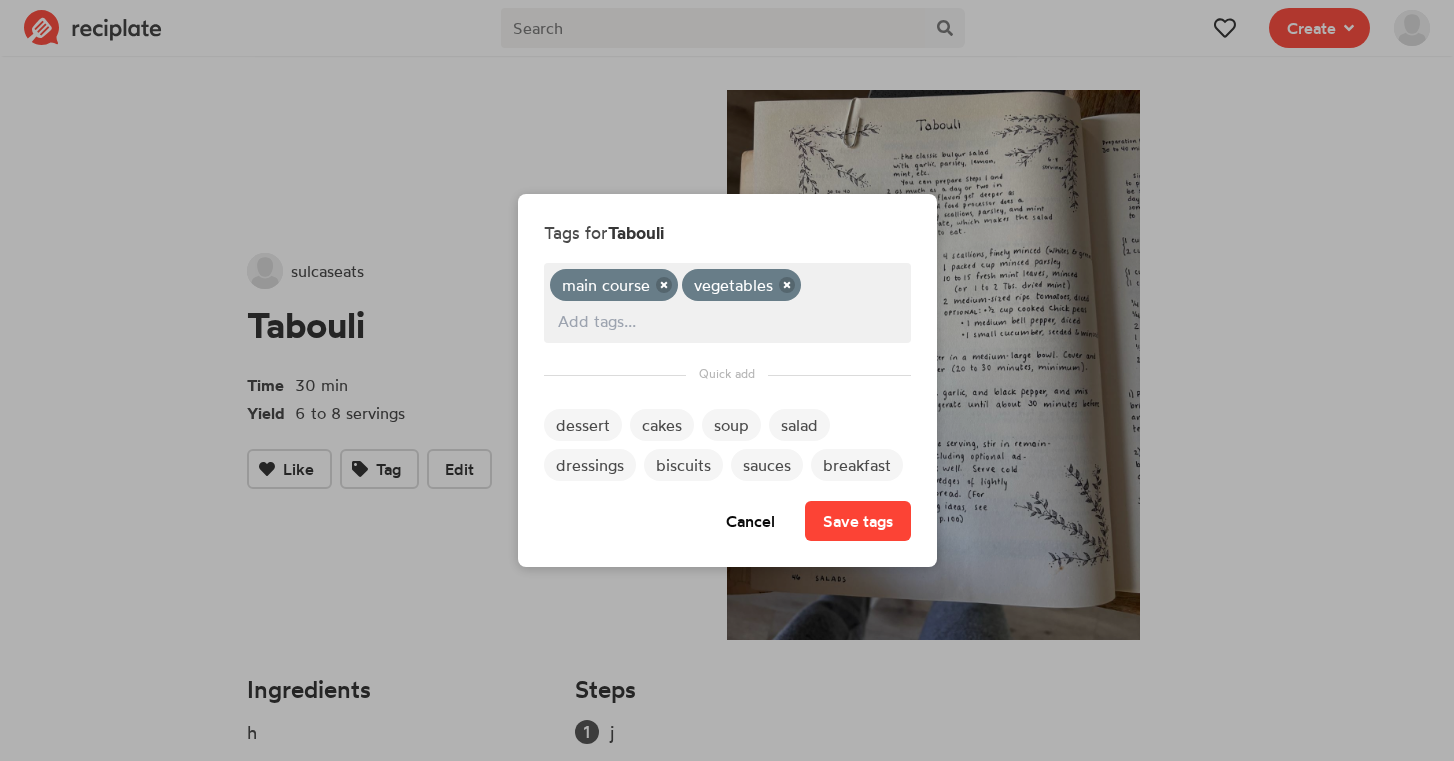 click on "Save tags" at bounding box center (858, 521) 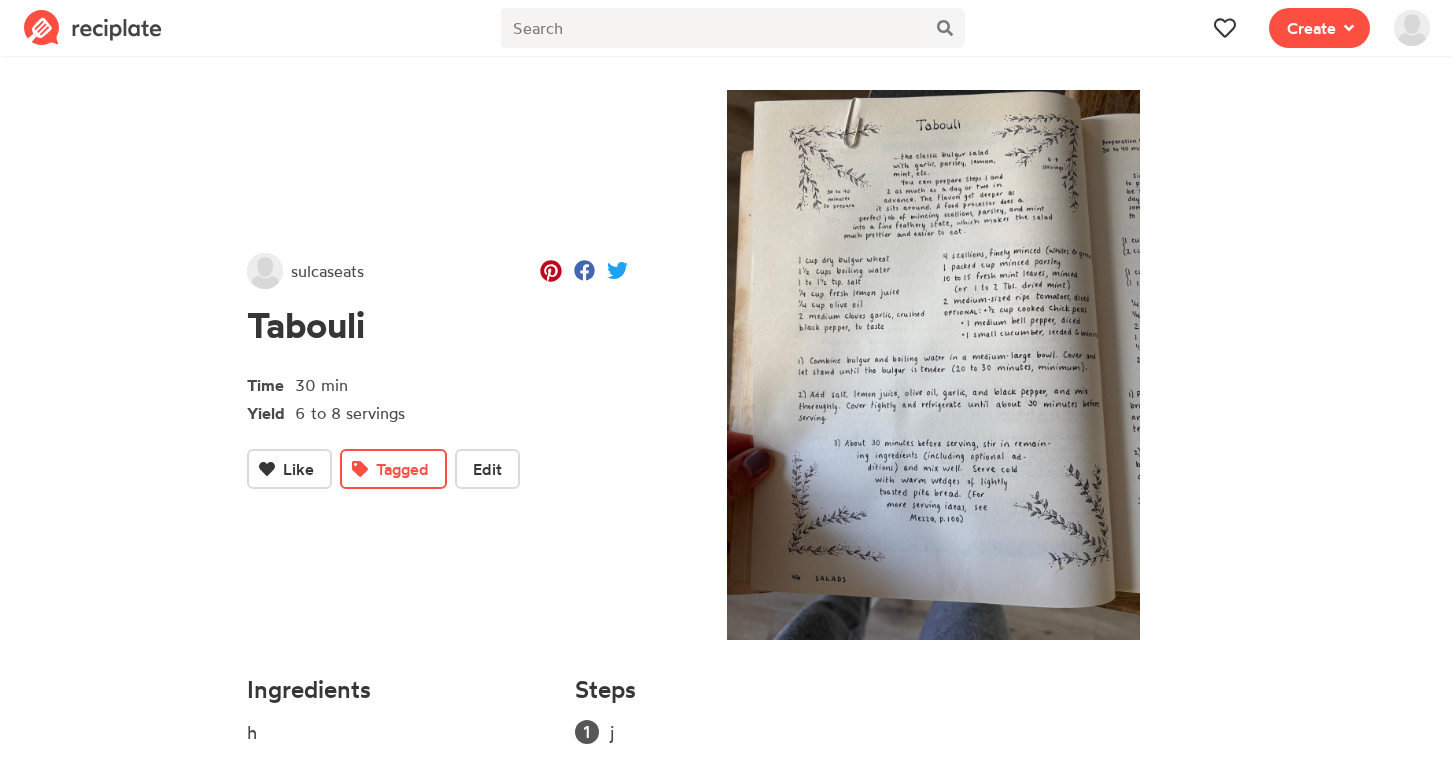click on "sulcaseats" at bounding box center (327, 271) 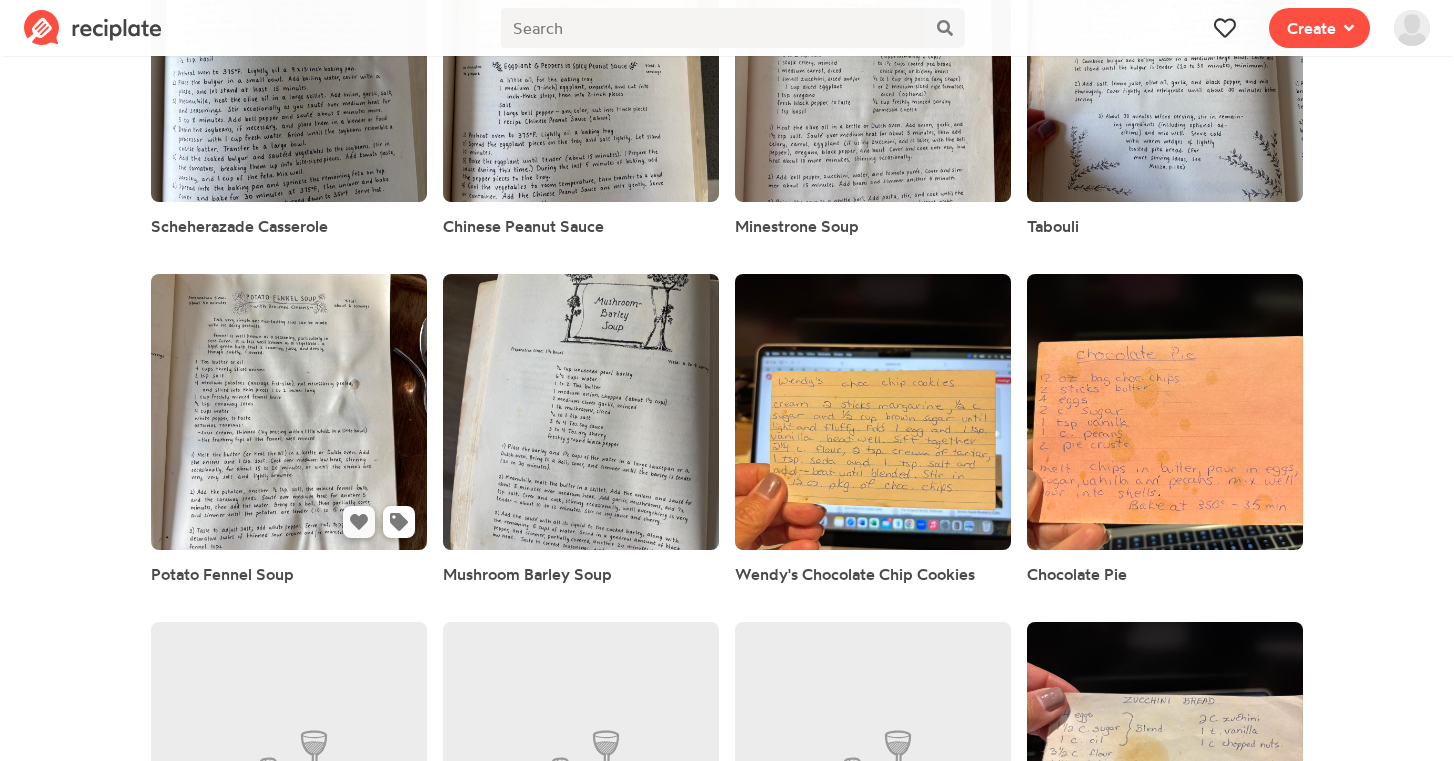 scroll, scrollTop: 440, scrollLeft: 0, axis: vertical 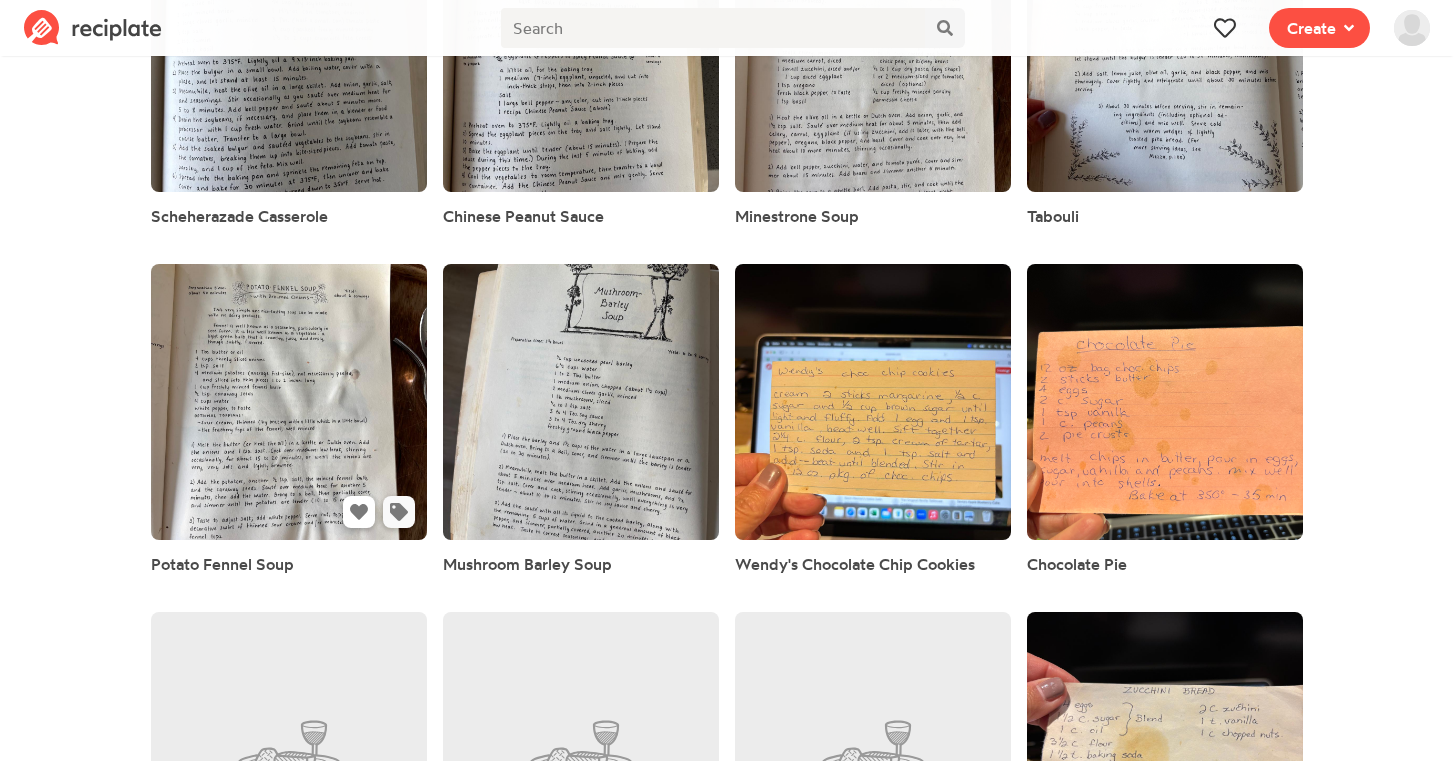 click 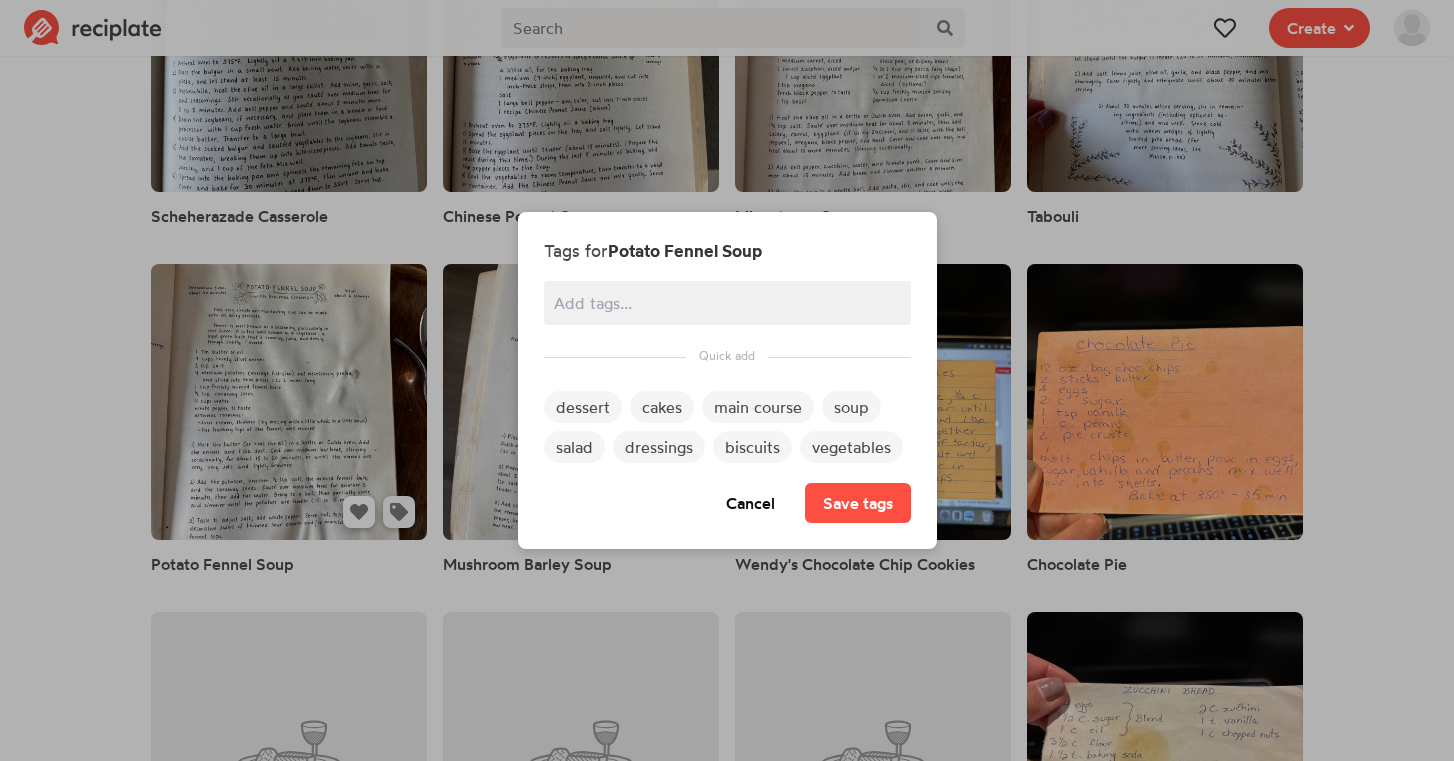 scroll, scrollTop: 0, scrollLeft: 0, axis: both 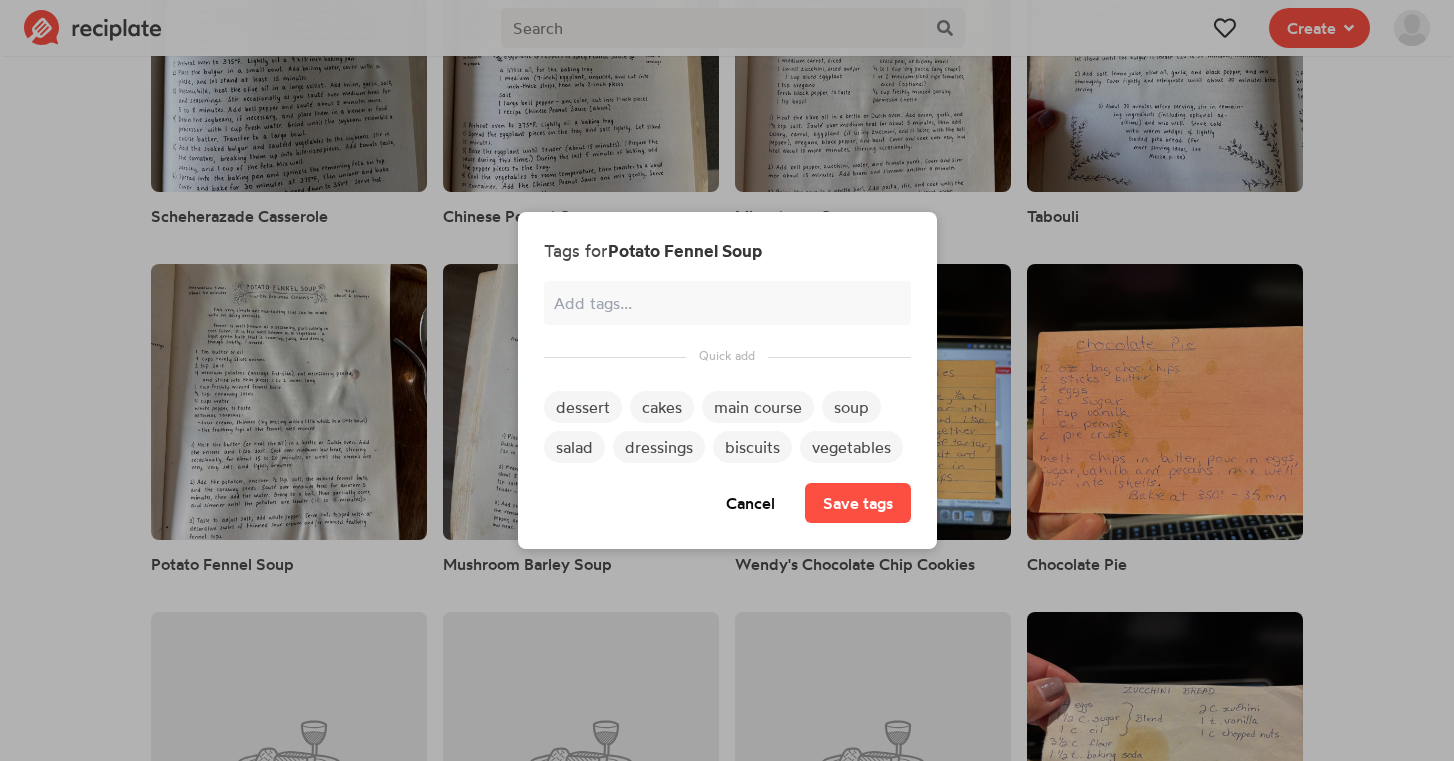 click on "soup" at bounding box center (851, 407) 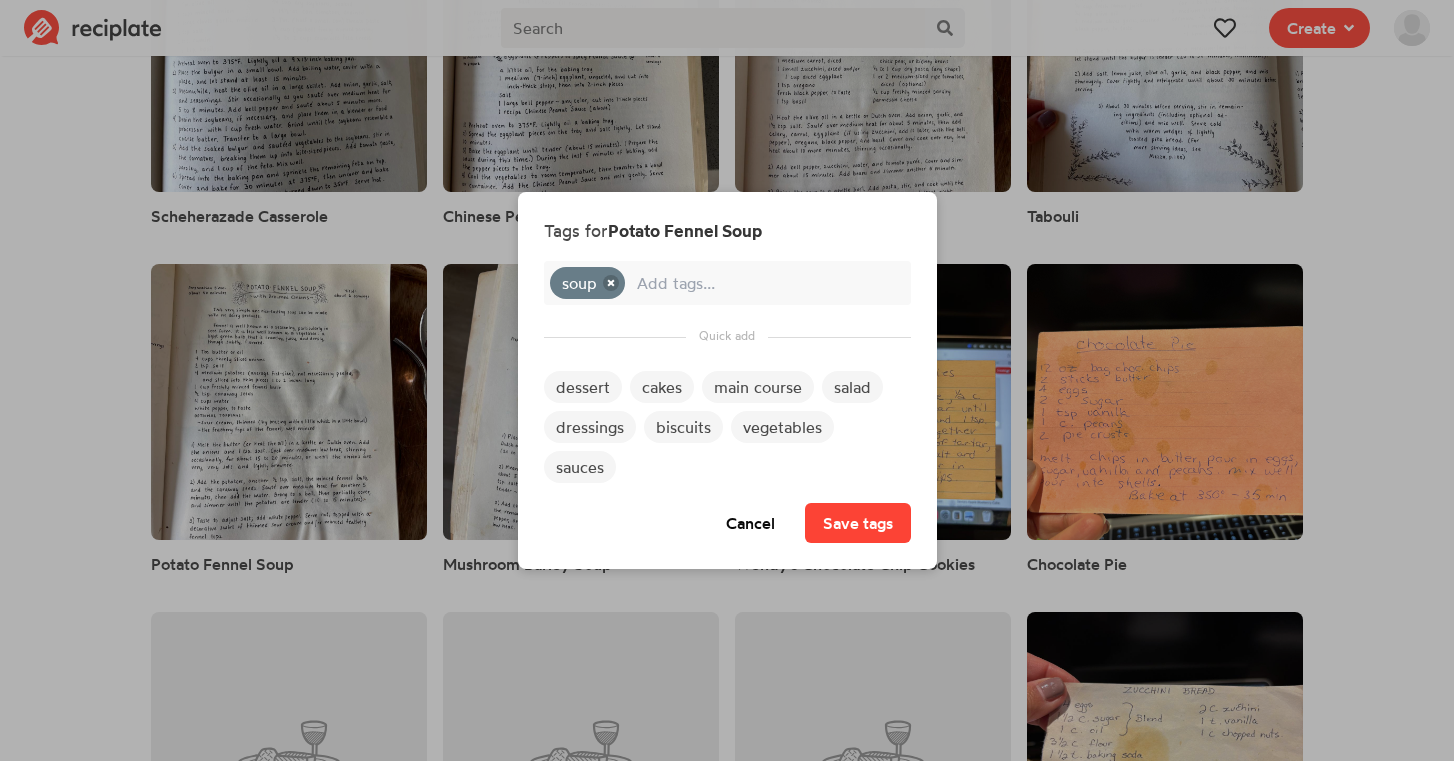 click on "Save tags" at bounding box center (858, 523) 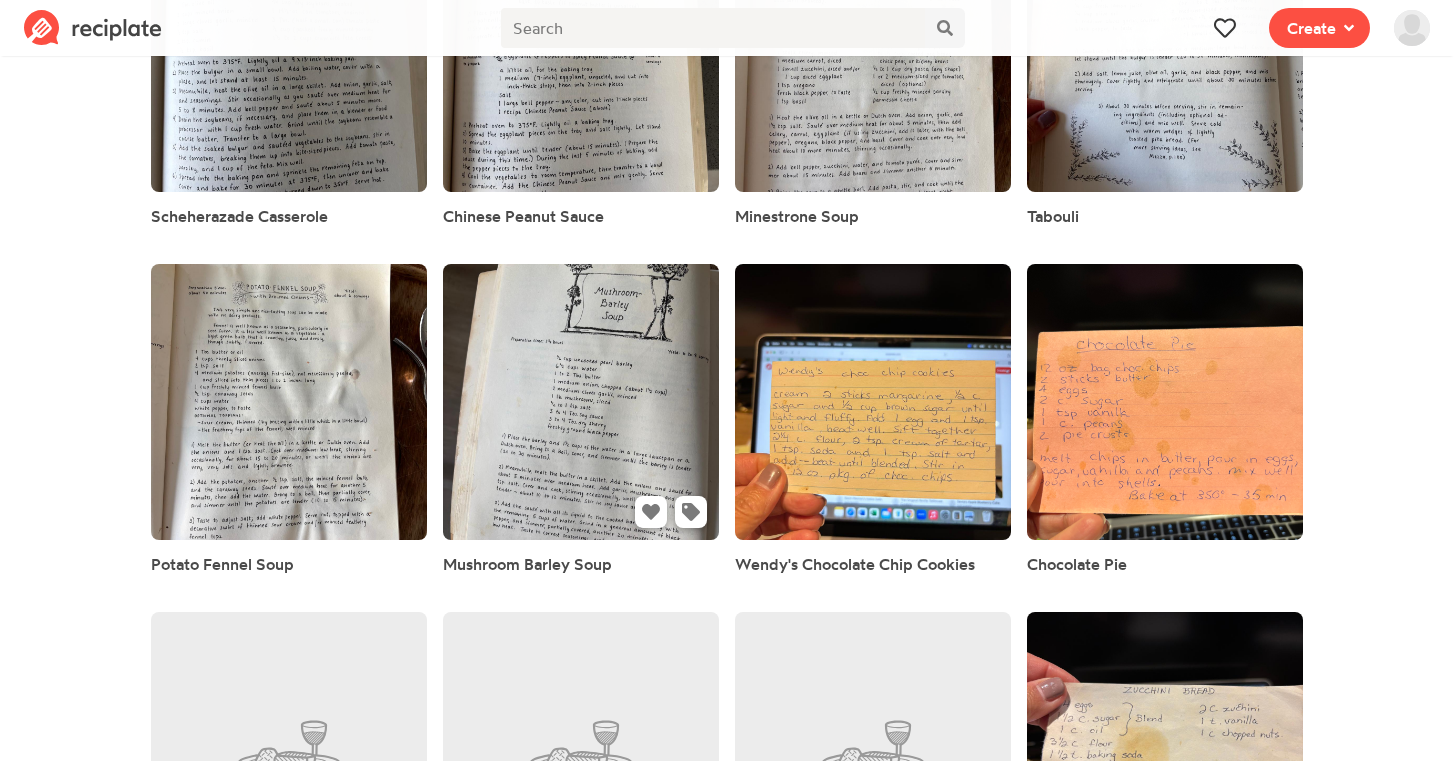 click at bounding box center [581, 402] 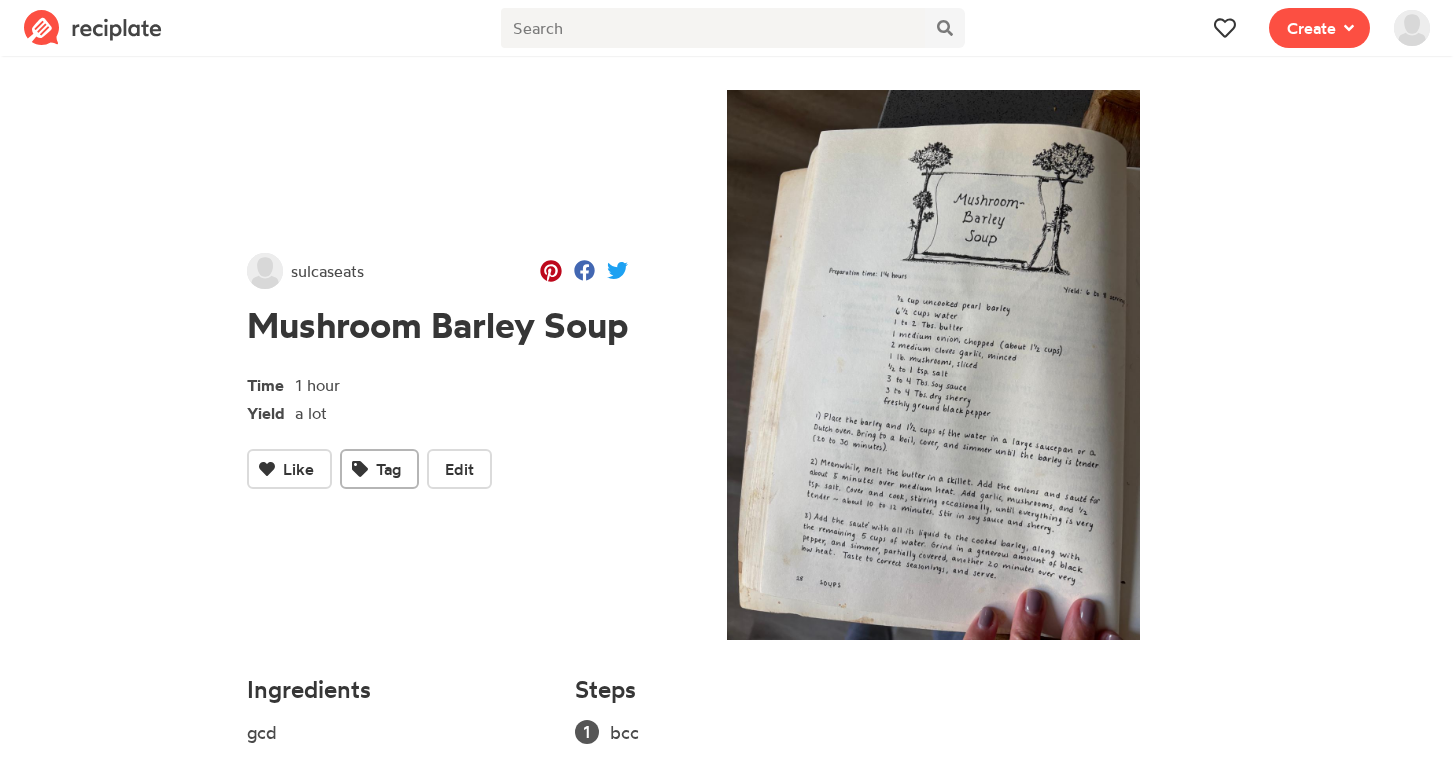 click on "Tag" at bounding box center (388, 469) 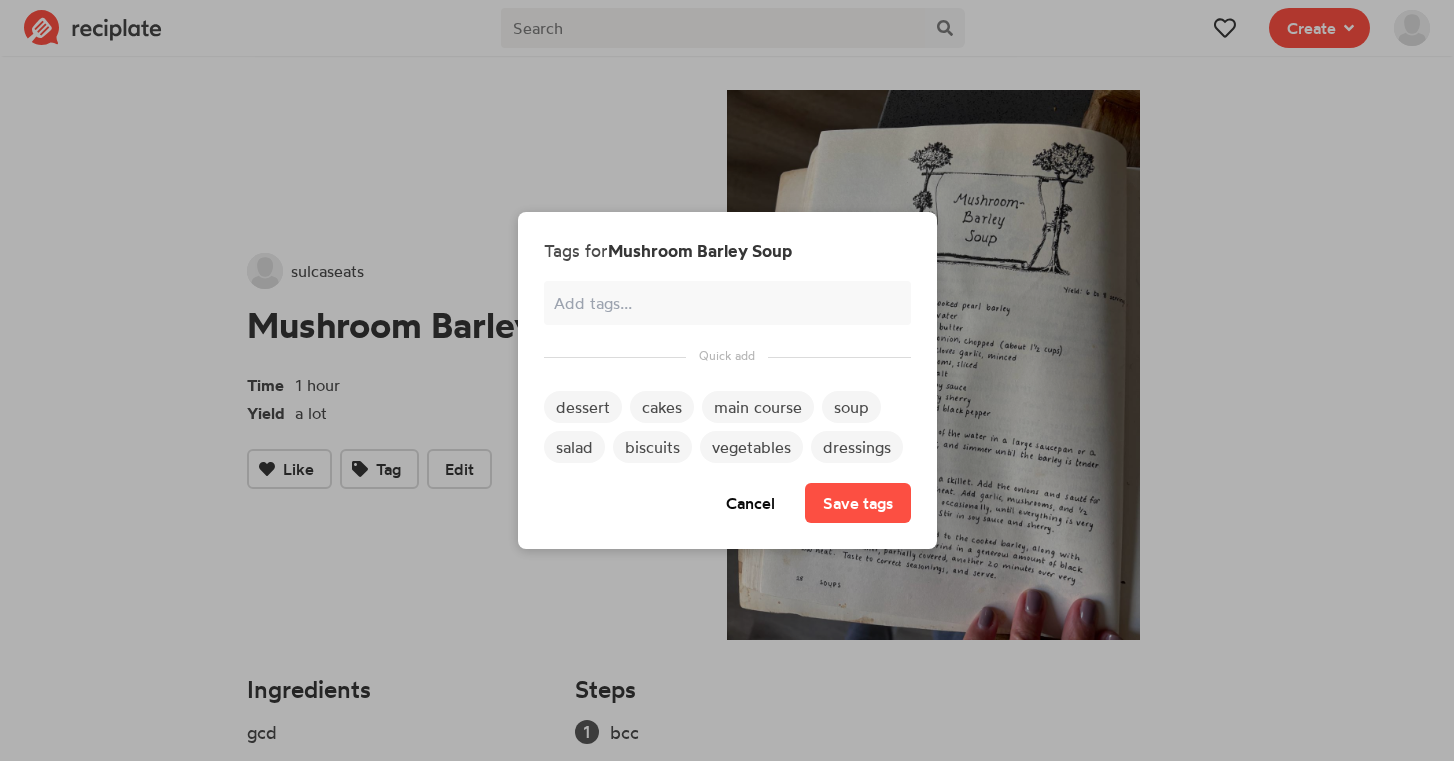 click on "soup" at bounding box center [851, 407] 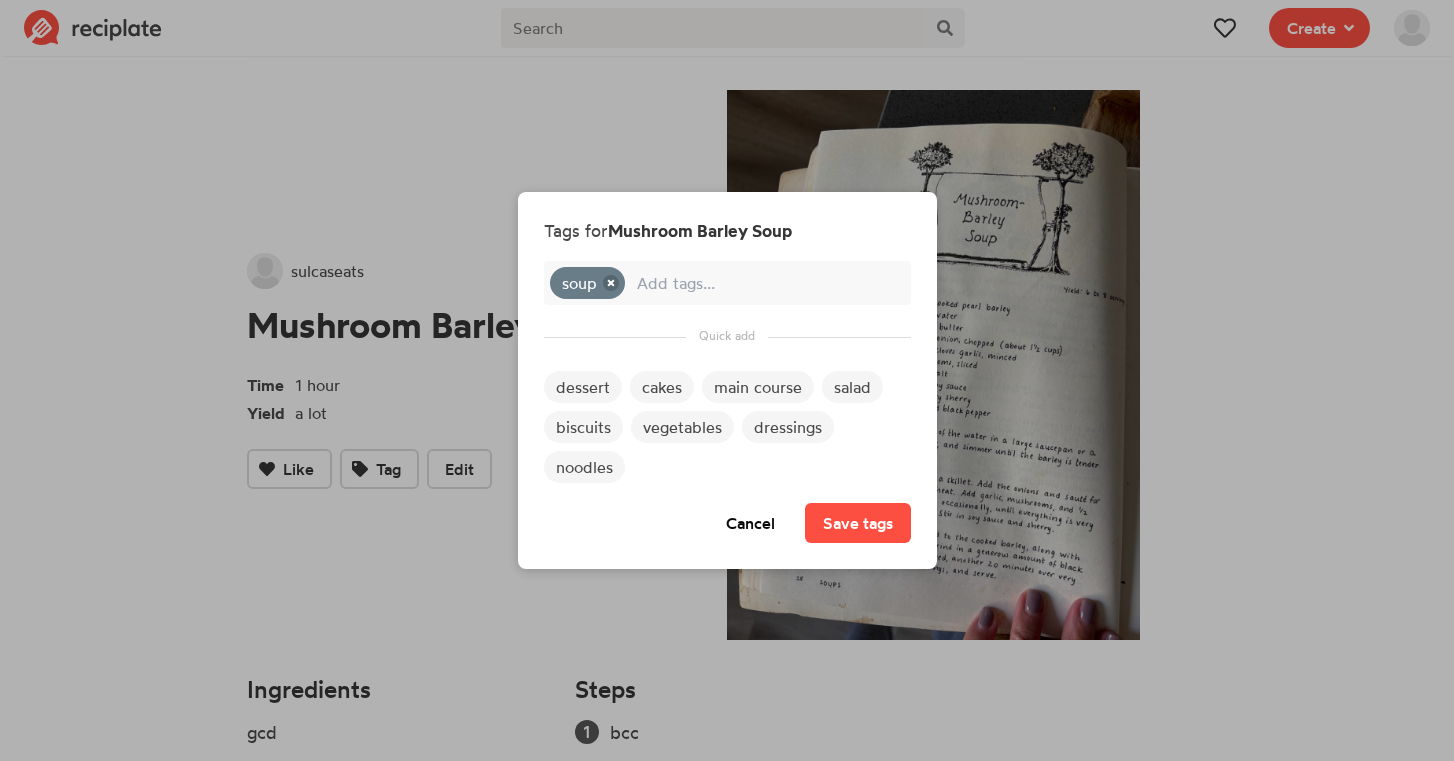 click on "Tags for  Mushroom Barley Soup soup  dessert   cakes   main course   salad   biscuits   vegetables   dressings   noodles  Cancel Save tags" at bounding box center (727, 380) 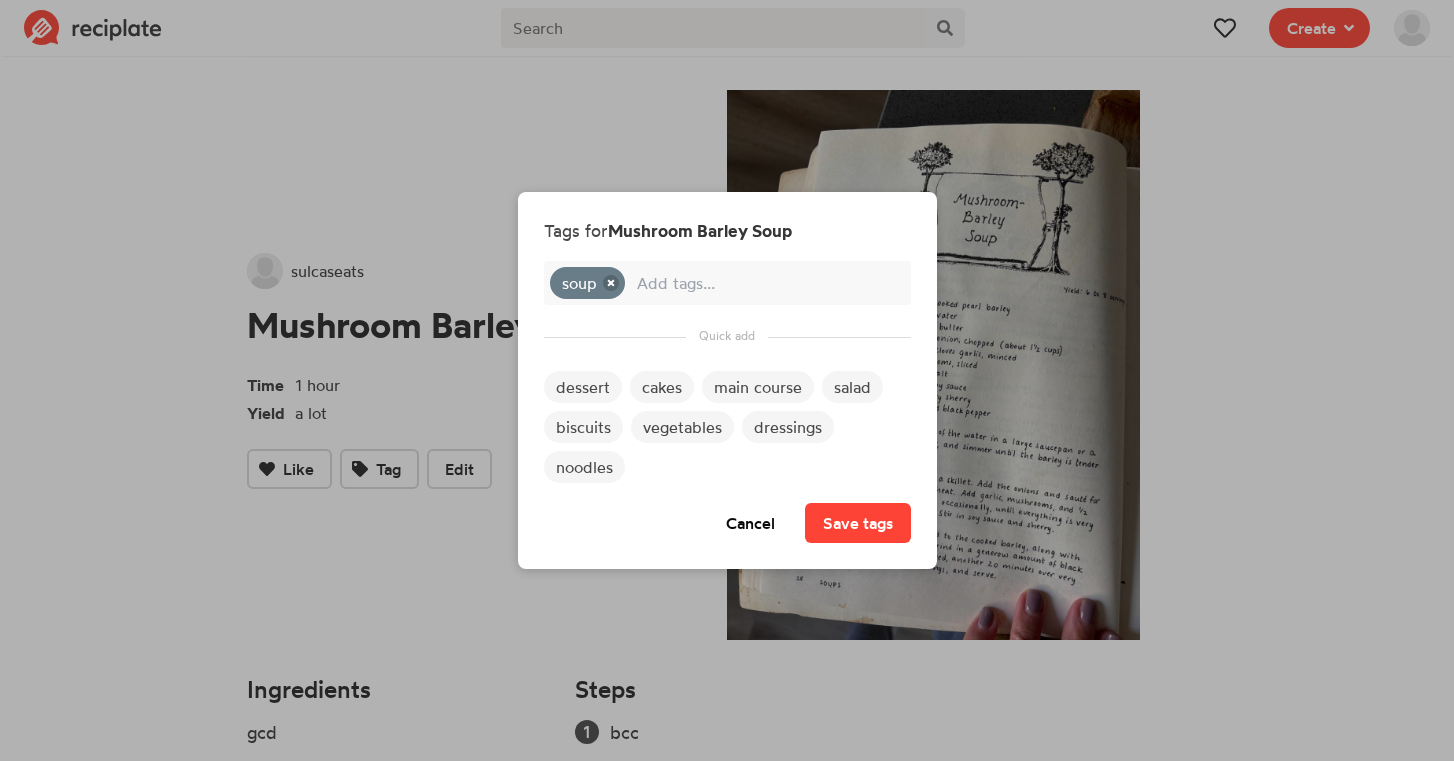 click on "Save tags" at bounding box center [858, 523] 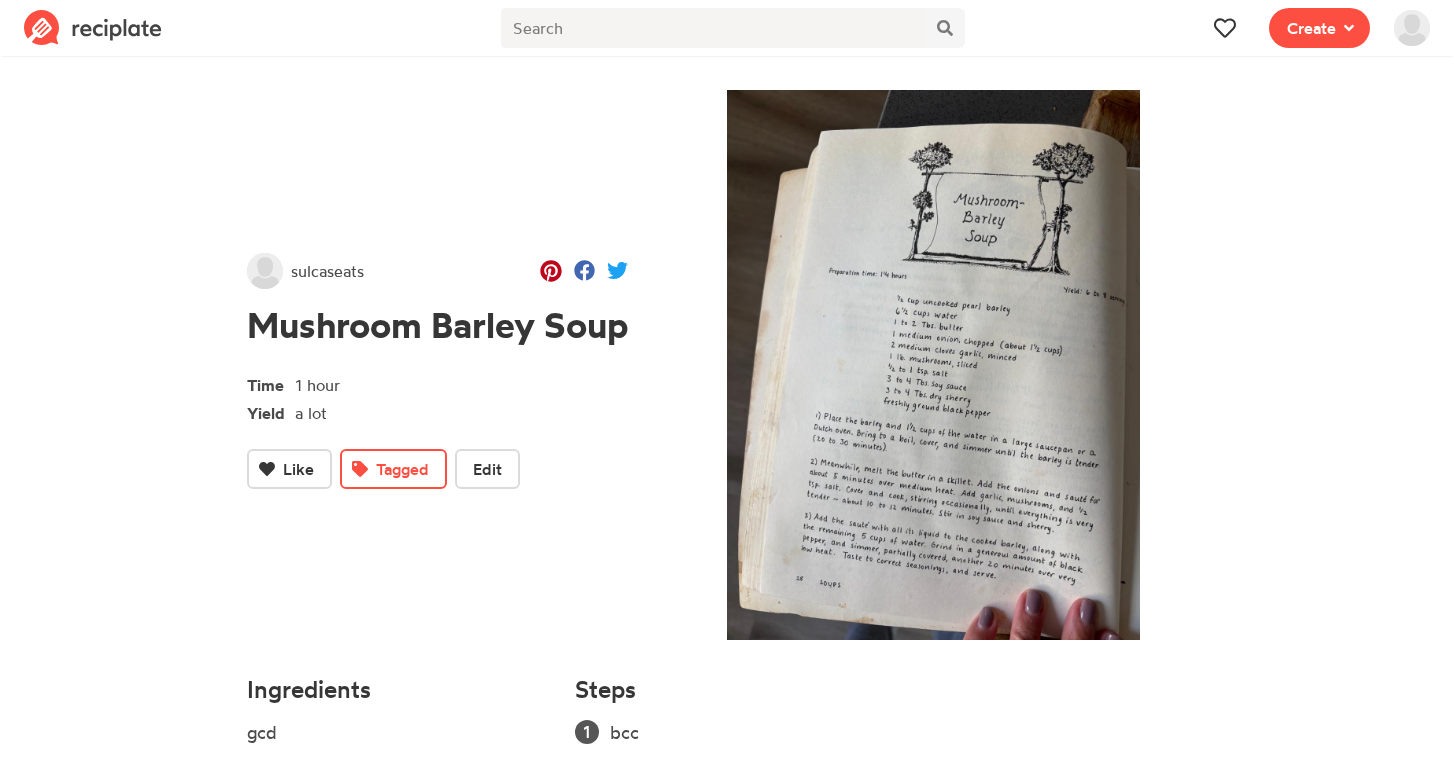click on "sulcaseats   Mushroom Barley Soup  Time 1 hour Yield a lot Like Tagged Edit Ingredients  gcd  Steps  bcc" at bounding box center (727, 431) 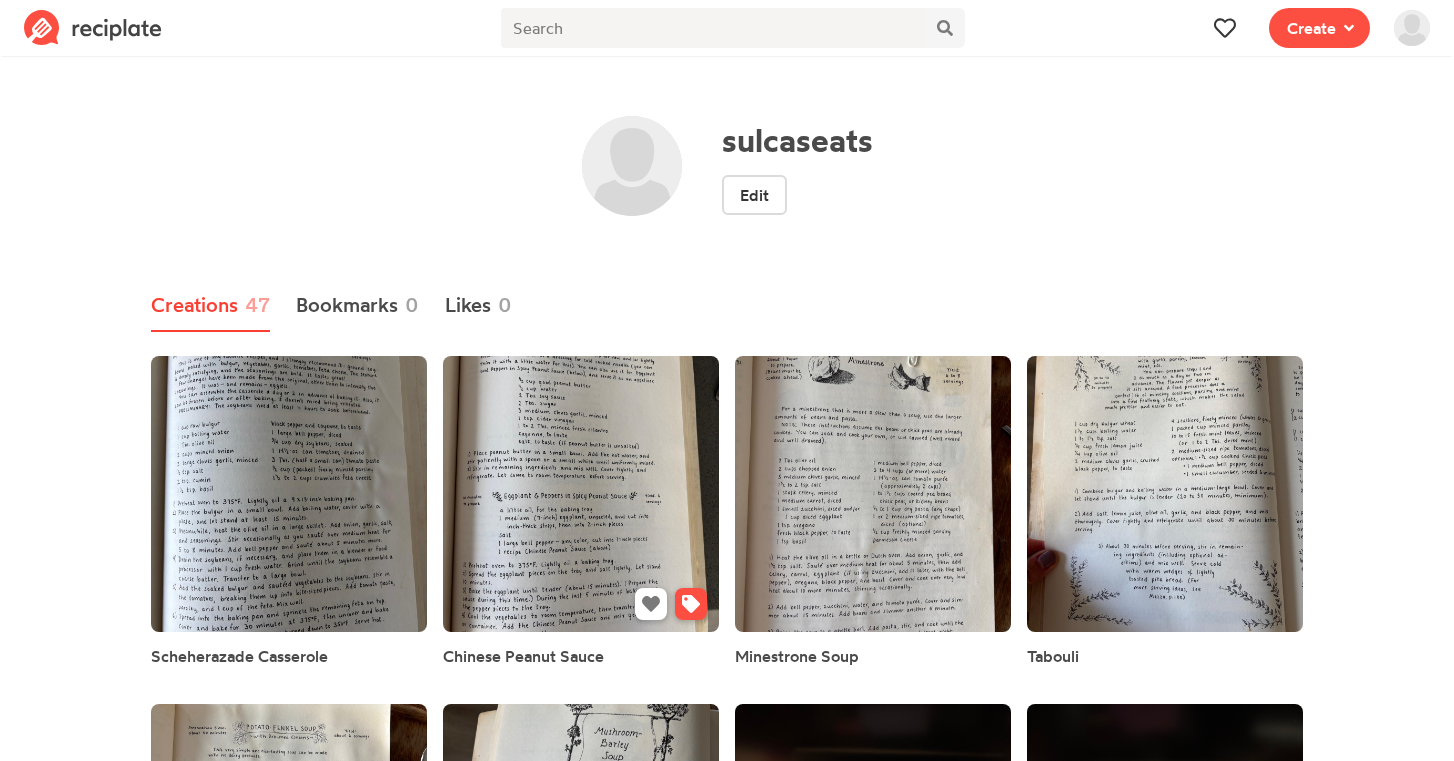 scroll, scrollTop: 0, scrollLeft: 0, axis: both 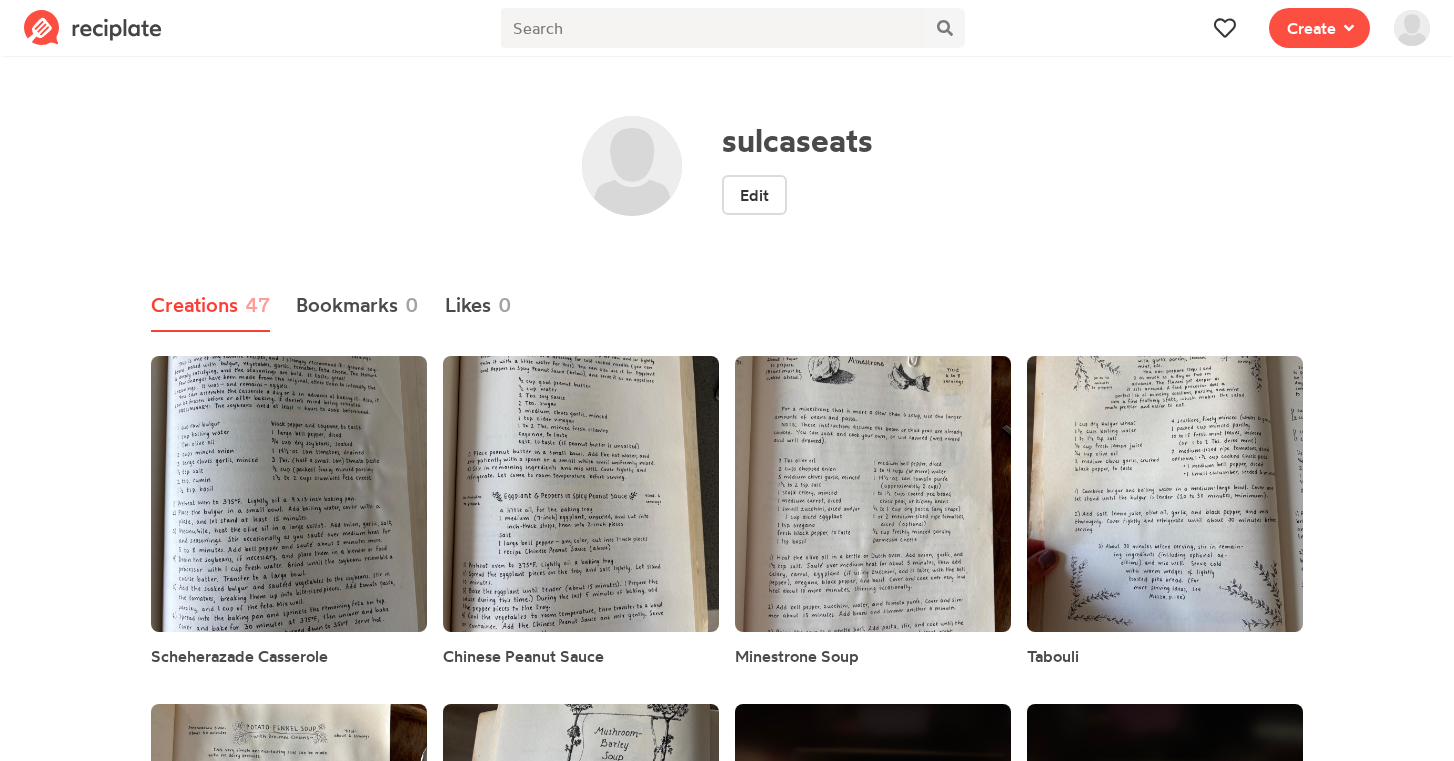 click on "Creations  47" at bounding box center [210, 306] 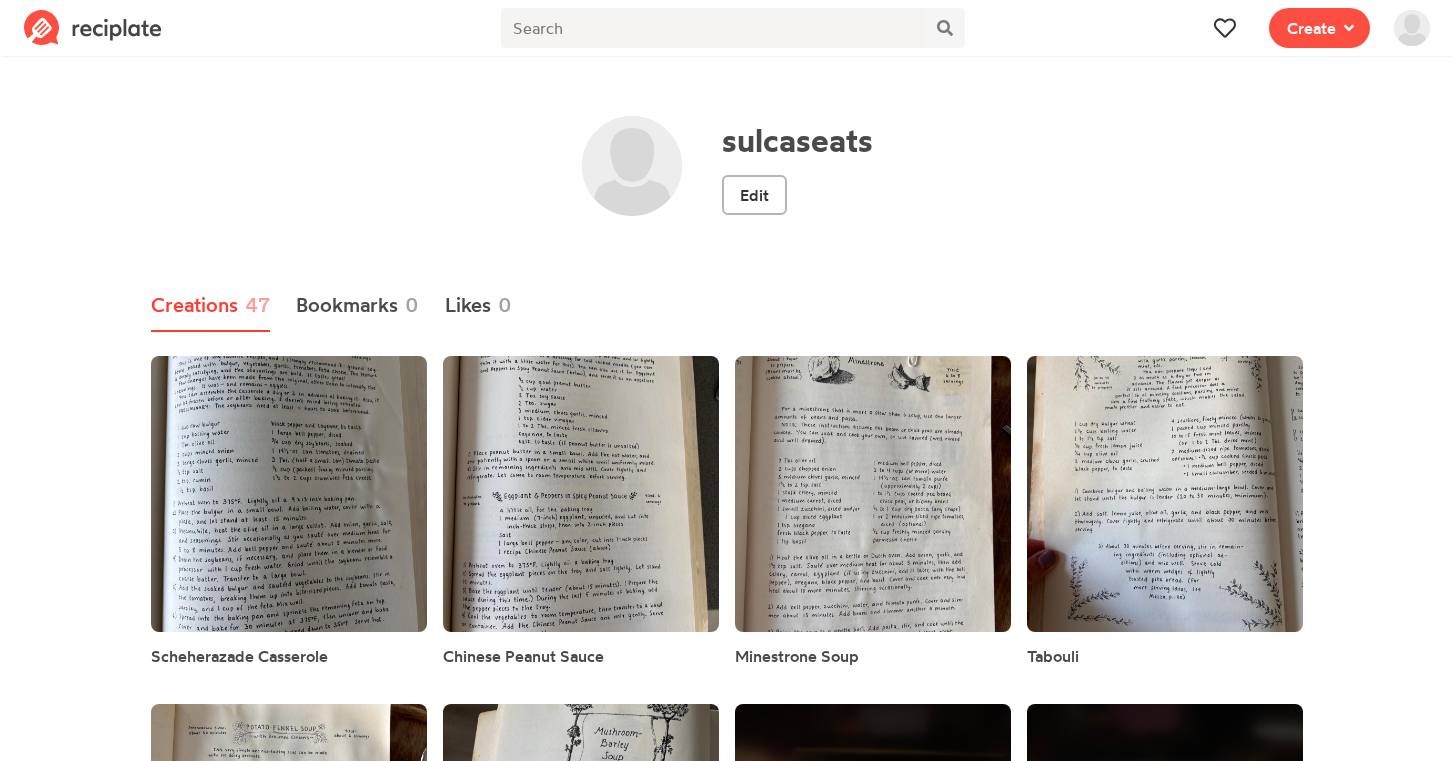 click on "Edit" at bounding box center [754, 195] 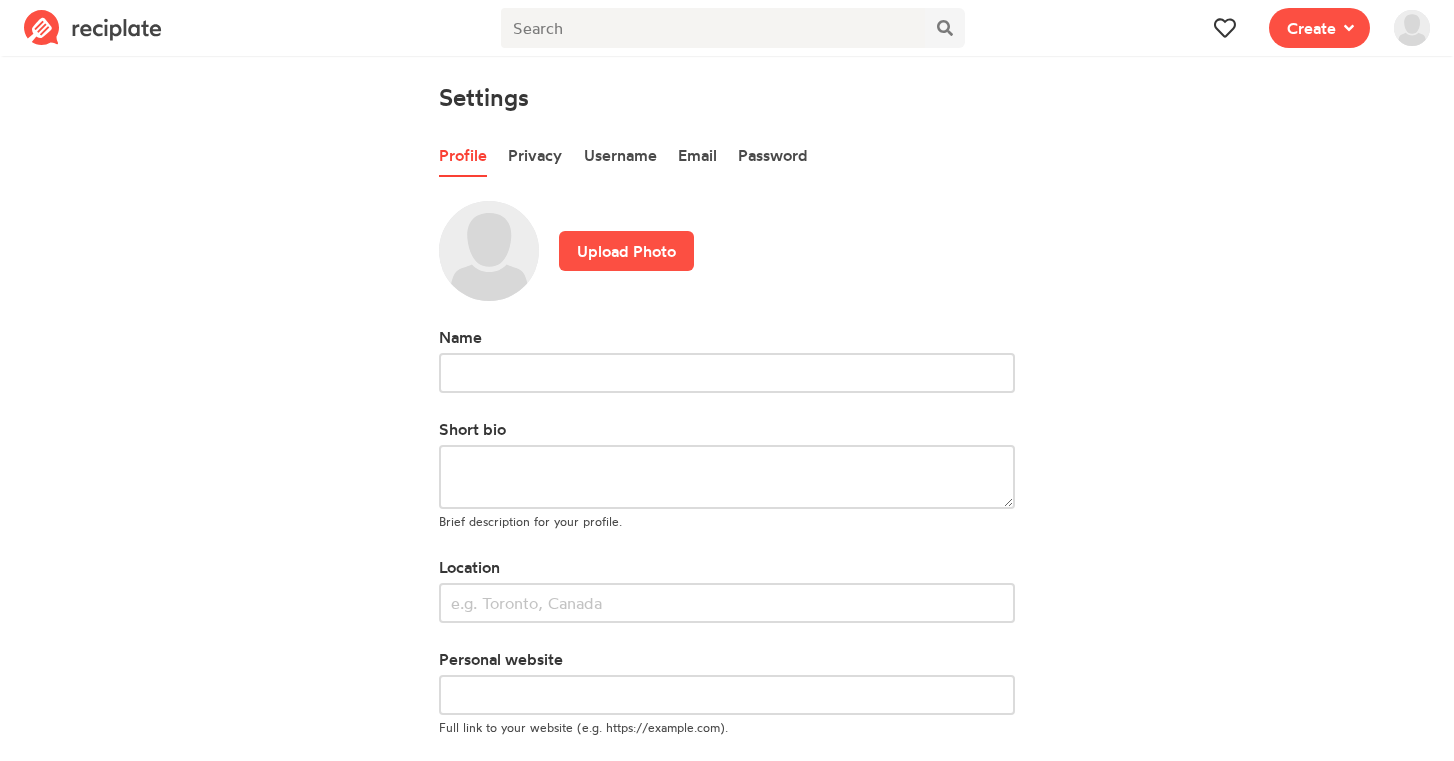 click at bounding box center (1412, 28) 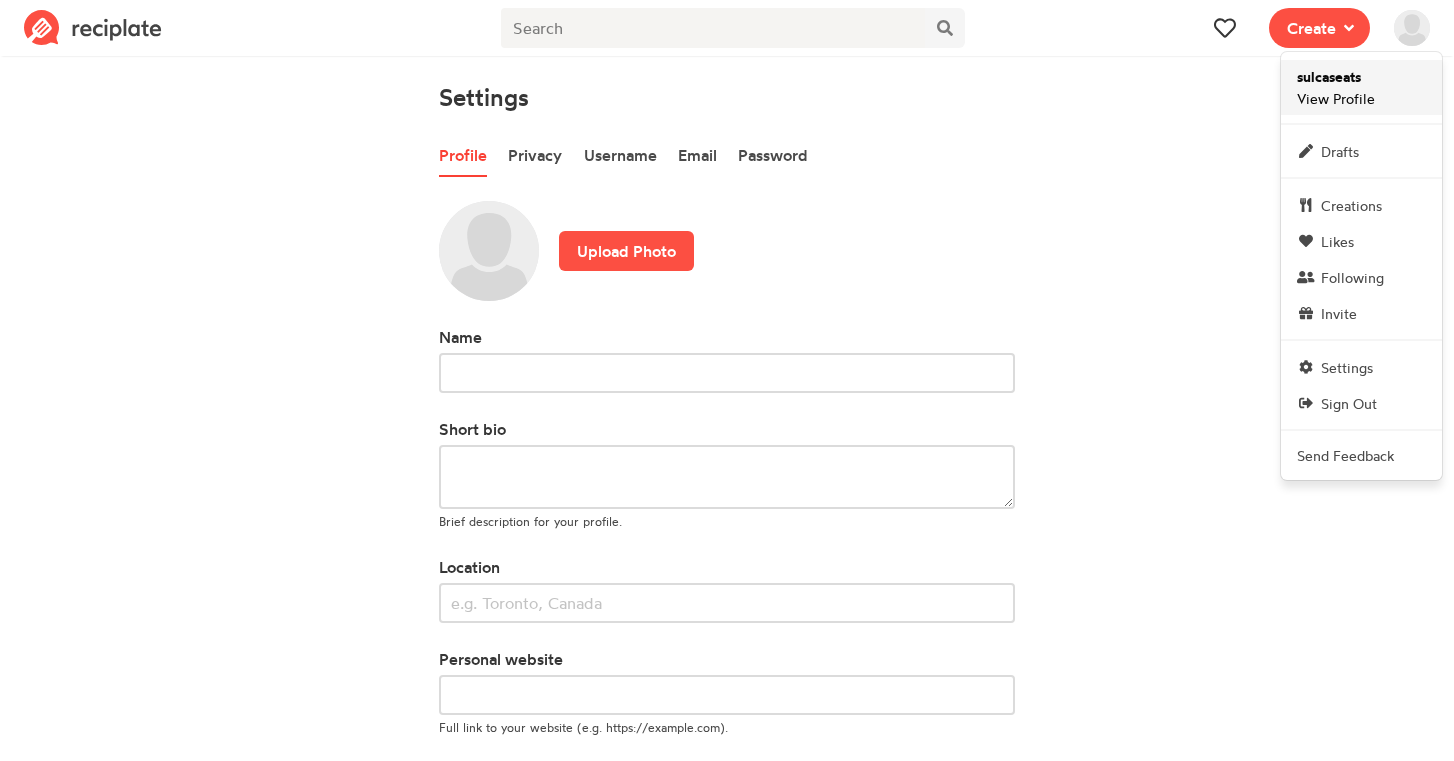 click on "sulcaseats" at bounding box center [1329, 77] 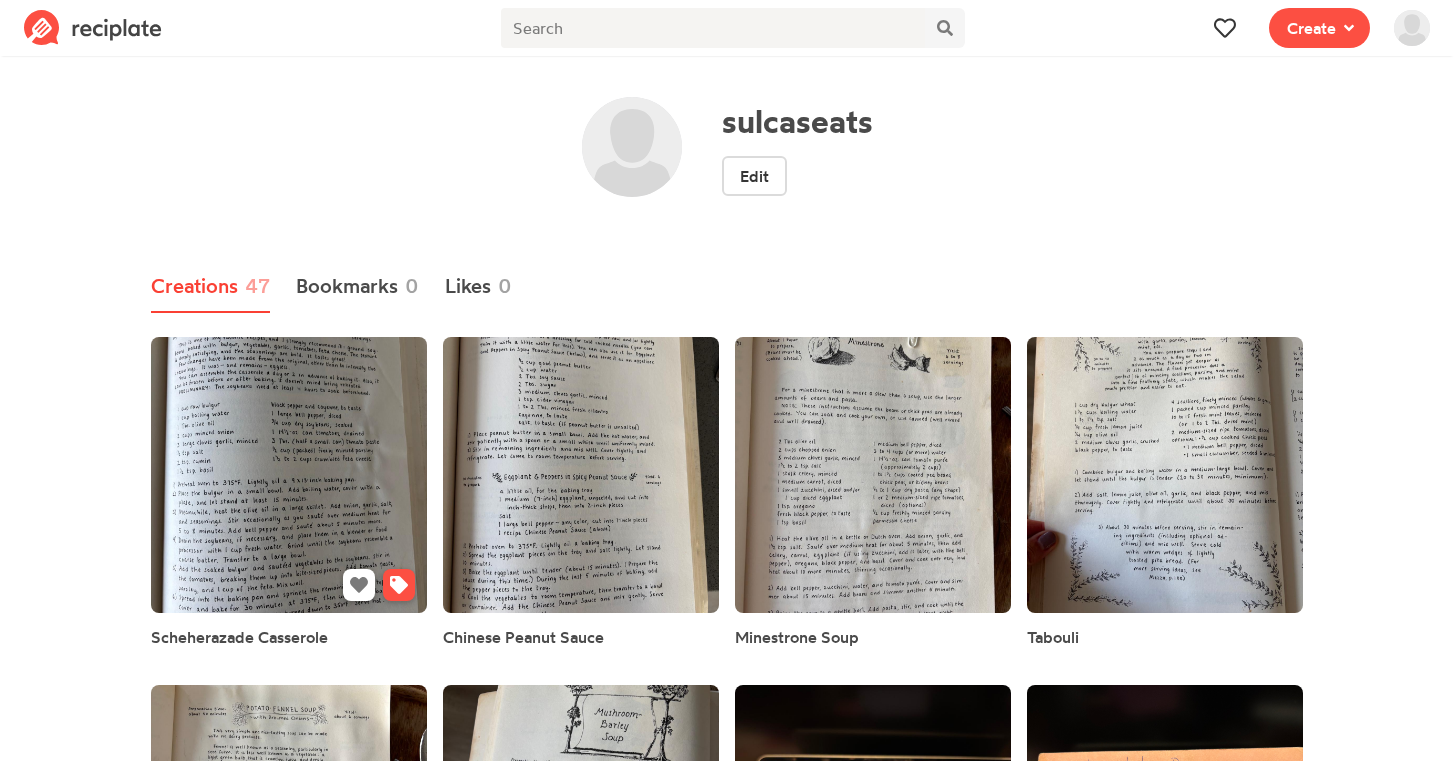 scroll, scrollTop: 13, scrollLeft: 0, axis: vertical 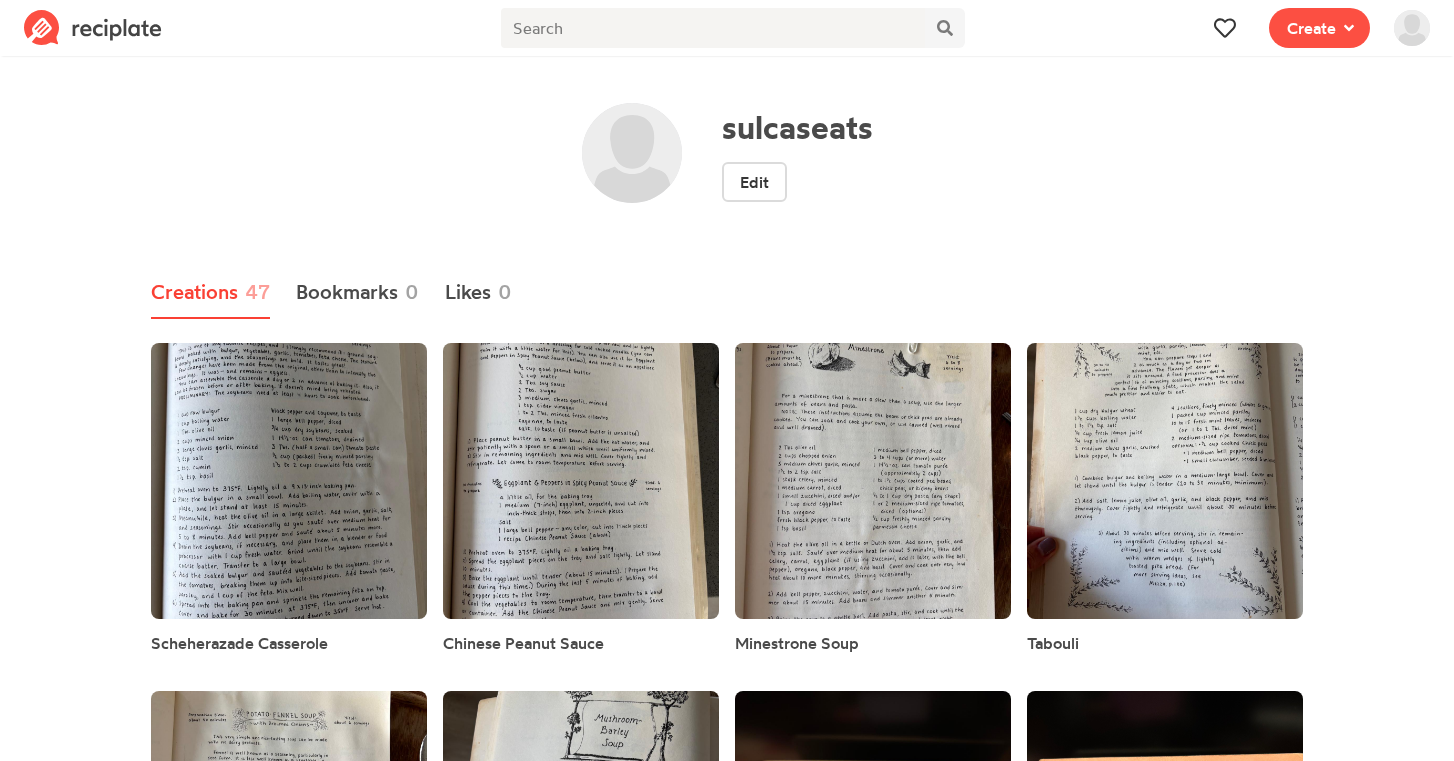 click on "Creations  47" at bounding box center (210, 293) 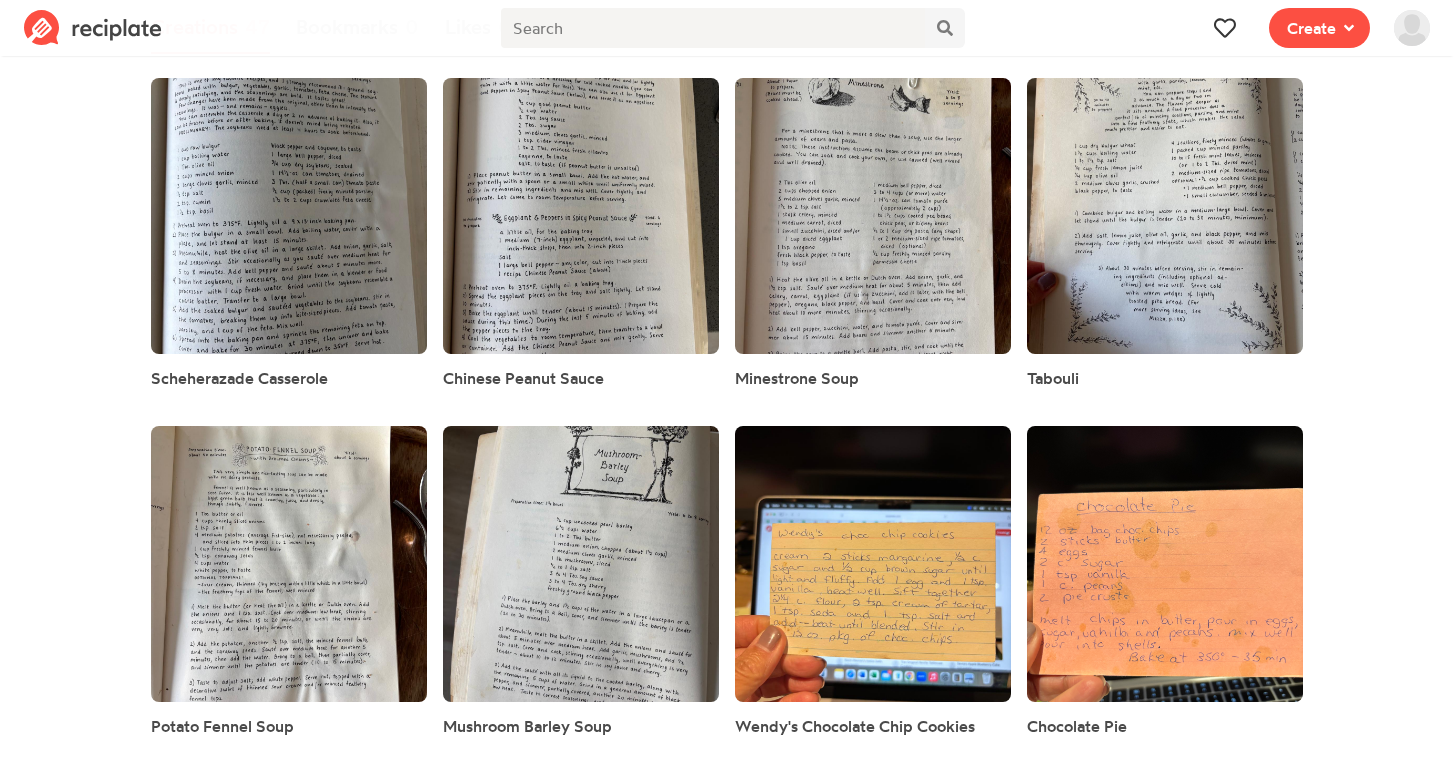 scroll, scrollTop: 242, scrollLeft: 0, axis: vertical 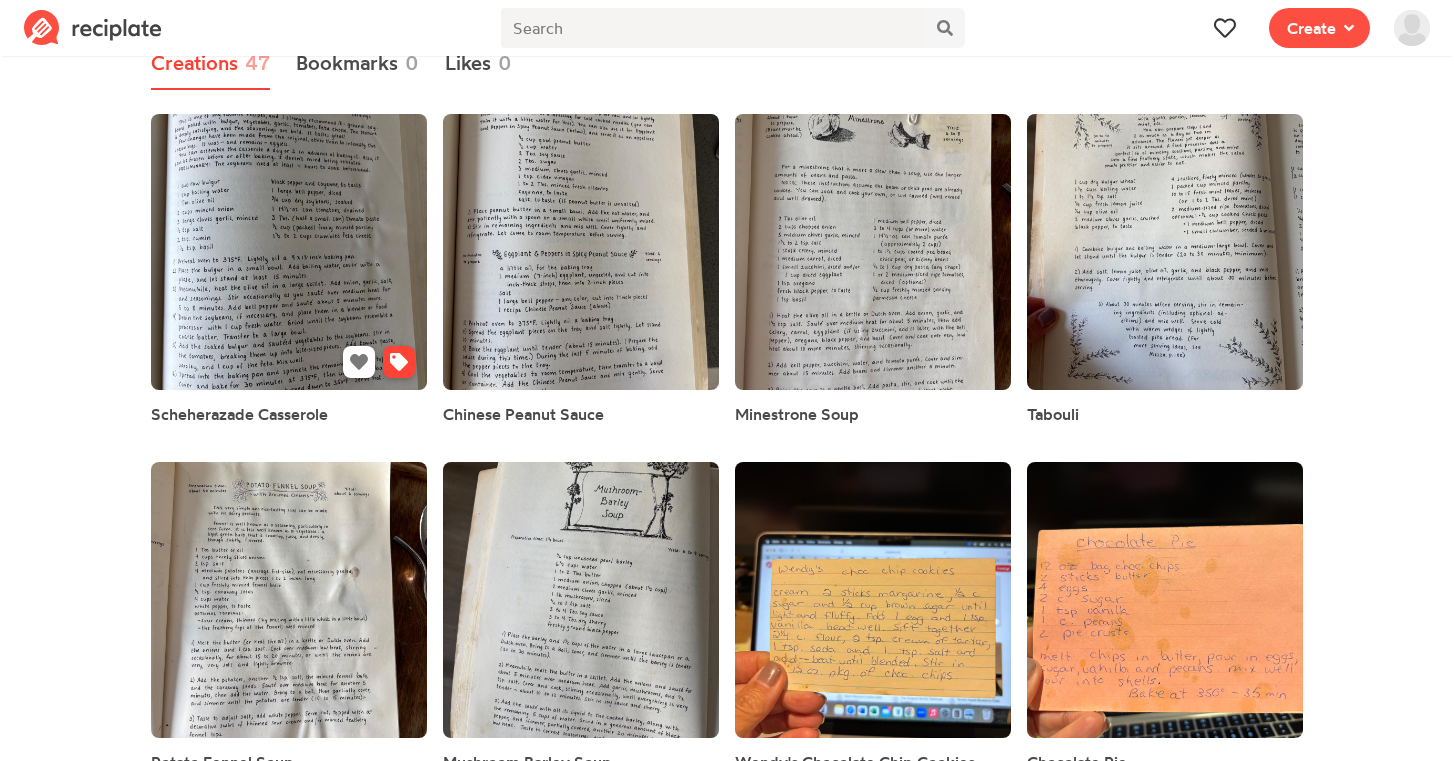 click 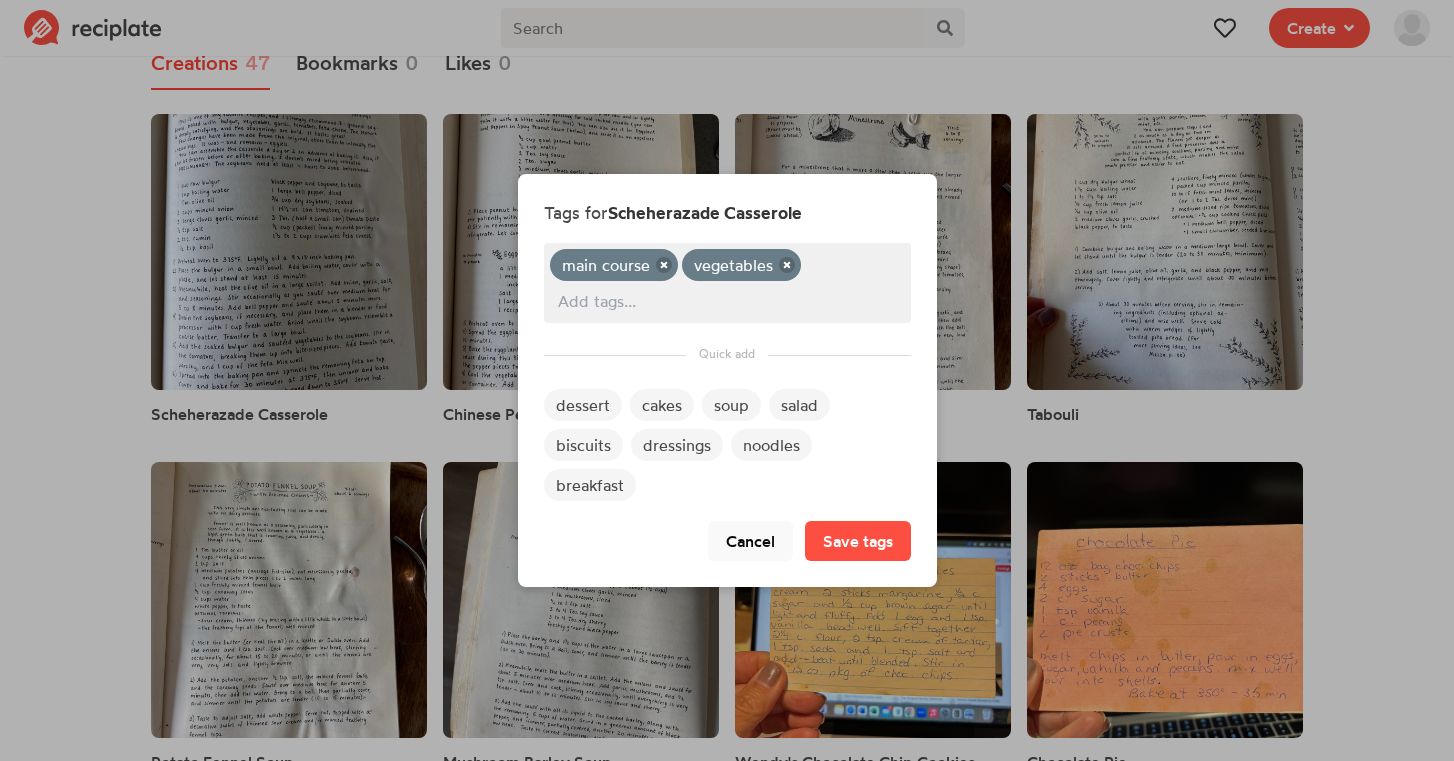 click on "Cancel" at bounding box center (750, 541) 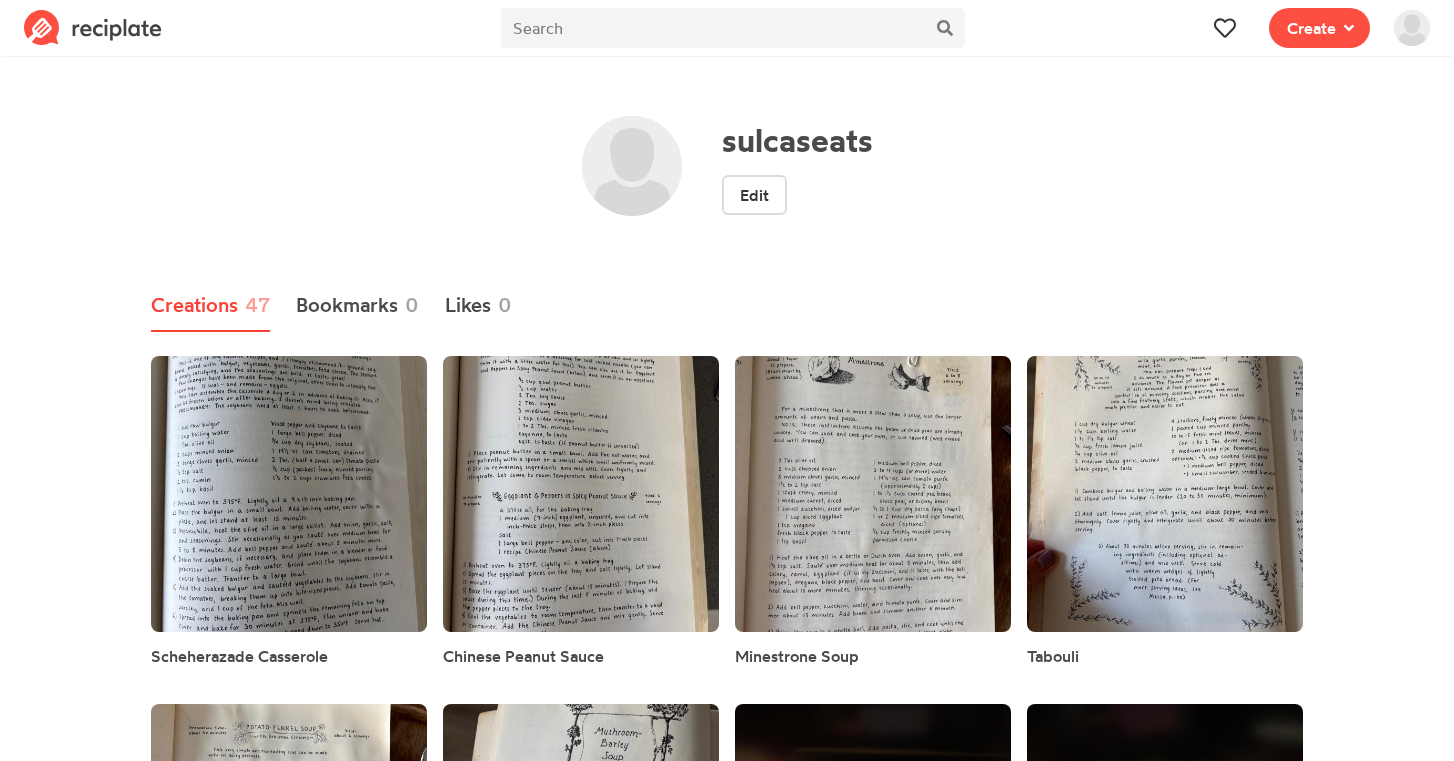 scroll, scrollTop: 0, scrollLeft: 0, axis: both 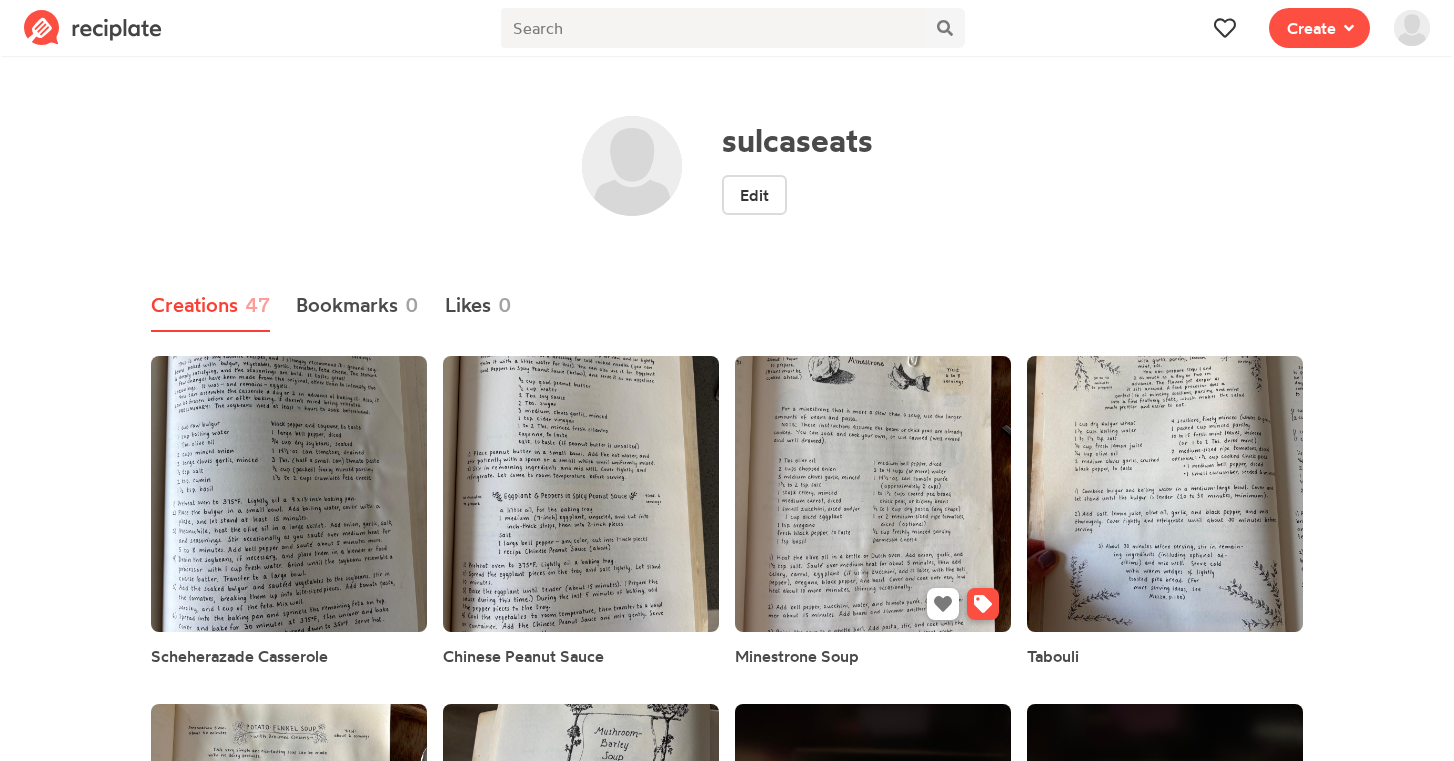 click at bounding box center (873, 494) 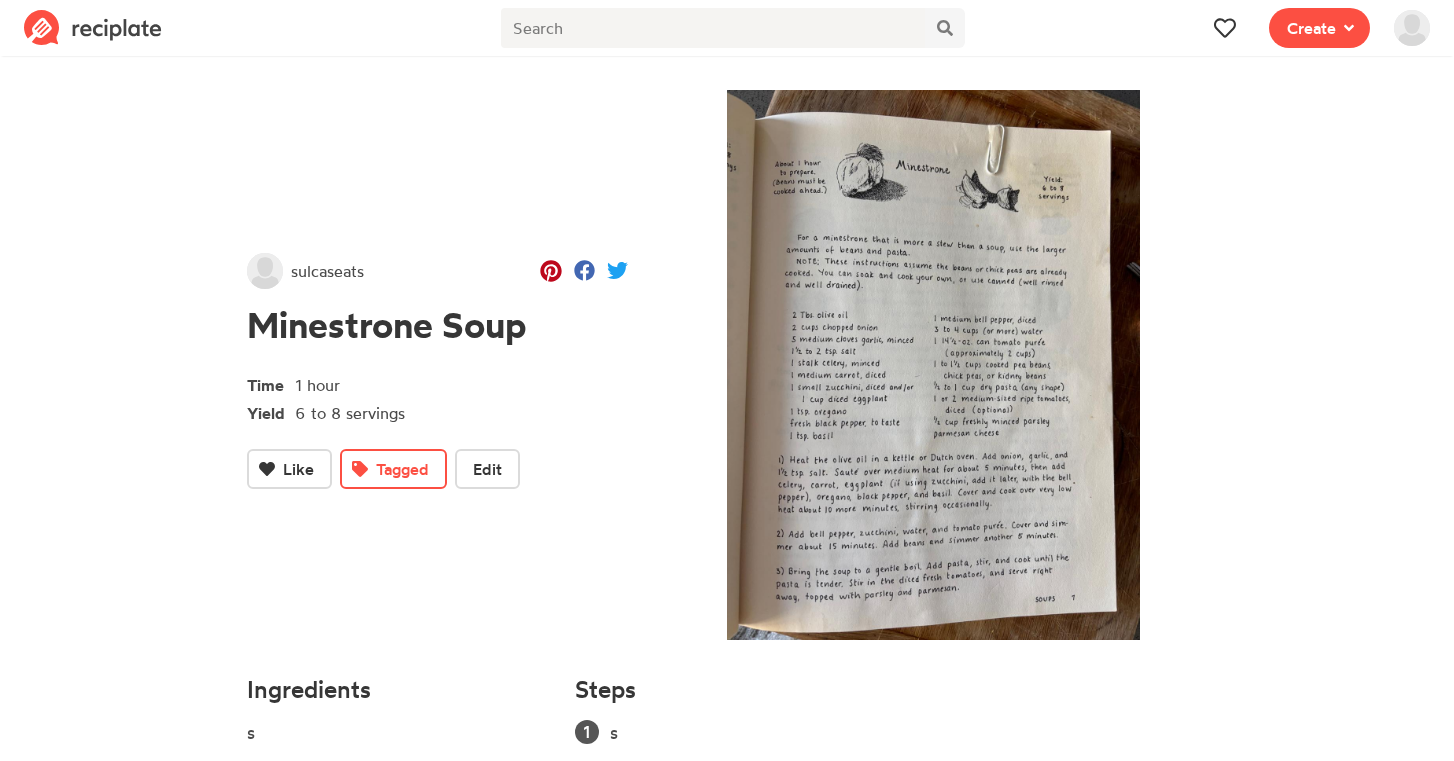 scroll, scrollTop: 0, scrollLeft: 0, axis: both 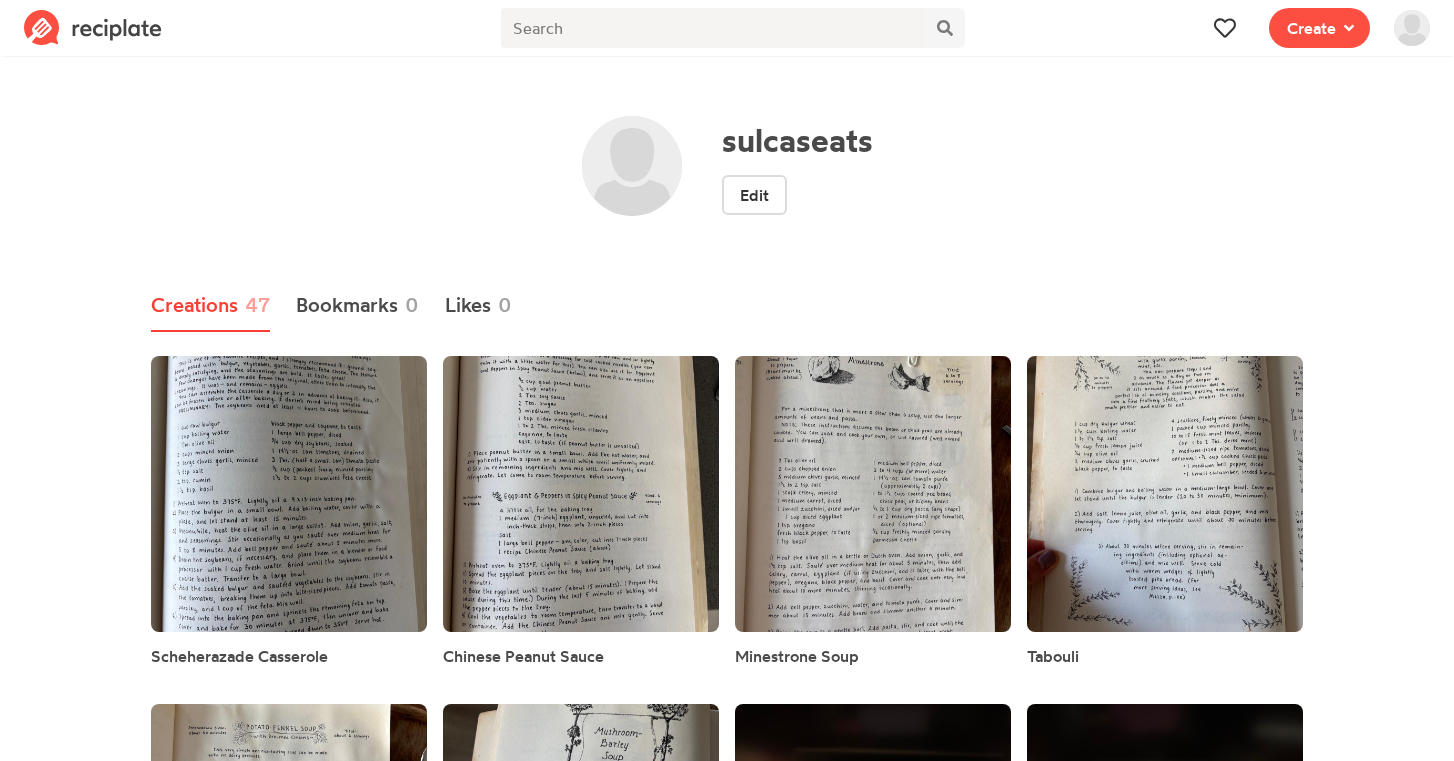 click on "Creations  47" at bounding box center [210, 306] 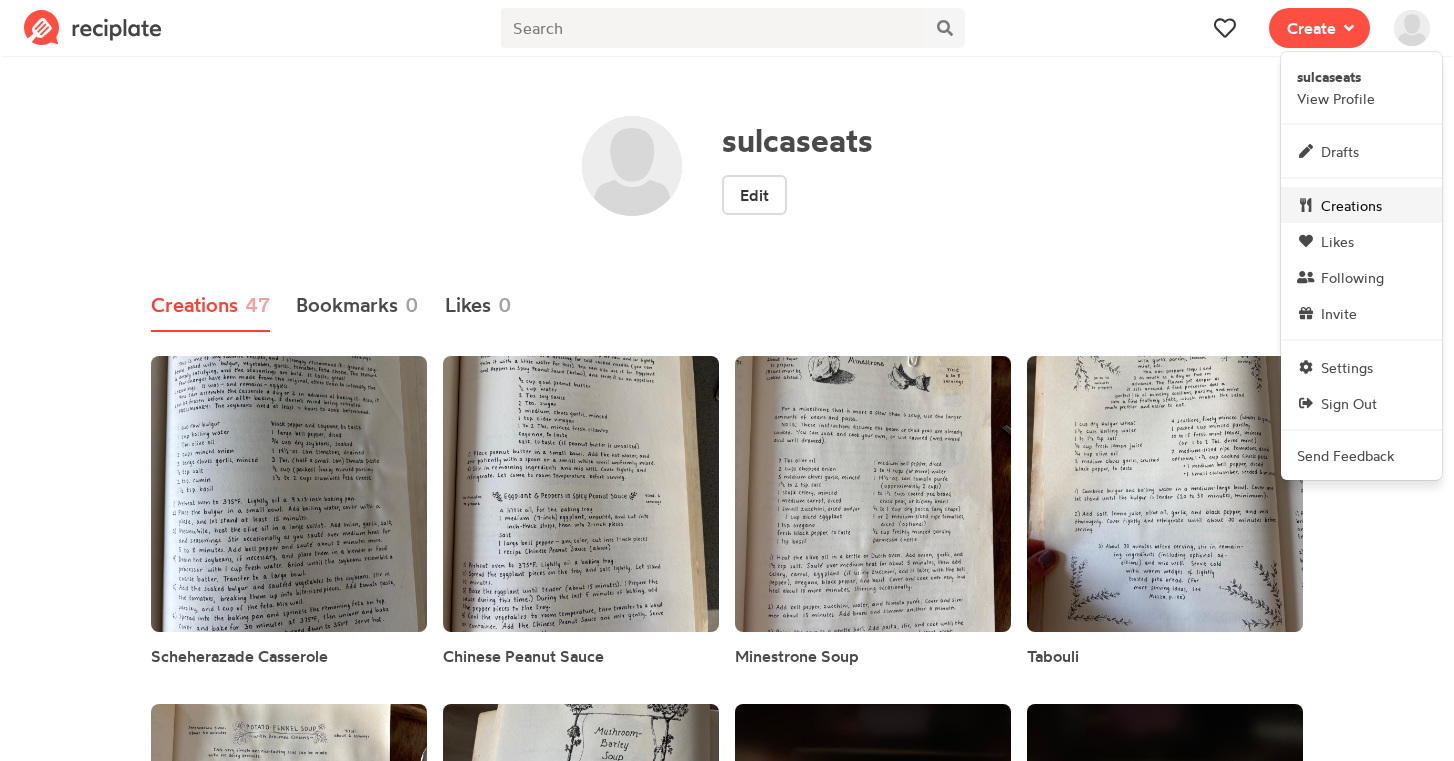 click on "Creations" at bounding box center (1351, 205) 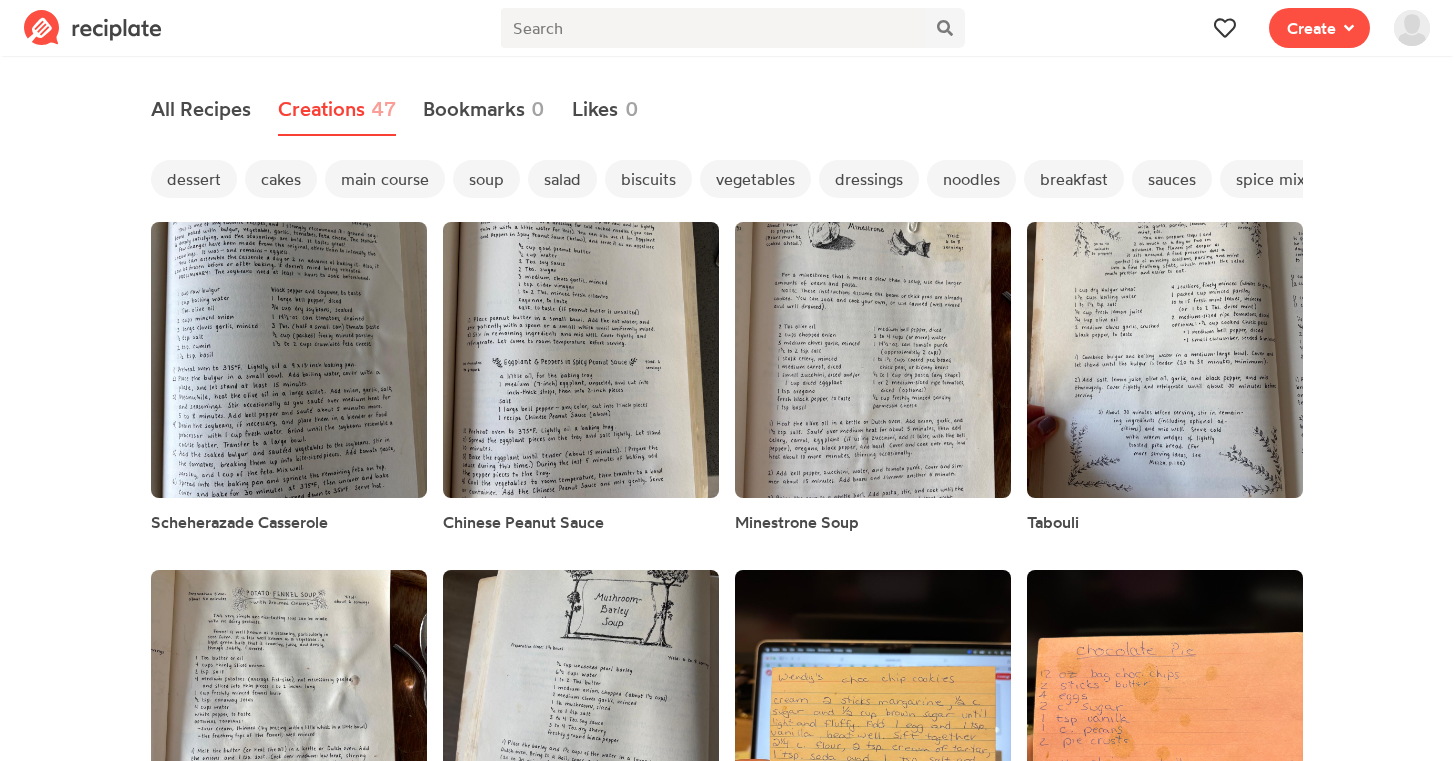 click at bounding box center (1412, 28) 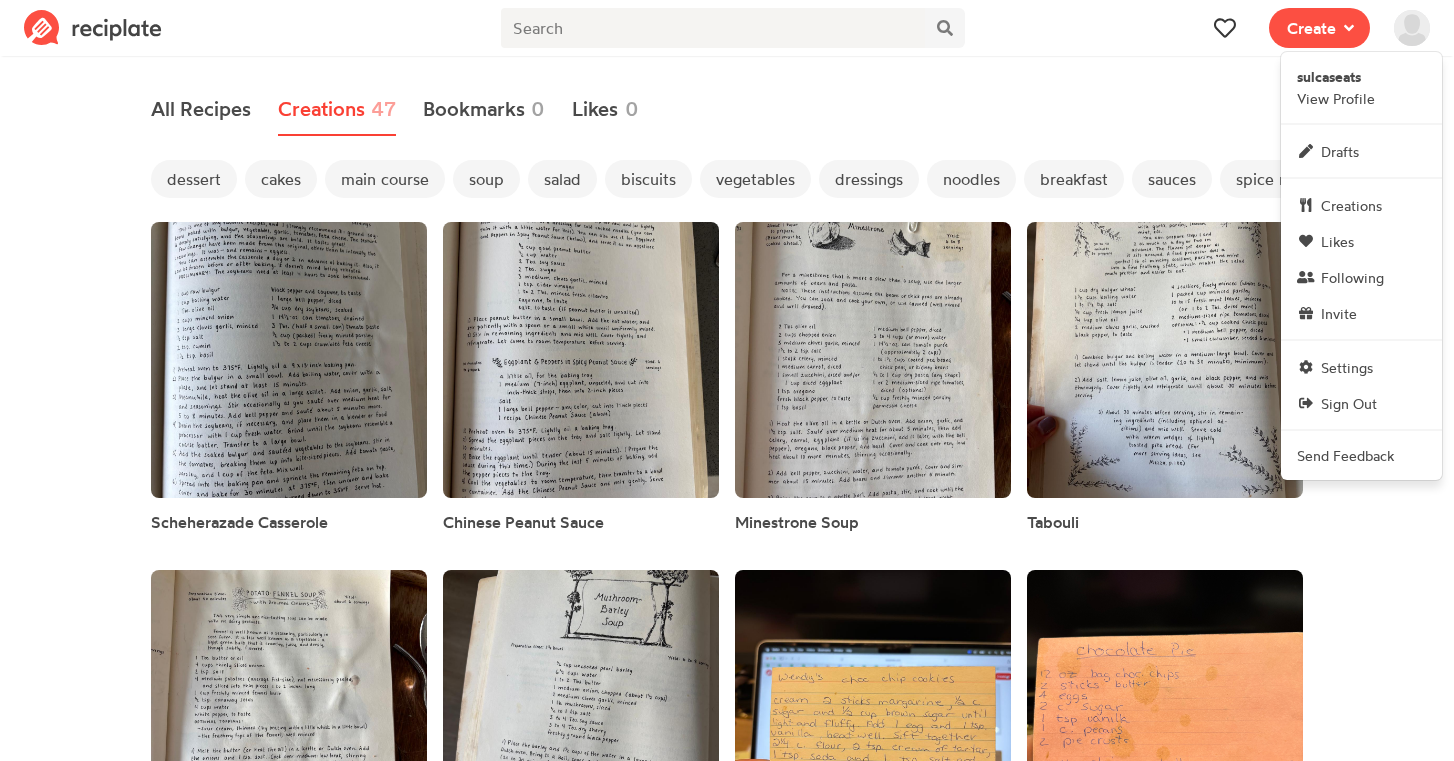 click on "soup" at bounding box center (486, 179) 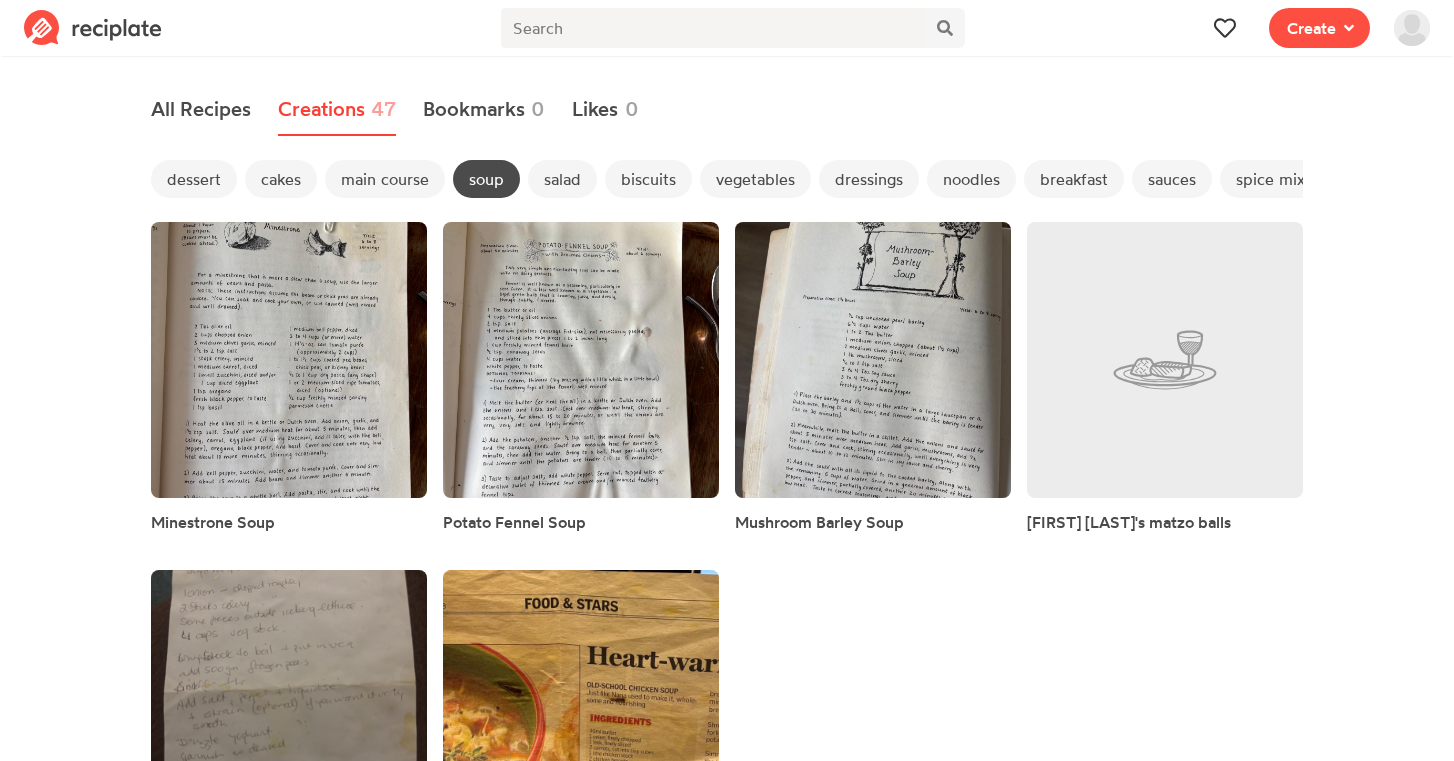 click on "soup" at bounding box center [486, 179] 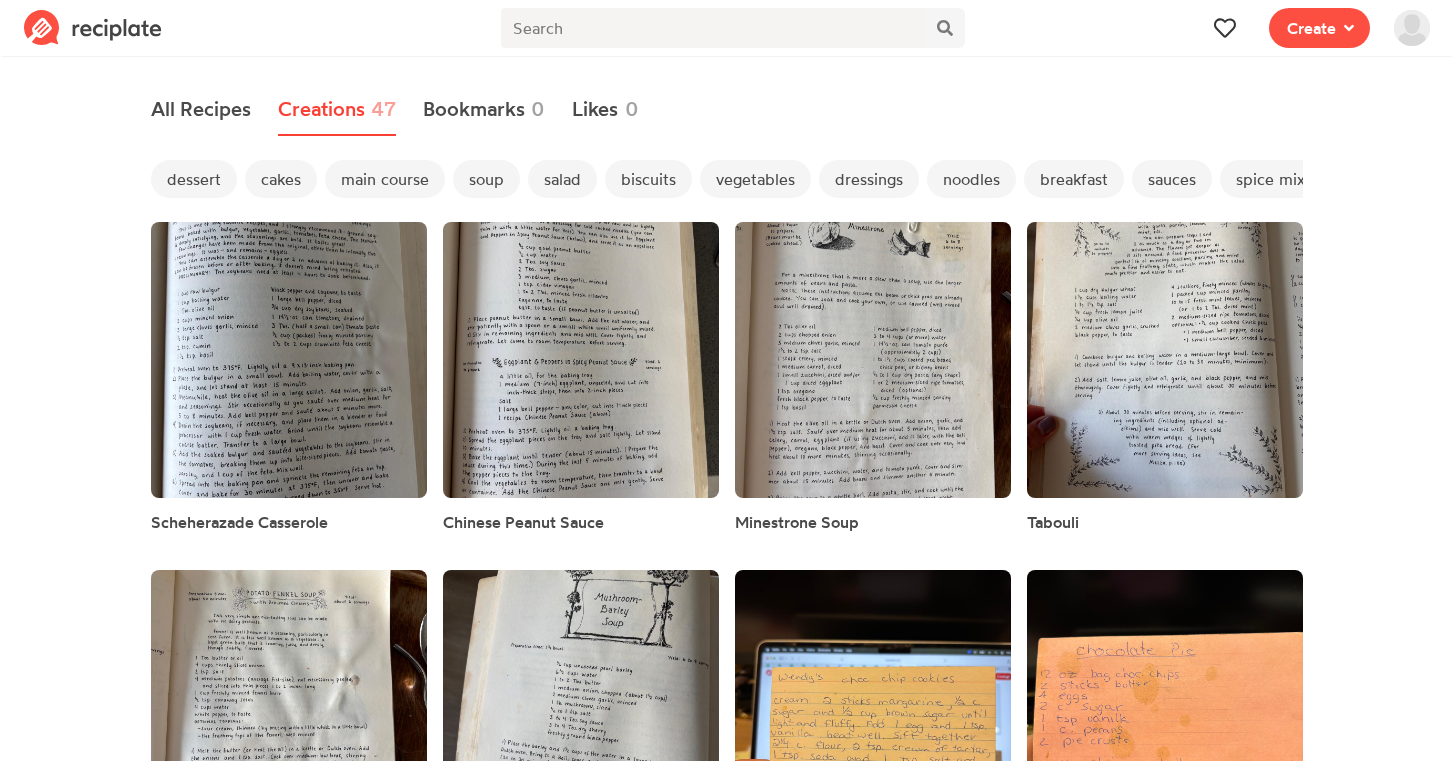 click on "cakes" at bounding box center [281, 179] 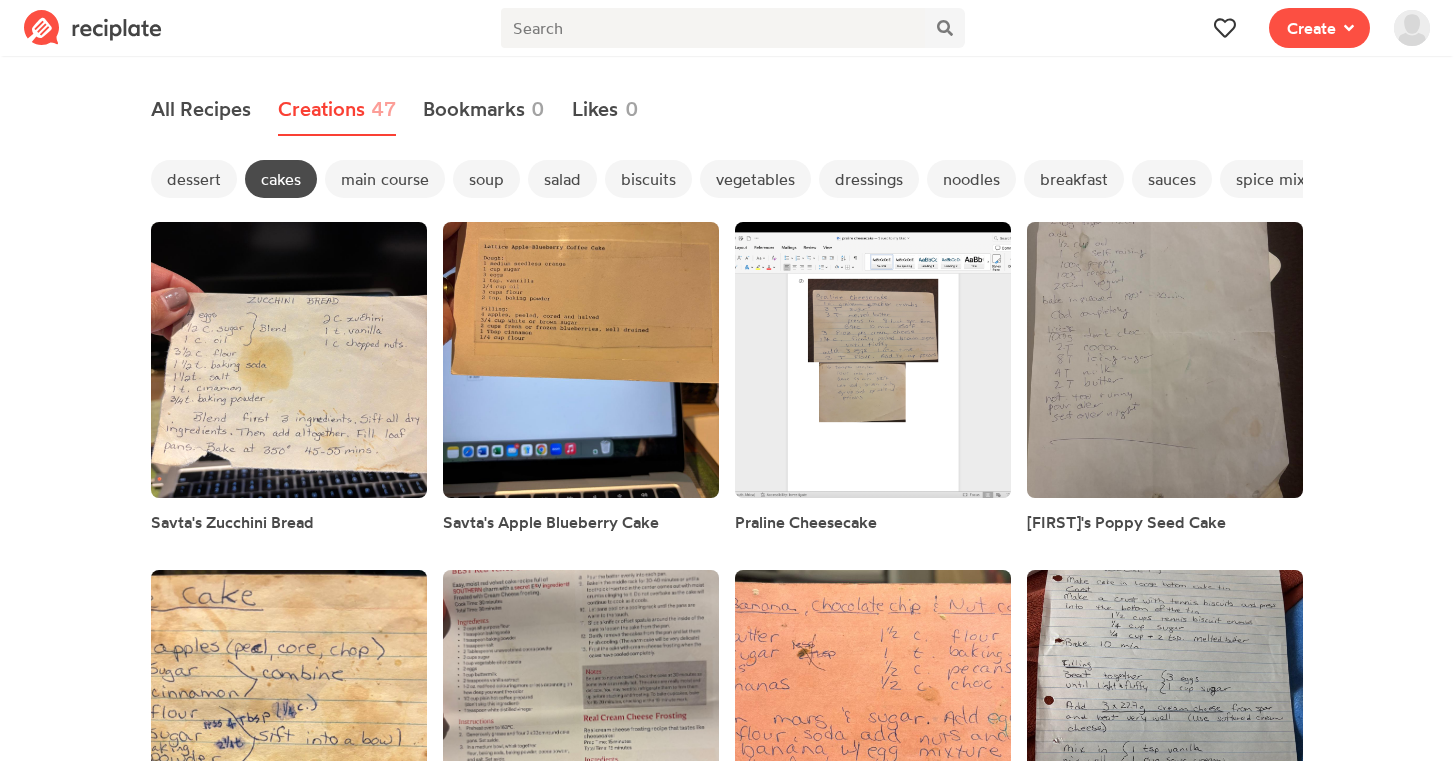 click on "cakes" at bounding box center [281, 179] 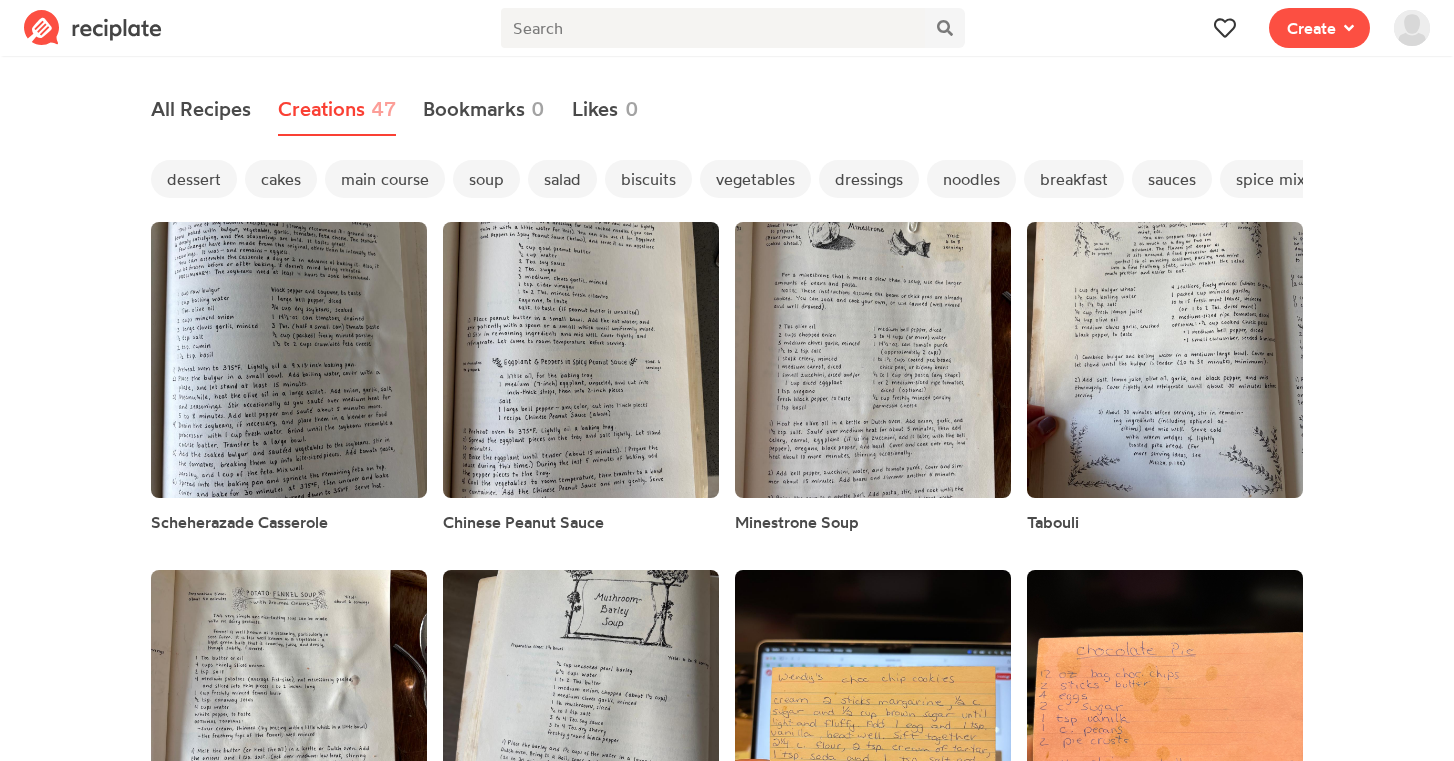 click on "biscuits" at bounding box center (648, 179) 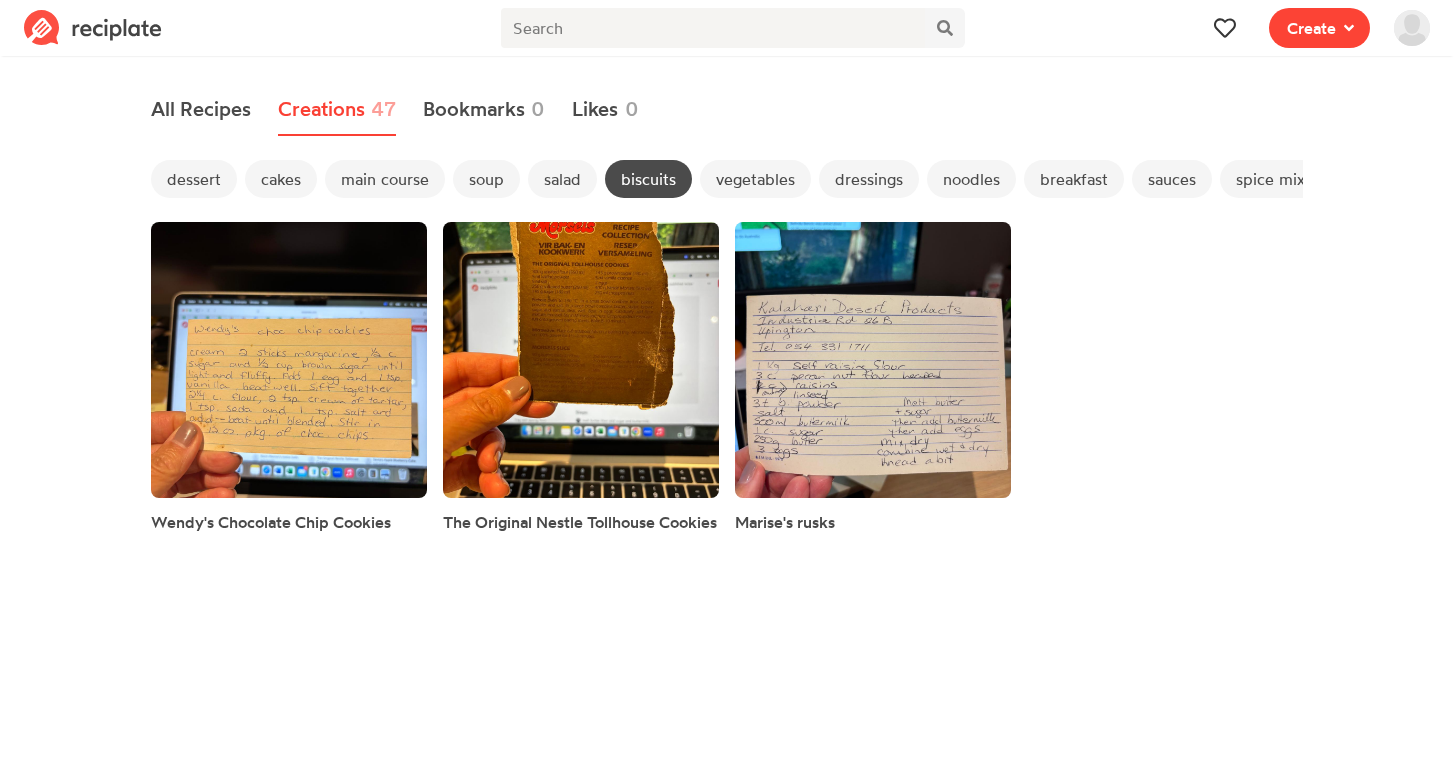 click on "Create" at bounding box center (1311, 28) 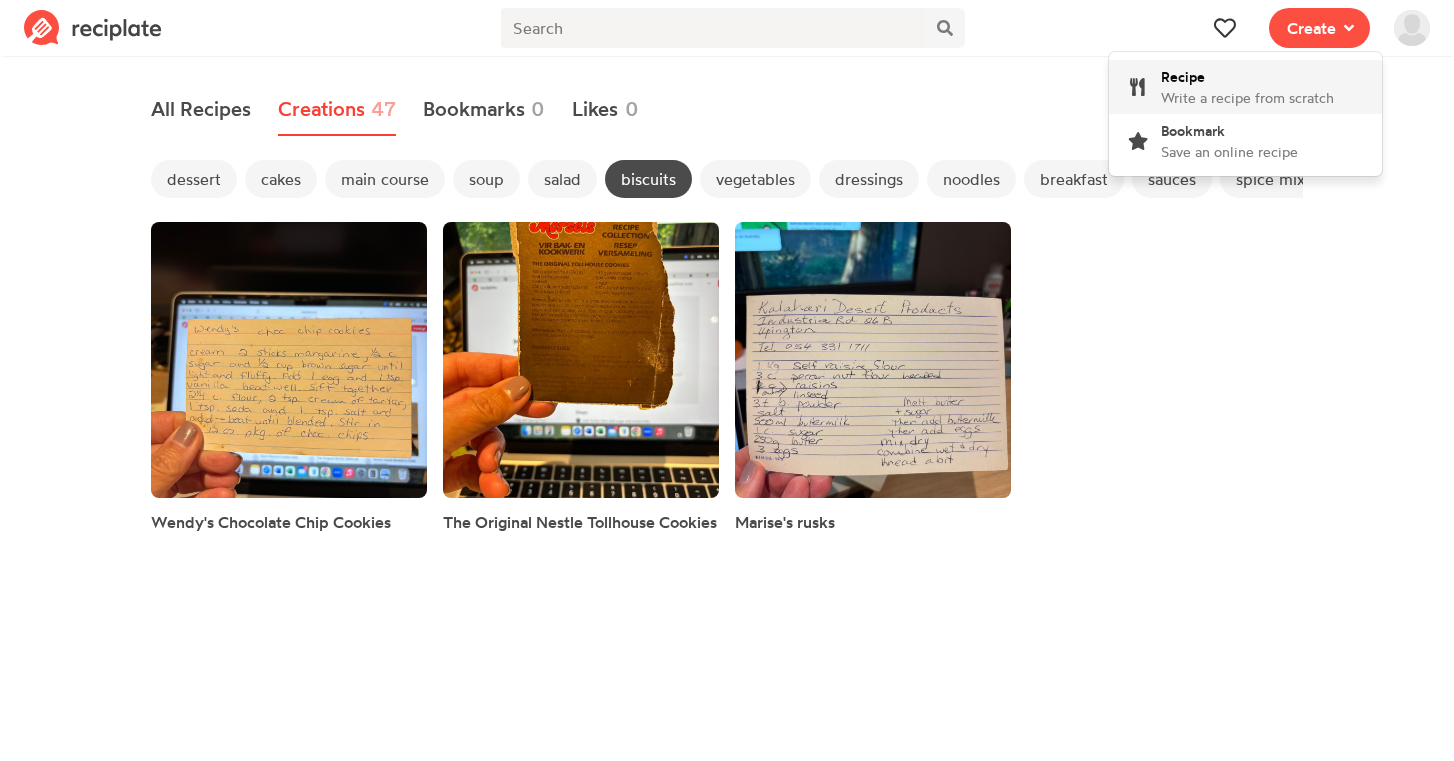 click on "Recipe  Write a recipe from scratch" at bounding box center [1247, 87] 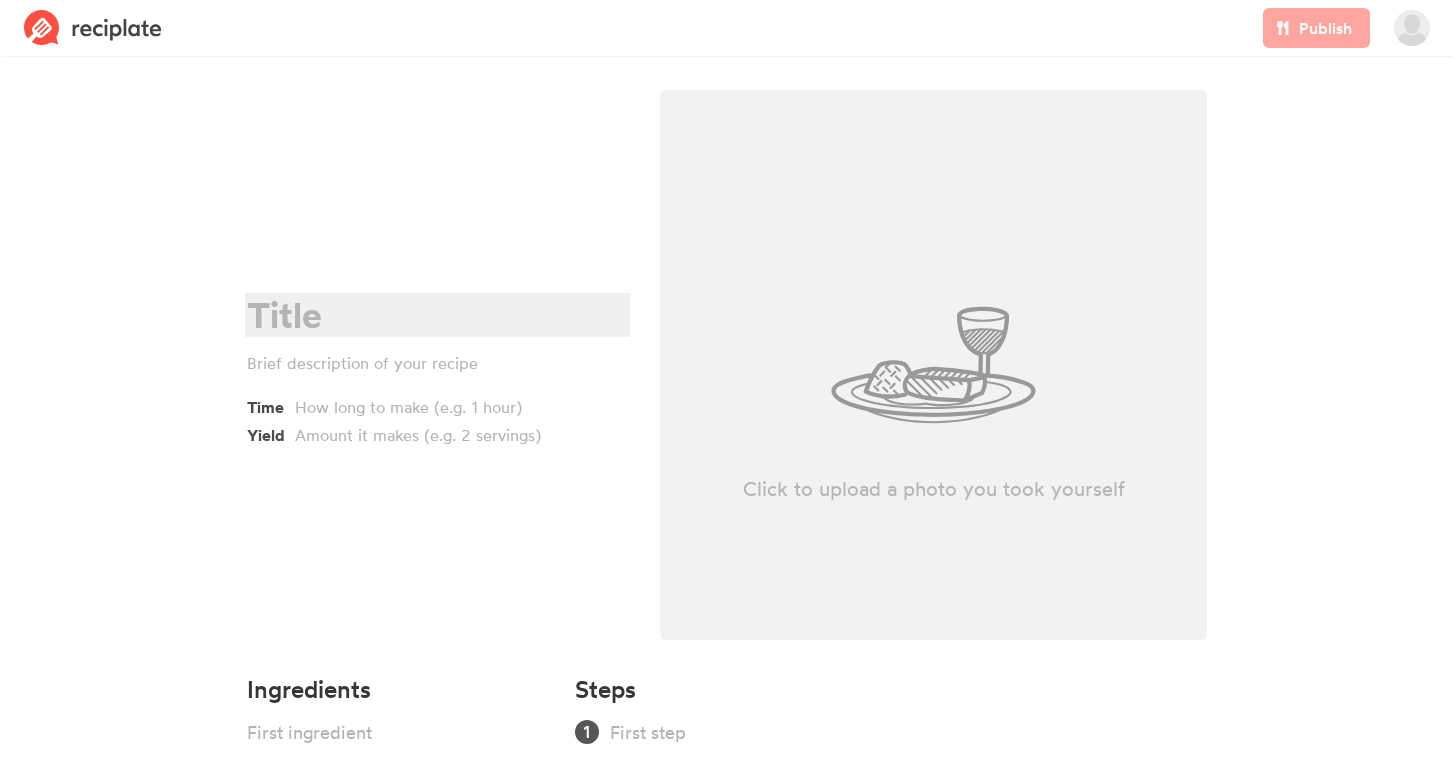 click at bounding box center (434, 315) 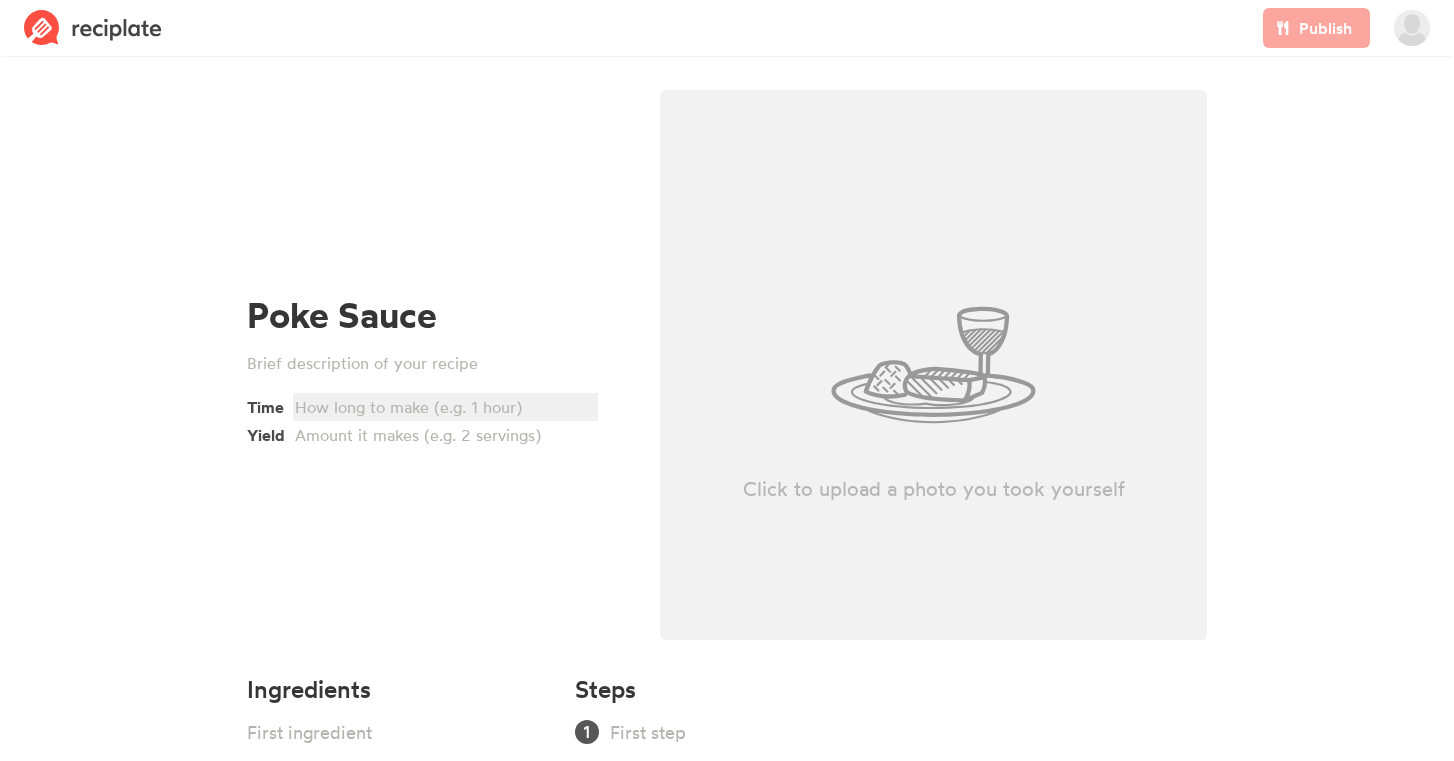 click at bounding box center [442, 407] 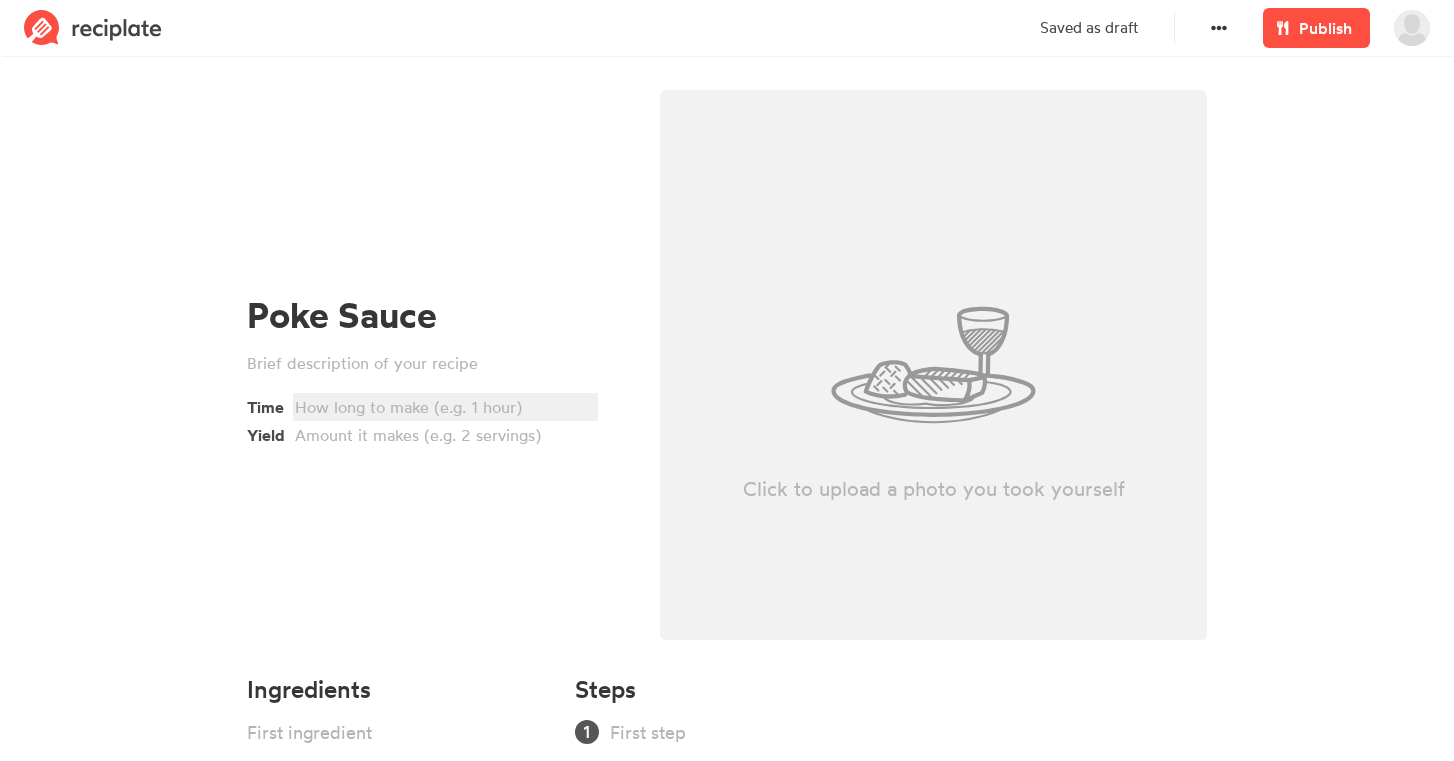 type 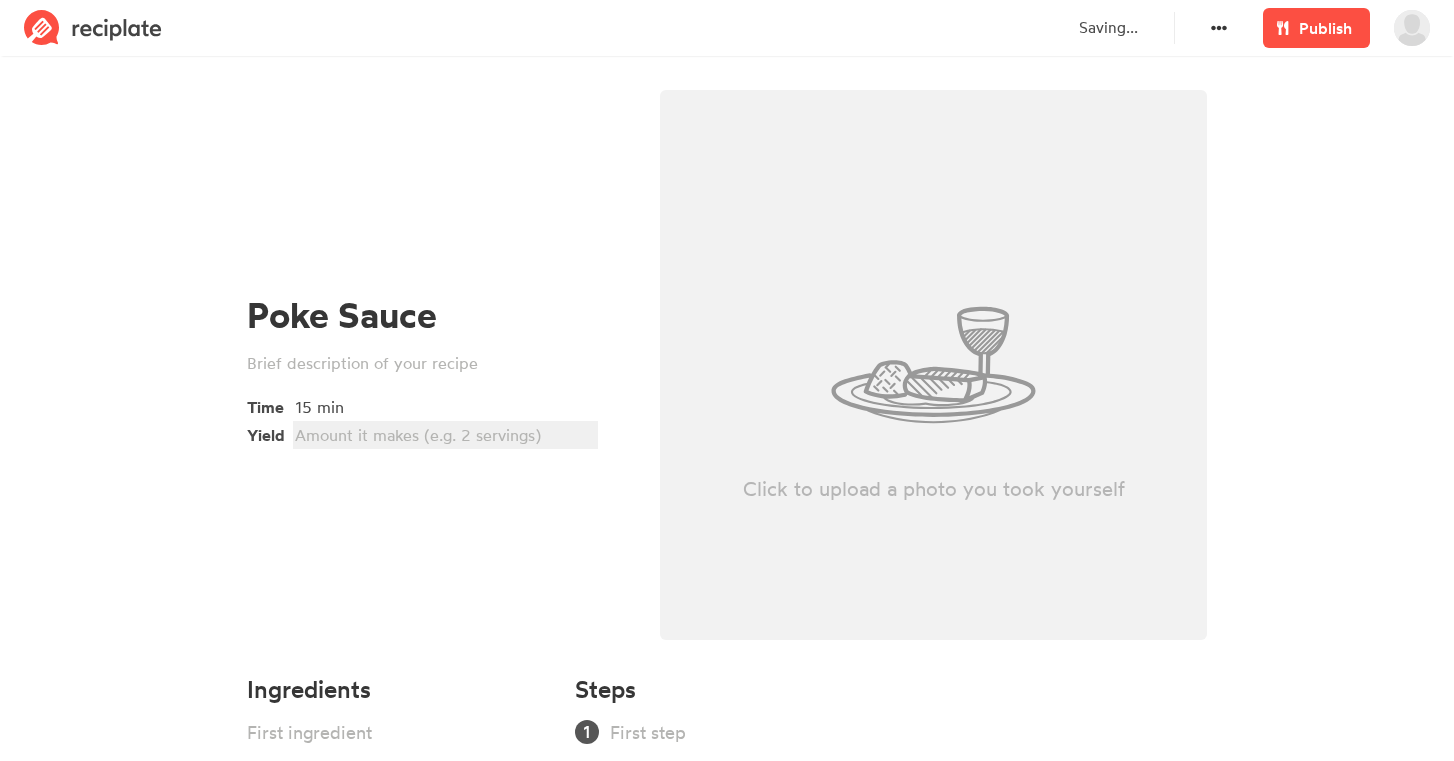 click at bounding box center [442, 435] 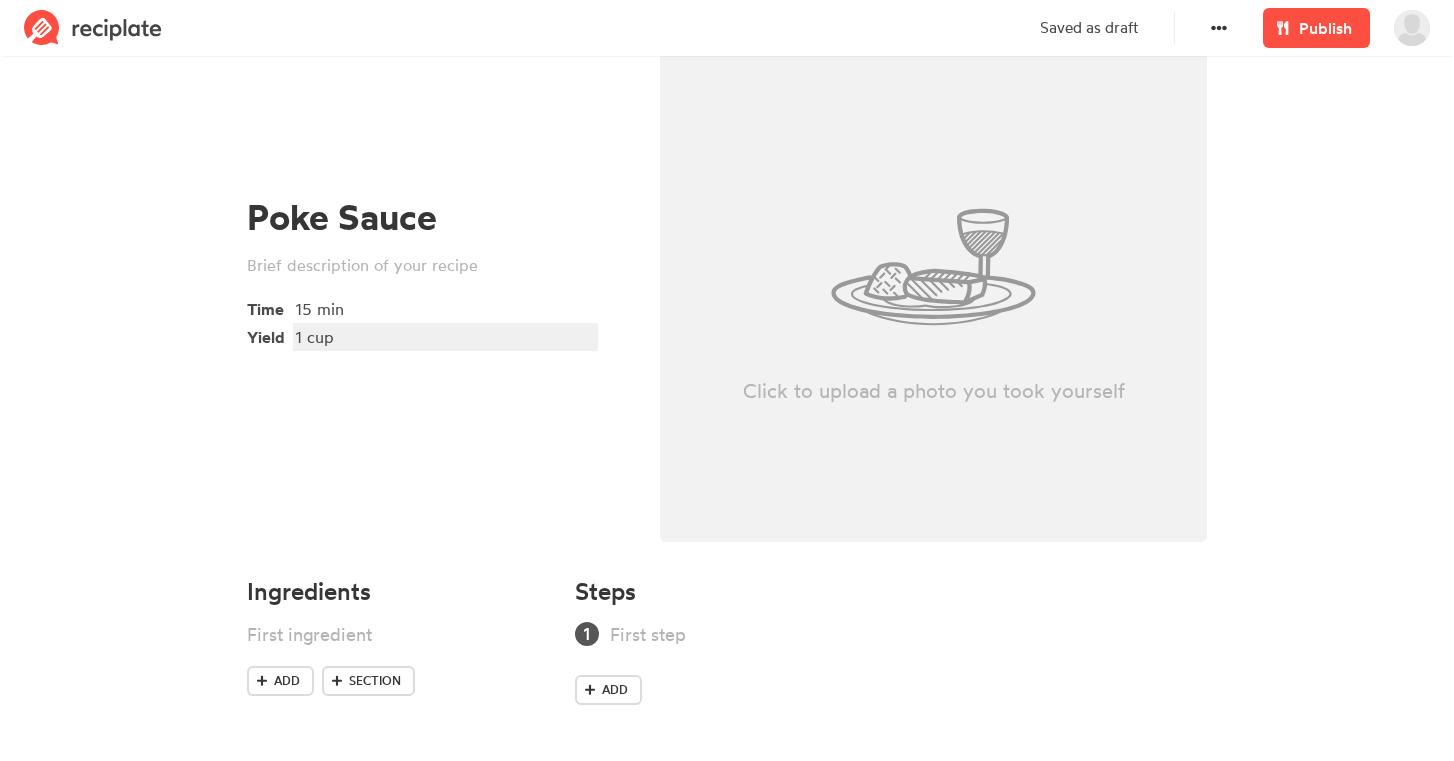 scroll, scrollTop: 98, scrollLeft: 0, axis: vertical 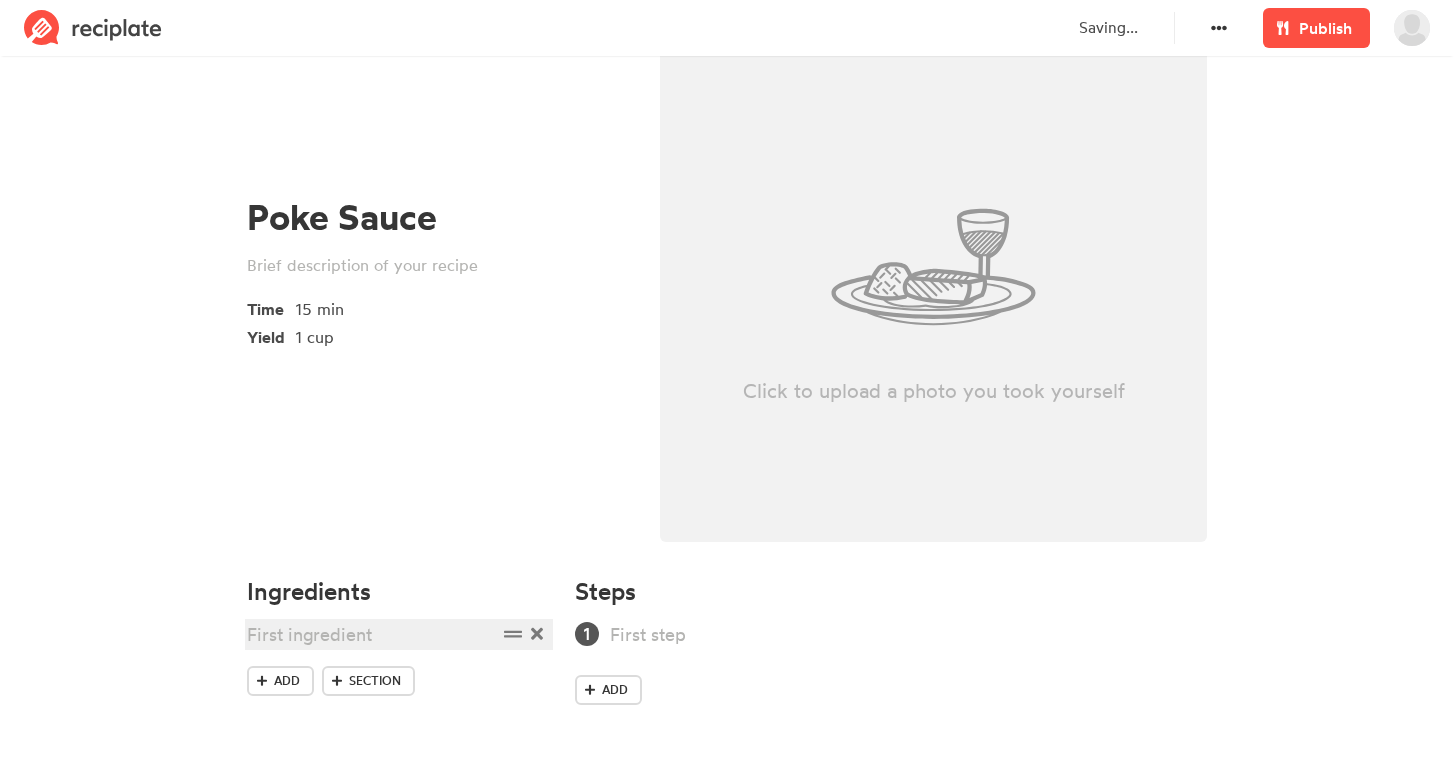 click at bounding box center (372, 634) 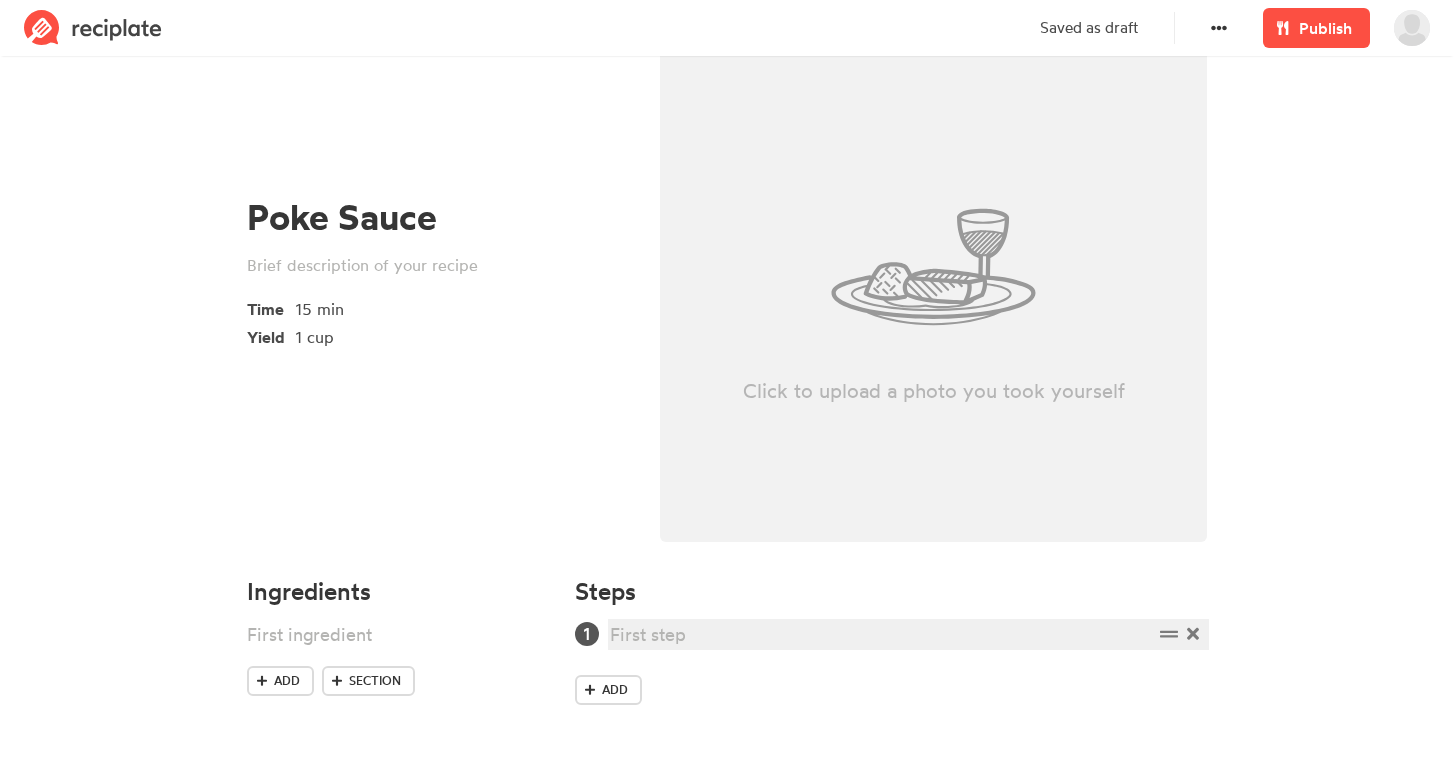 click at bounding box center (881, 634) 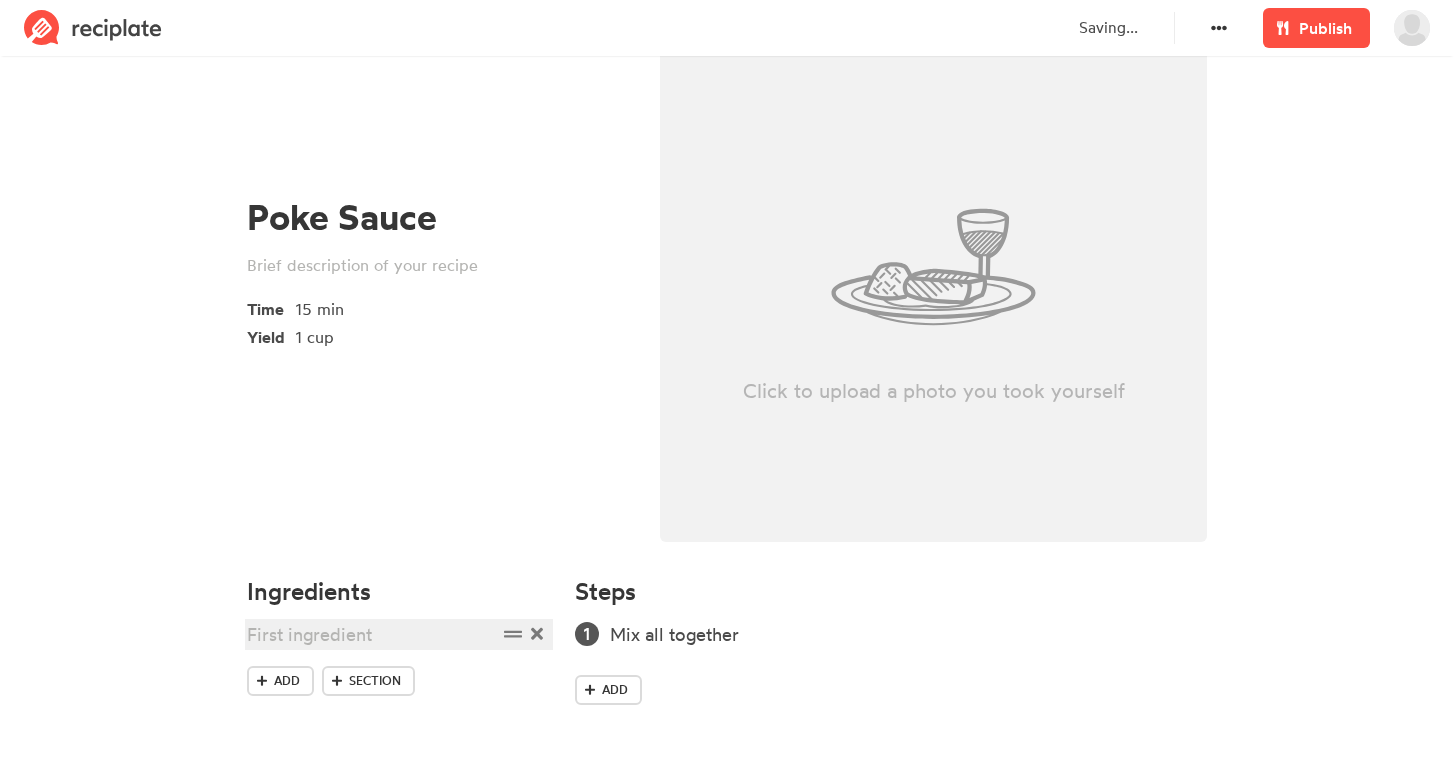 click at bounding box center (372, 634) 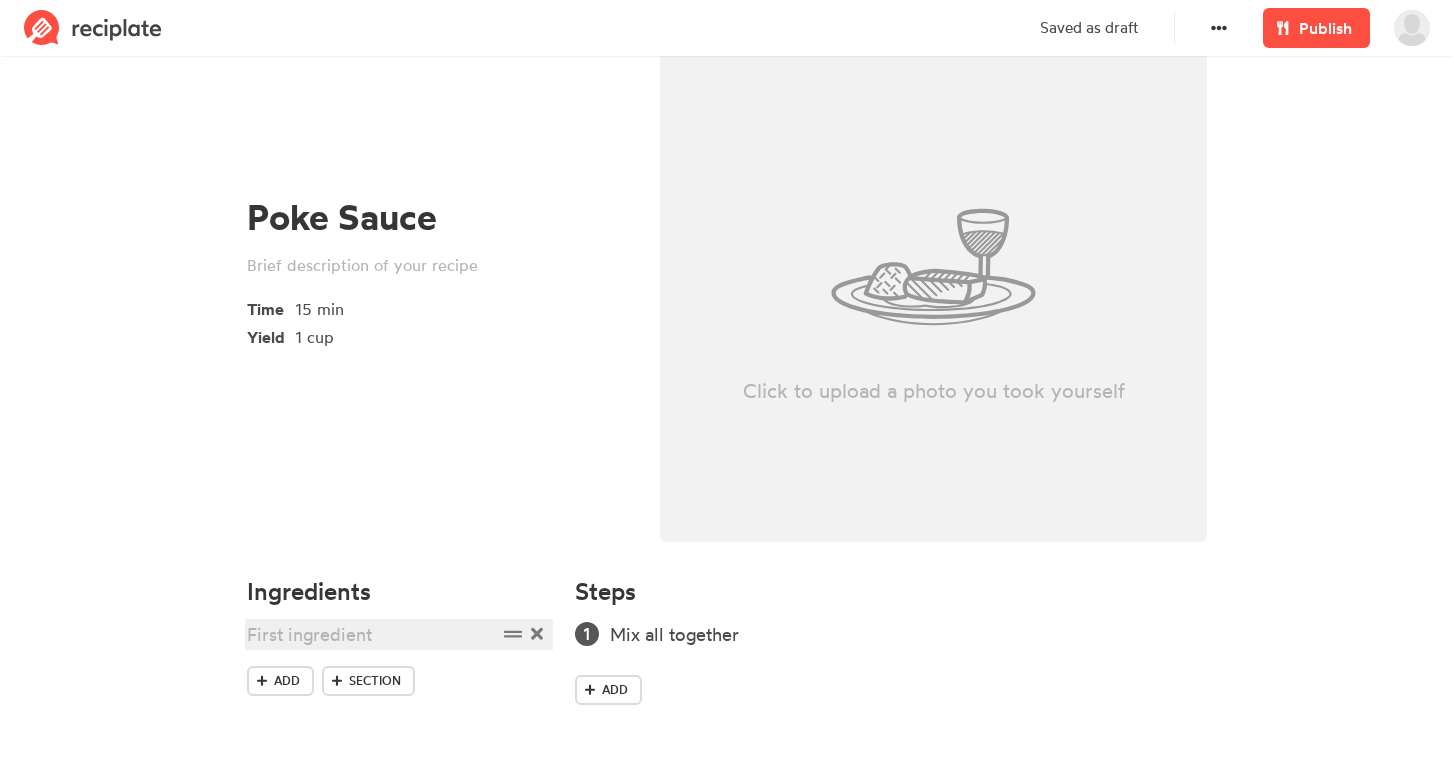 type 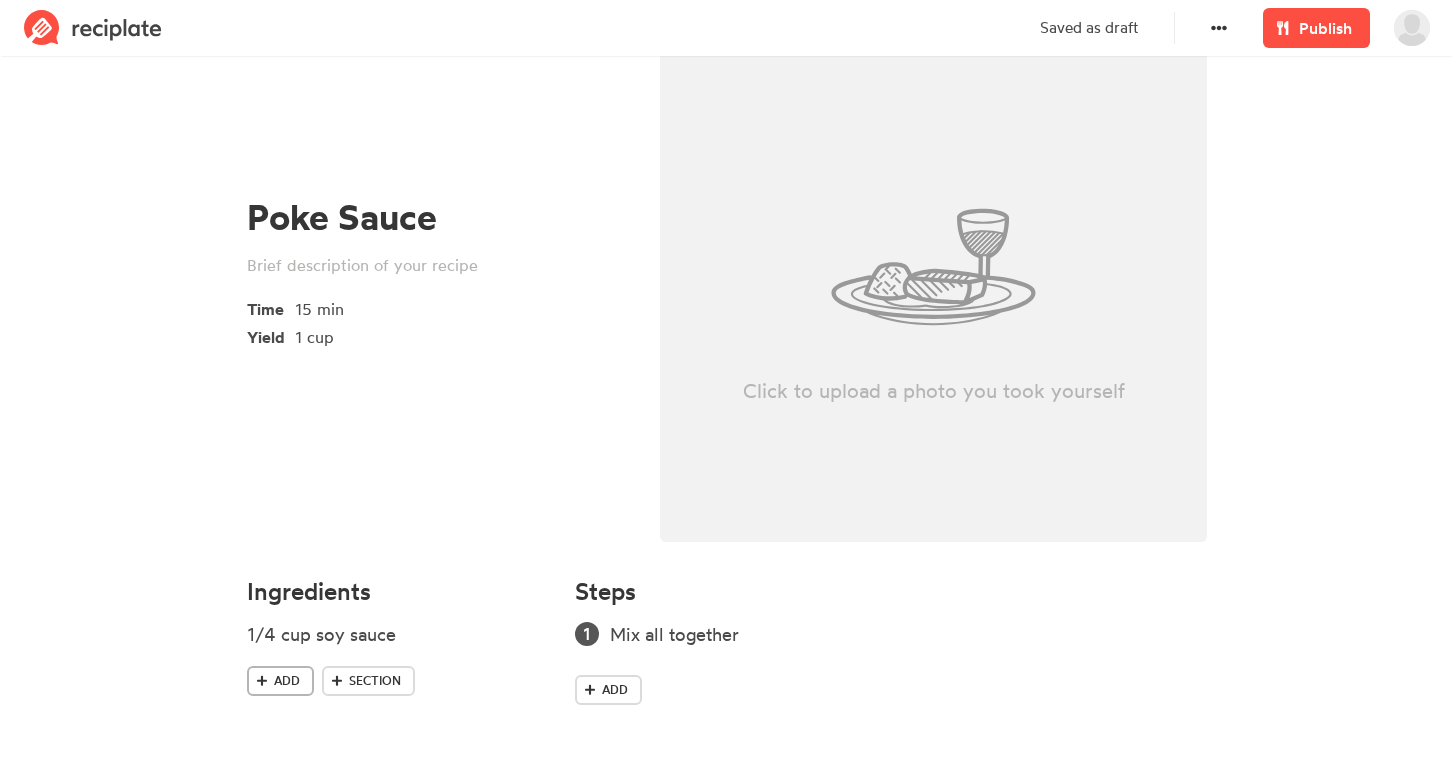 click 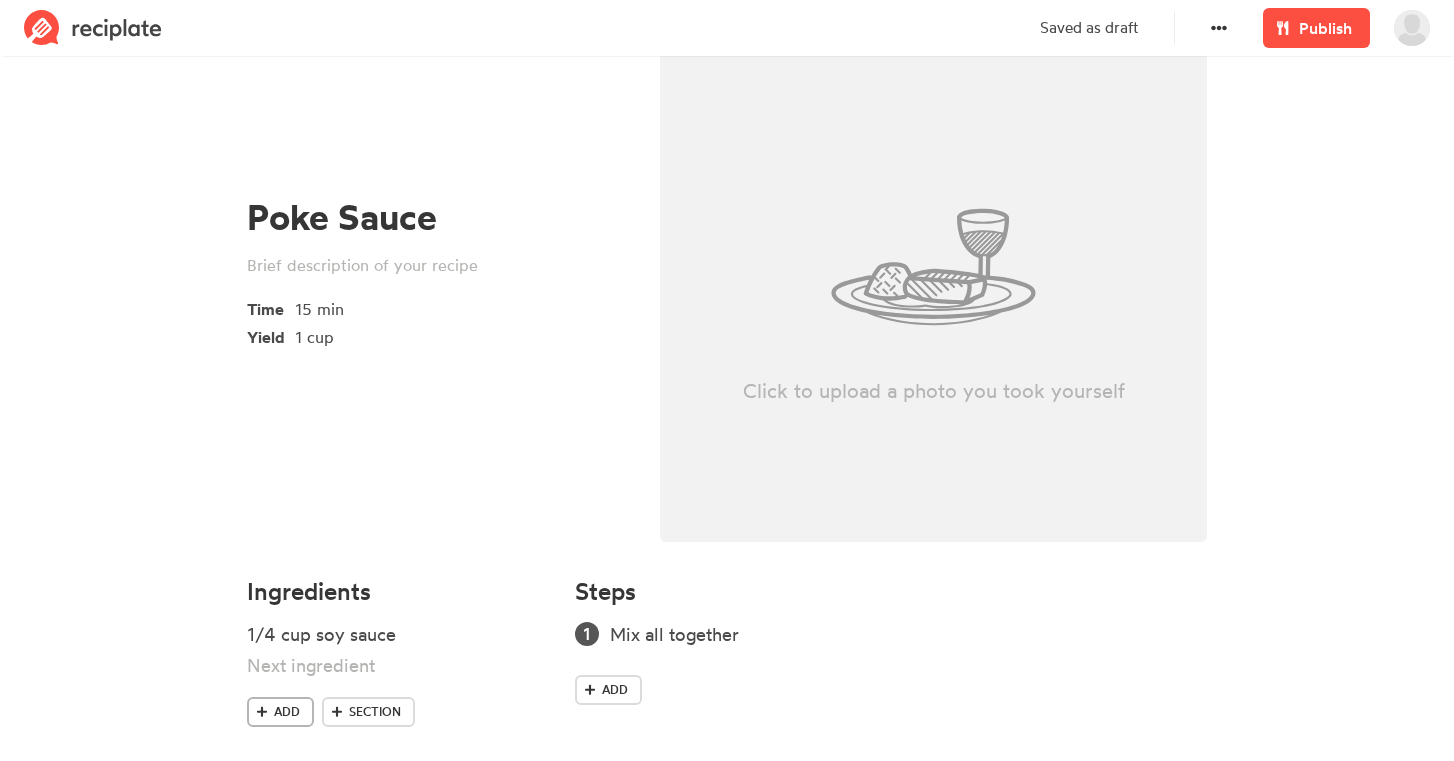 type 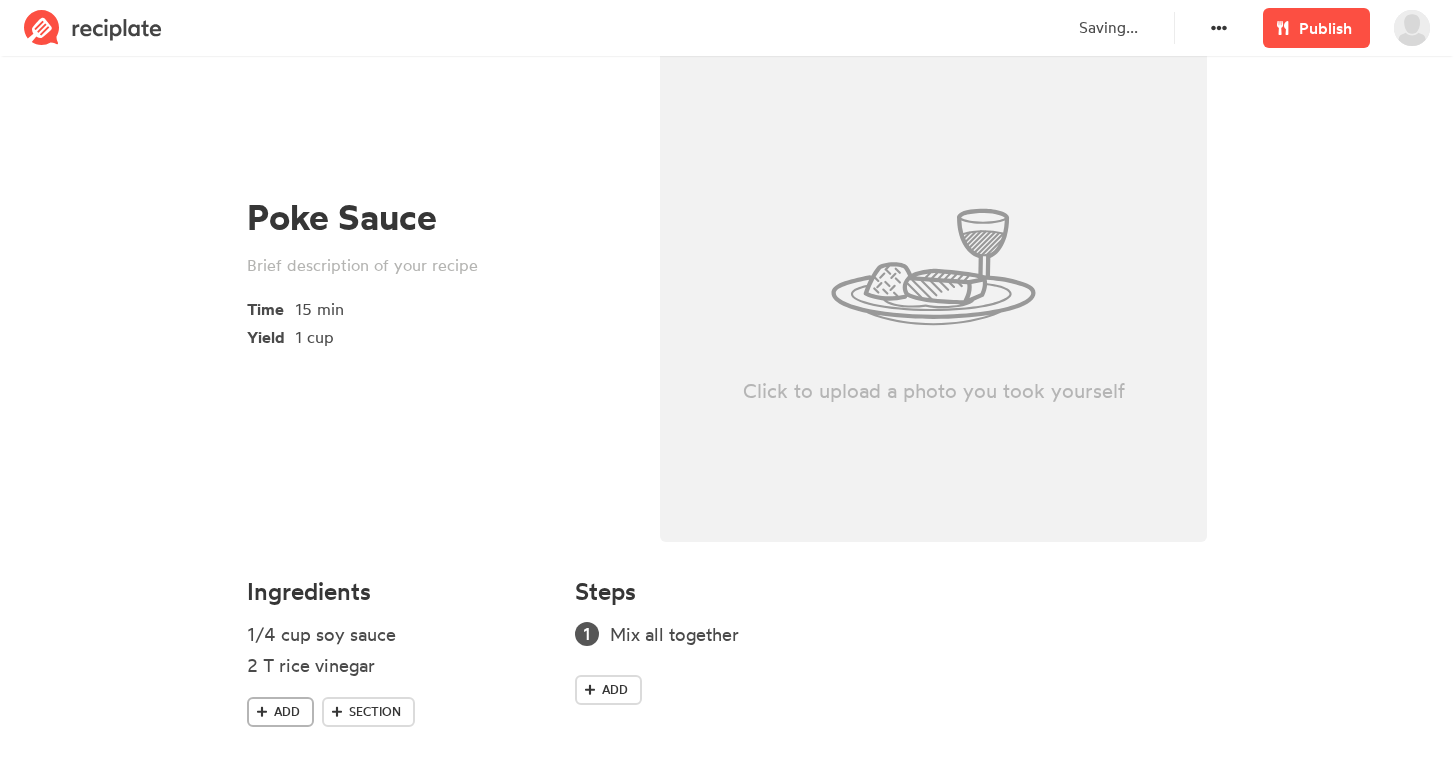 click on "Add" at bounding box center [287, 712] 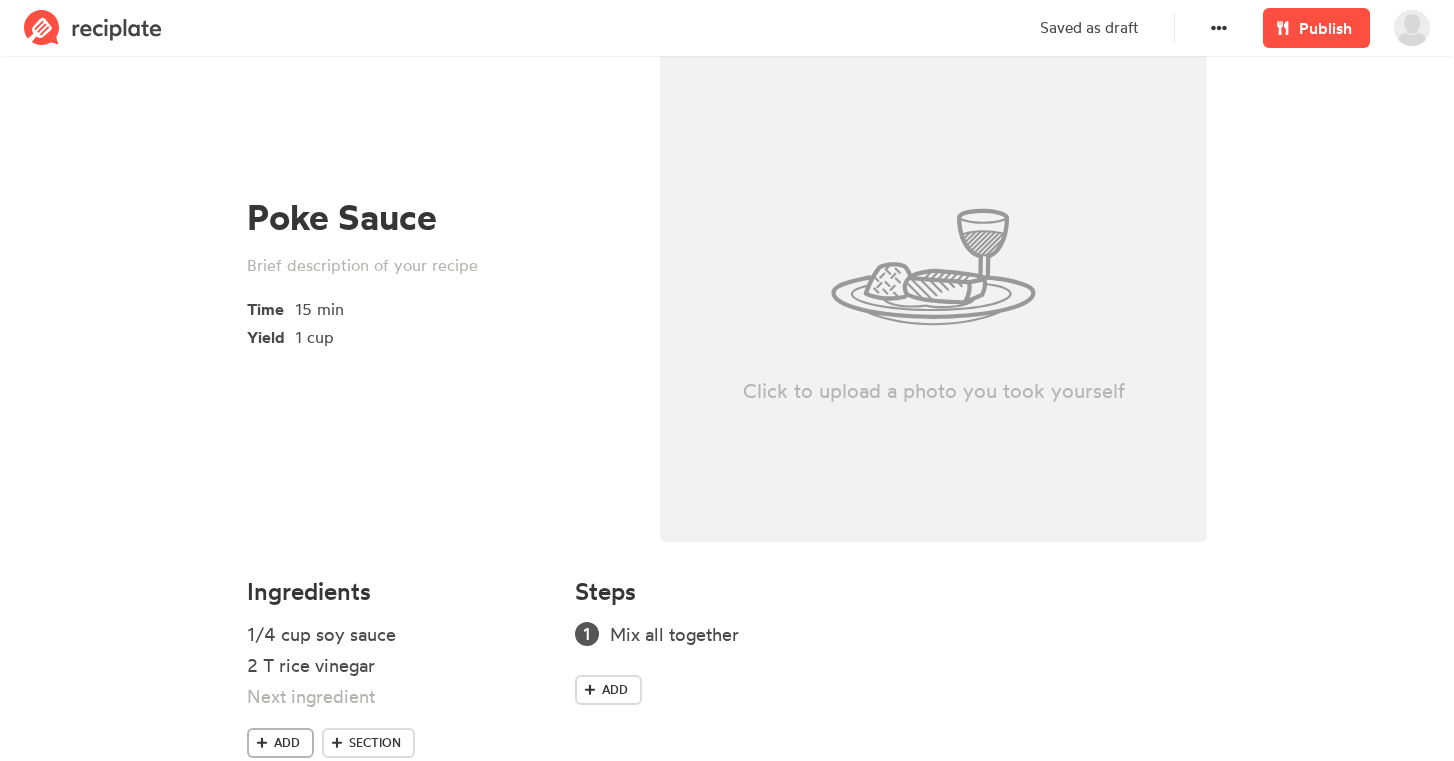 type 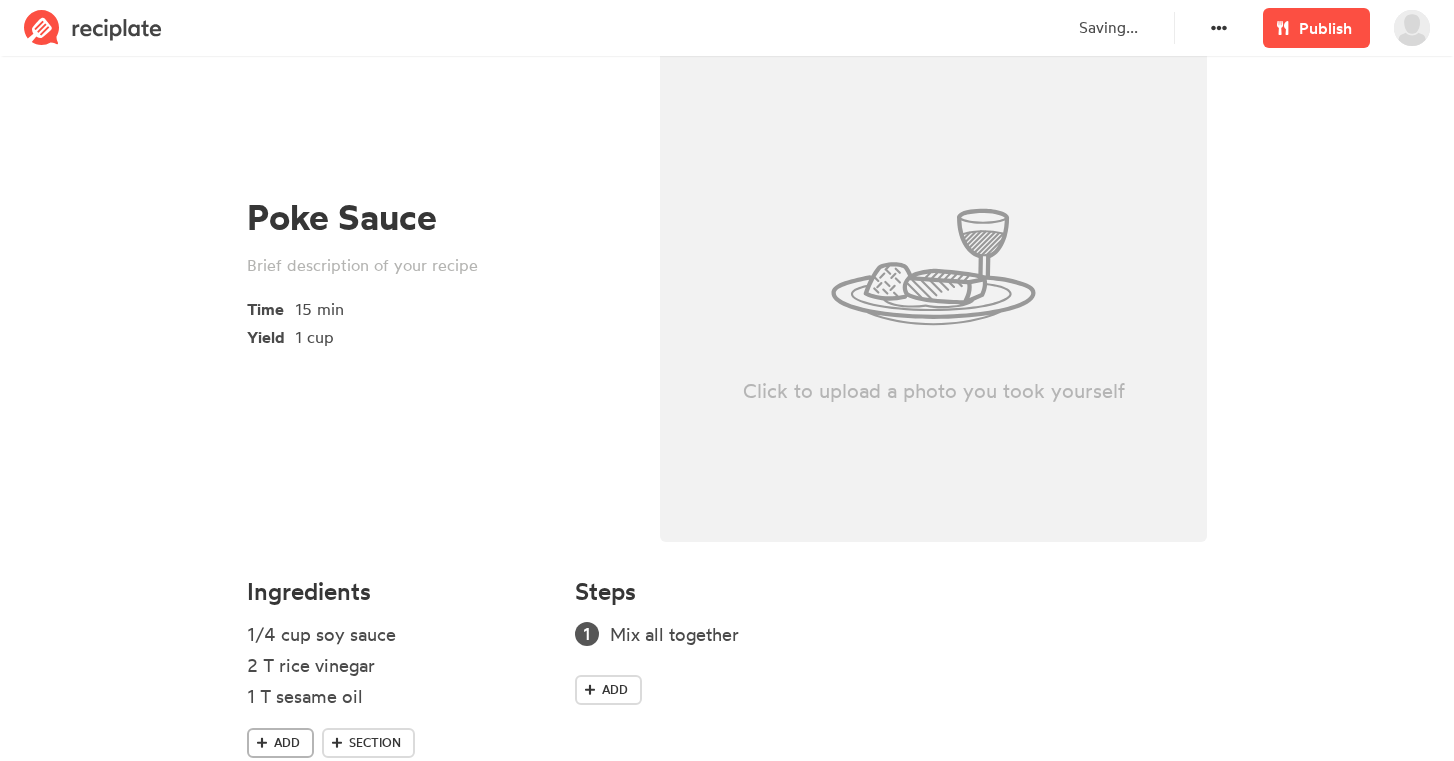 click at bounding box center (262, 743) 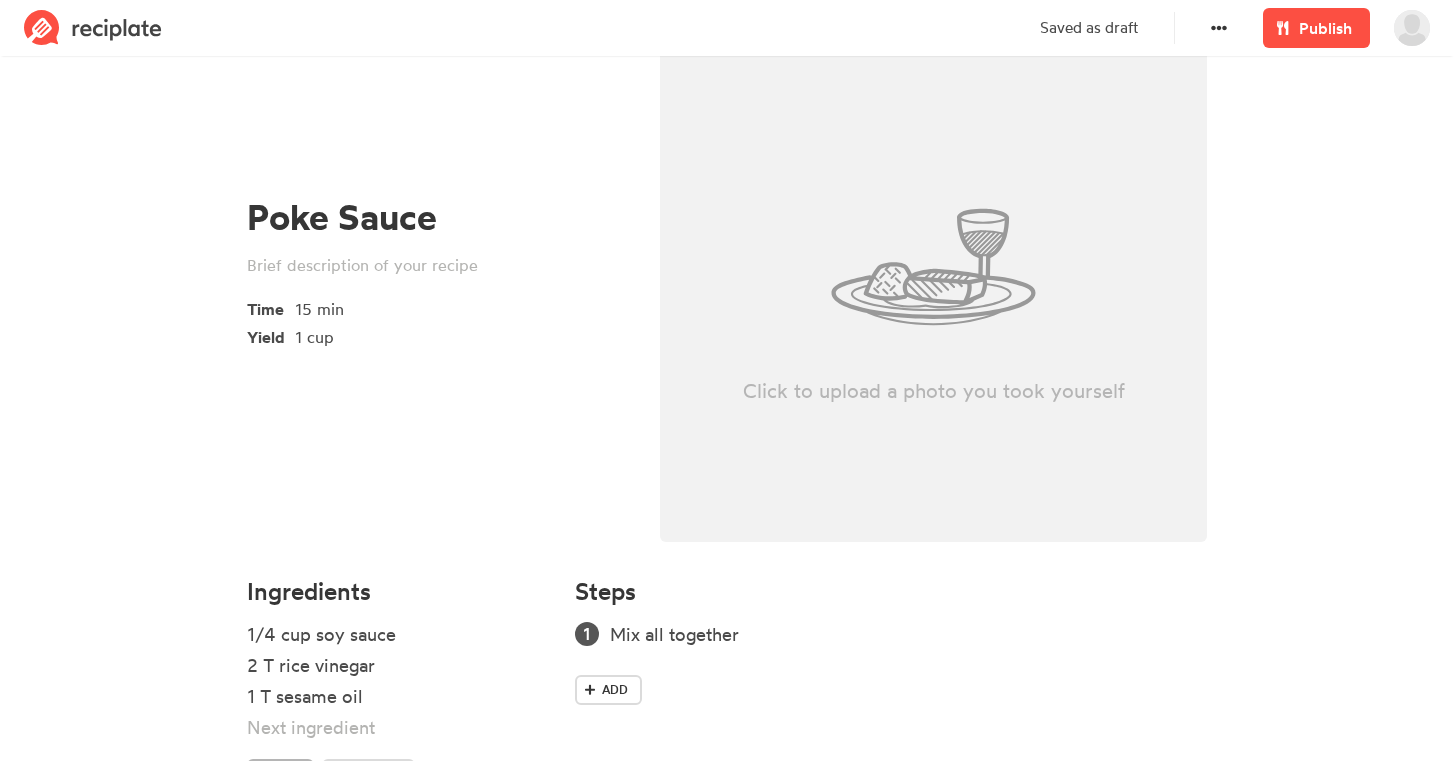 type 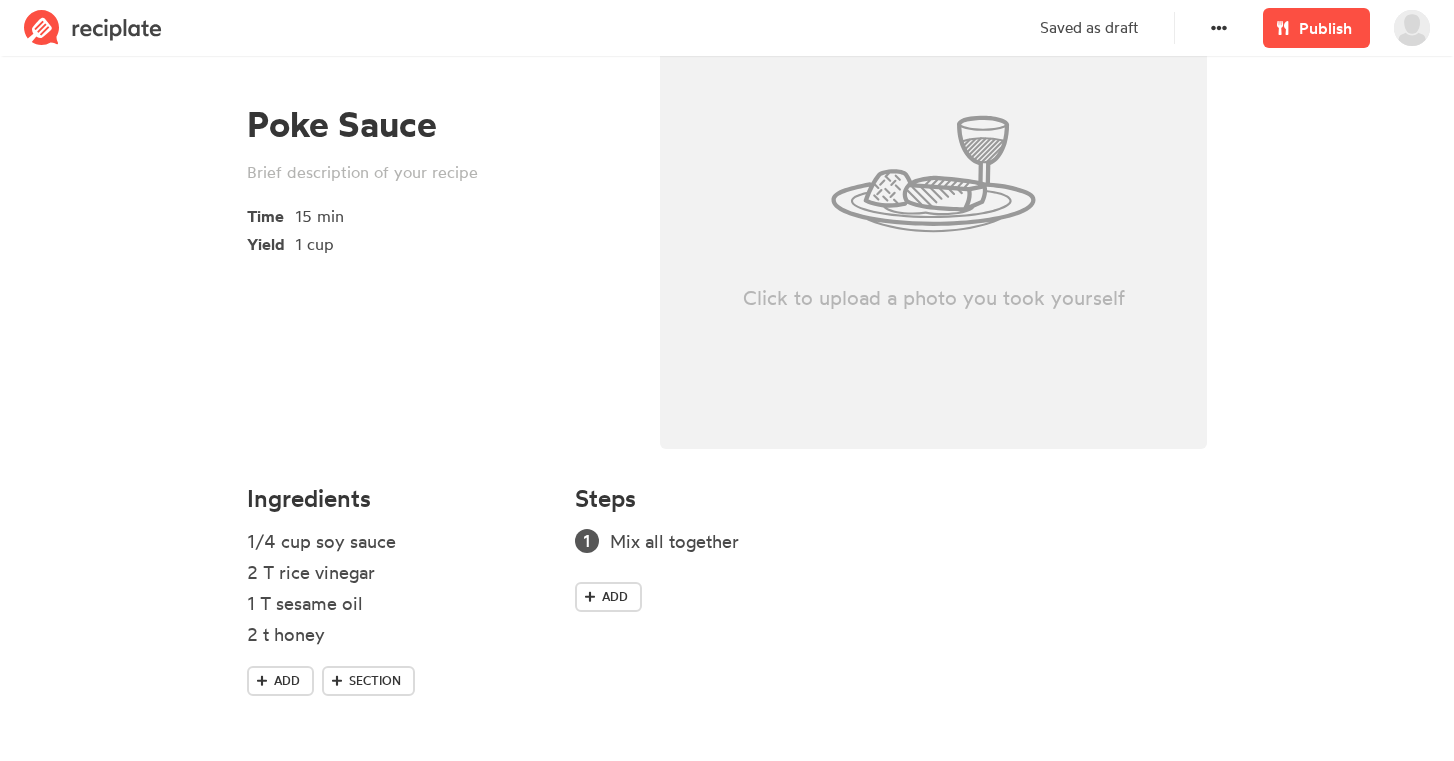 scroll, scrollTop: 191, scrollLeft: 0, axis: vertical 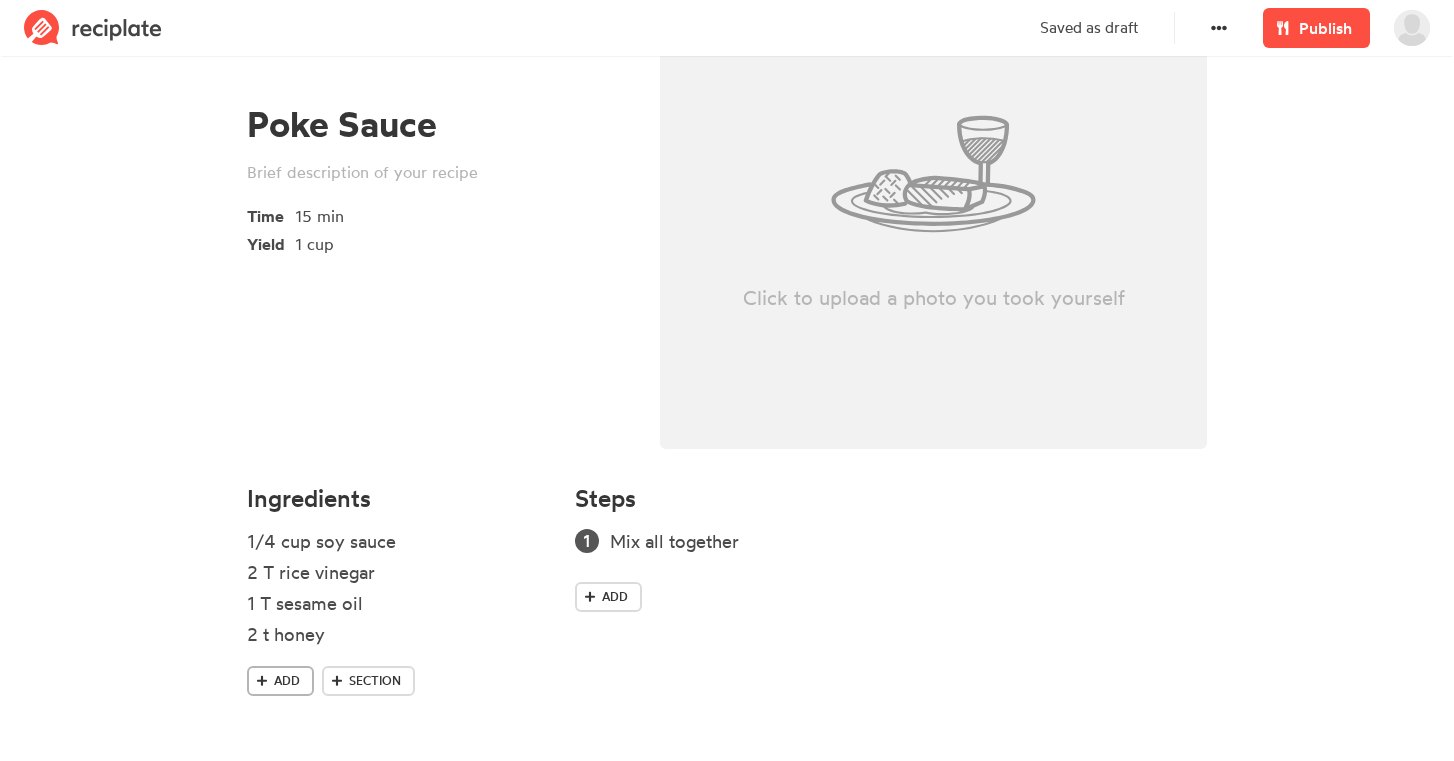 click 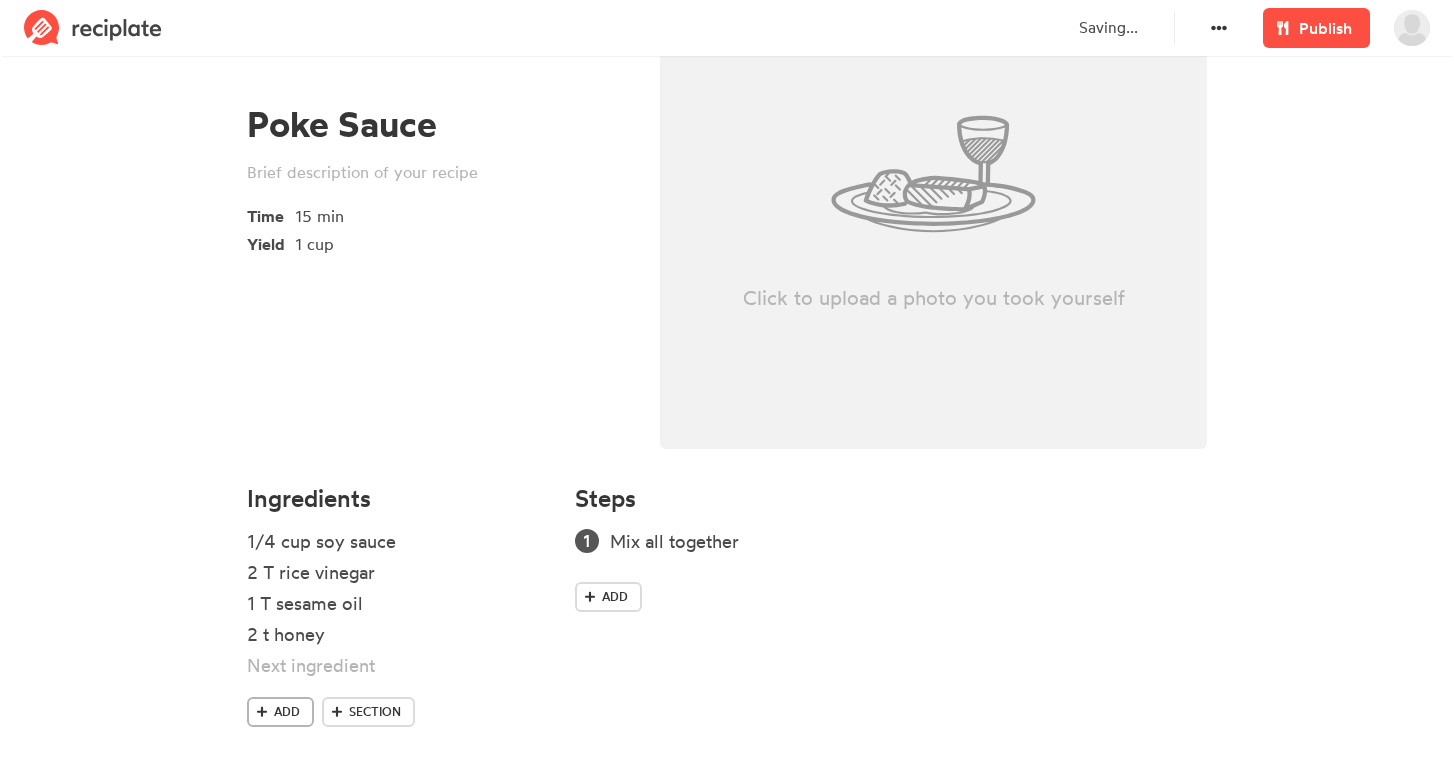 type 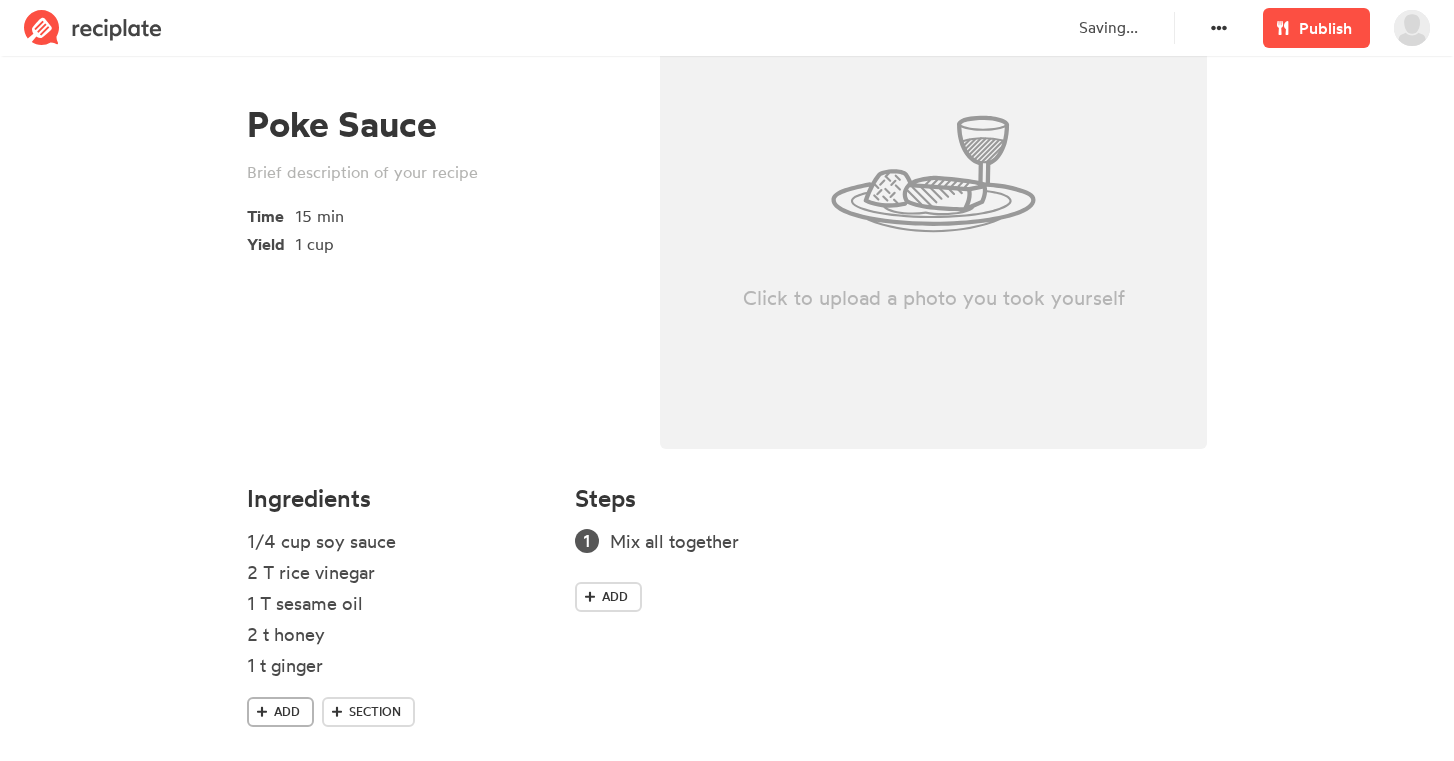 click 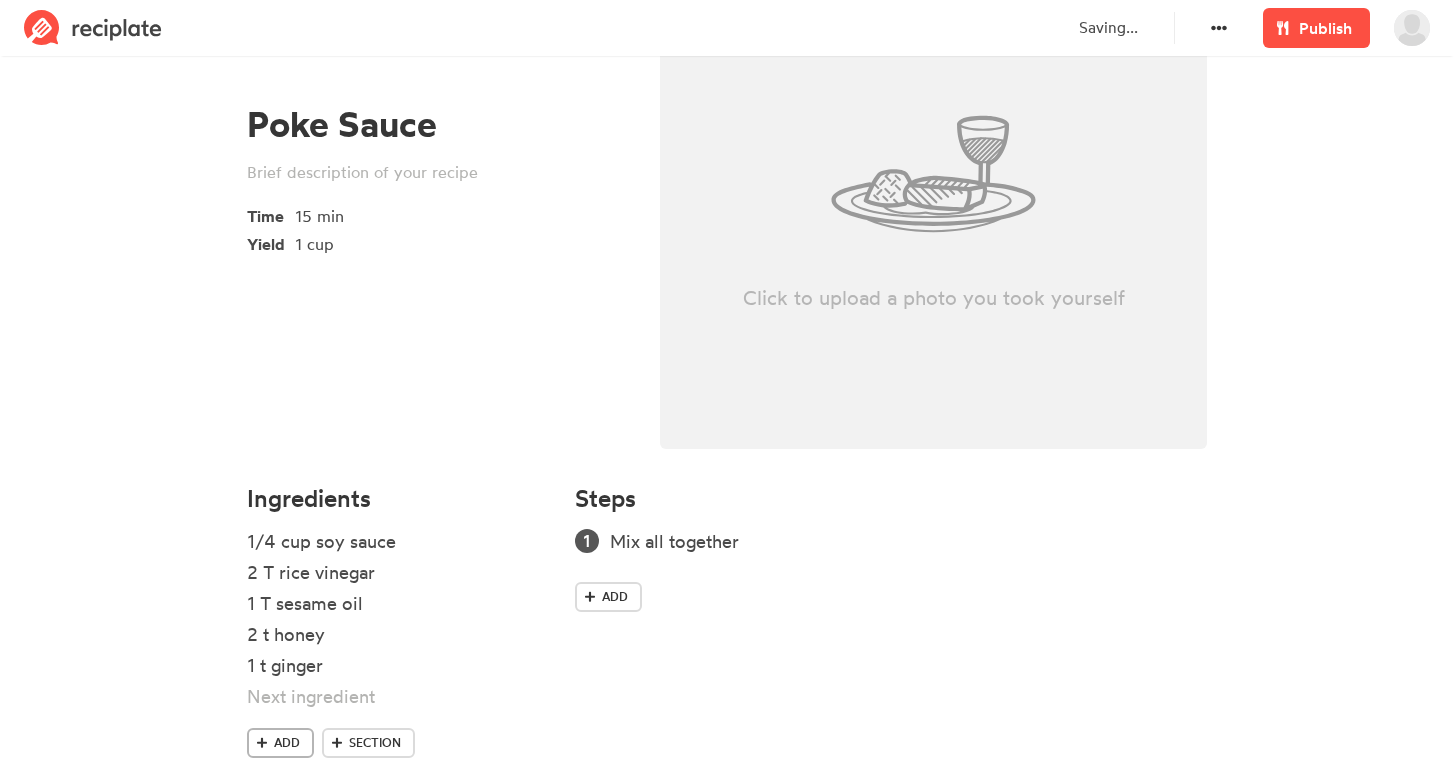 type 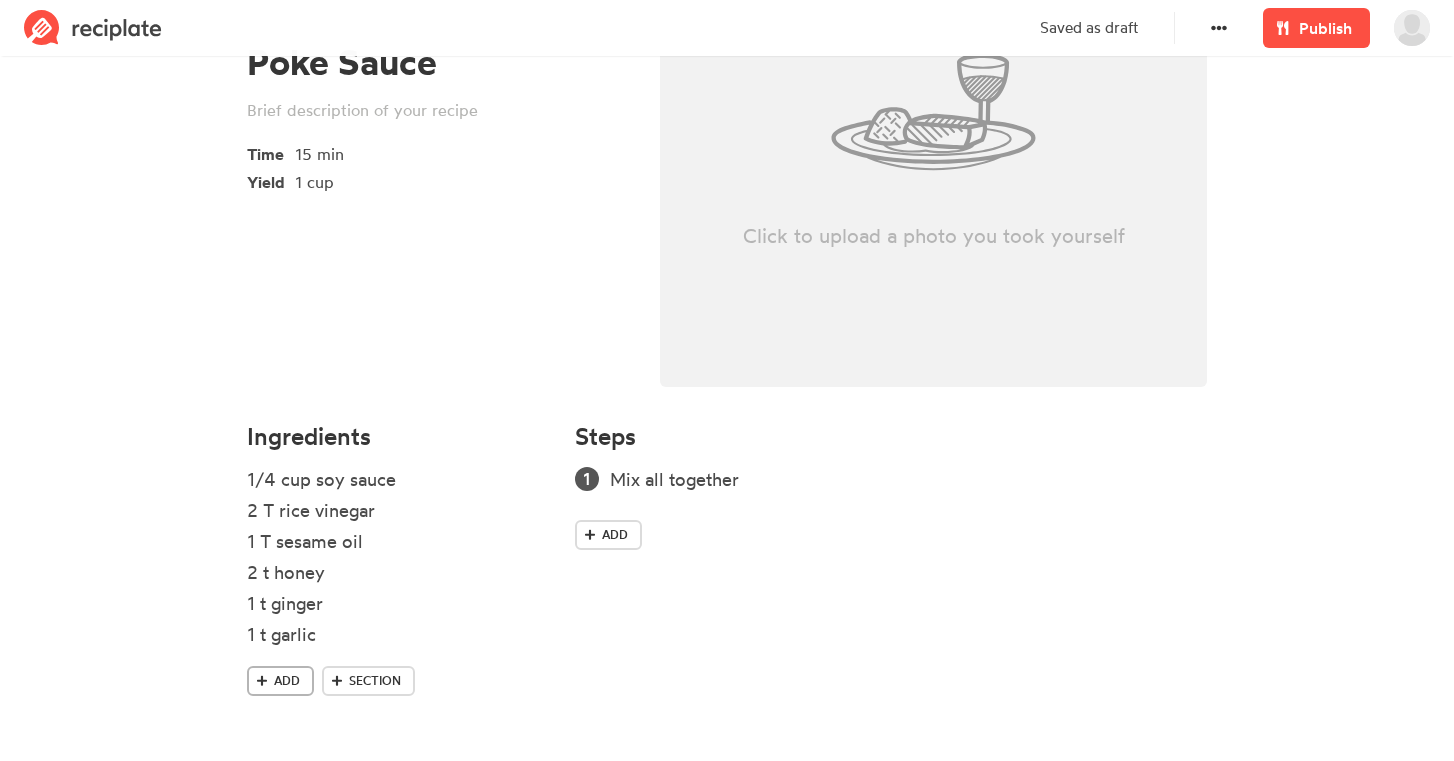 scroll, scrollTop: 253, scrollLeft: 0, axis: vertical 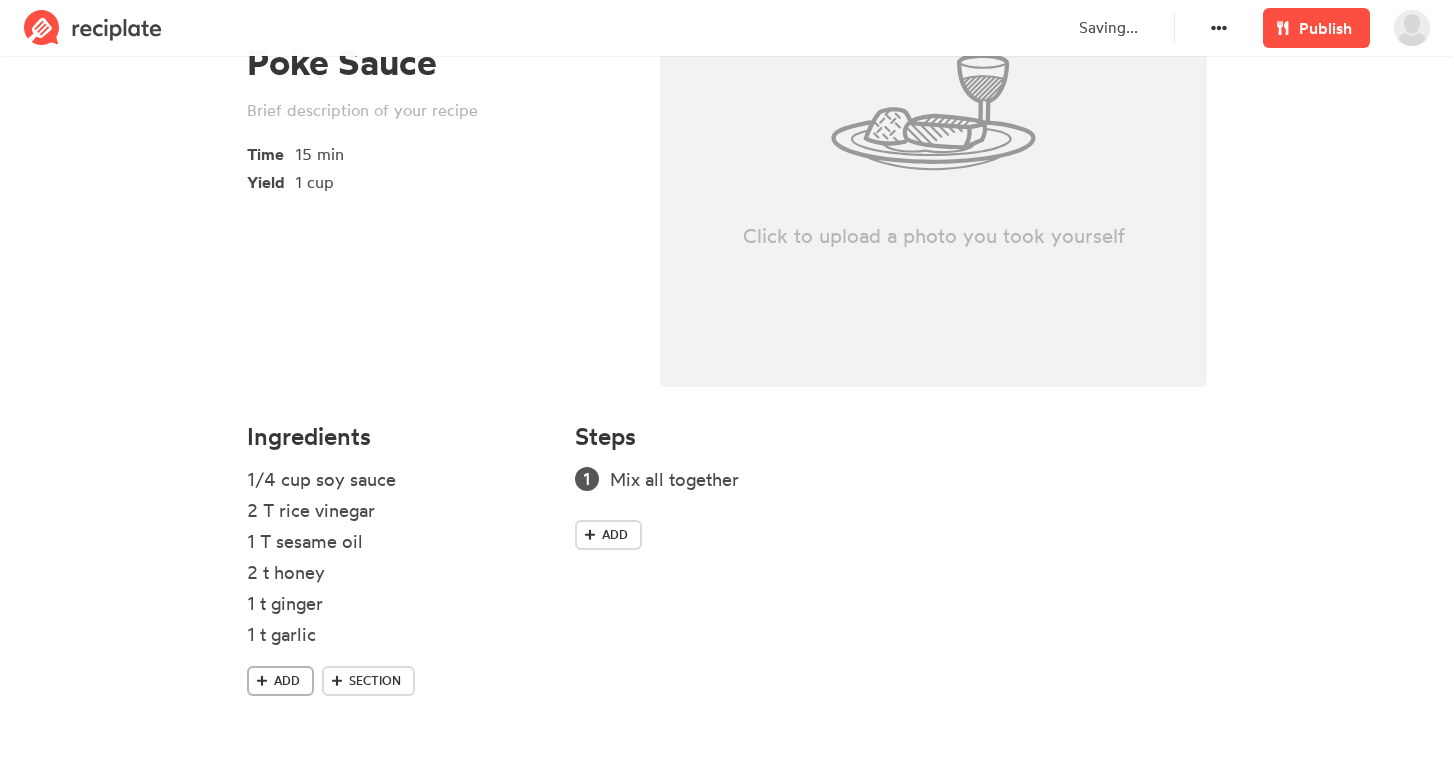 click on "Add" at bounding box center [287, 681] 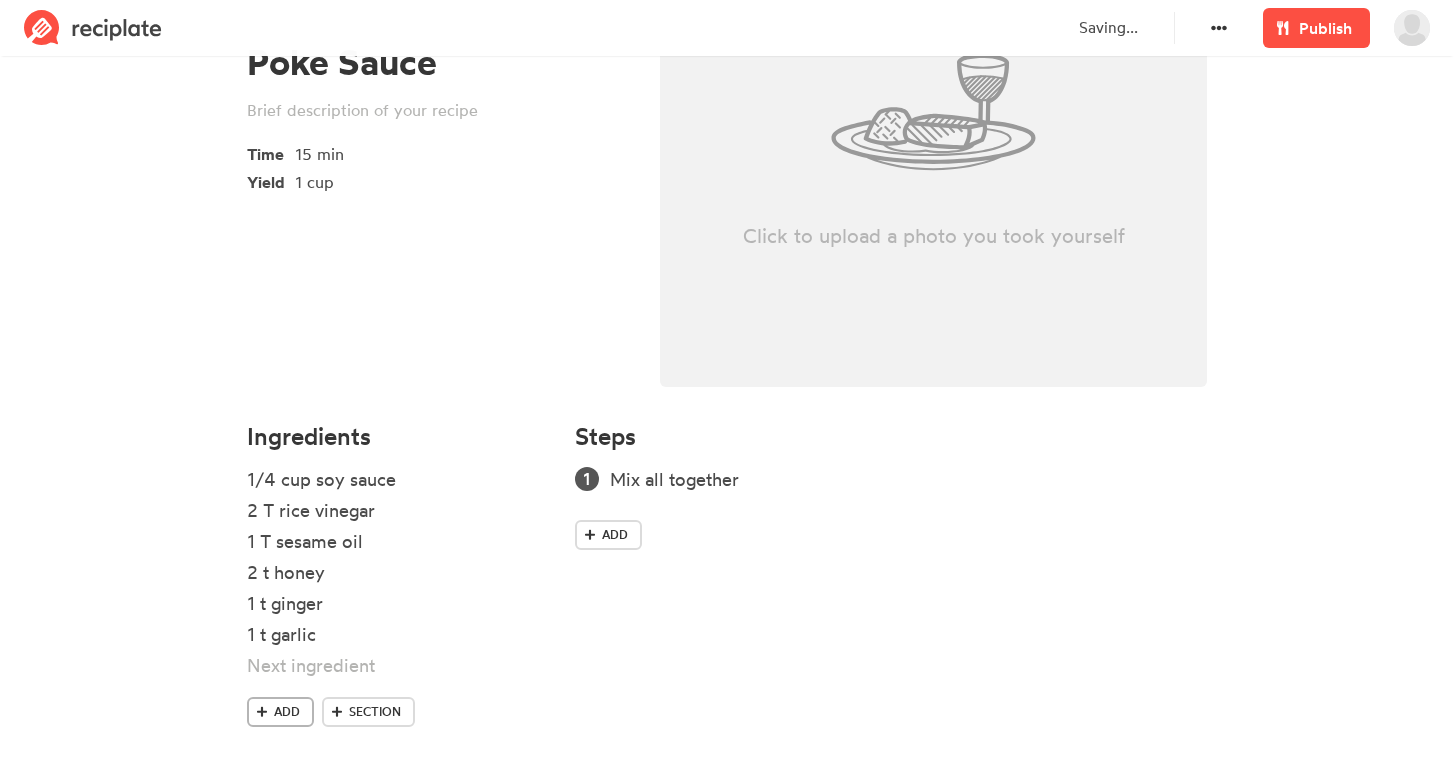 type 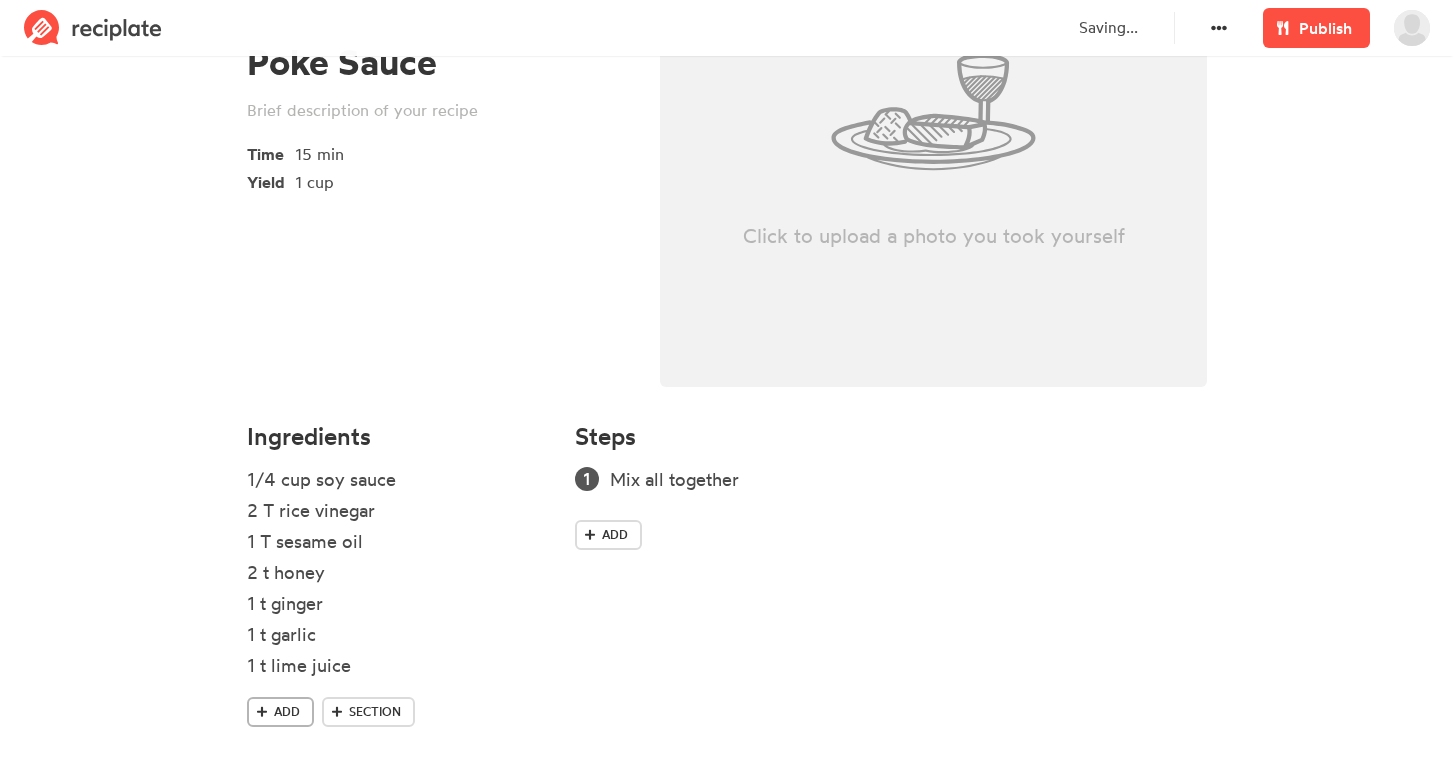 drag, startPoint x: 278, startPoint y: 678, endPoint x: 270, endPoint y: 706, distance: 29.12044 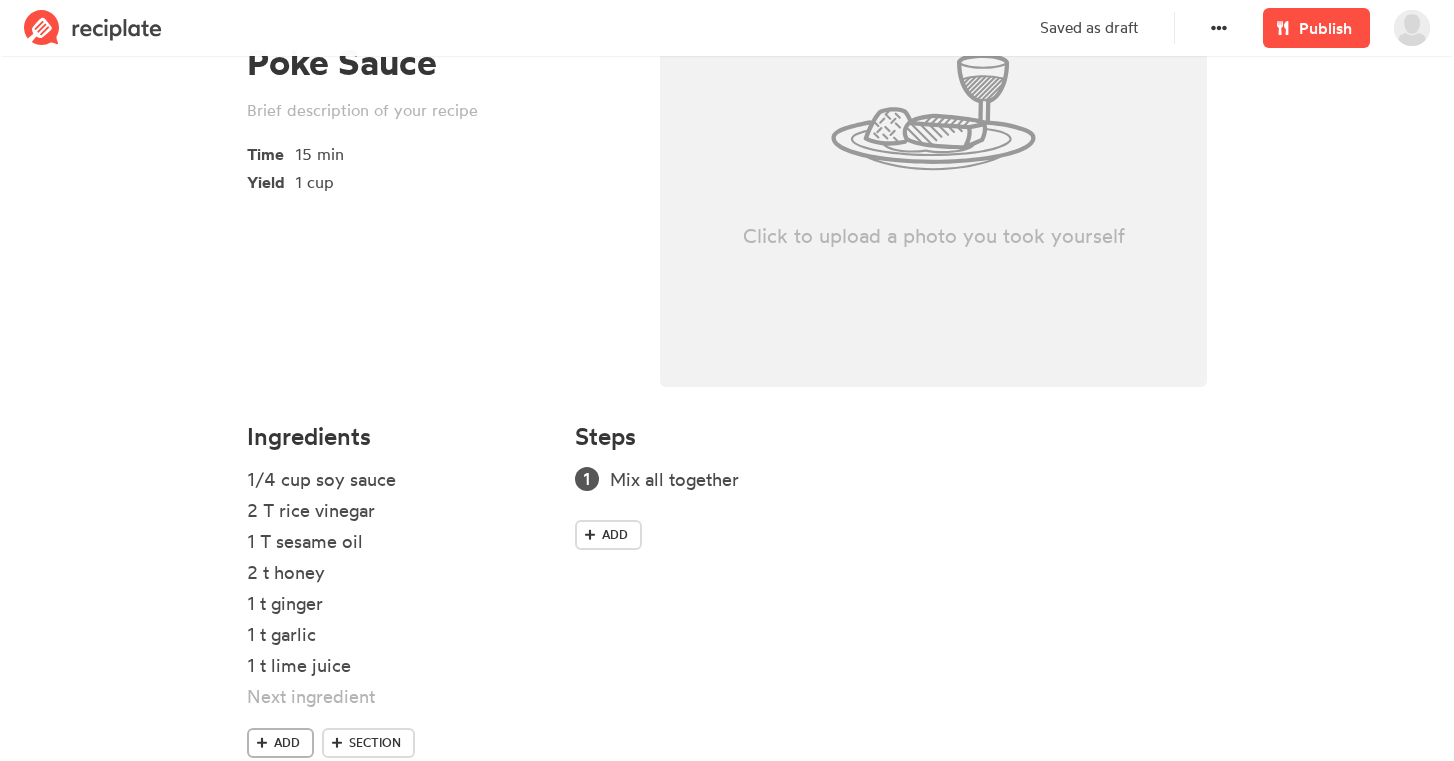 type 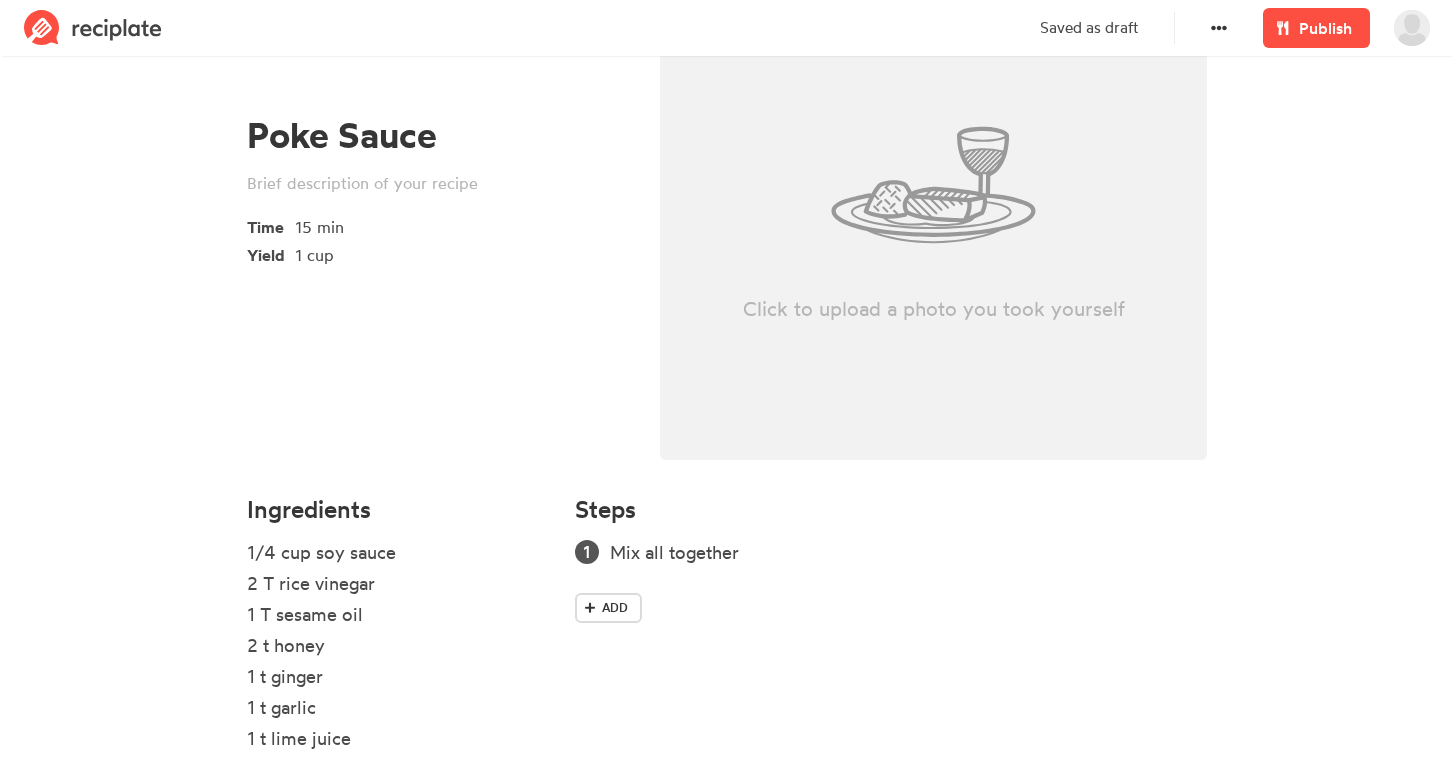 scroll, scrollTop: 155, scrollLeft: 0, axis: vertical 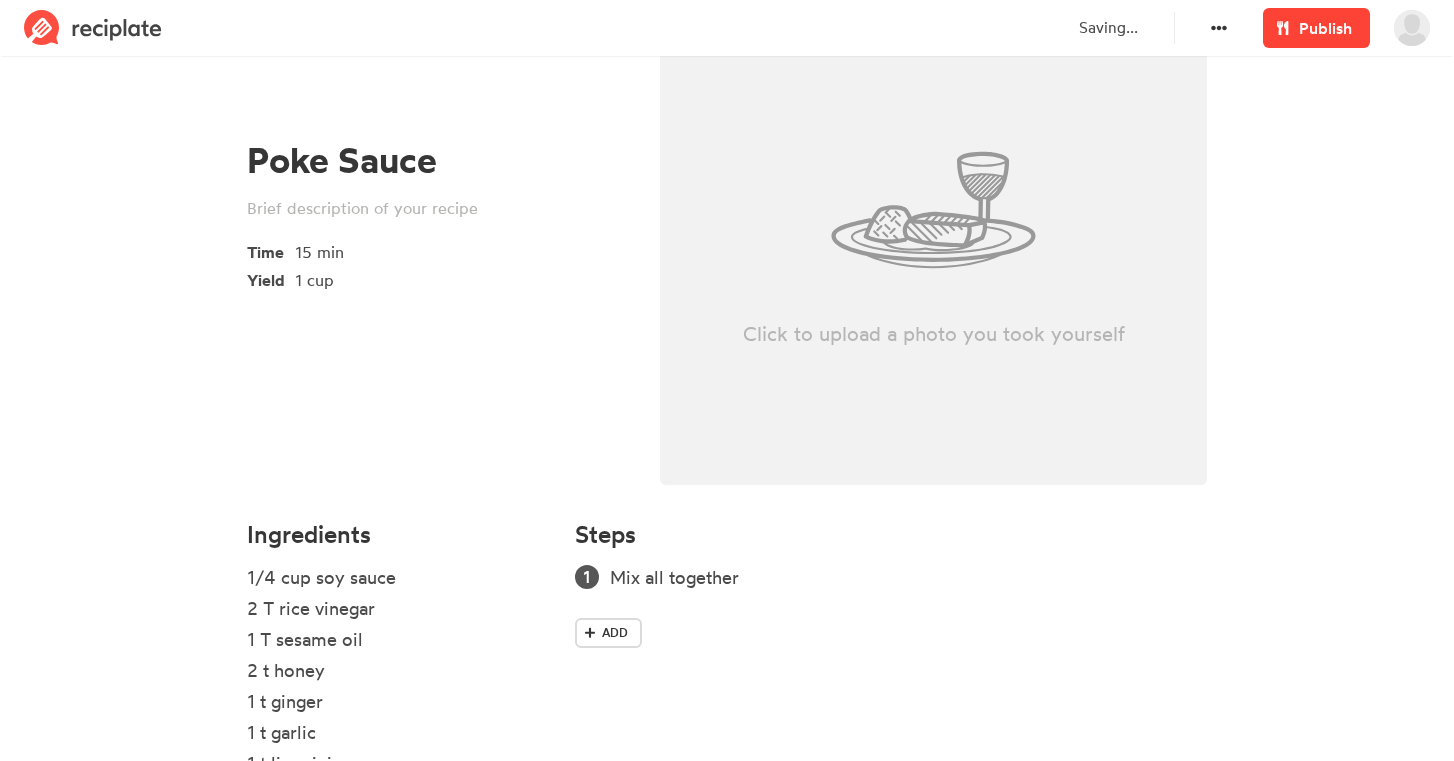 click on "Publish" at bounding box center (1325, 28) 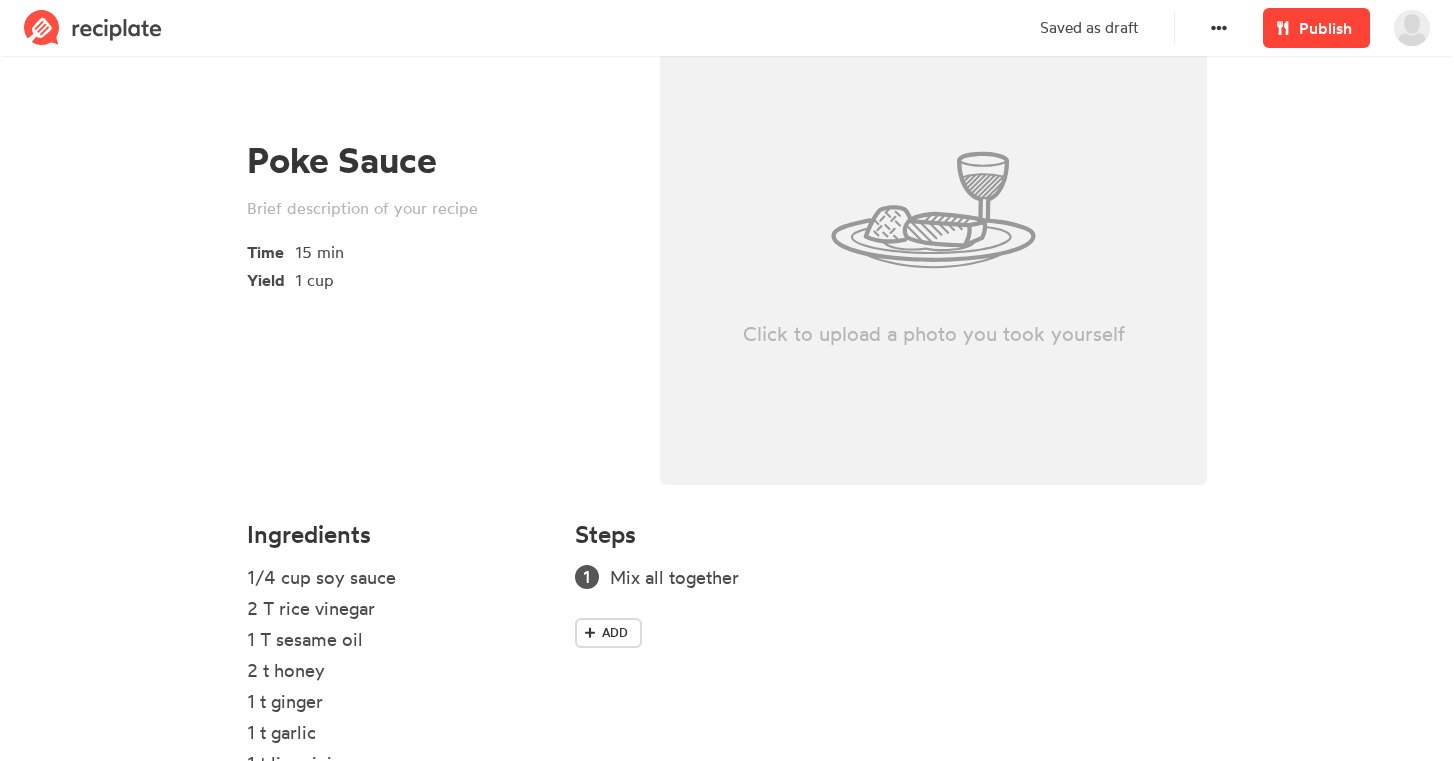 click on "Publish" at bounding box center (1325, 28) 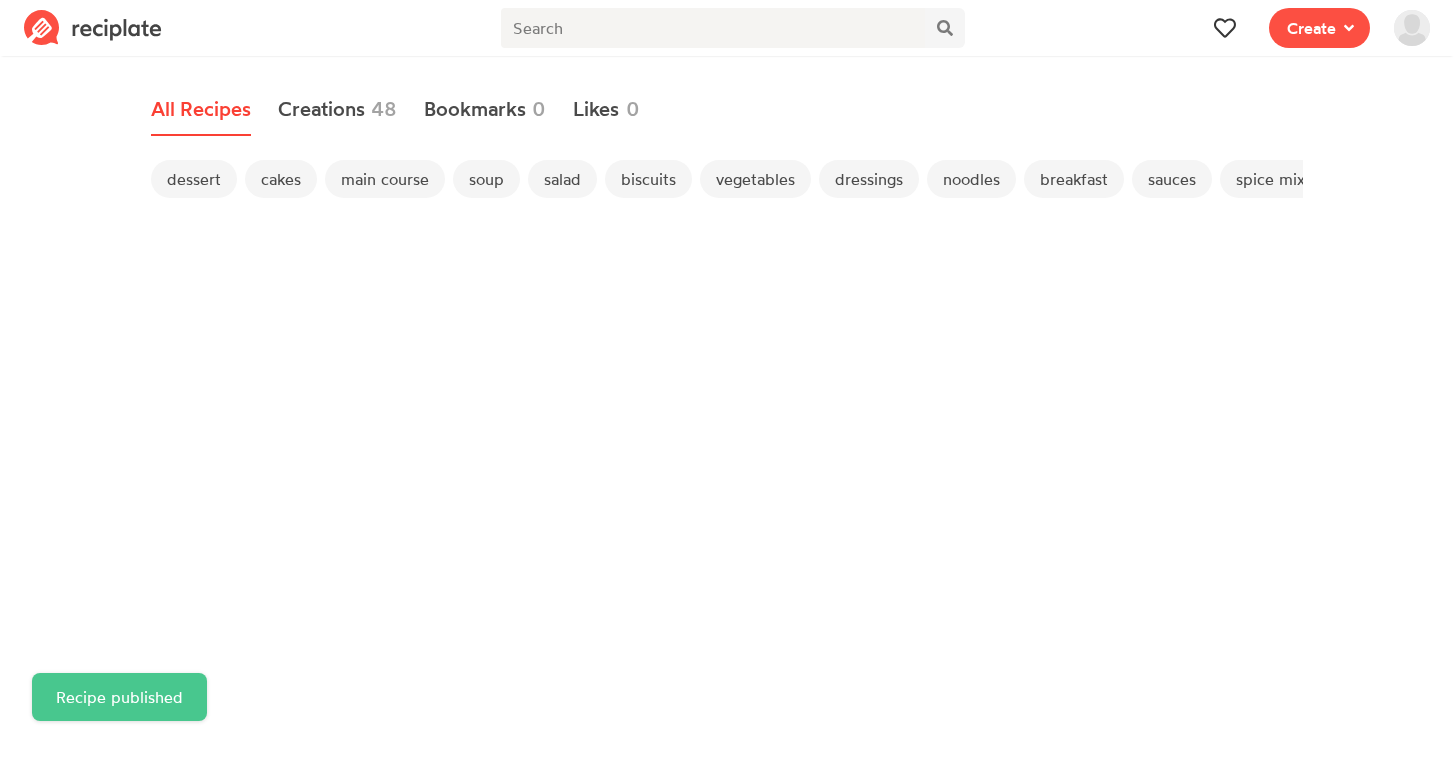 scroll, scrollTop: 0, scrollLeft: 0, axis: both 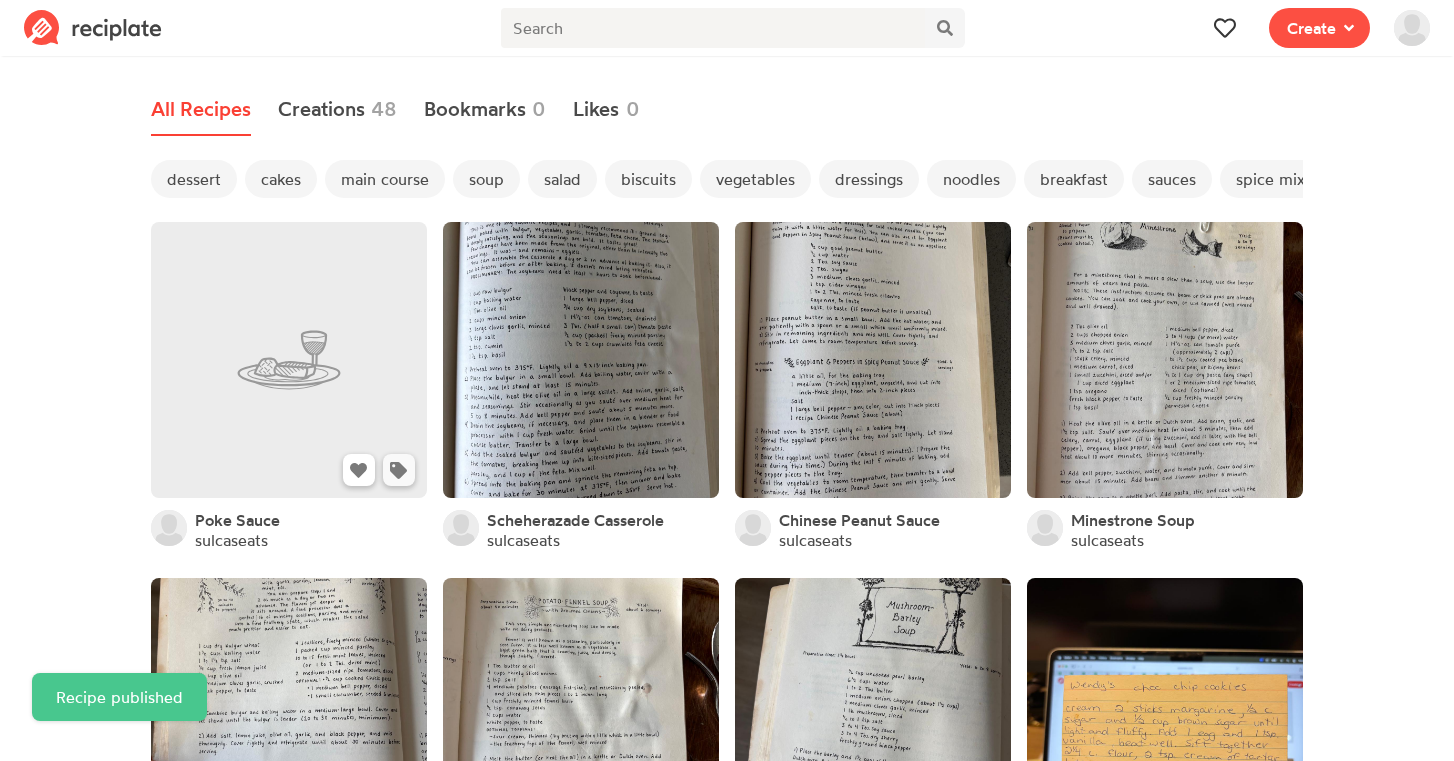click 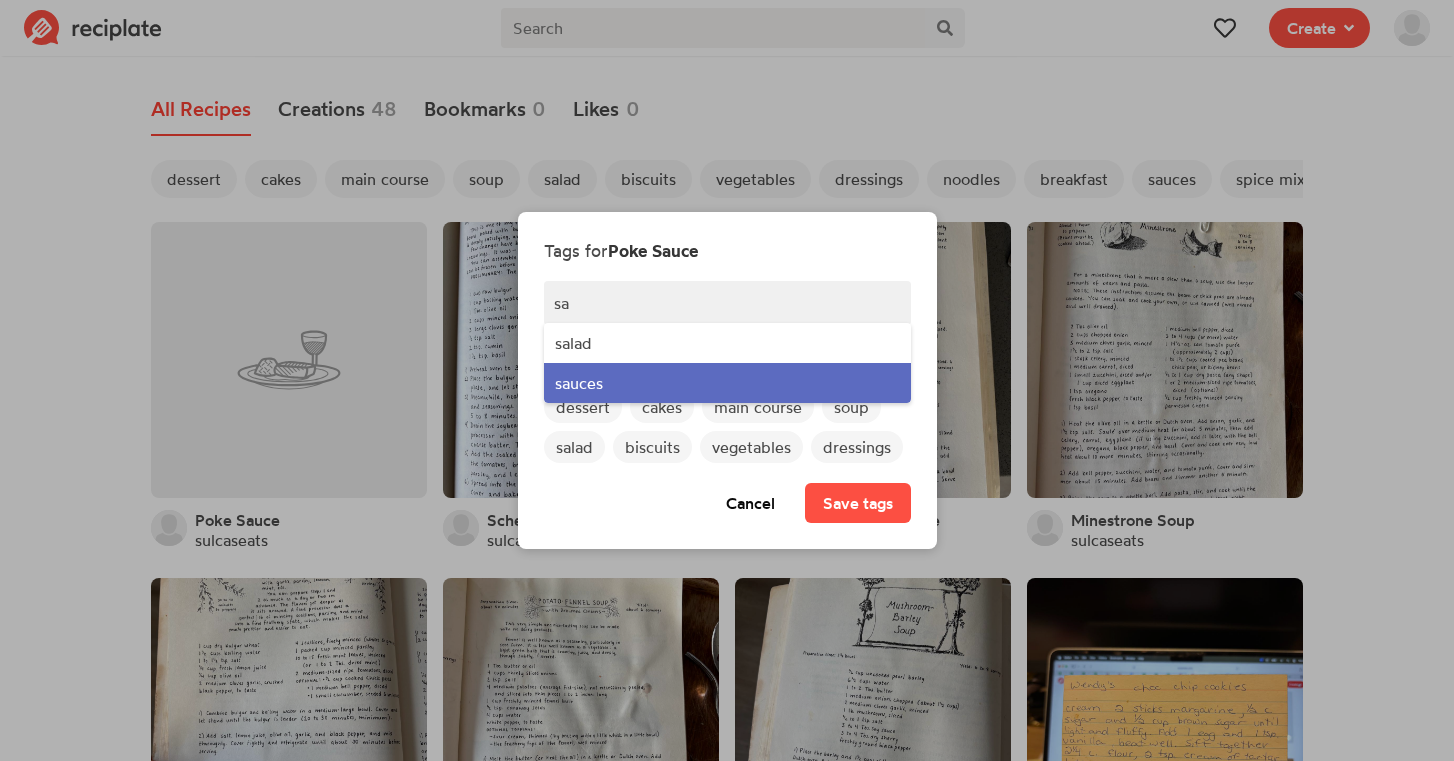 type on "sa" 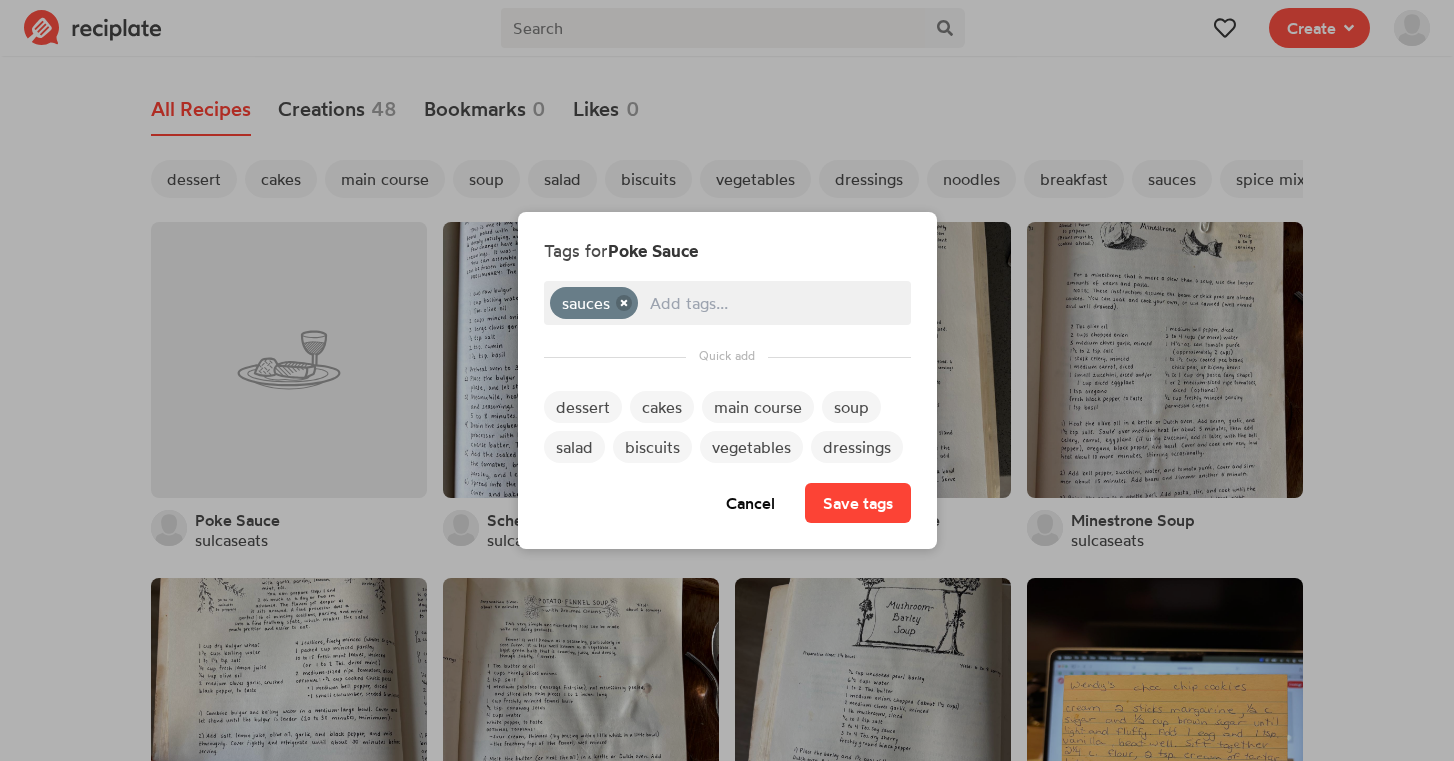 click on "Save tags" at bounding box center [858, 503] 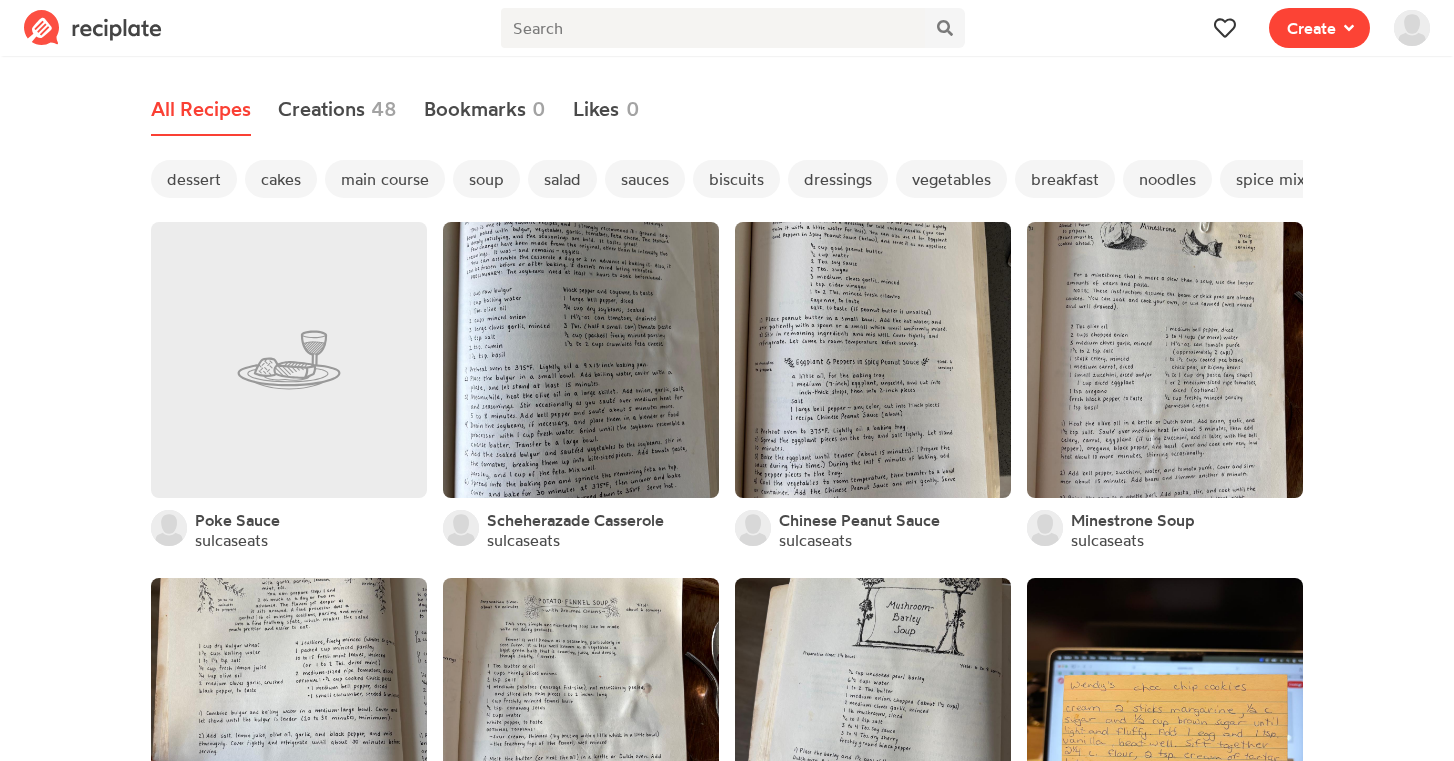 click on "Create" at bounding box center (1311, 28) 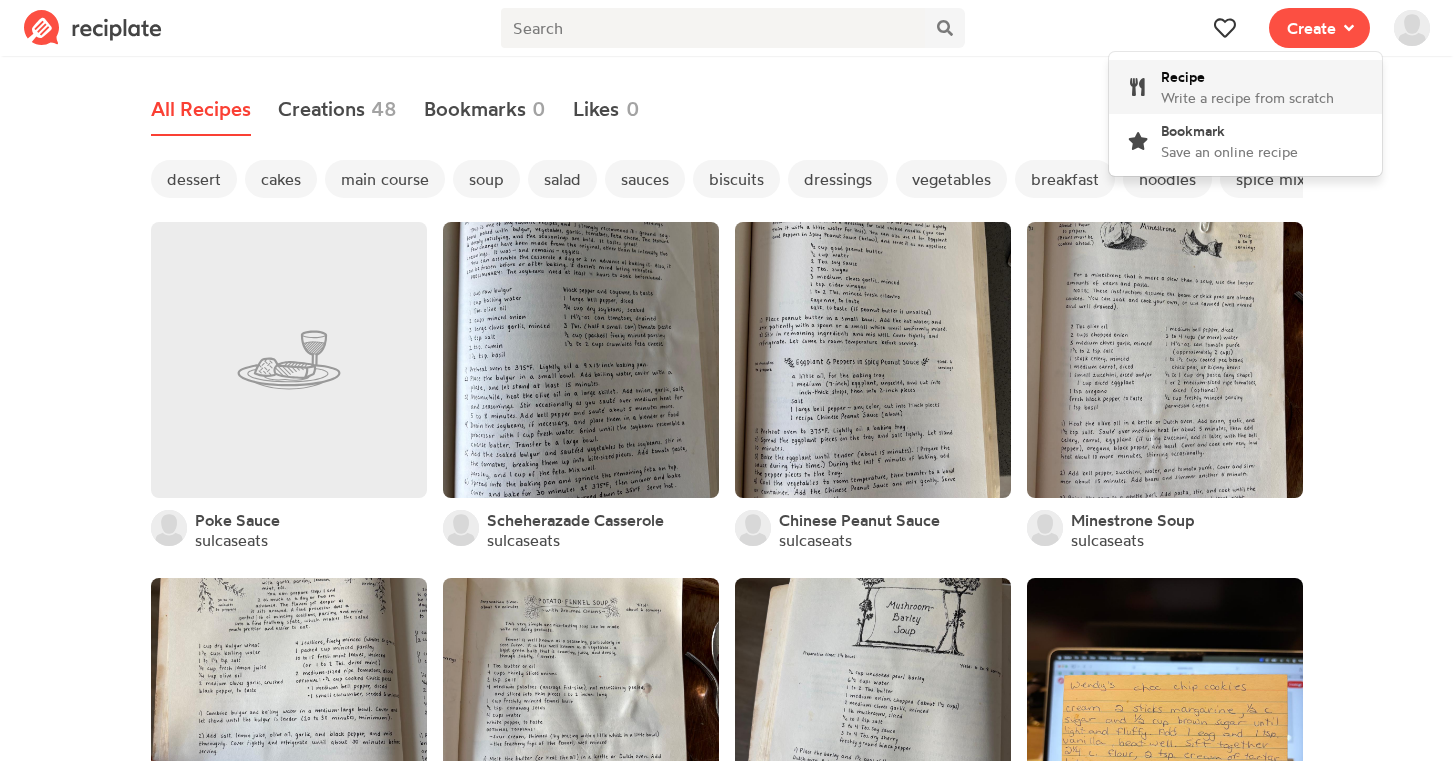 click on "Recipe  Write a recipe from scratch" at bounding box center [1247, 87] 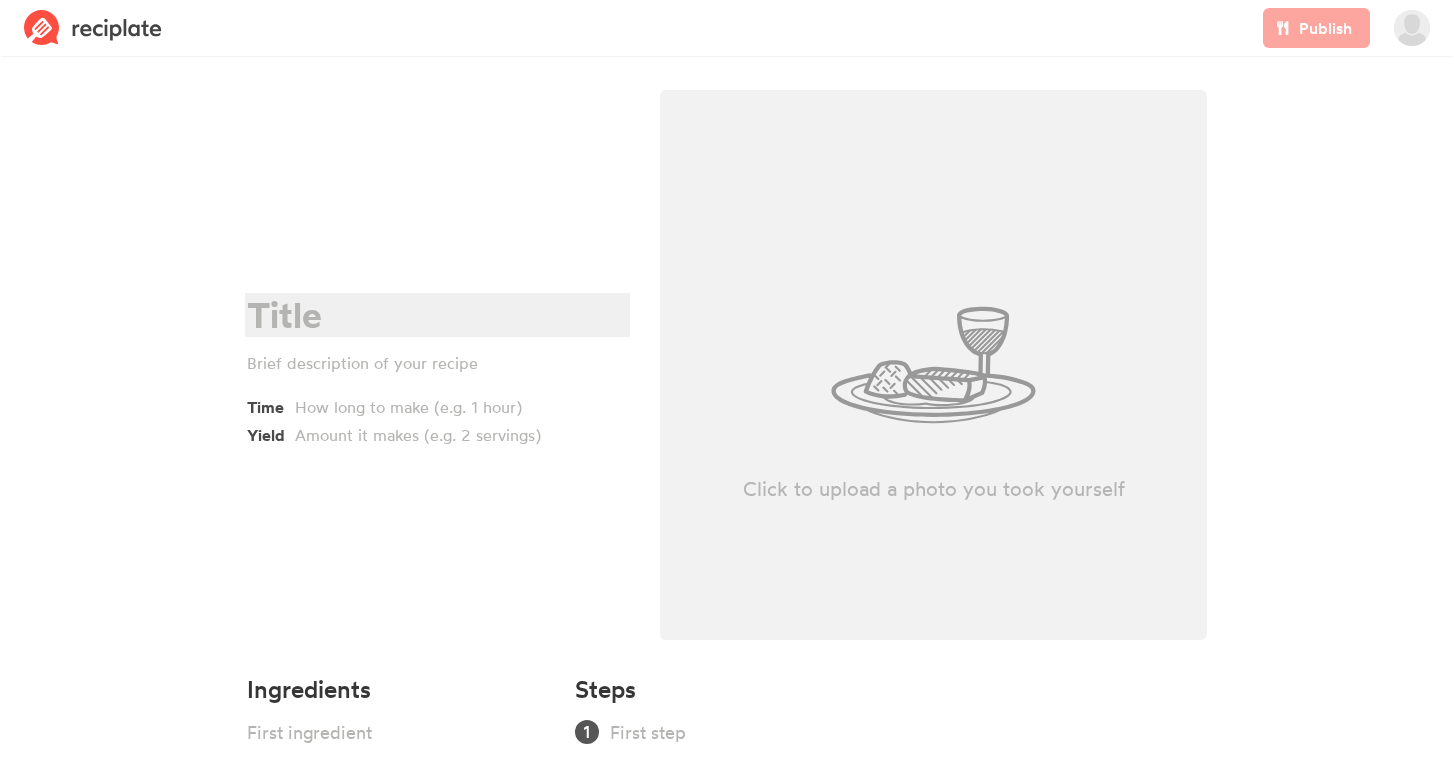 click at bounding box center [434, 315] 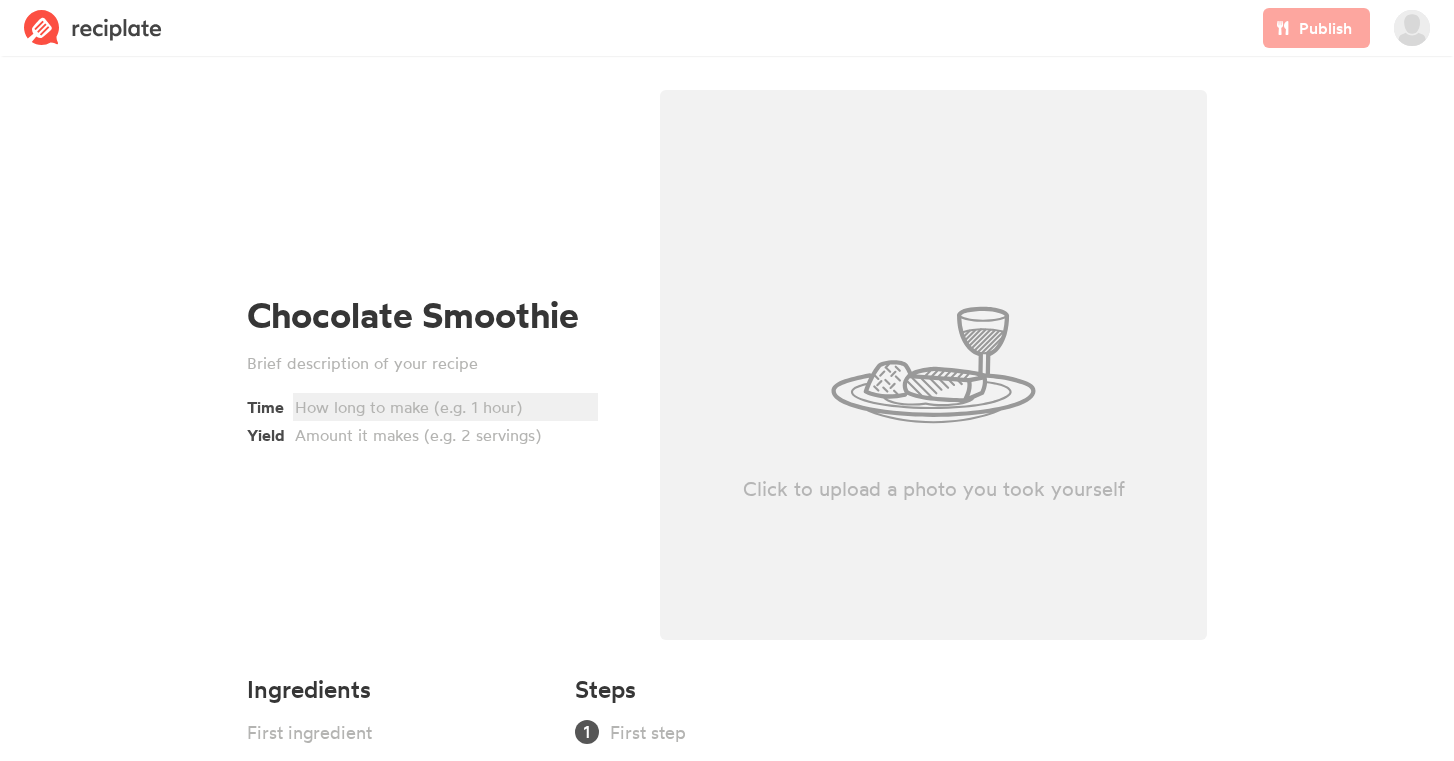 click at bounding box center (442, 407) 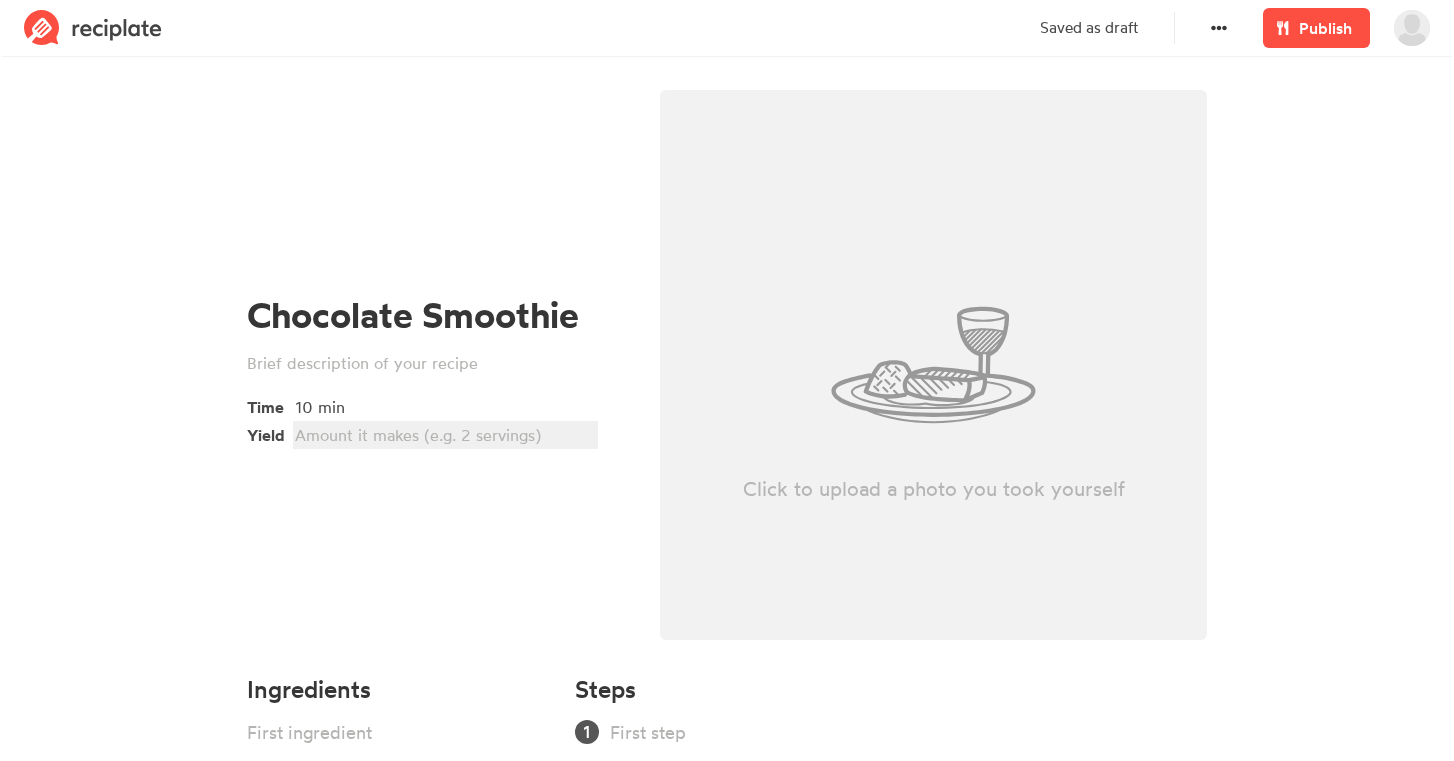 click at bounding box center [442, 435] 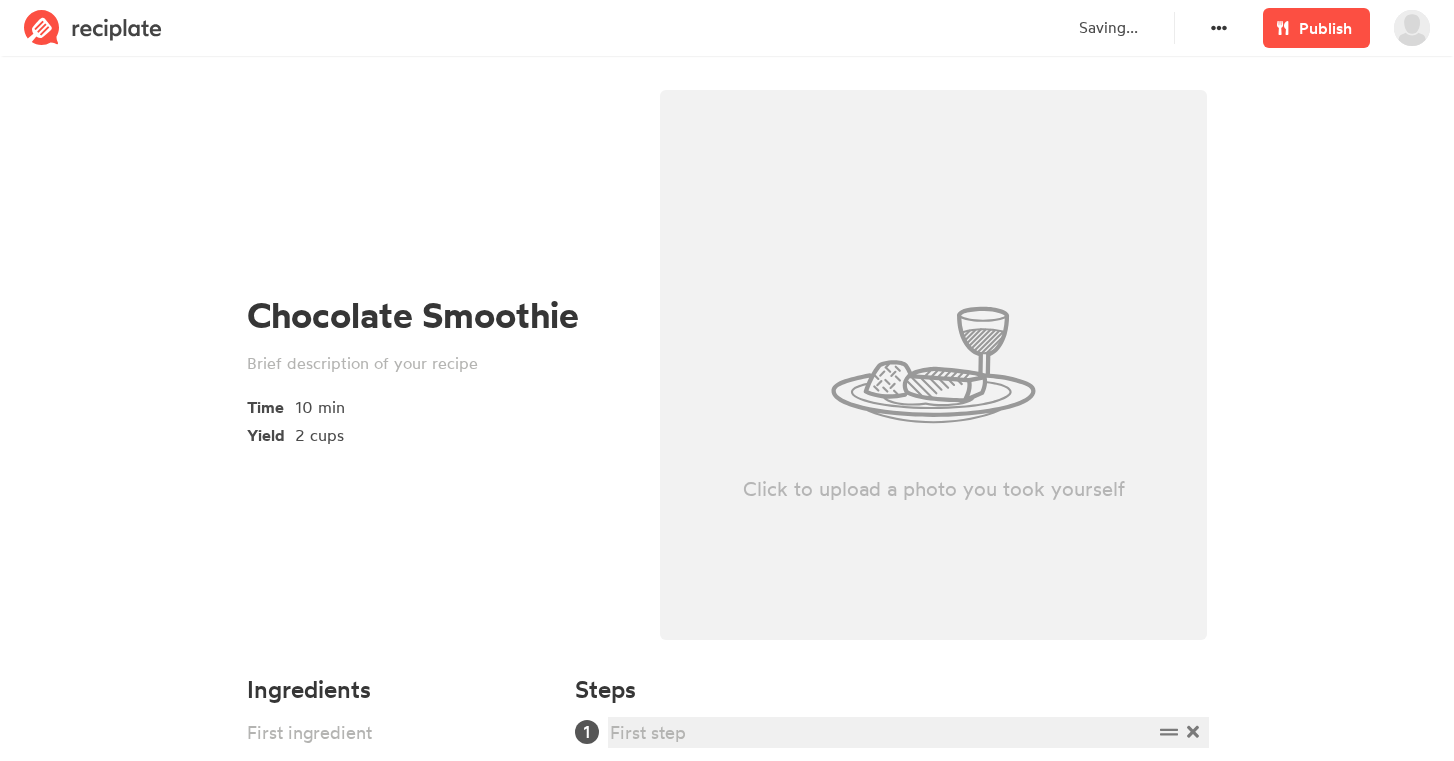 click at bounding box center (881, 732) 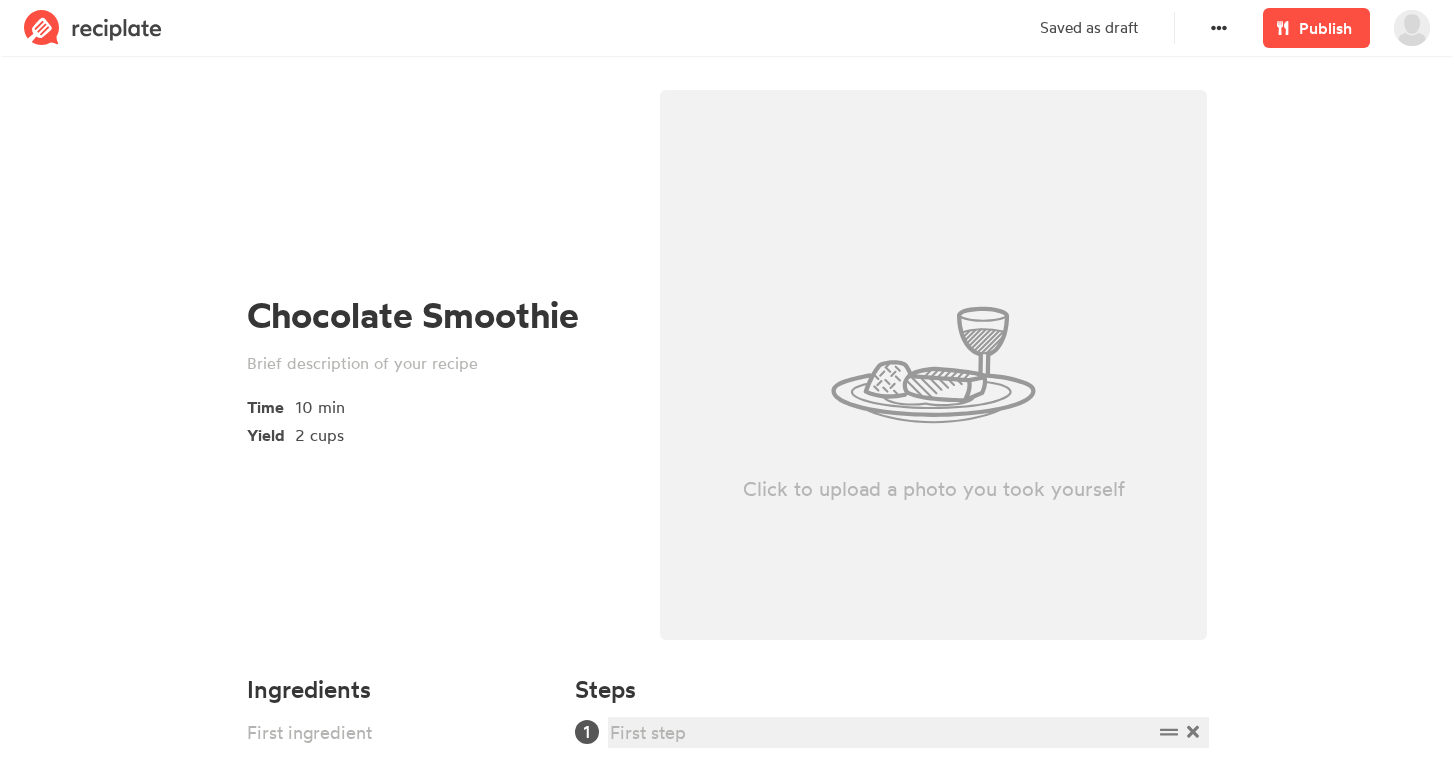 type 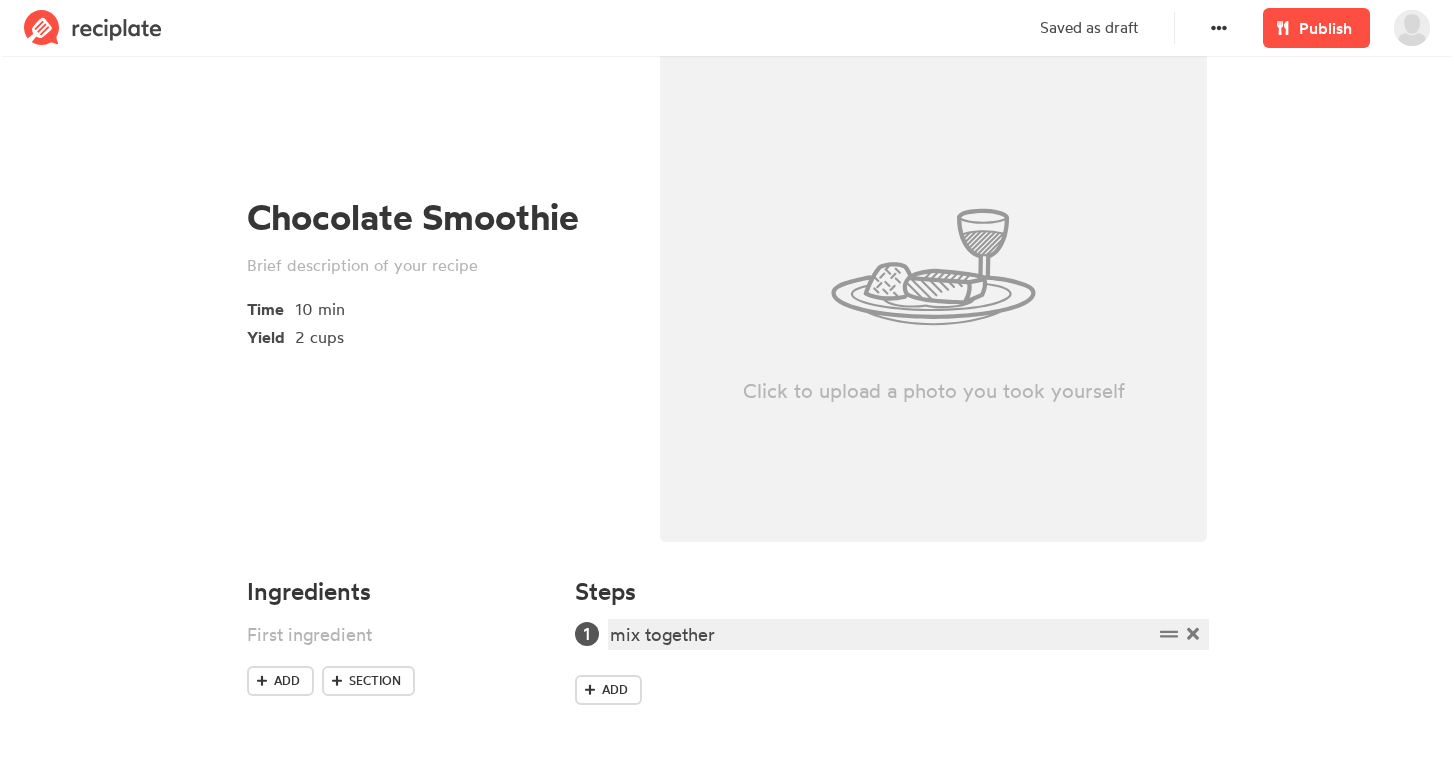 scroll, scrollTop: 98, scrollLeft: 0, axis: vertical 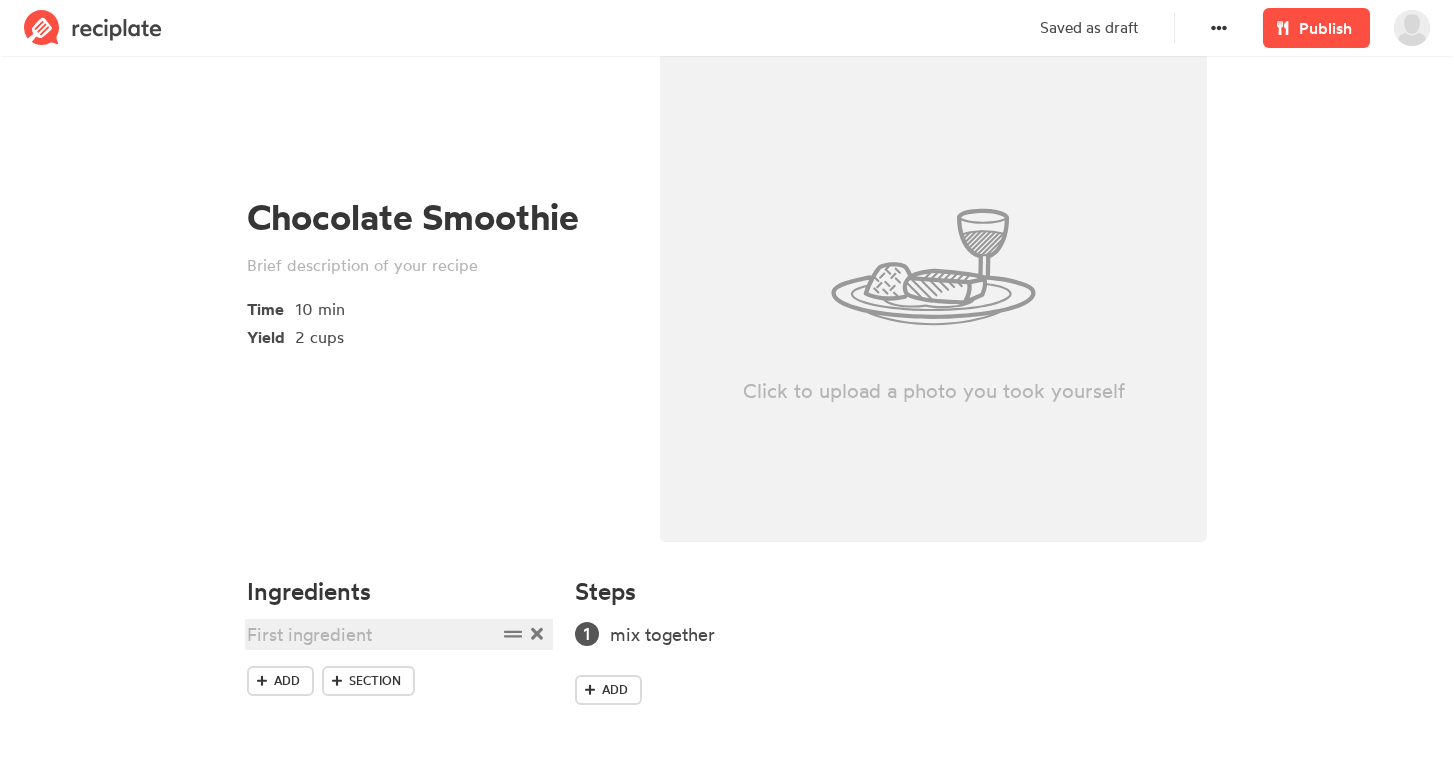 click at bounding box center (372, 634) 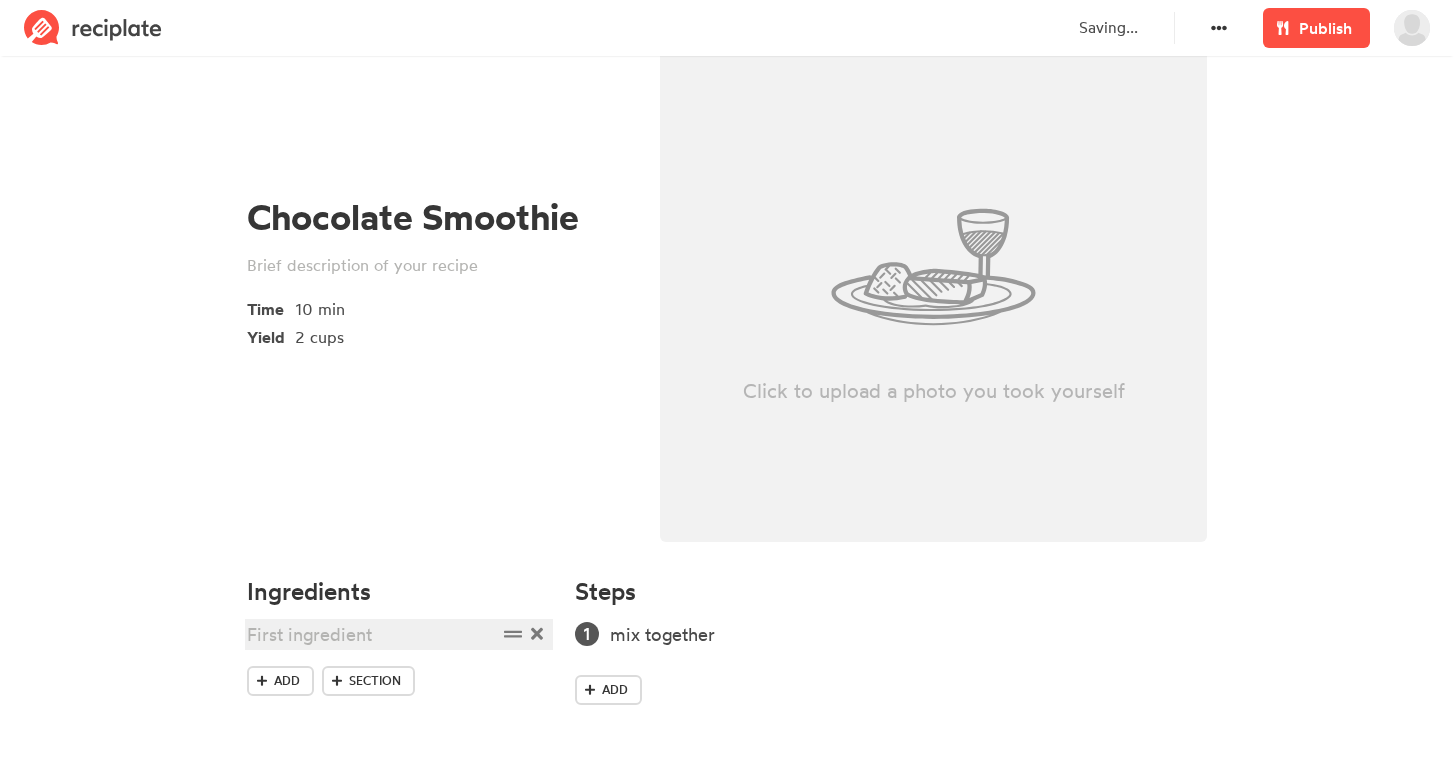 type 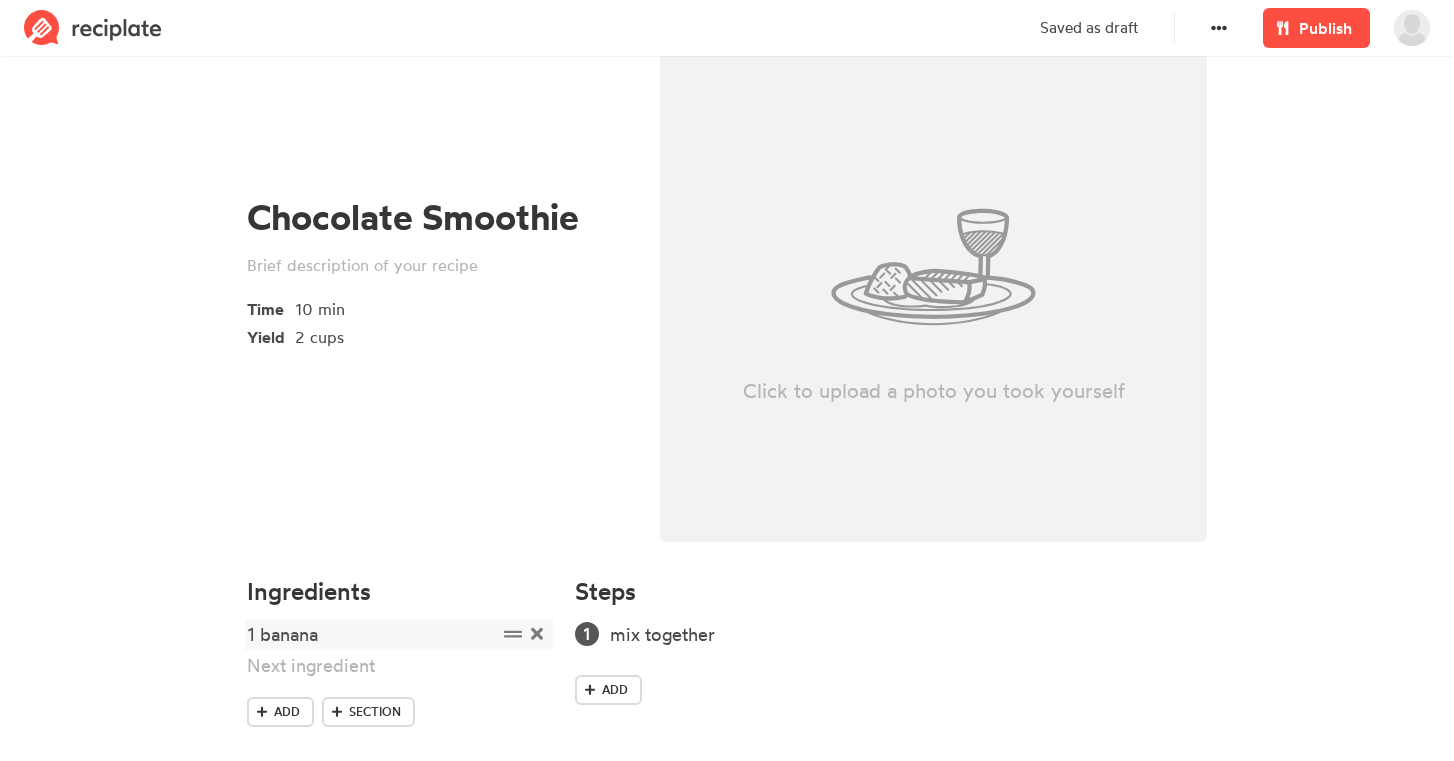 type 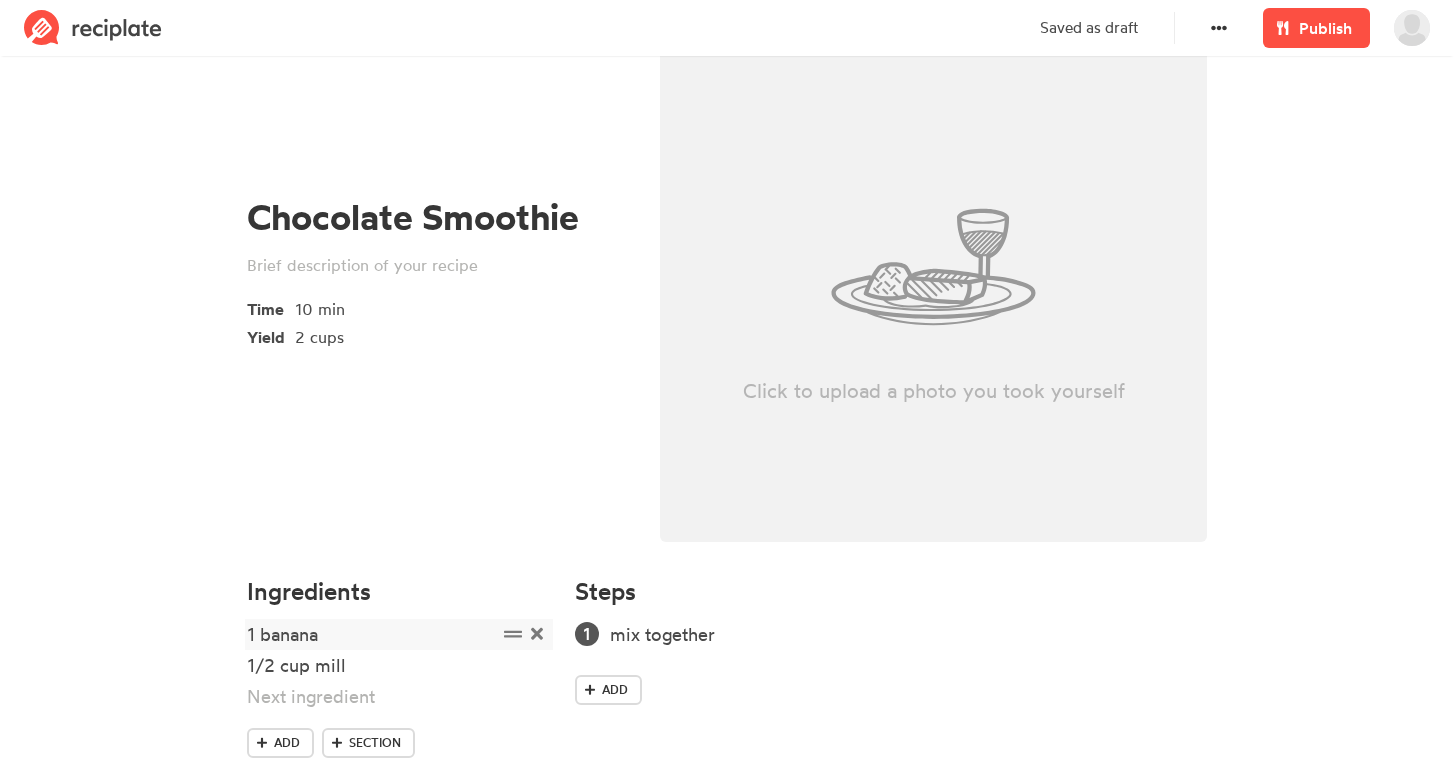 type 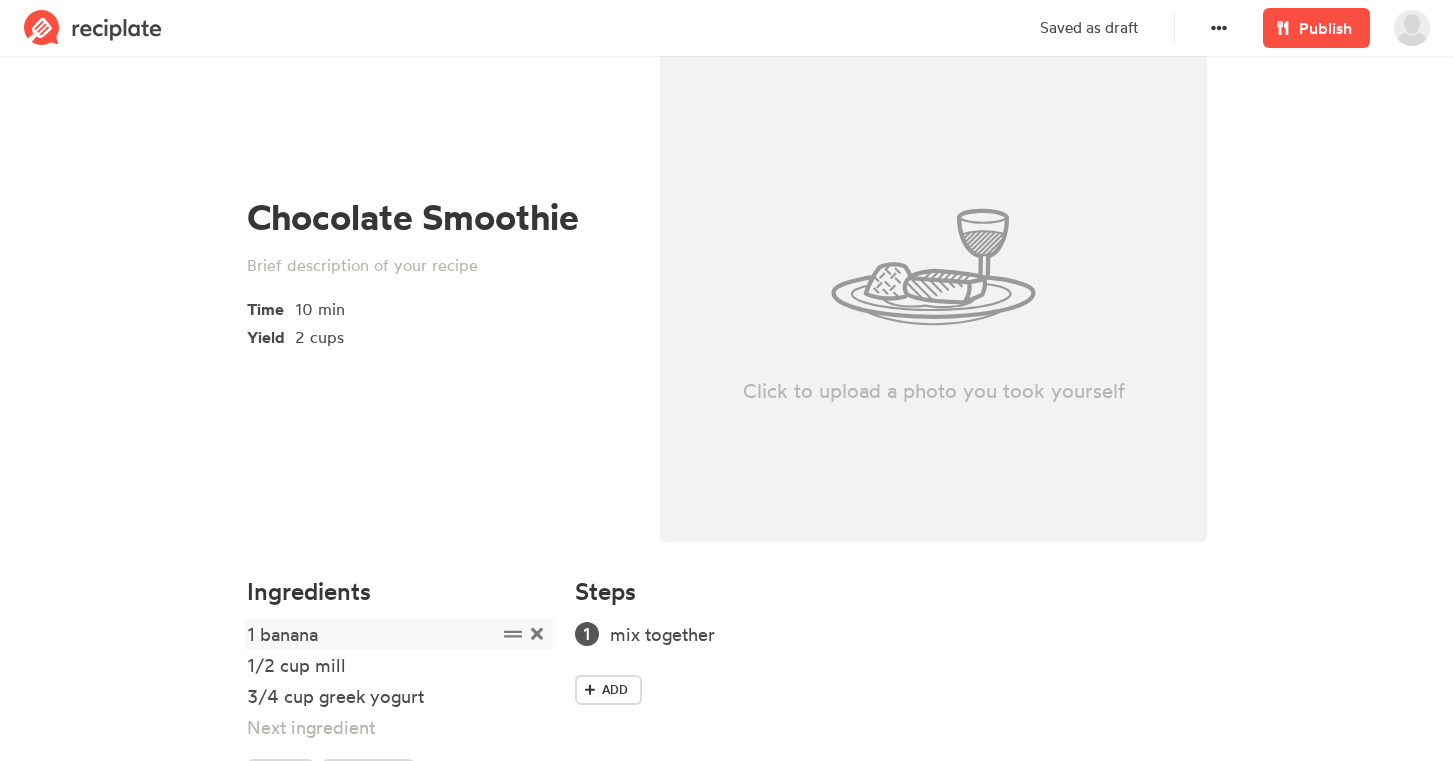 type 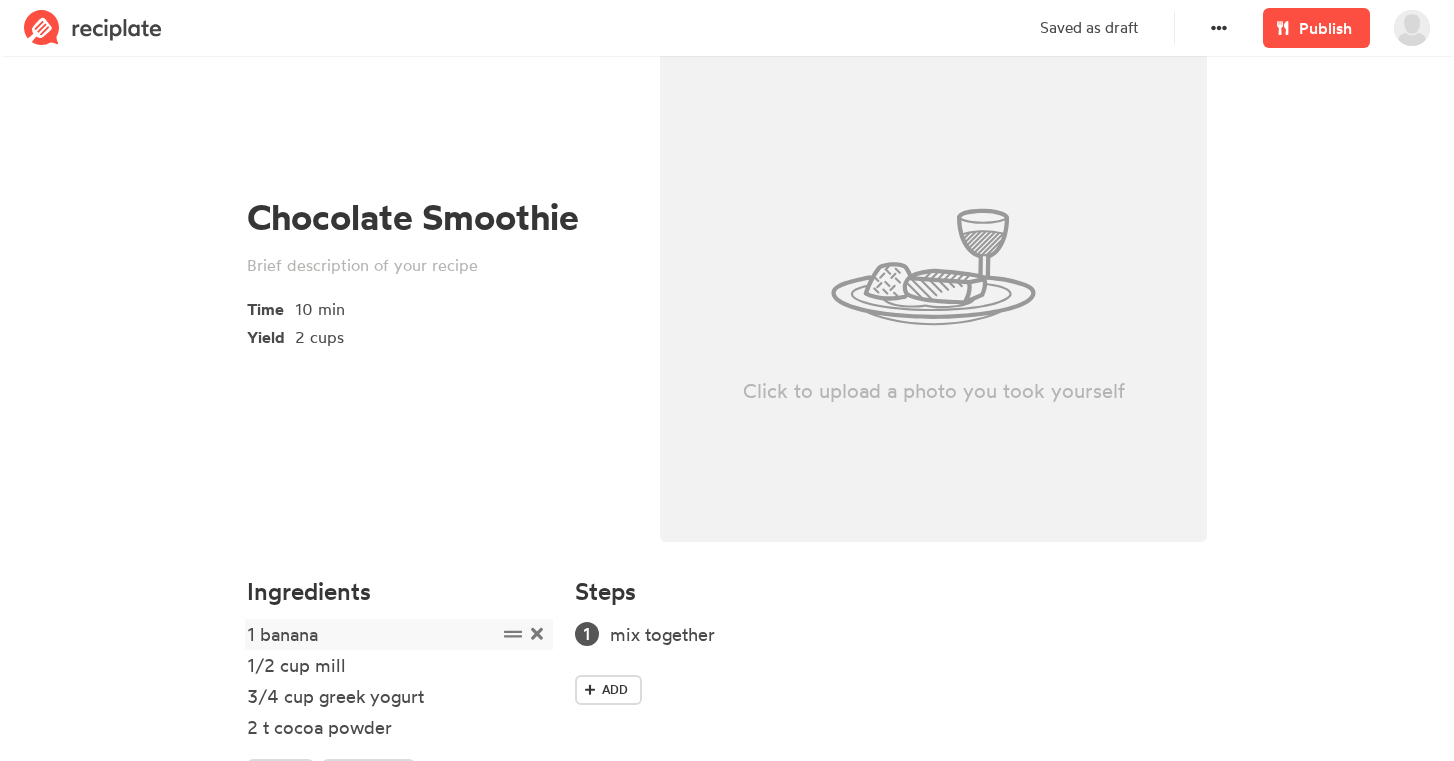 scroll, scrollTop: 107, scrollLeft: 0, axis: vertical 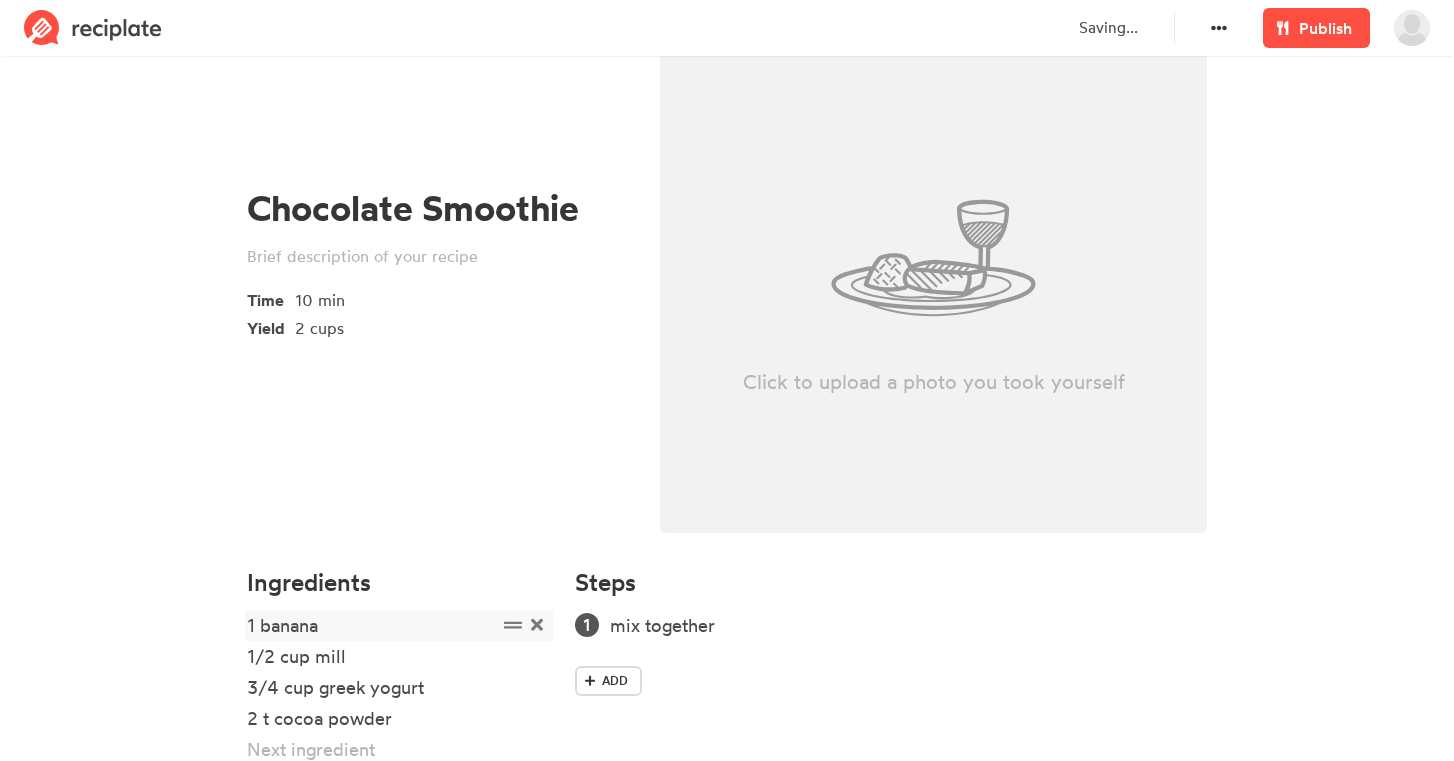 type 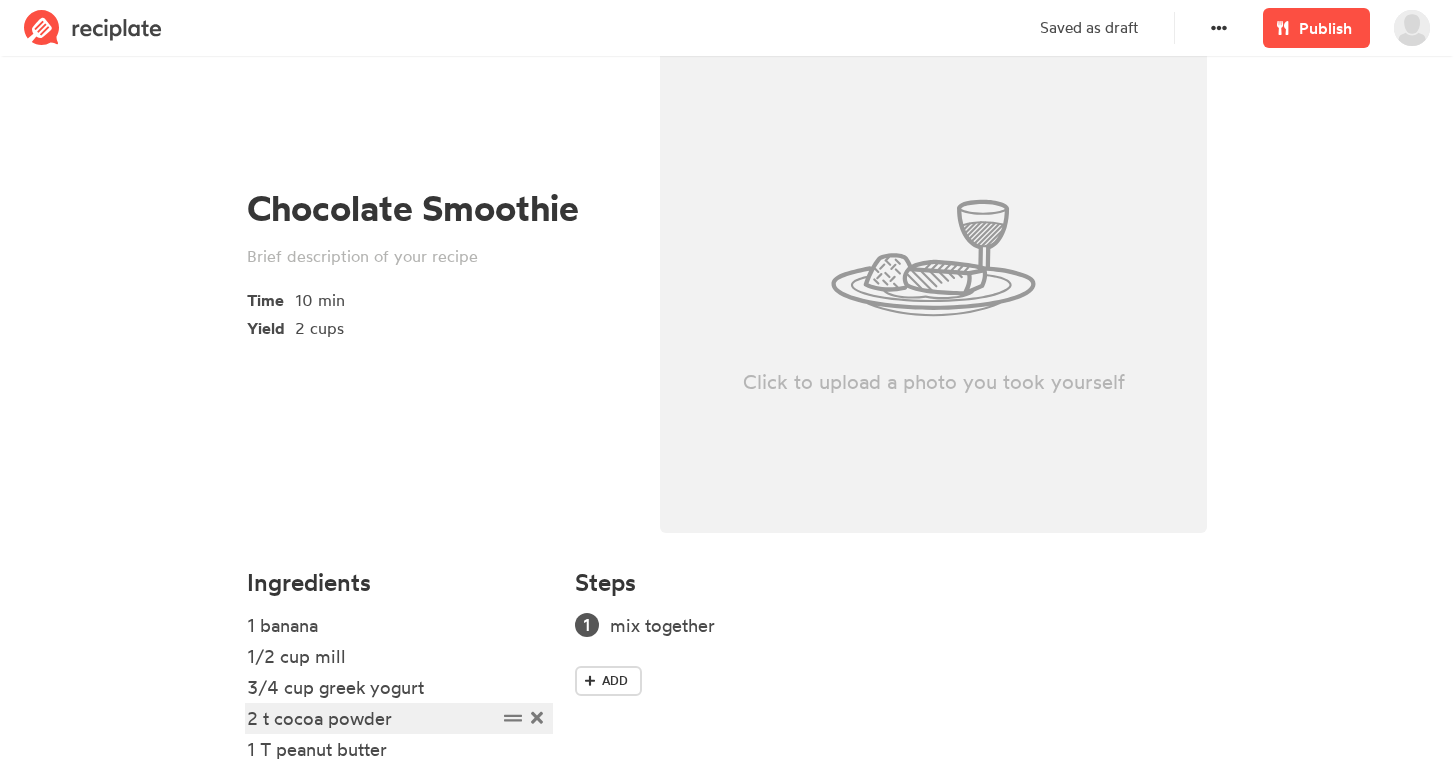 click on "2 t cocoa powder" at bounding box center [372, 718] 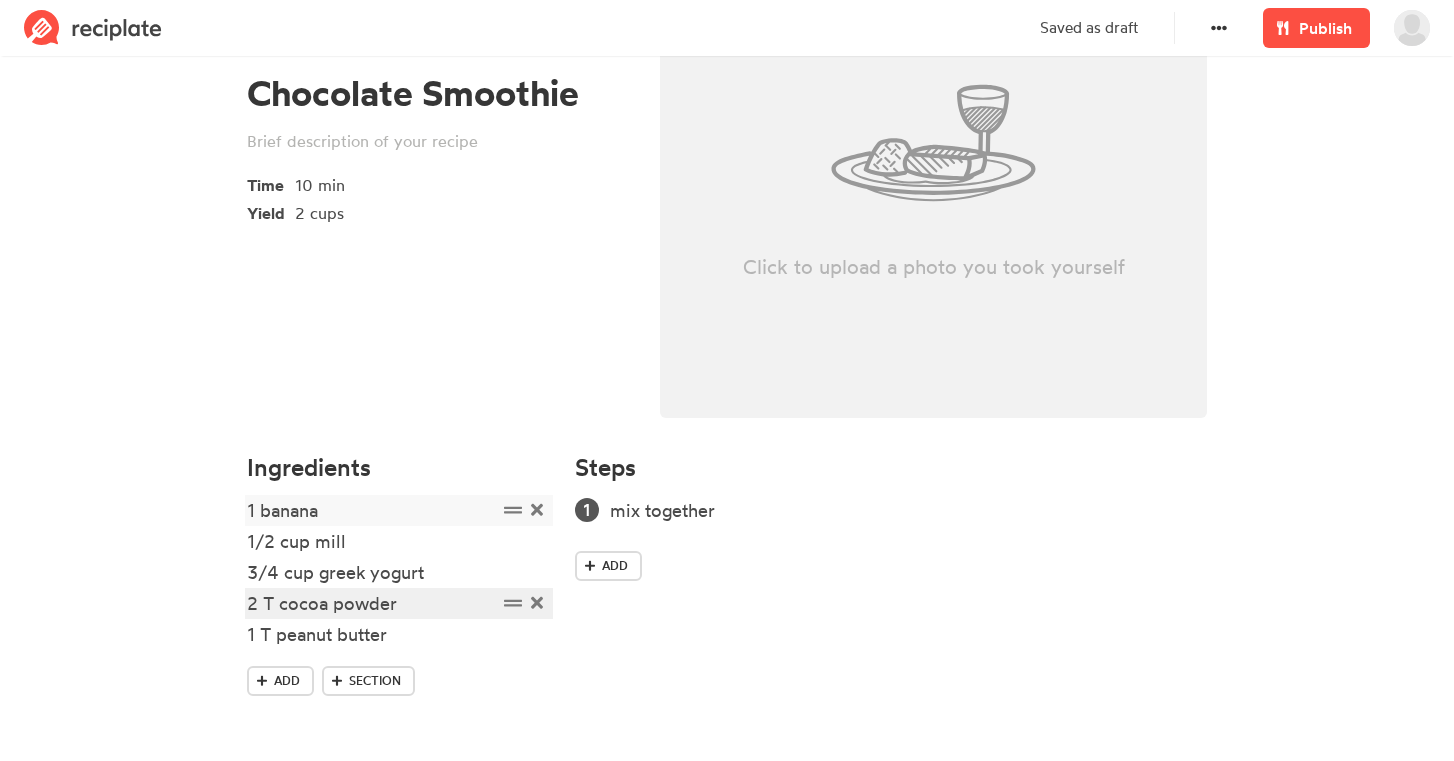 scroll, scrollTop: 222, scrollLeft: 0, axis: vertical 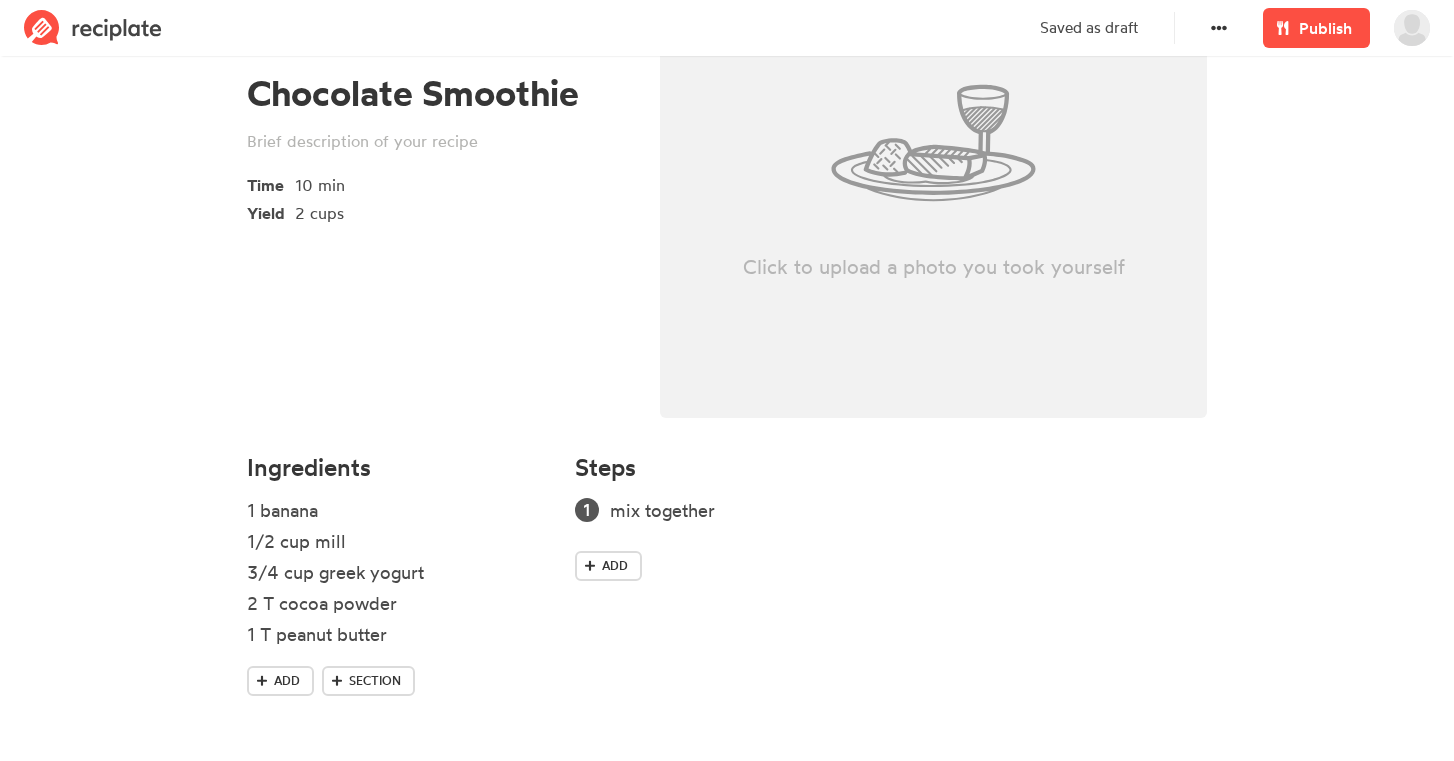 click on "1 banana 1/2 cup mill 3/4 cup greek yogurt 2 T cocoa powder 1 T peanut butter  Add   Section" at bounding box center [399, 615] 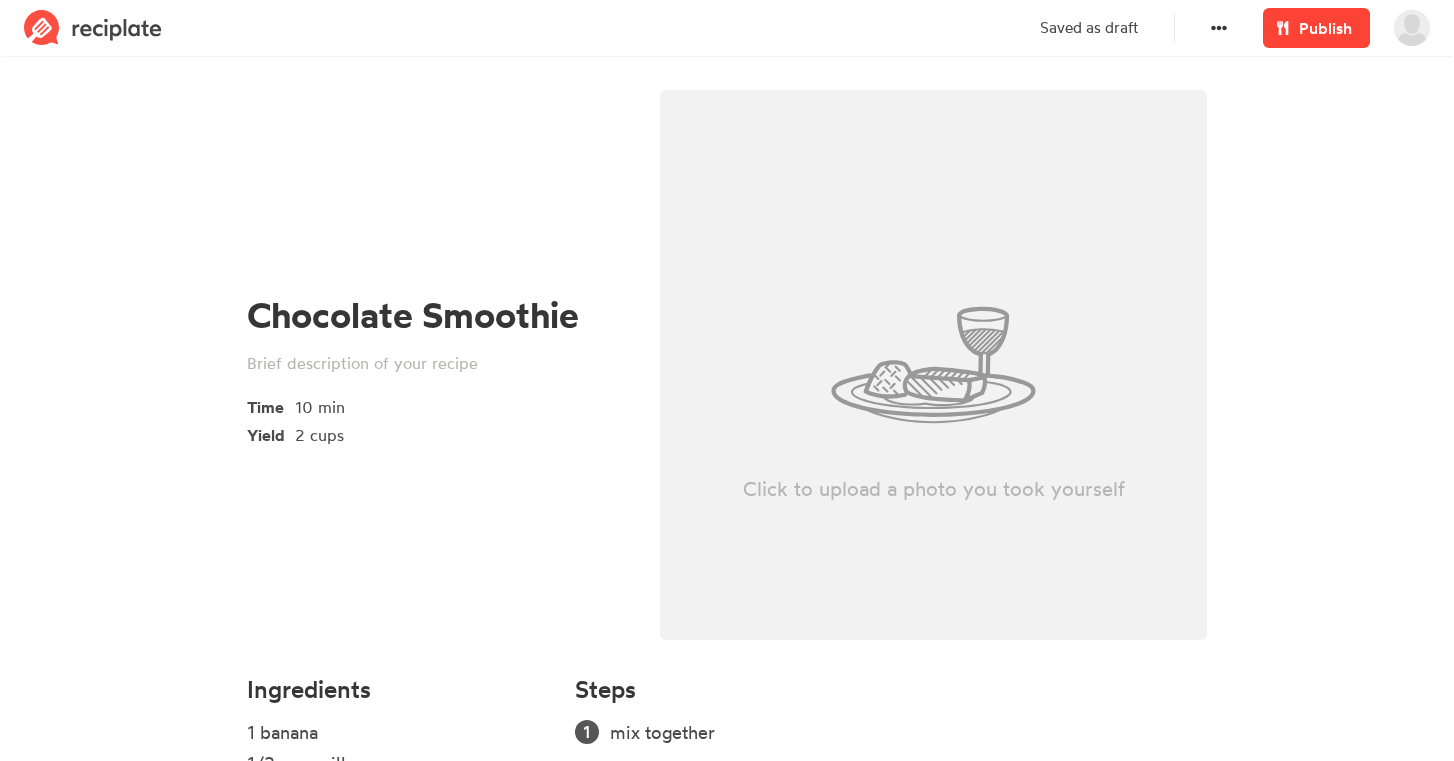 scroll, scrollTop: 0, scrollLeft: 0, axis: both 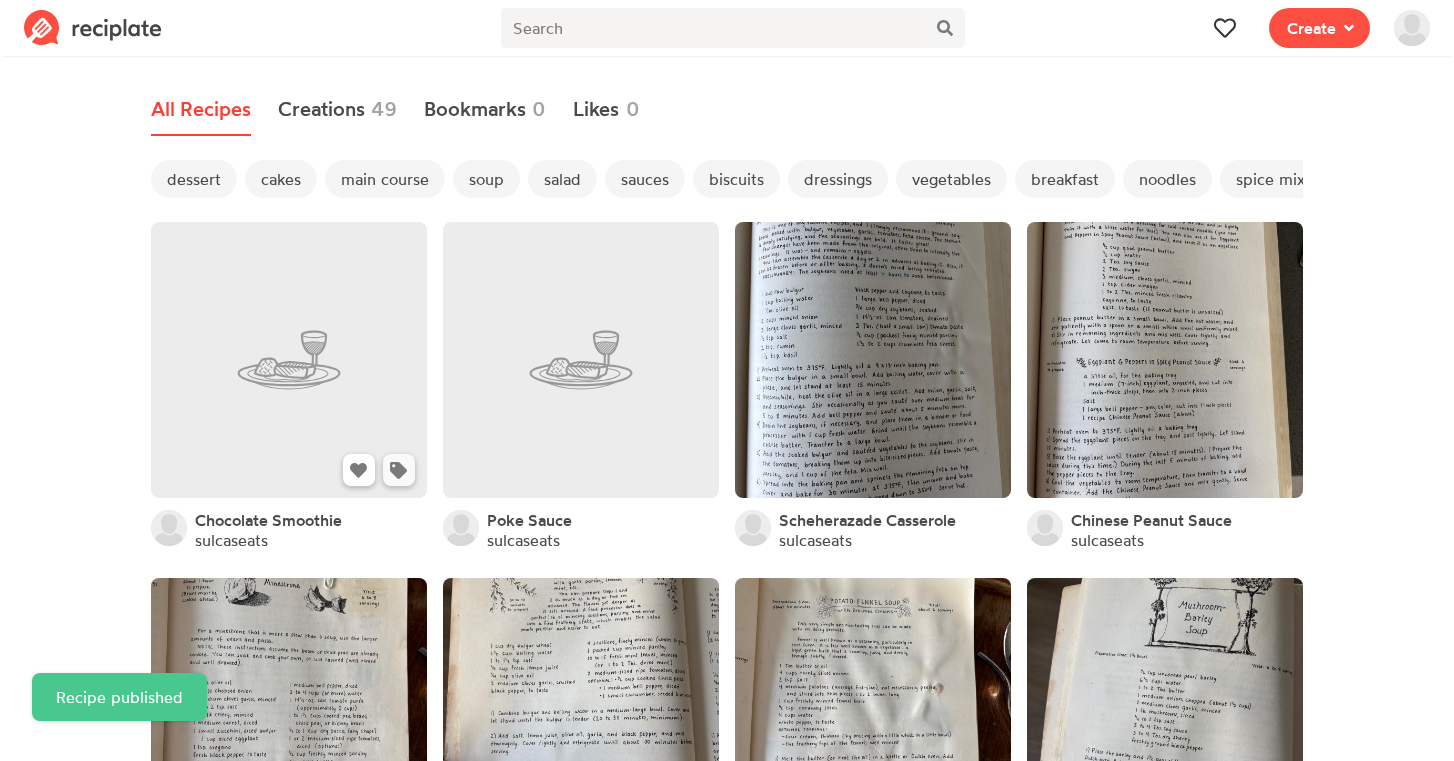 click 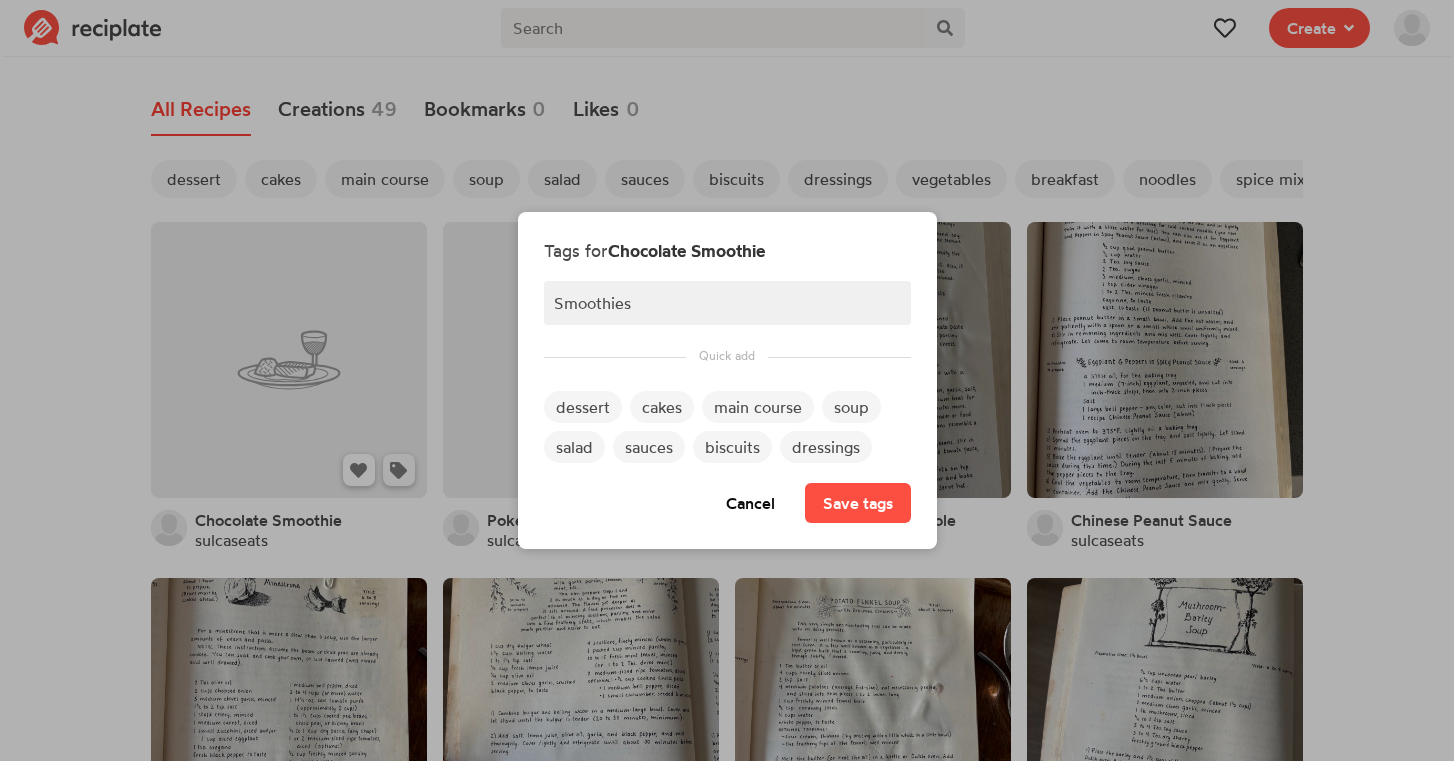 type on "Smoothies" 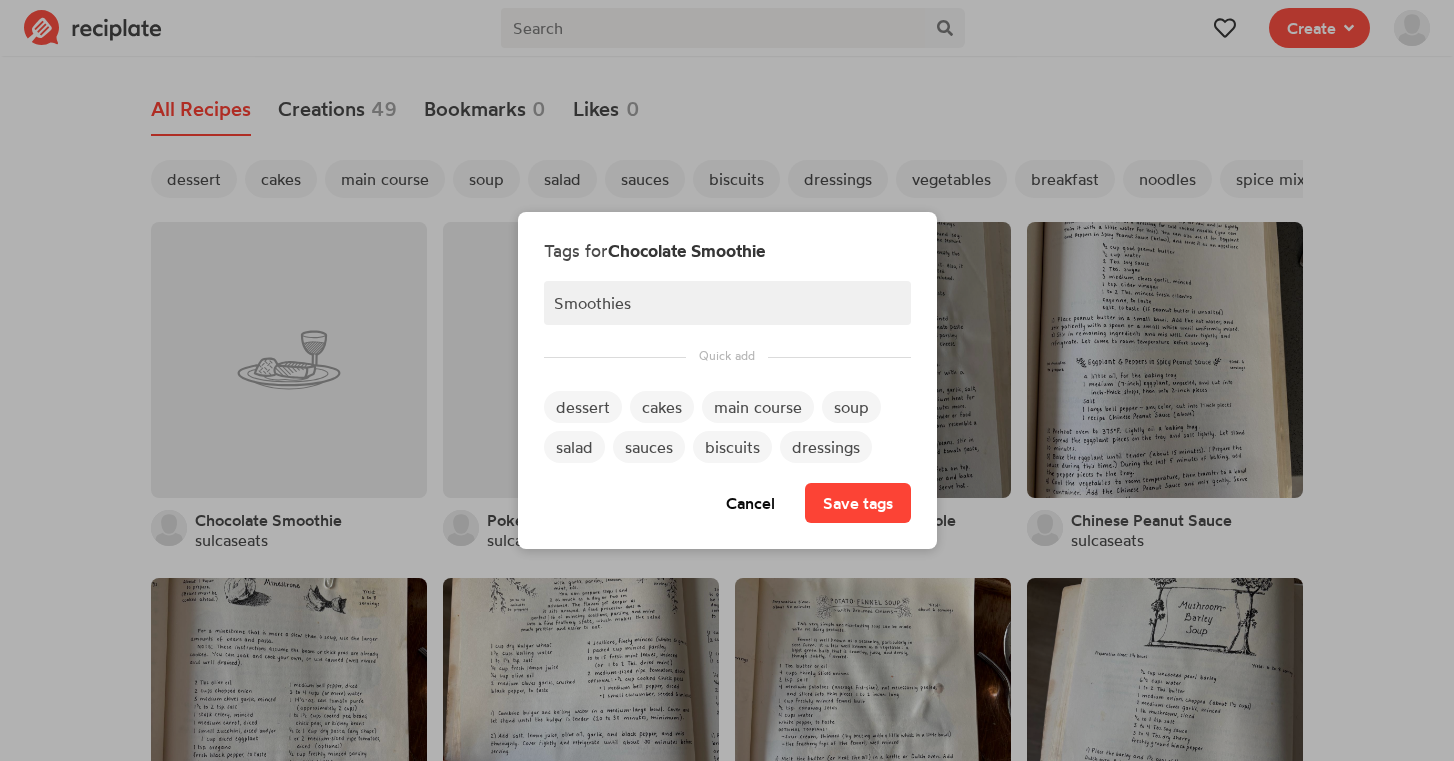 type 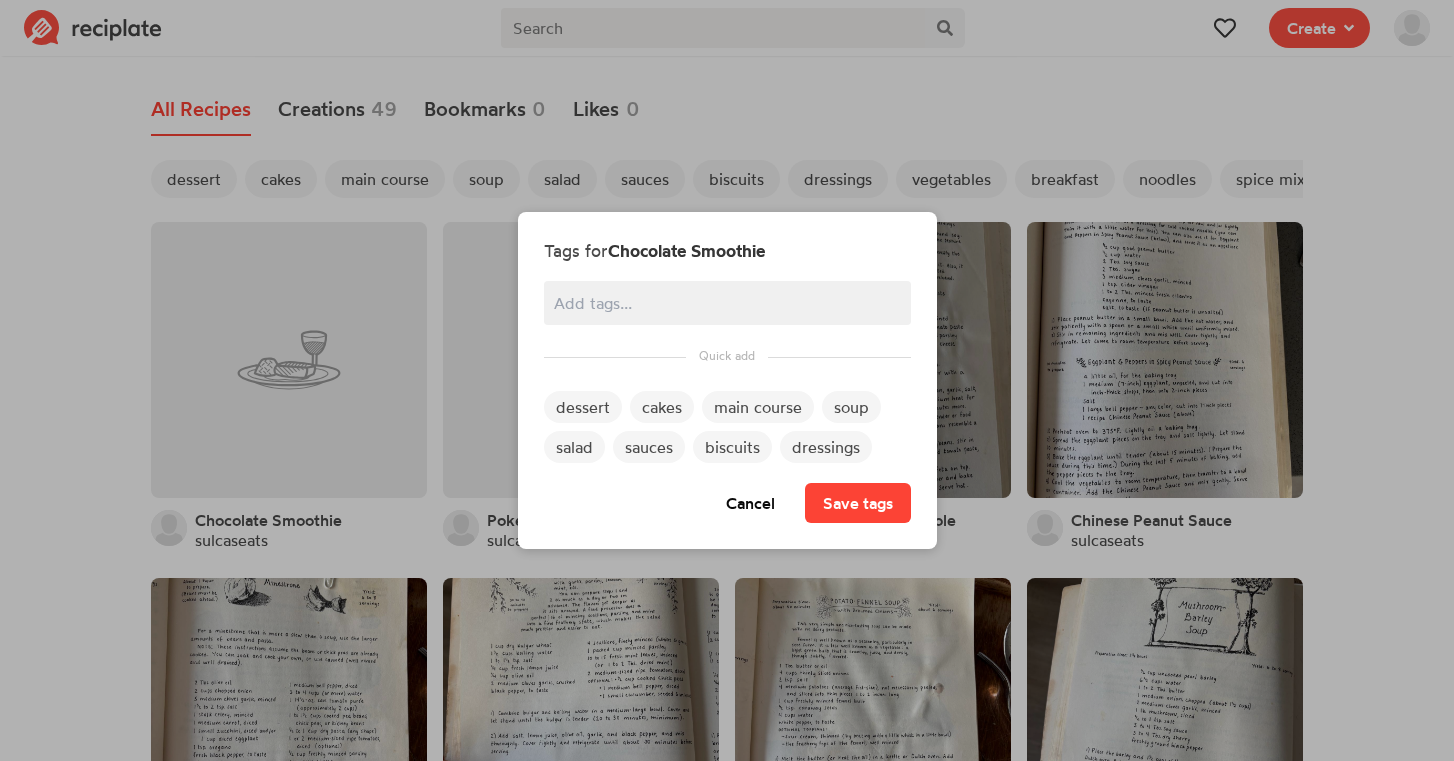 click on "Save tags" at bounding box center [858, 503] 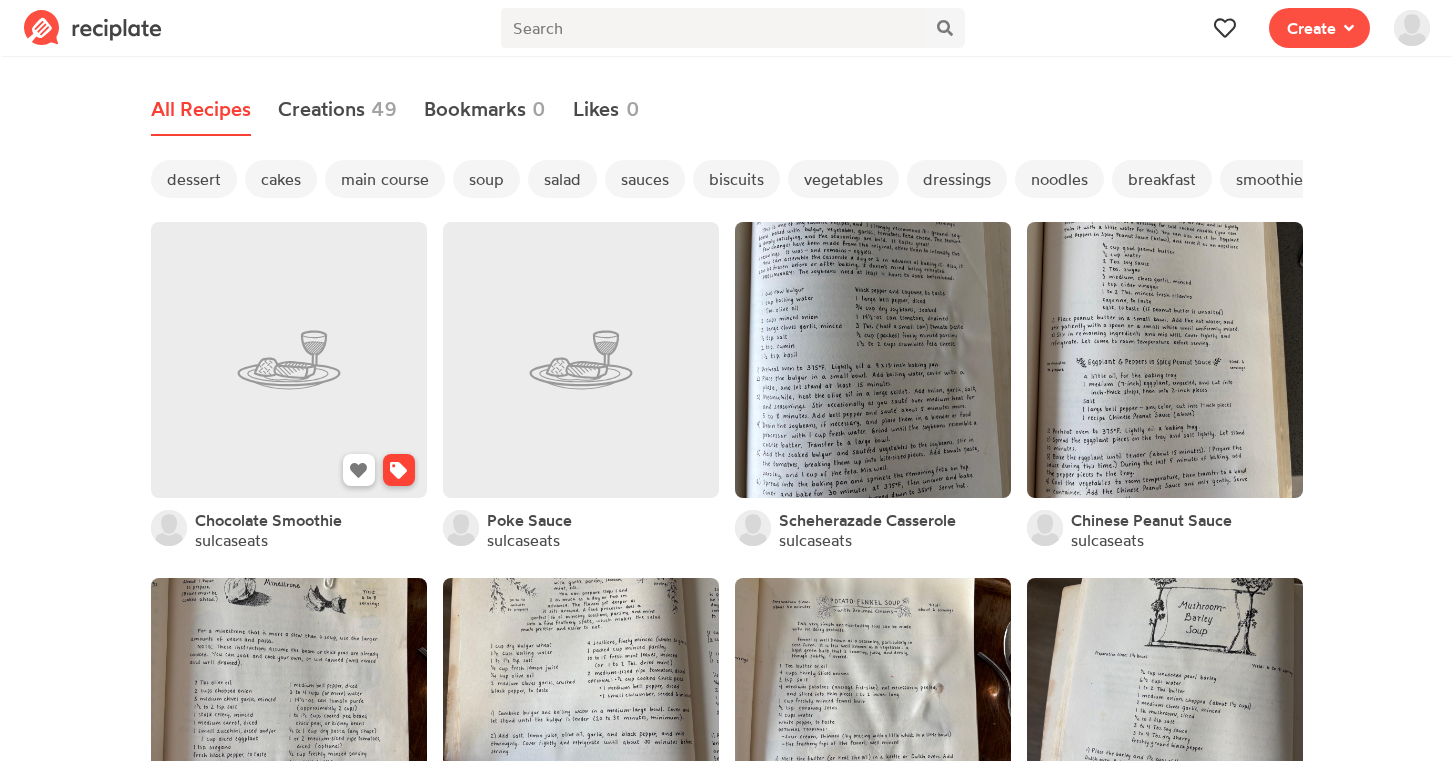 click 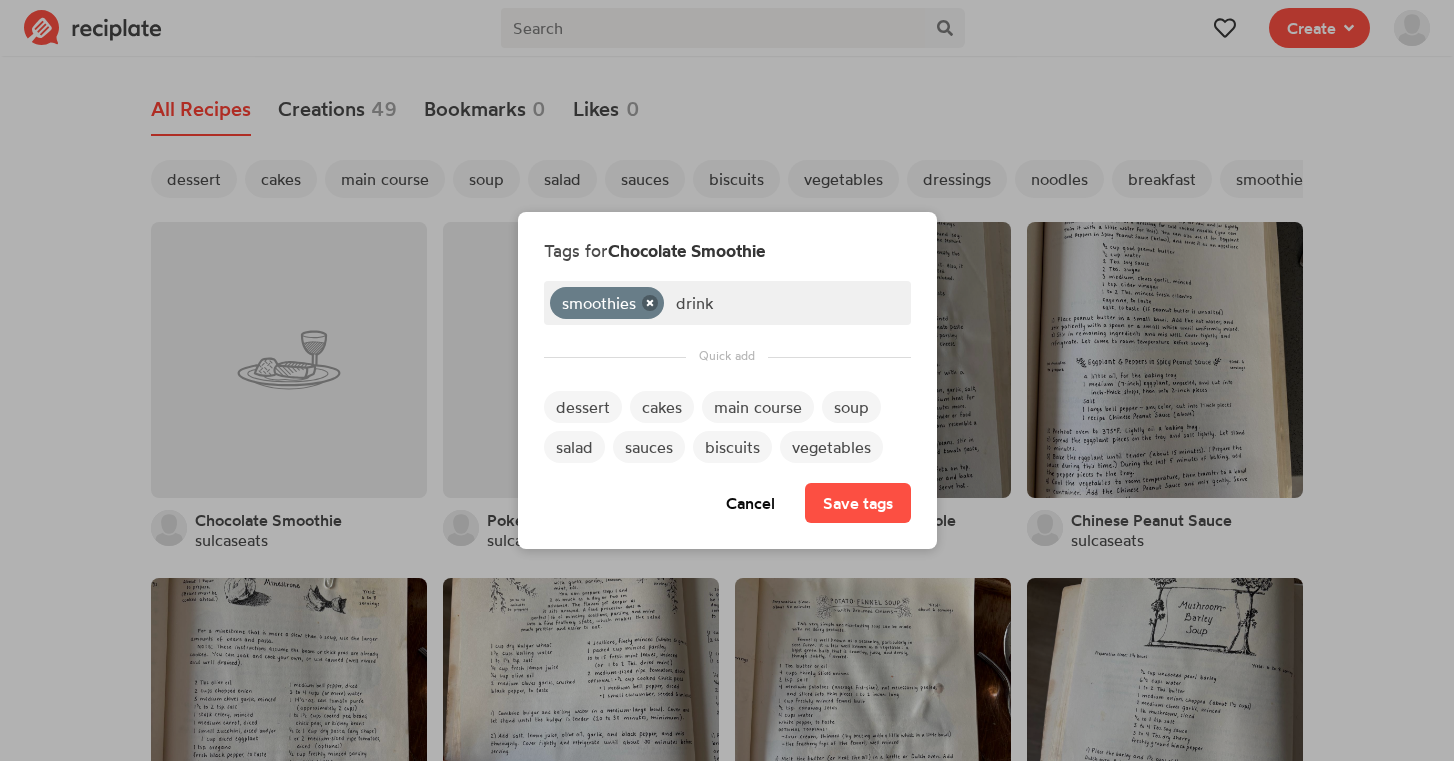type on "drinks" 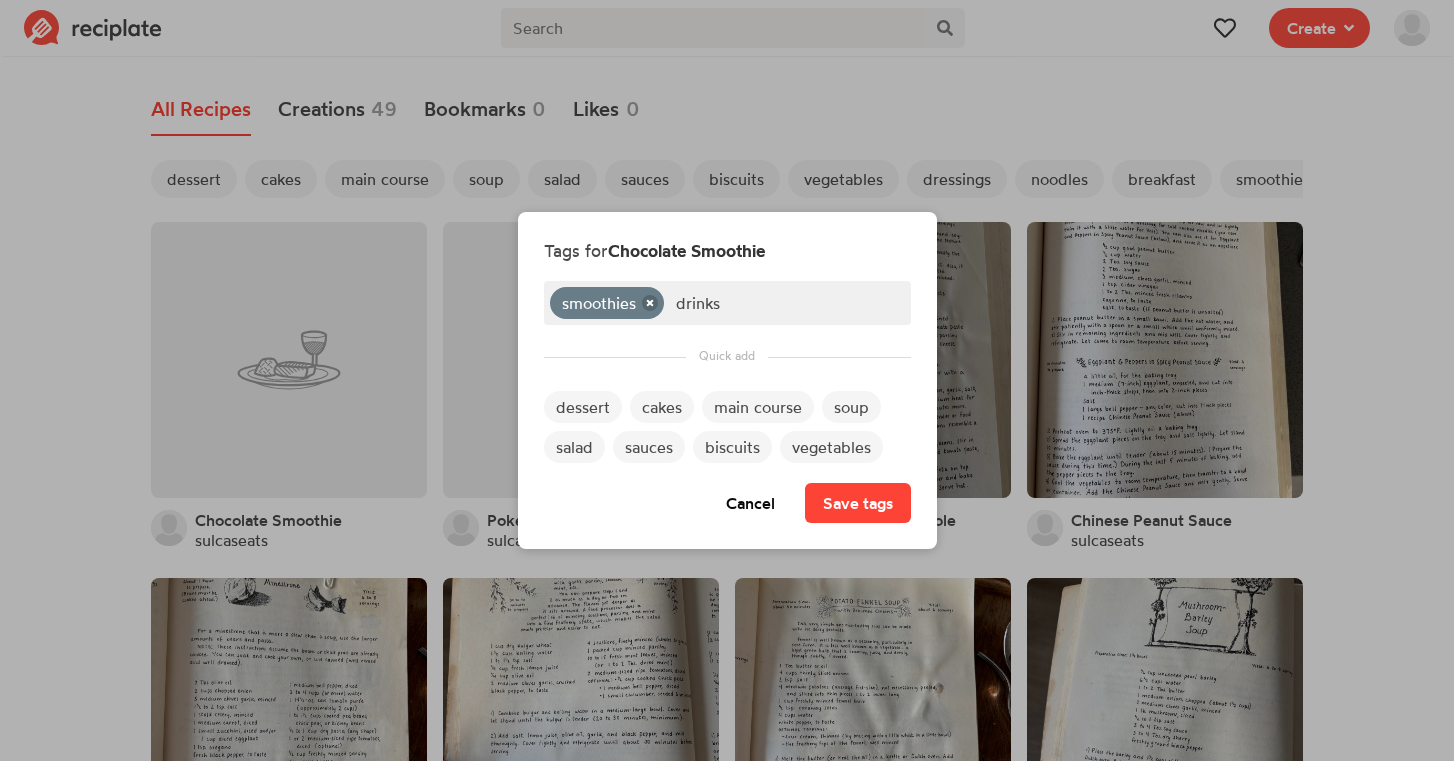 type 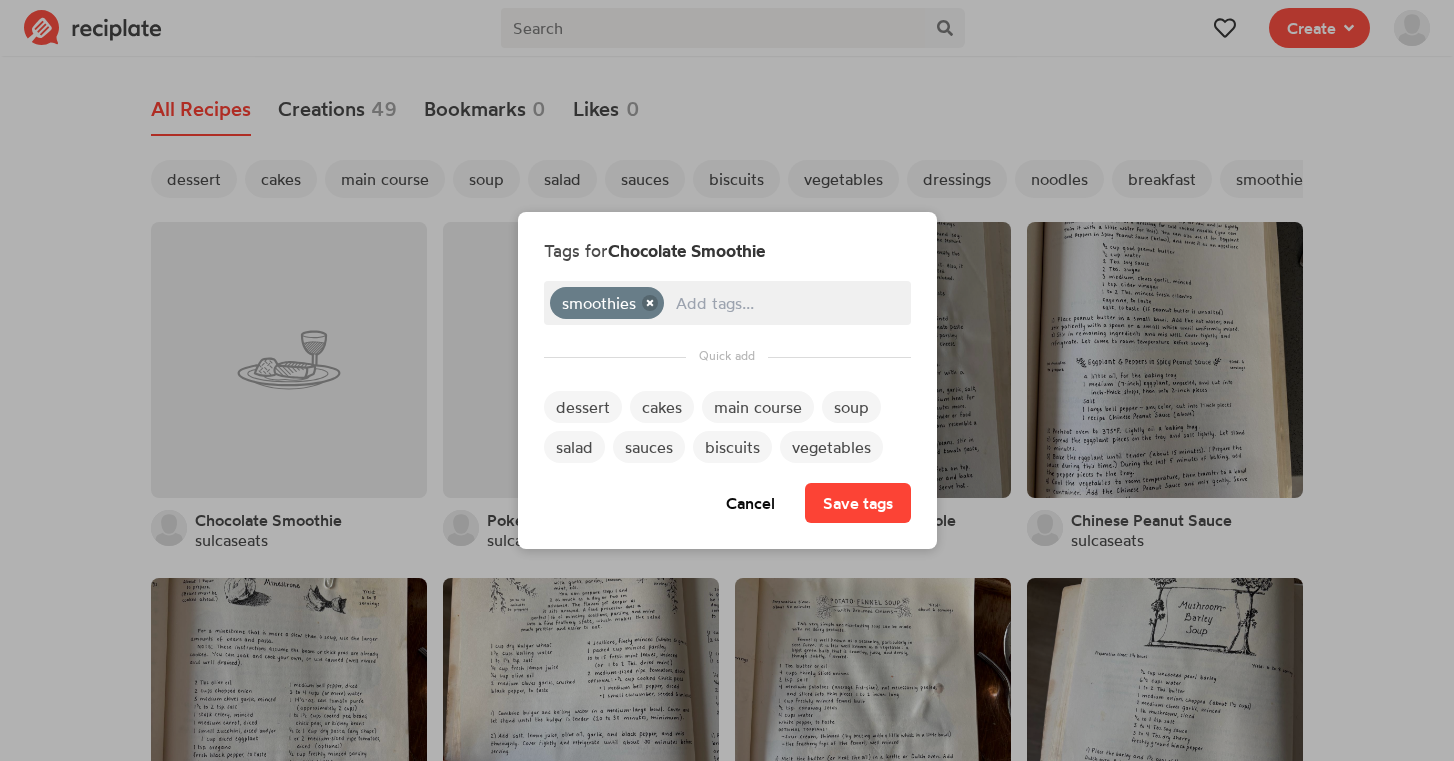 click on "Save tags" at bounding box center [858, 503] 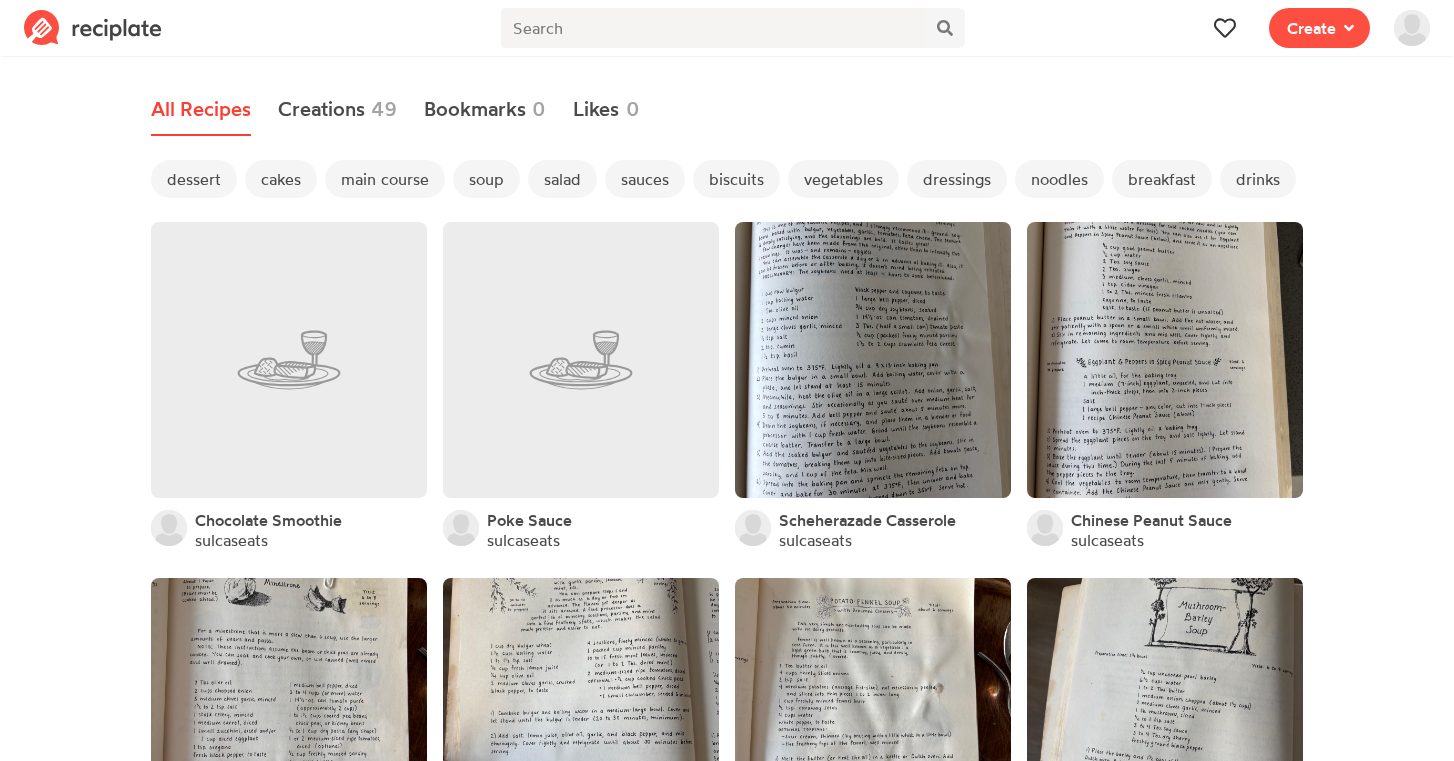 click on "sauces" at bounding box center [645, 179] 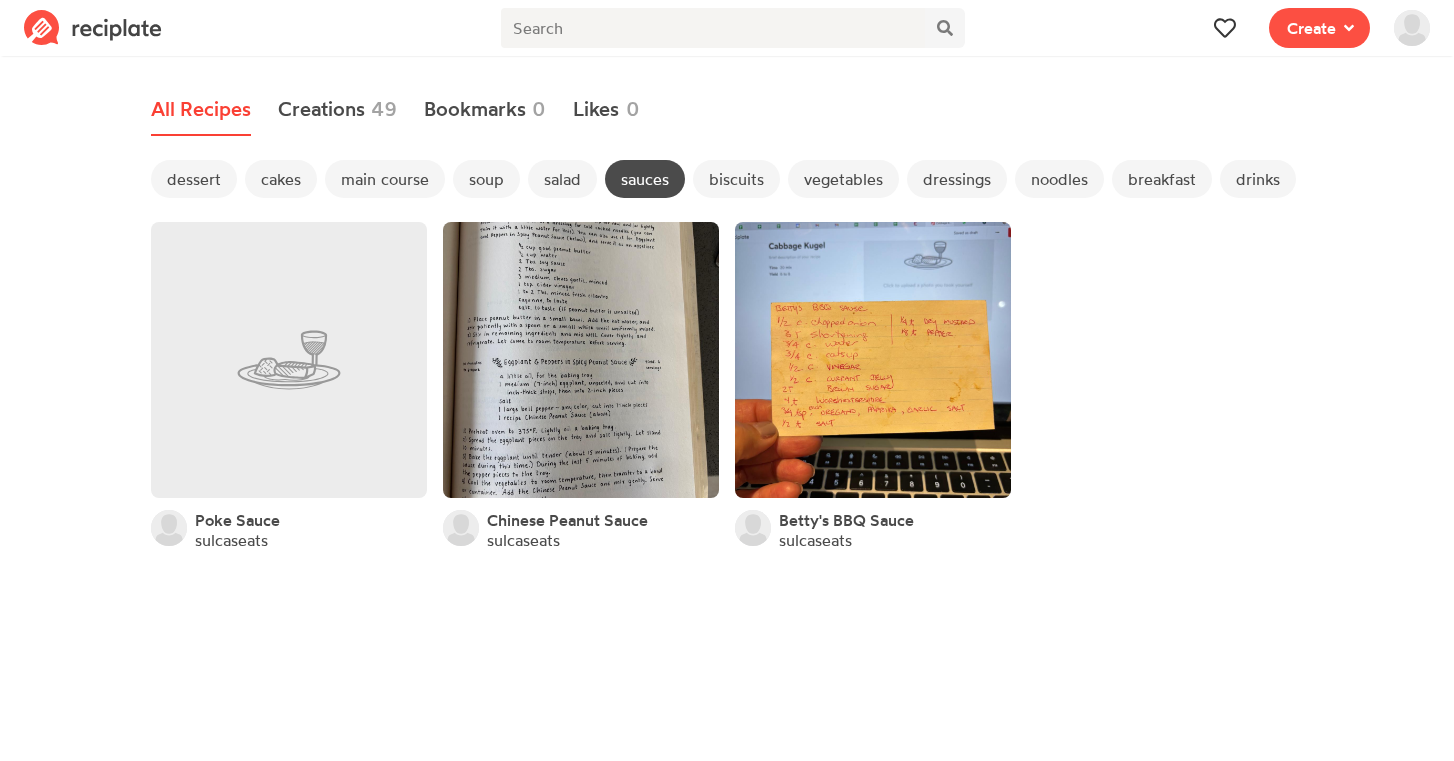 click on "dessert" at bounding box center [194, 179] 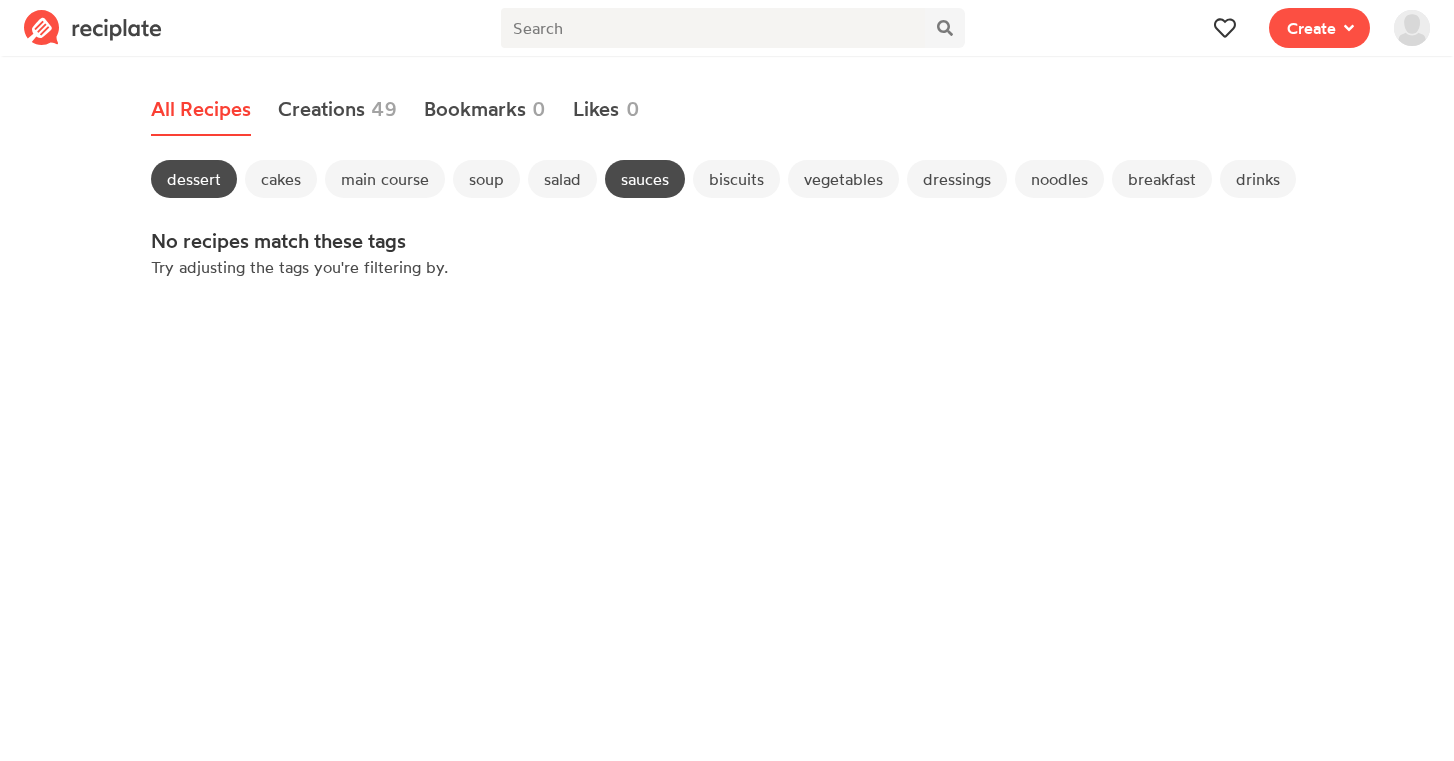 click on "sauces" at bounding box center (645, 179) 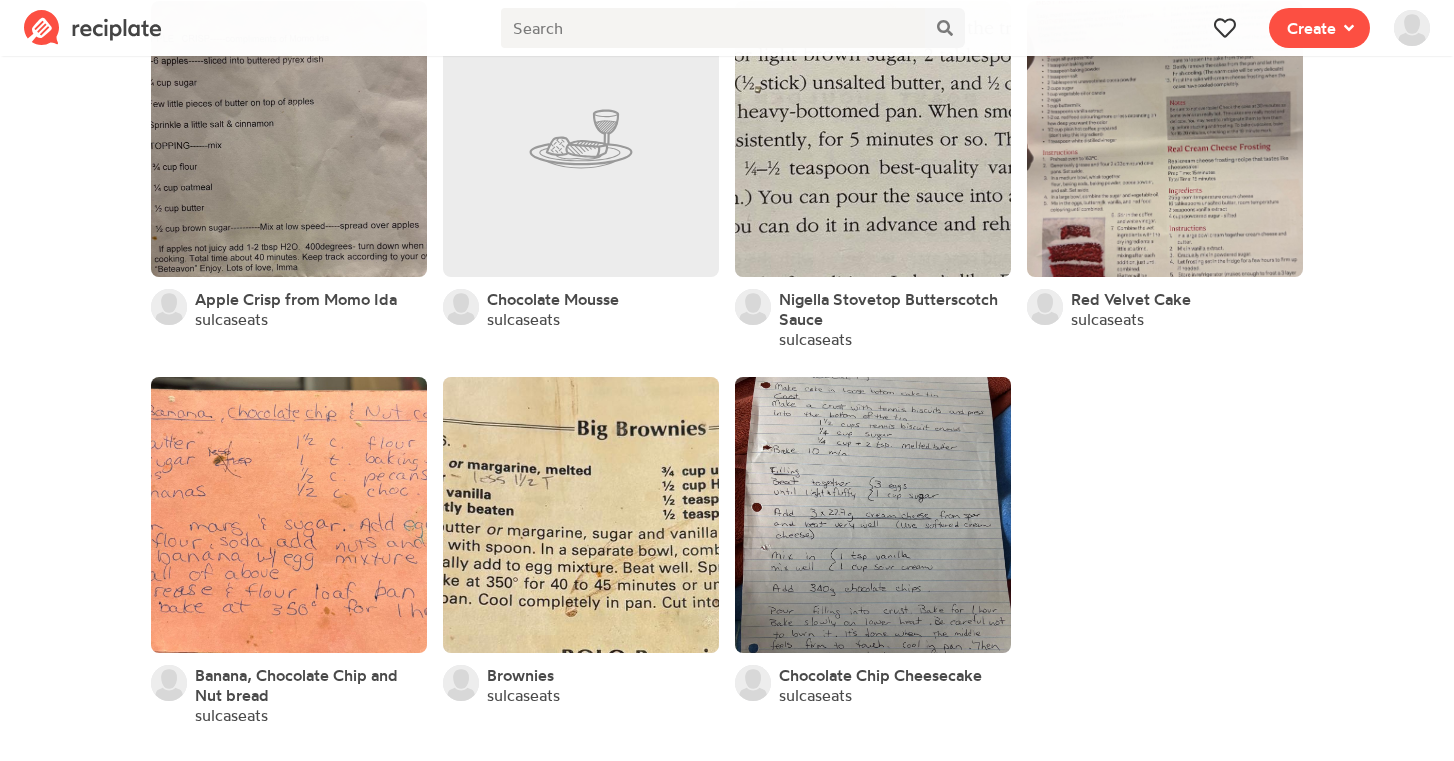 scroll, scrollTop: 577, scrollLeft: 0, axis: vertical 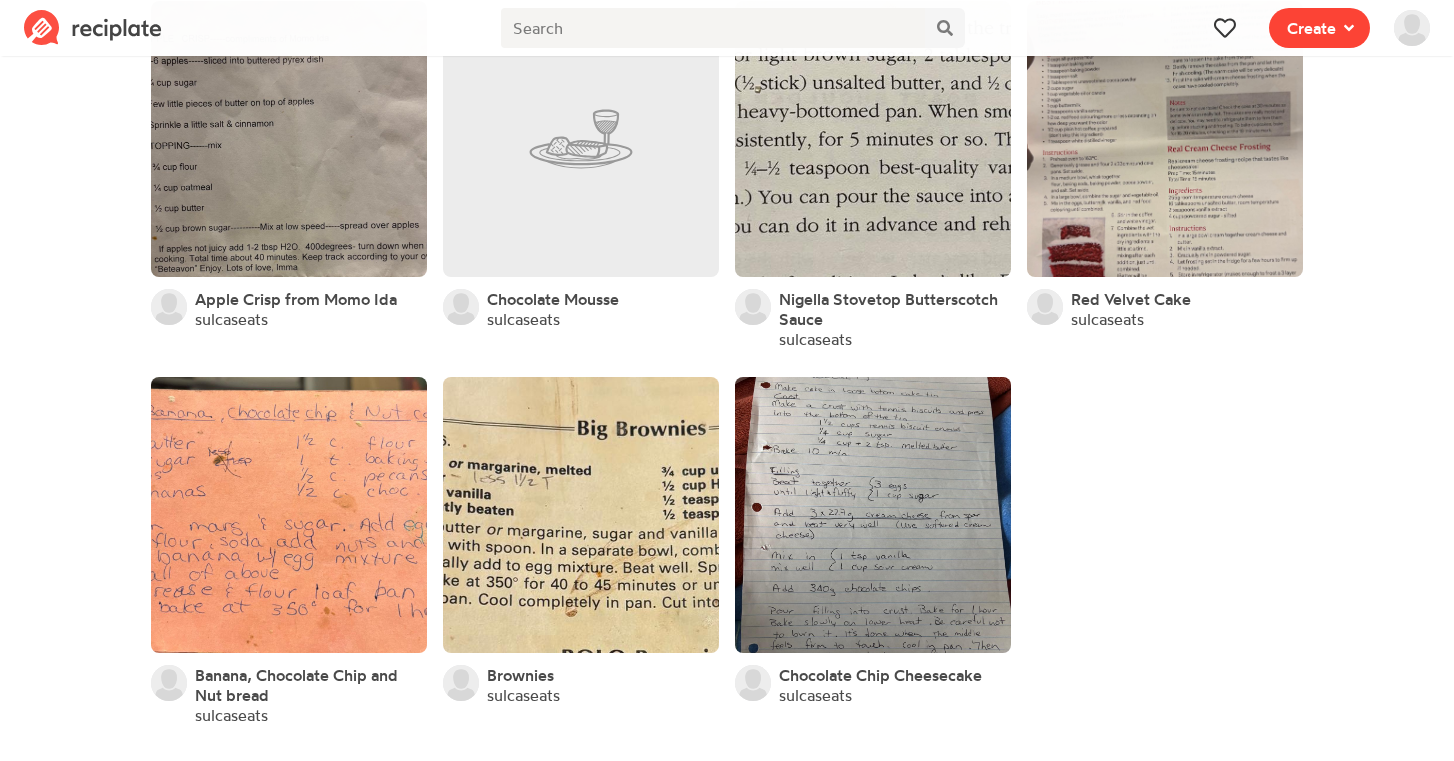click on "Create" at bounding box center [1311, 28] 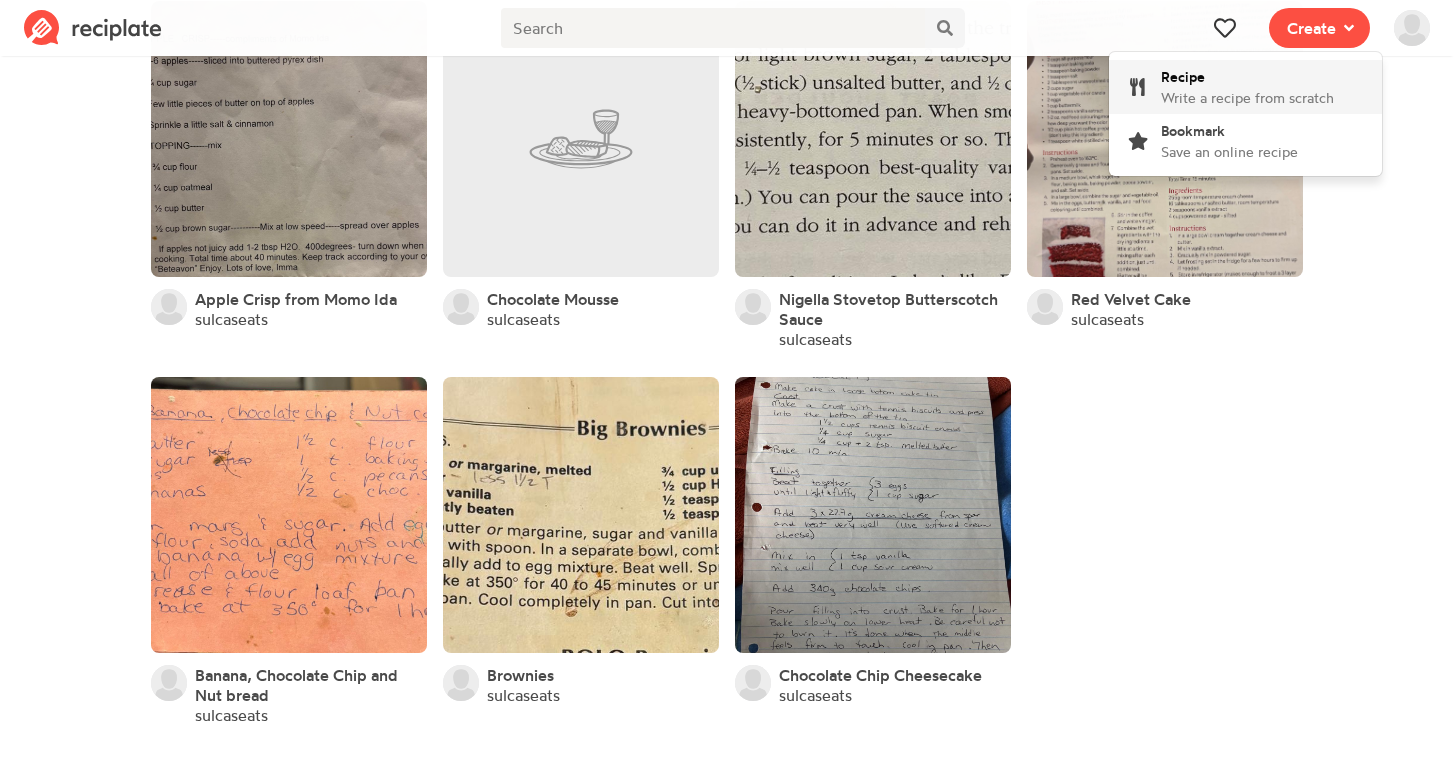 click on "Recipe  Write a recipe from scratch" at bounding box center (1247, 87) 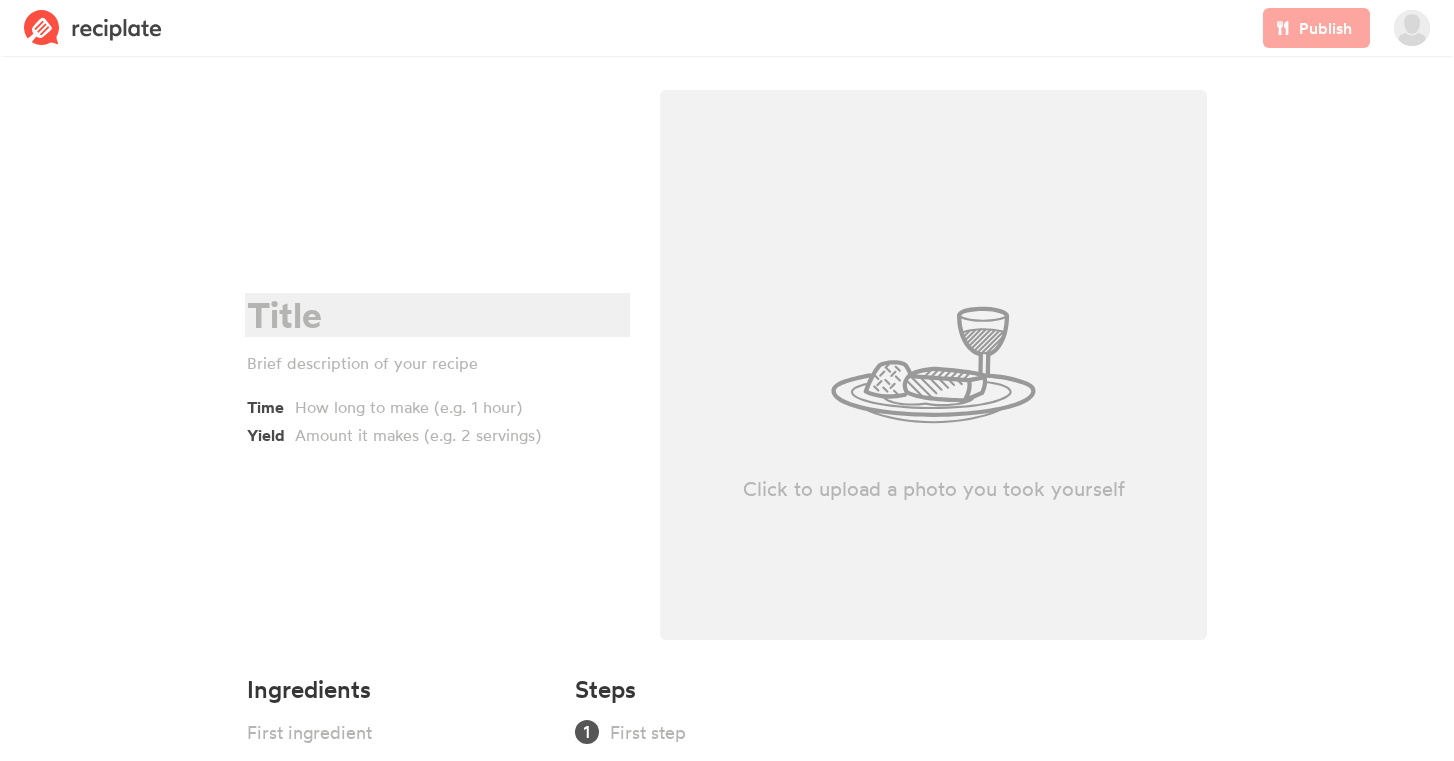 click at bounding box center [434, 315] 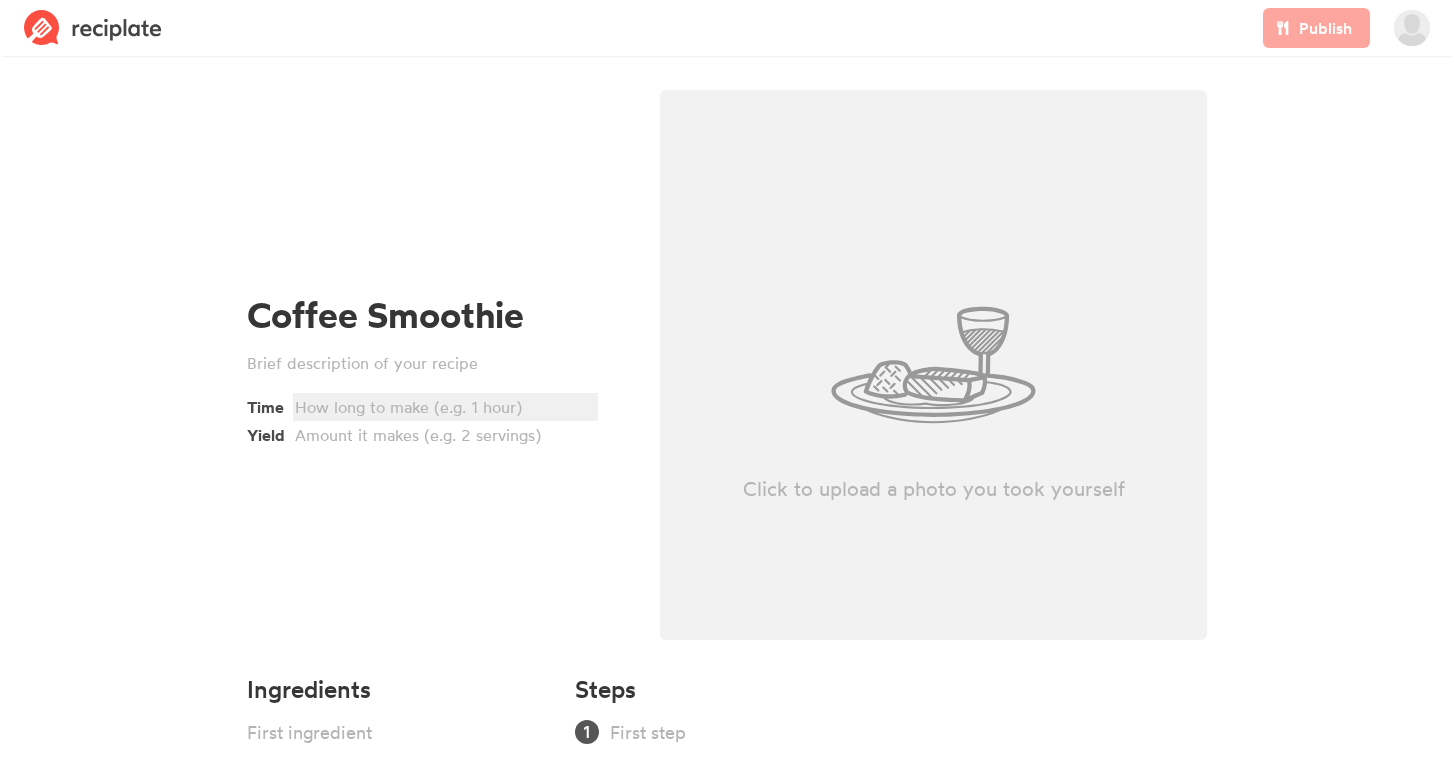click at bounding box center (442, 407) 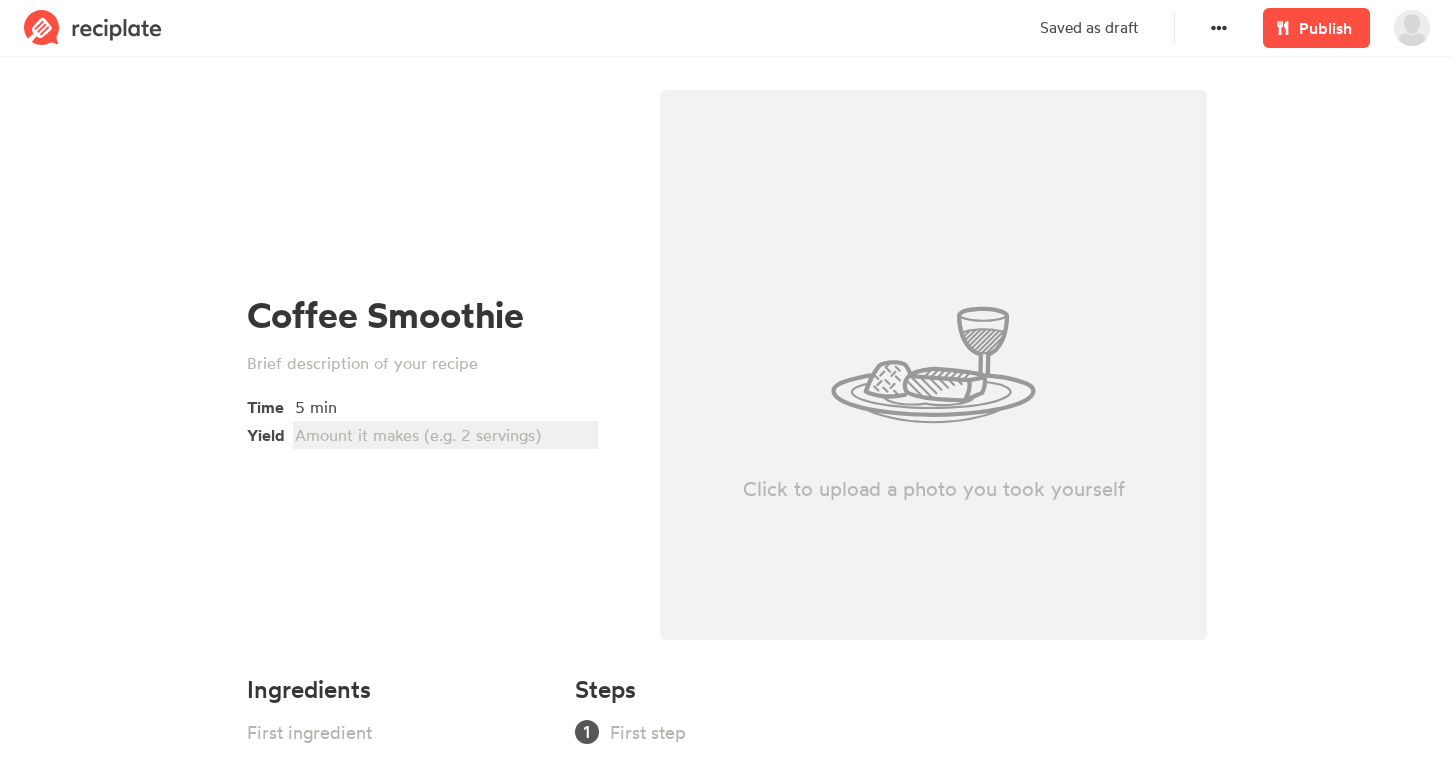 click at bounding box center [442, 435] 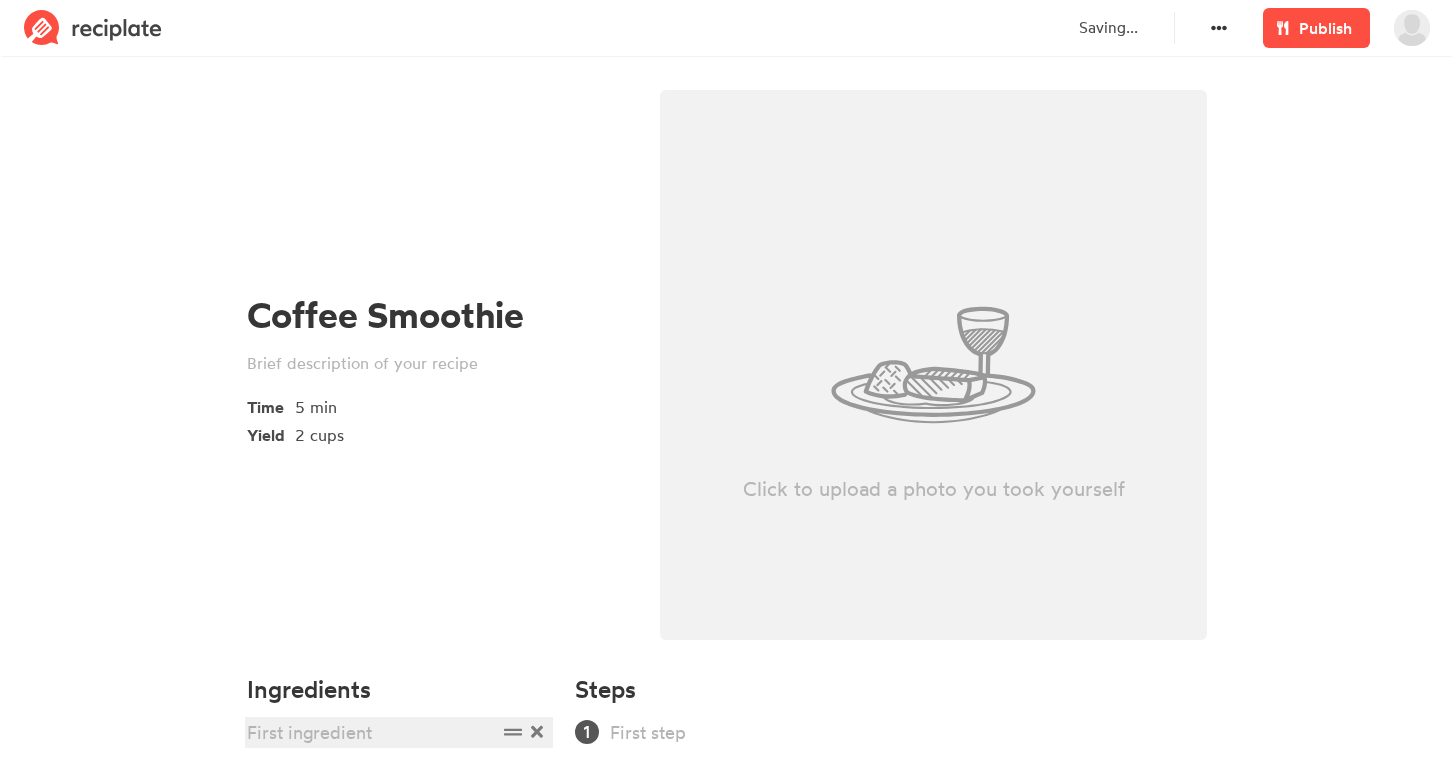 click at bounding box center [372, 732] 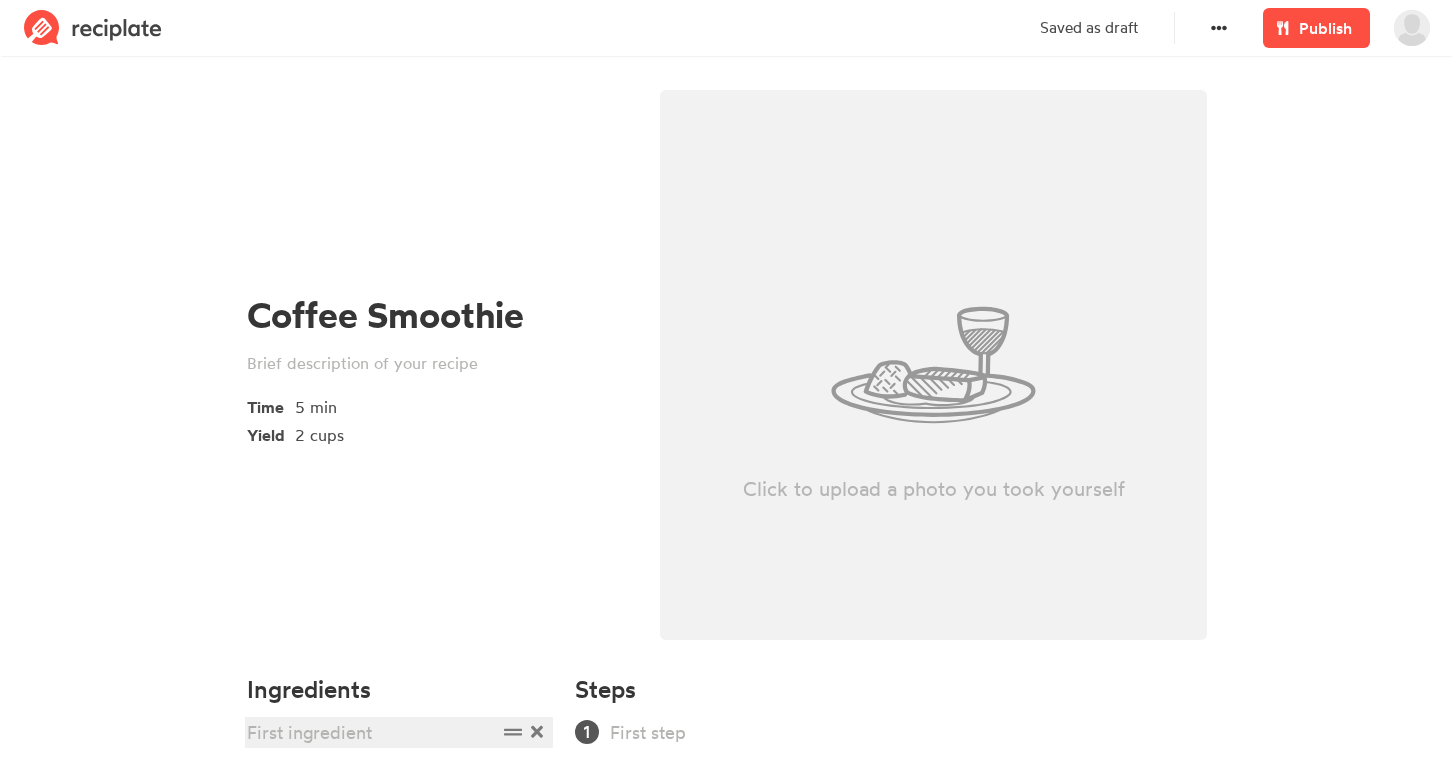 type 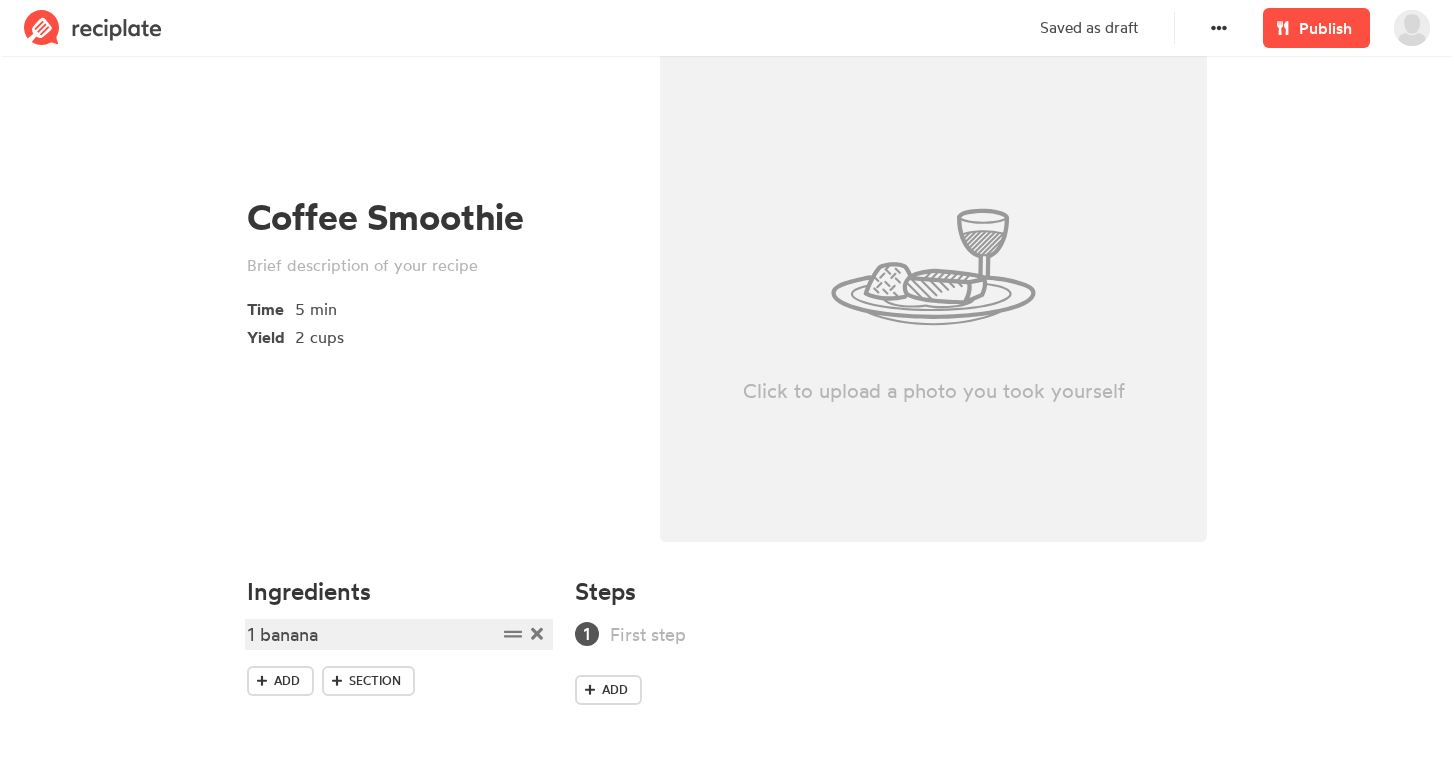 scroll, scrollTop: 98, scrollLeft: 0, axis: vertical 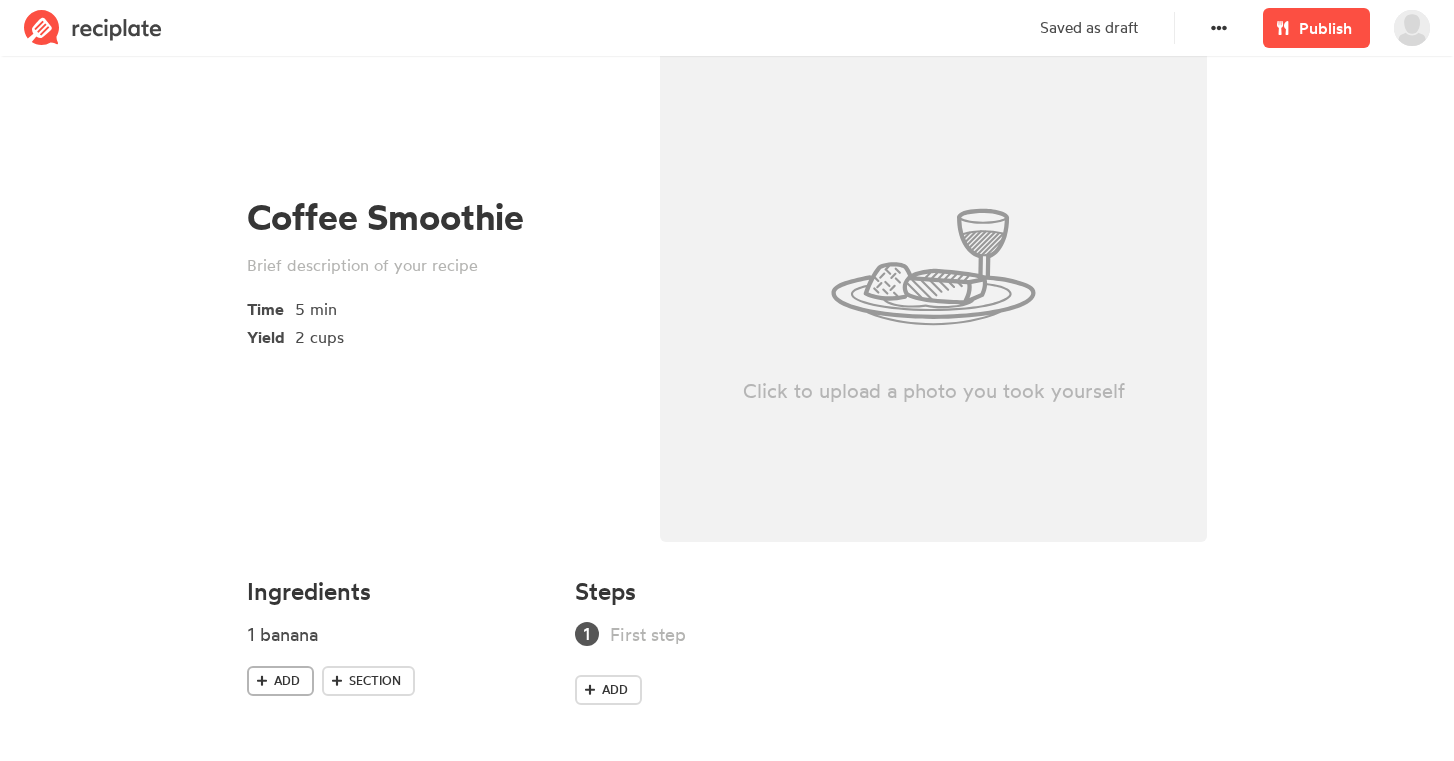 click on "Add" at bounding box center (287, 681) 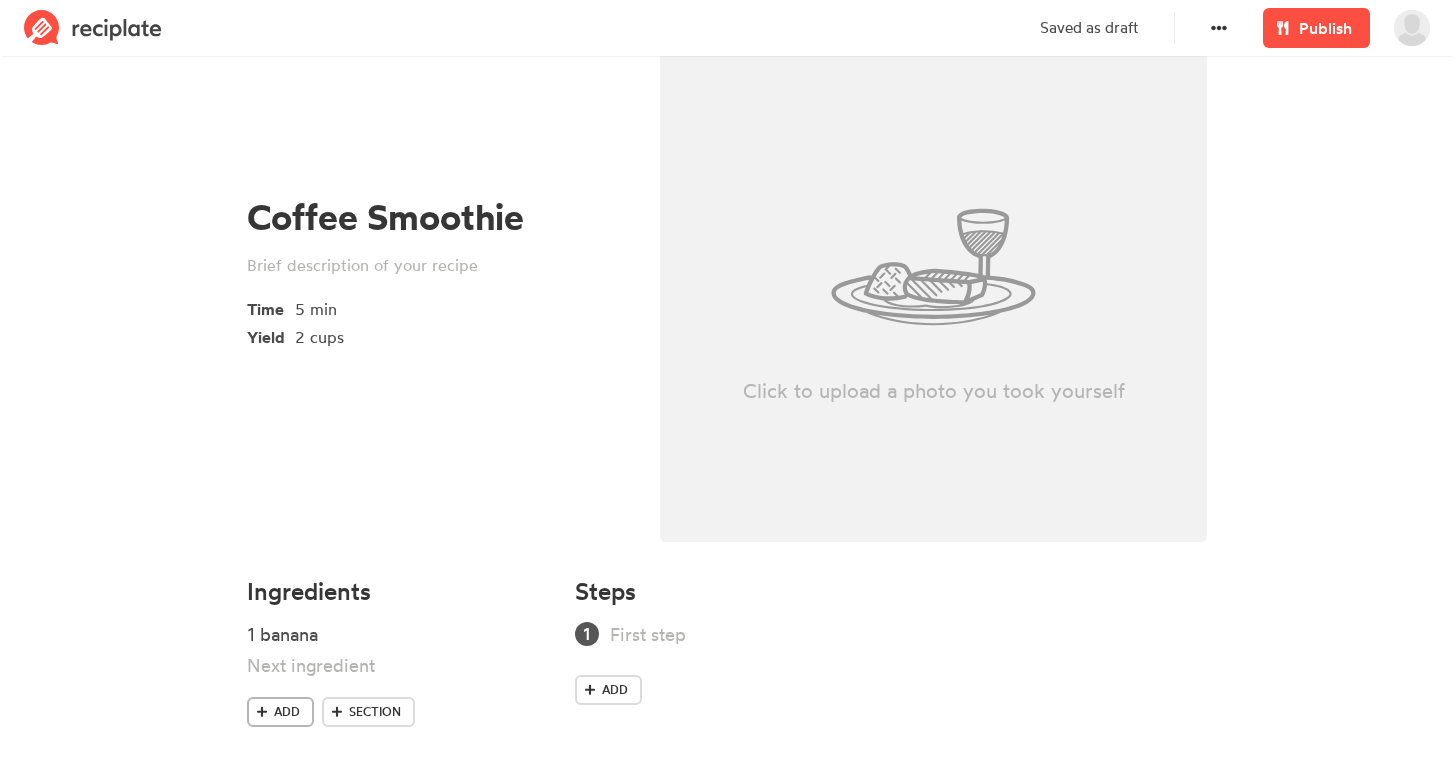 type 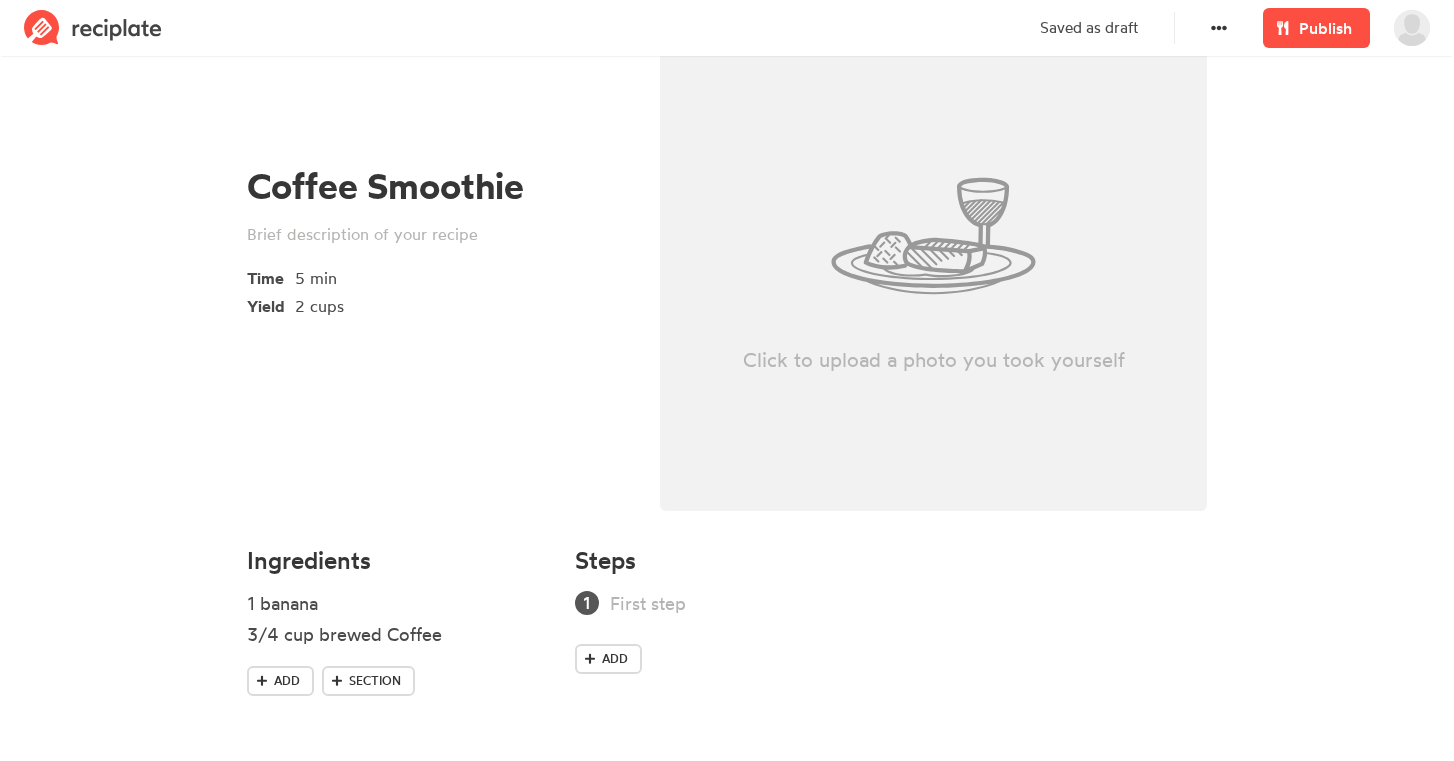 scroll, scrollTop: 129, scrollLeft: 0, axis: vertical 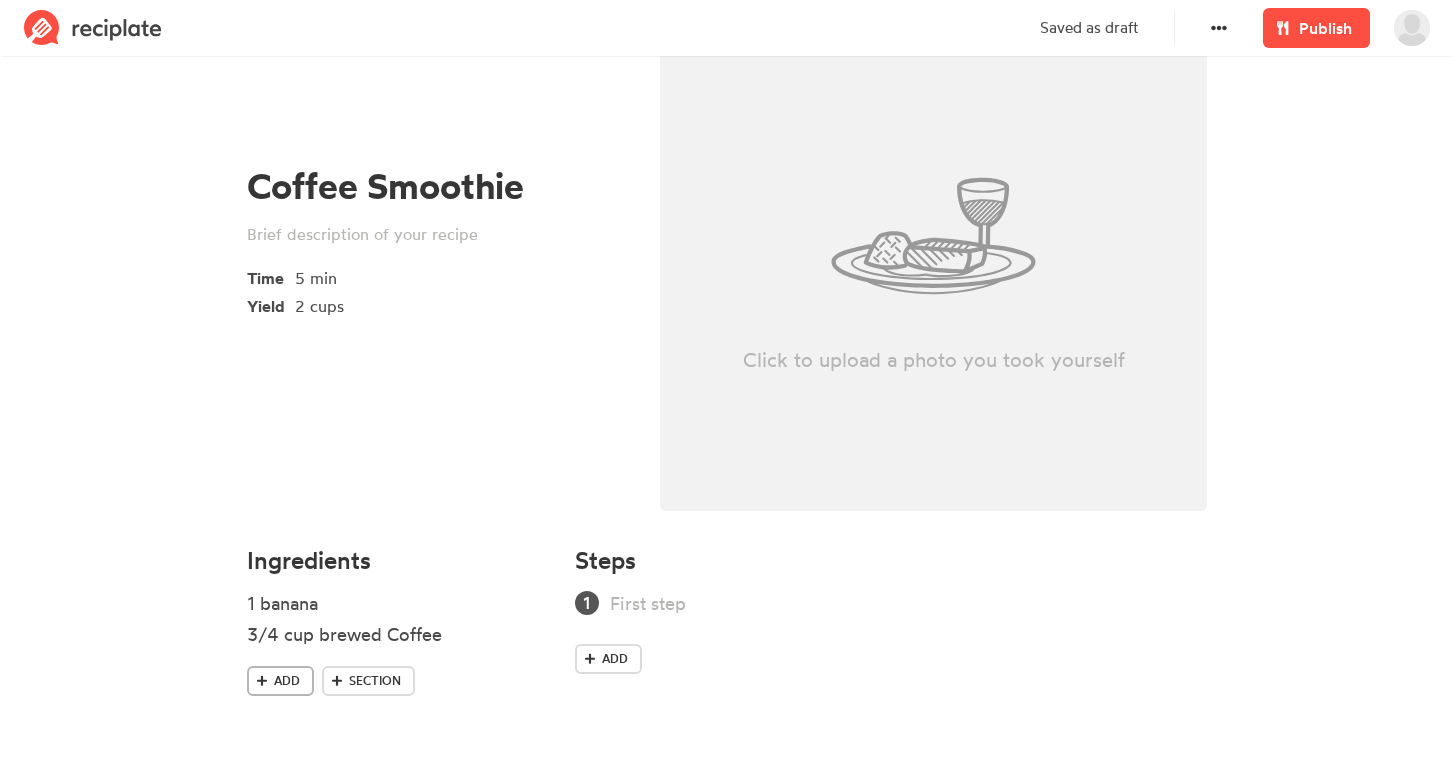click on "Add" at bounding box center (287, 681) 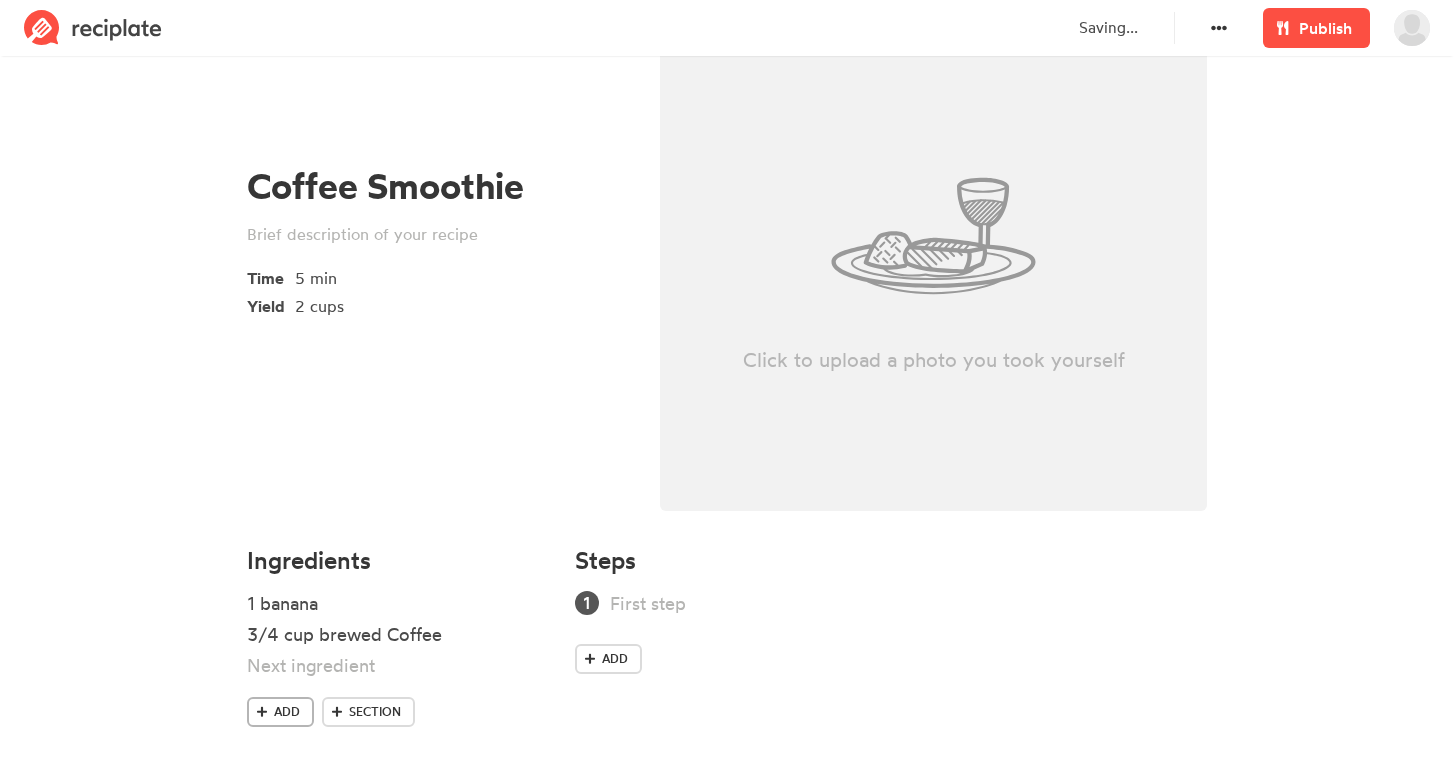 type 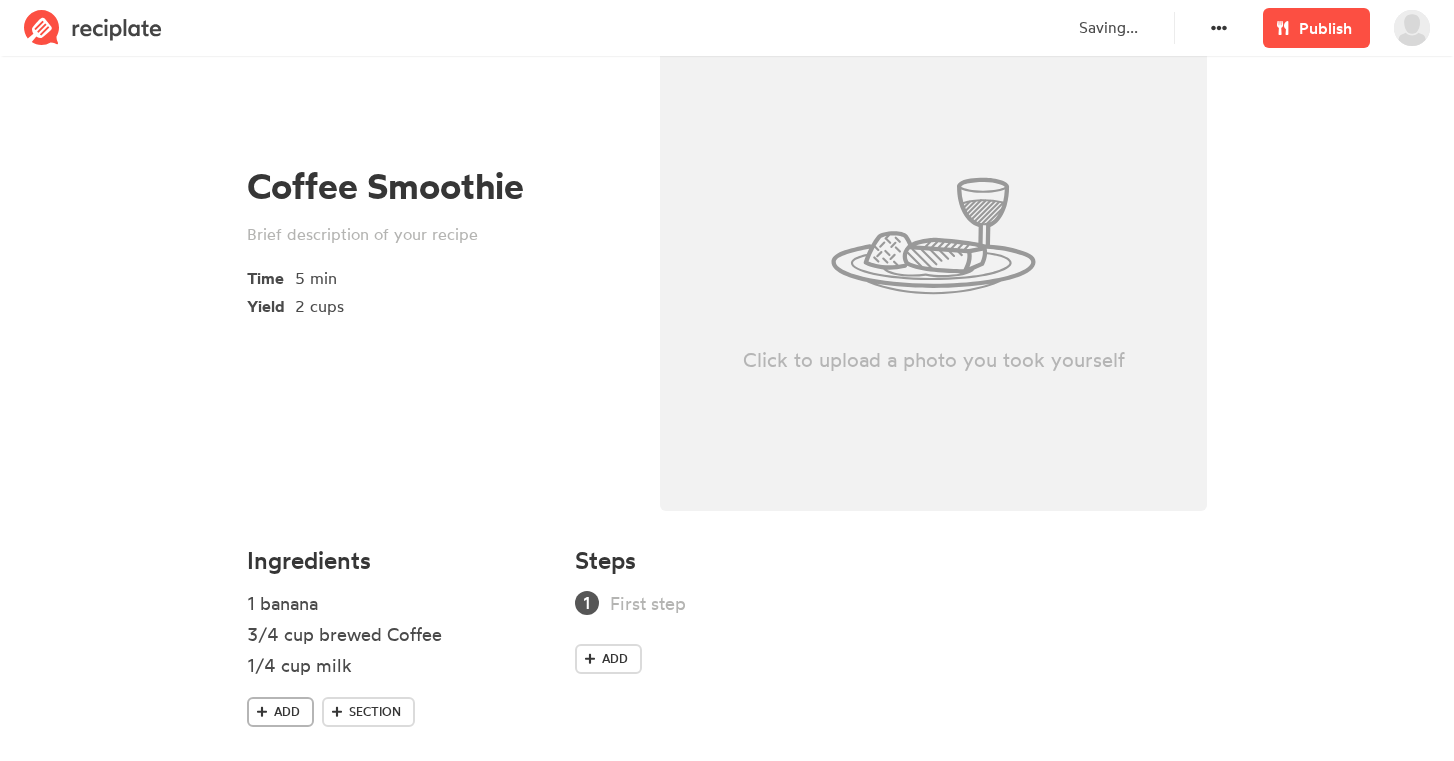 click on "Add" at bounding box center (287, 712) 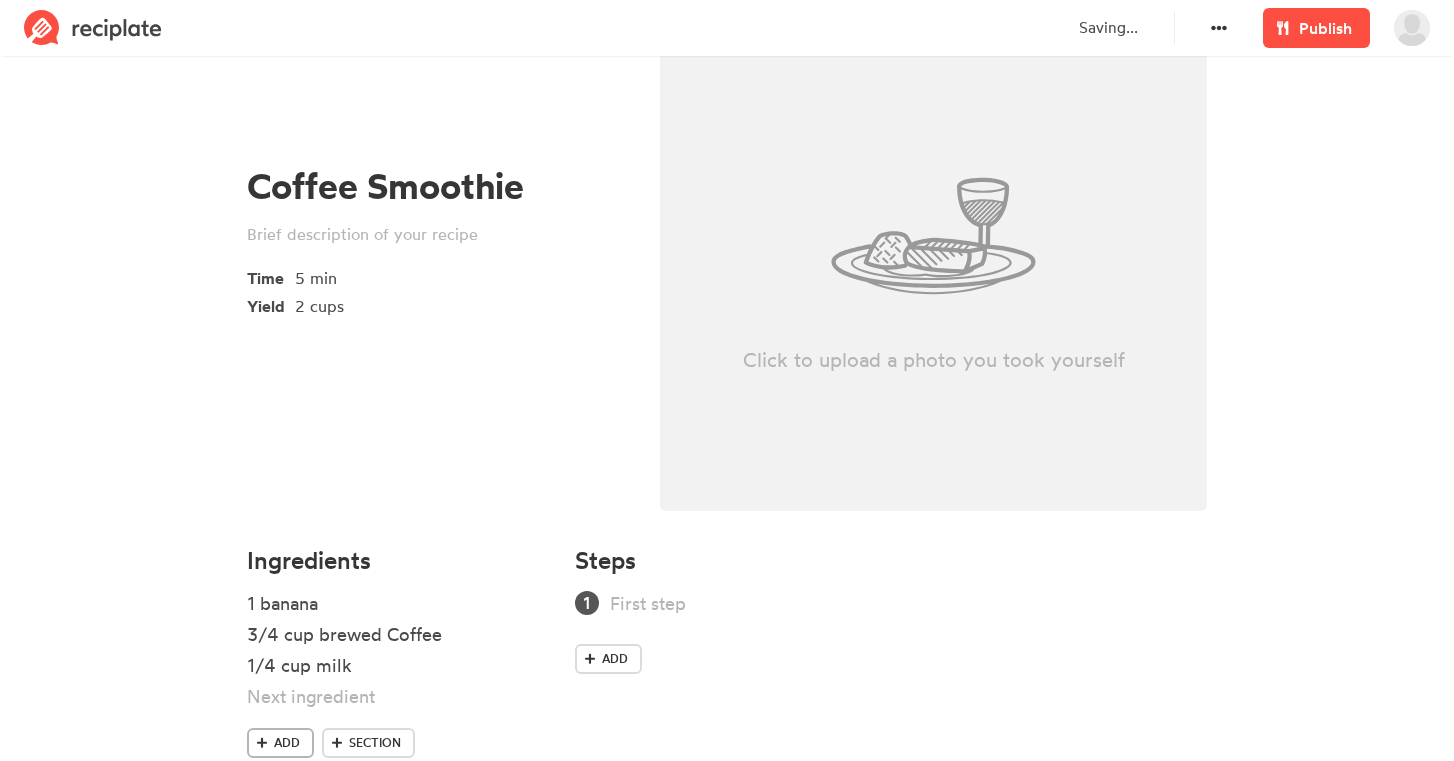 type 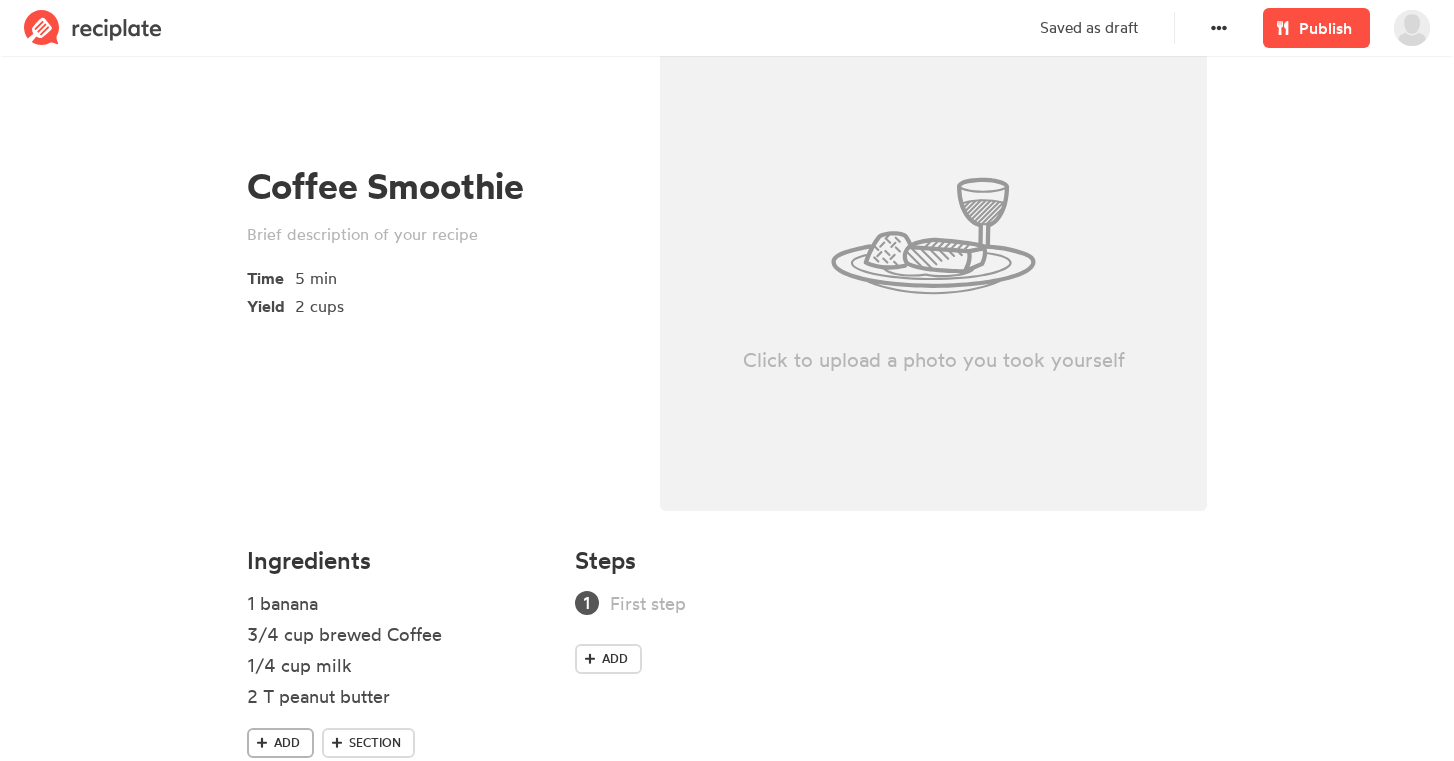 click on "Add" at bounding box center (287, 743) 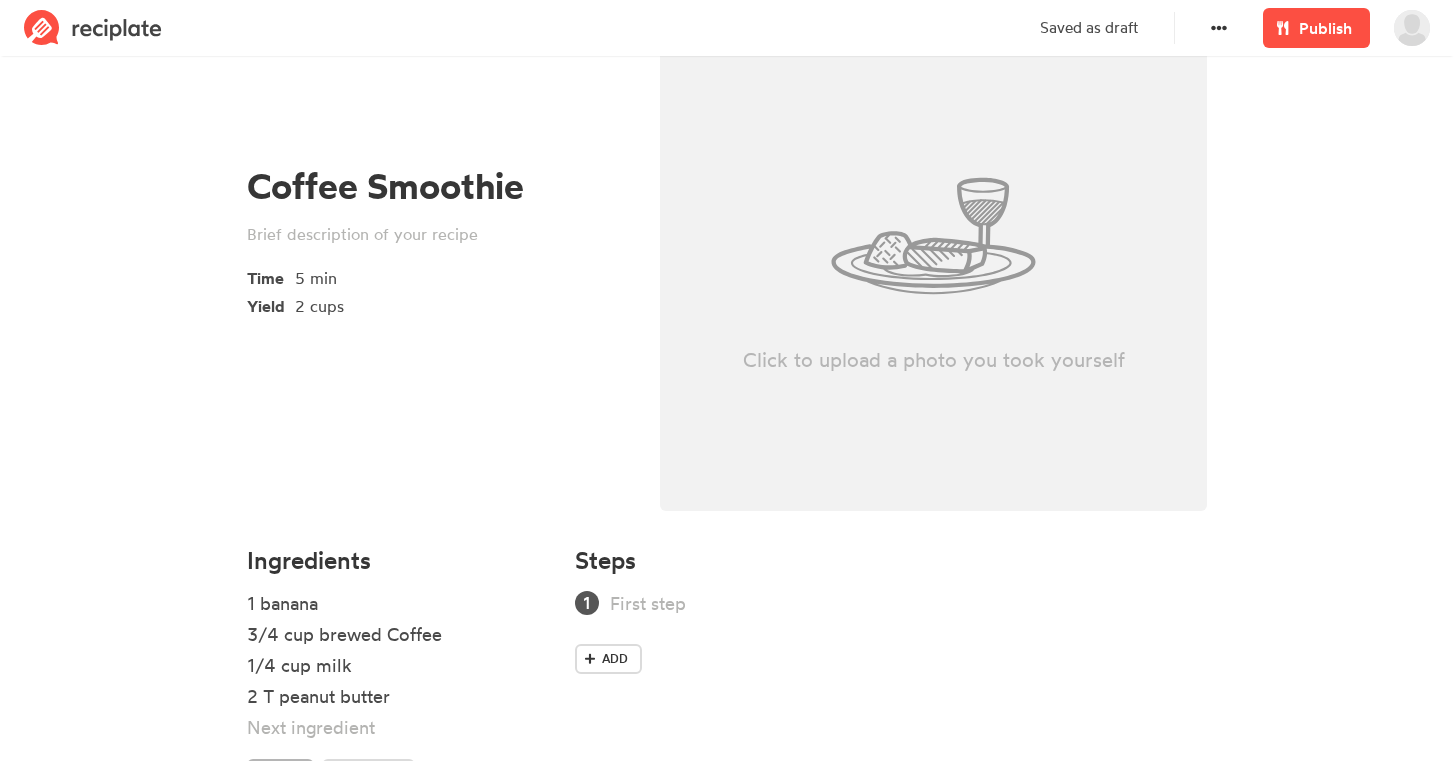 type 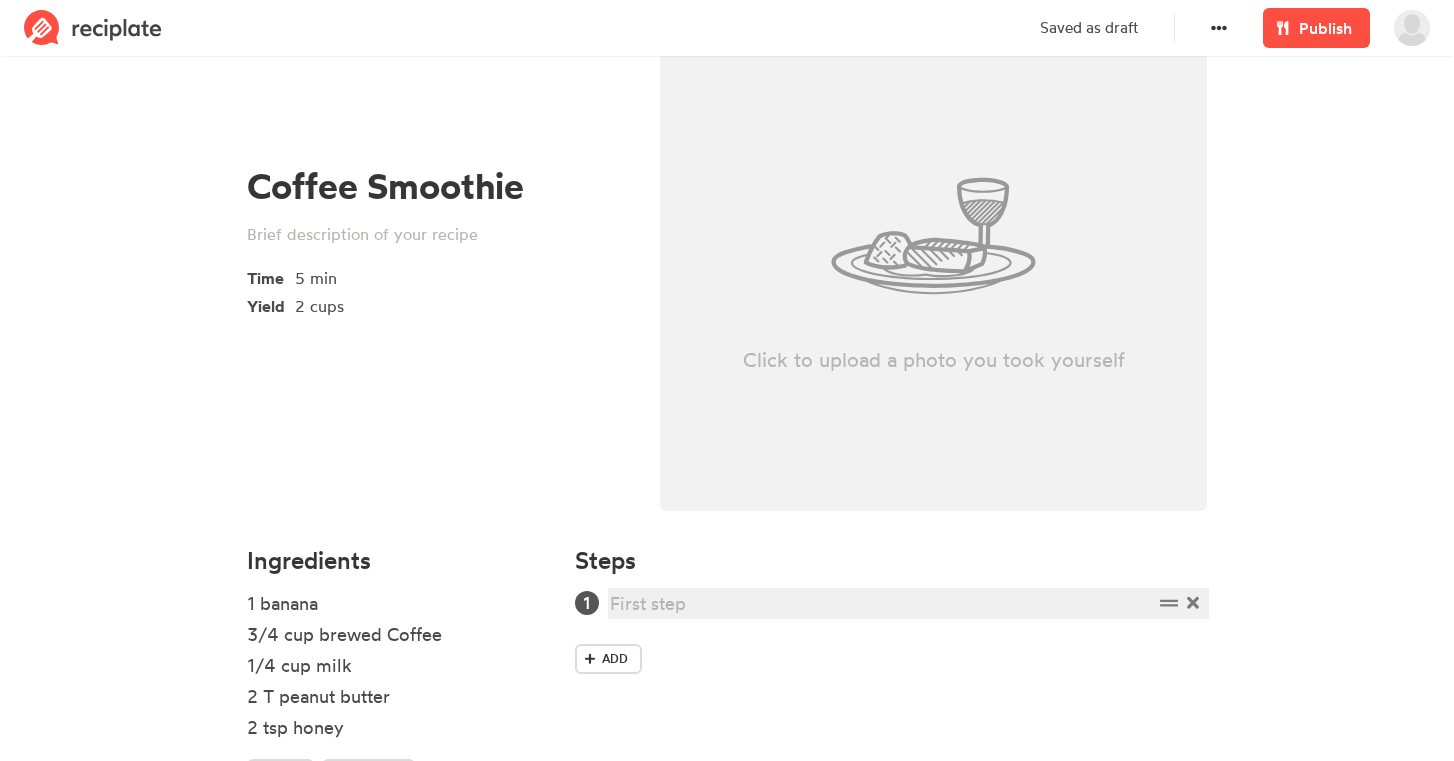 click at bounding box center (881, 603) 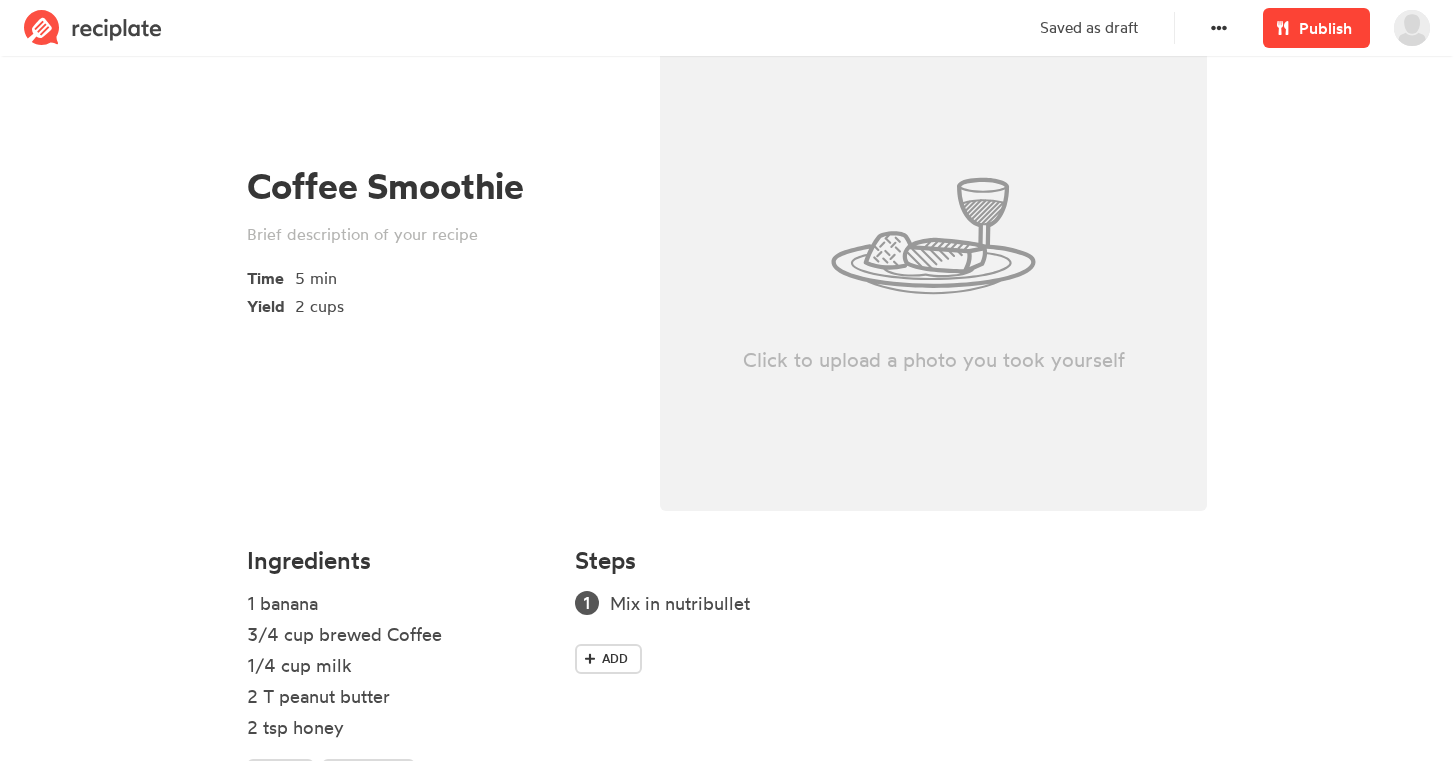 click on "Publish" at bounding box center [1325, 28] 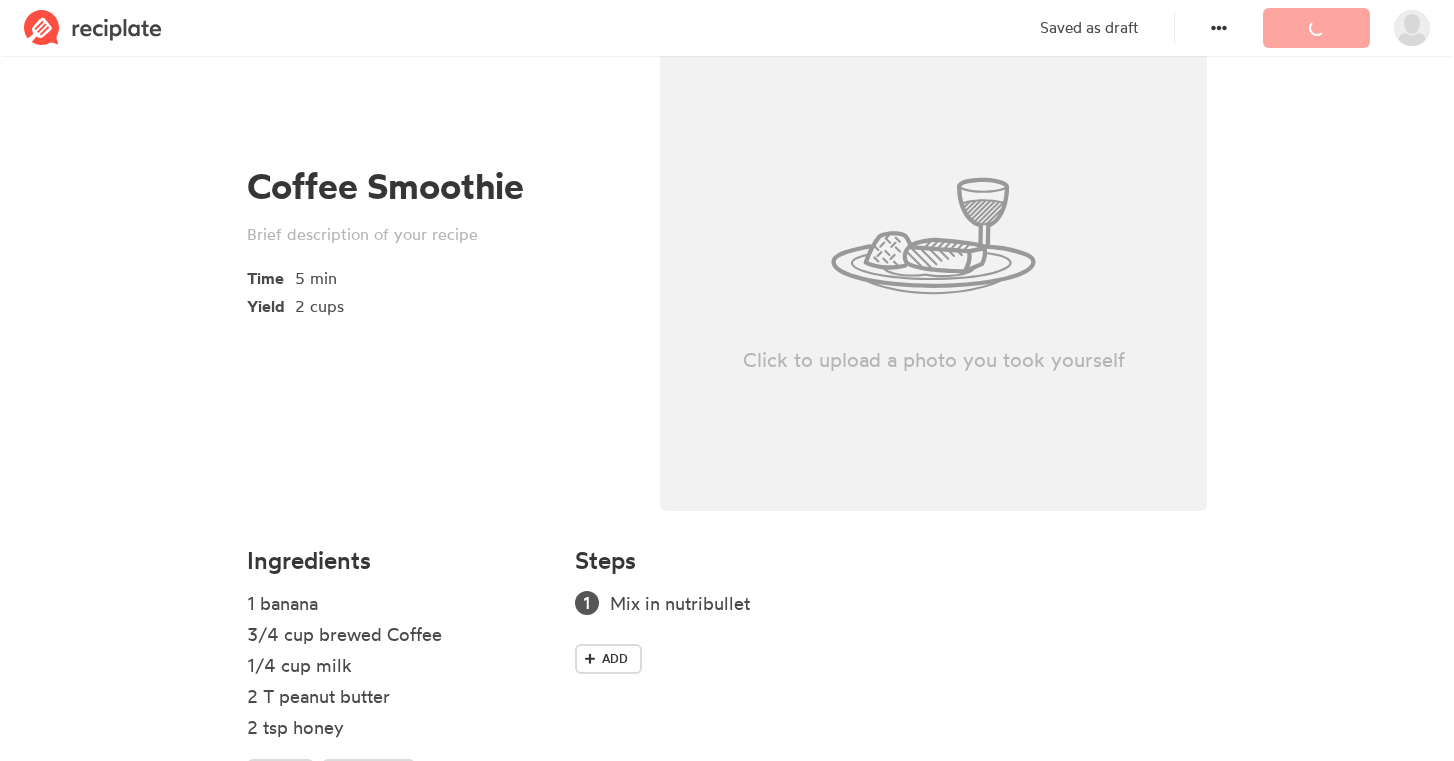 scroll, scrollTop: 0, scrollLeft: 0, axis: both 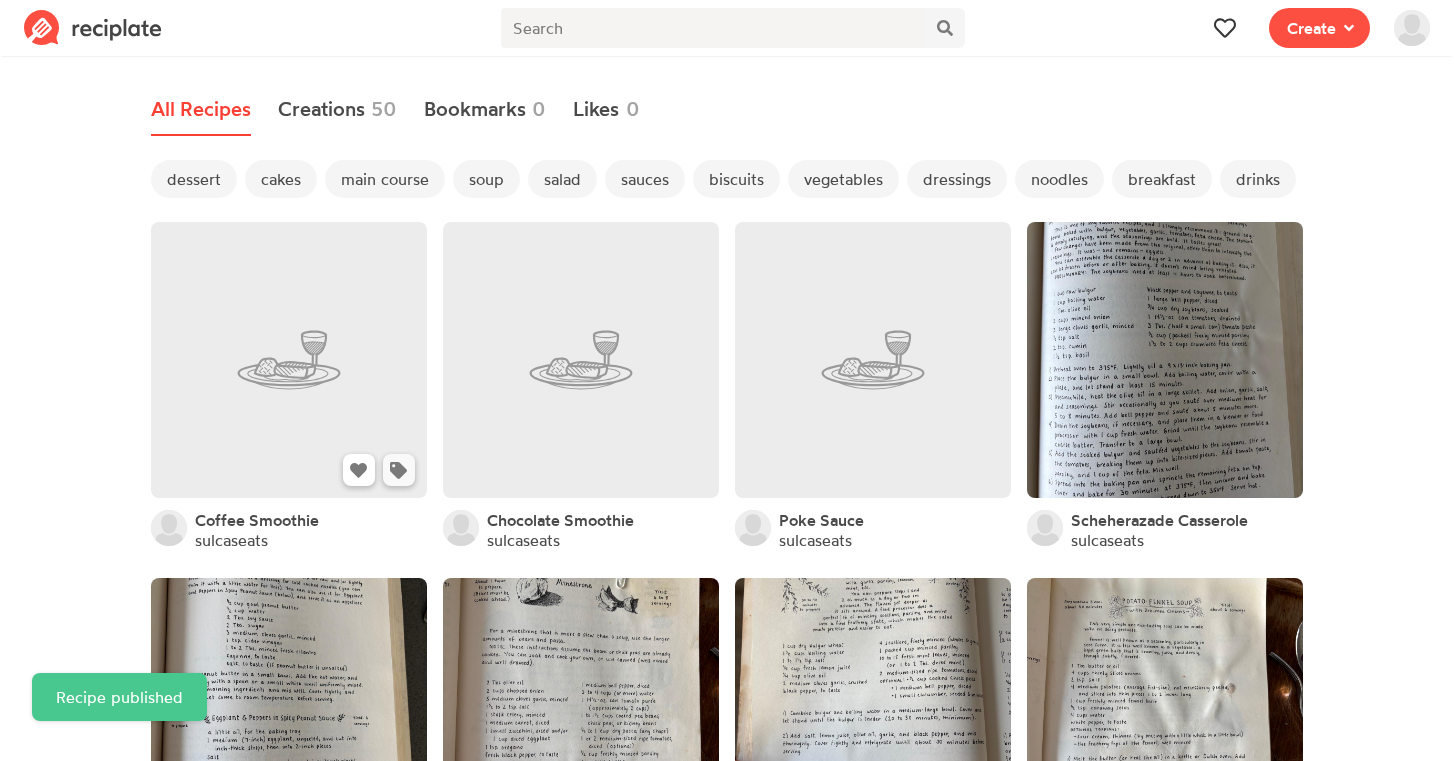 click 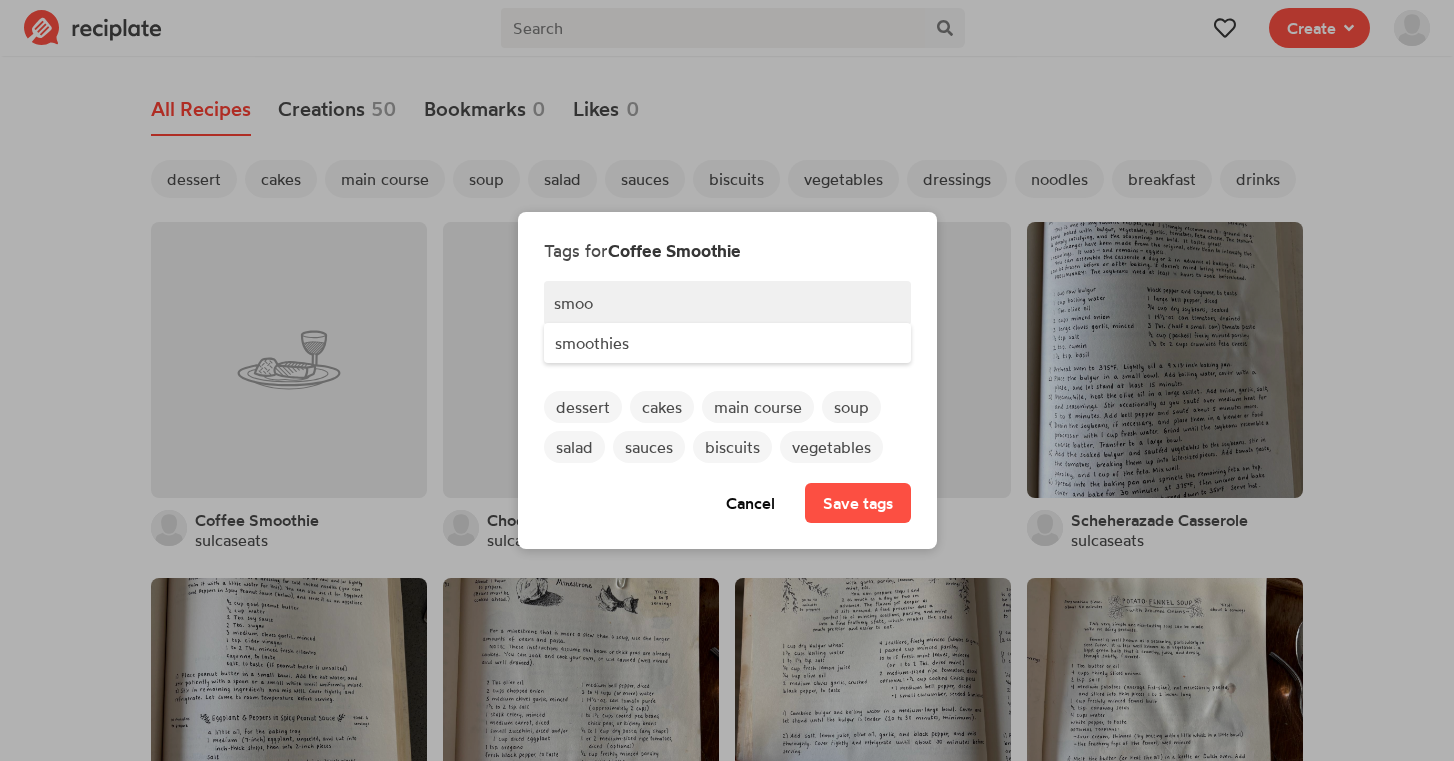 type on "smooth" 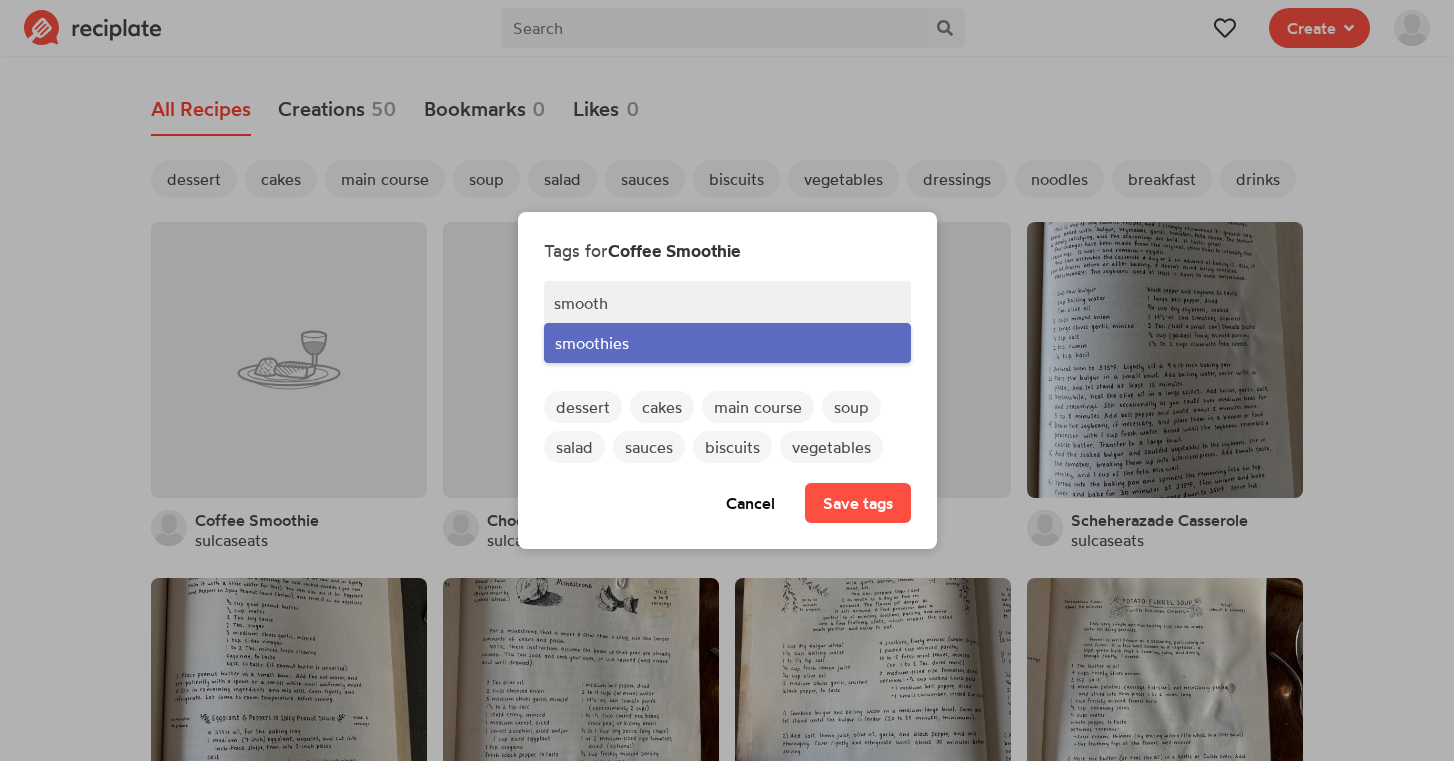 drag, startPoint x: 640, startPoint y: 370, endPoint x: 659, endPoint y: 350, distance: 27.58623 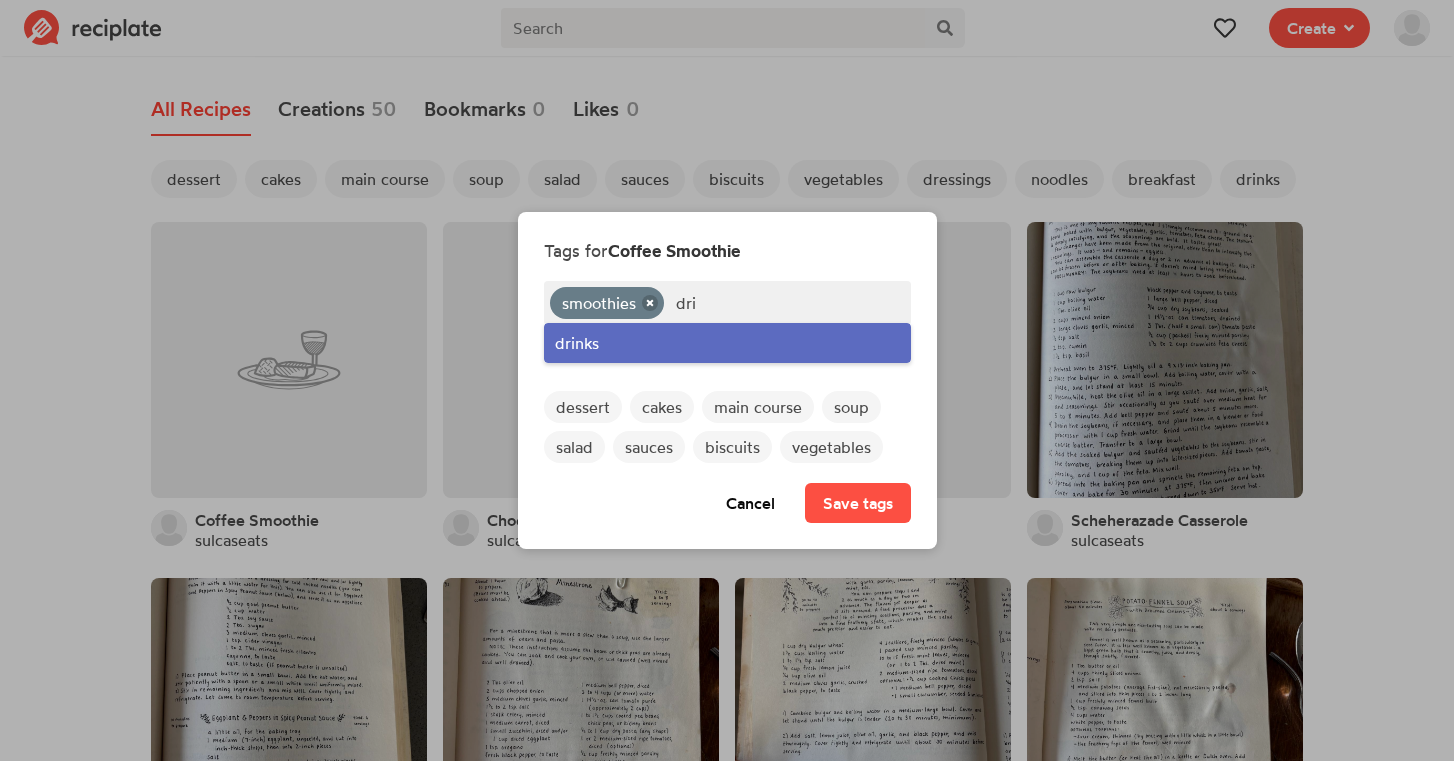 type on "dri" 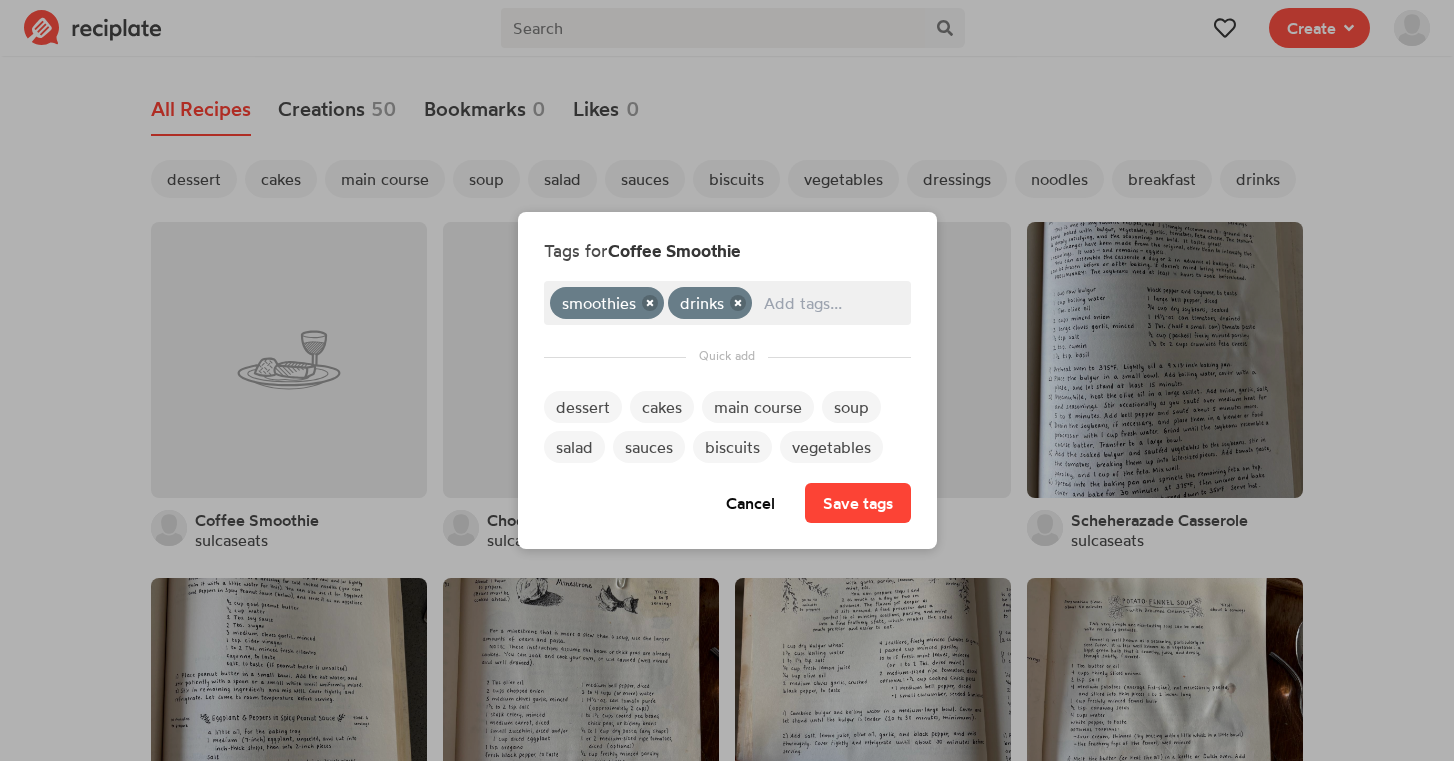 click on "Save tags" at bounding box center (858, 503) 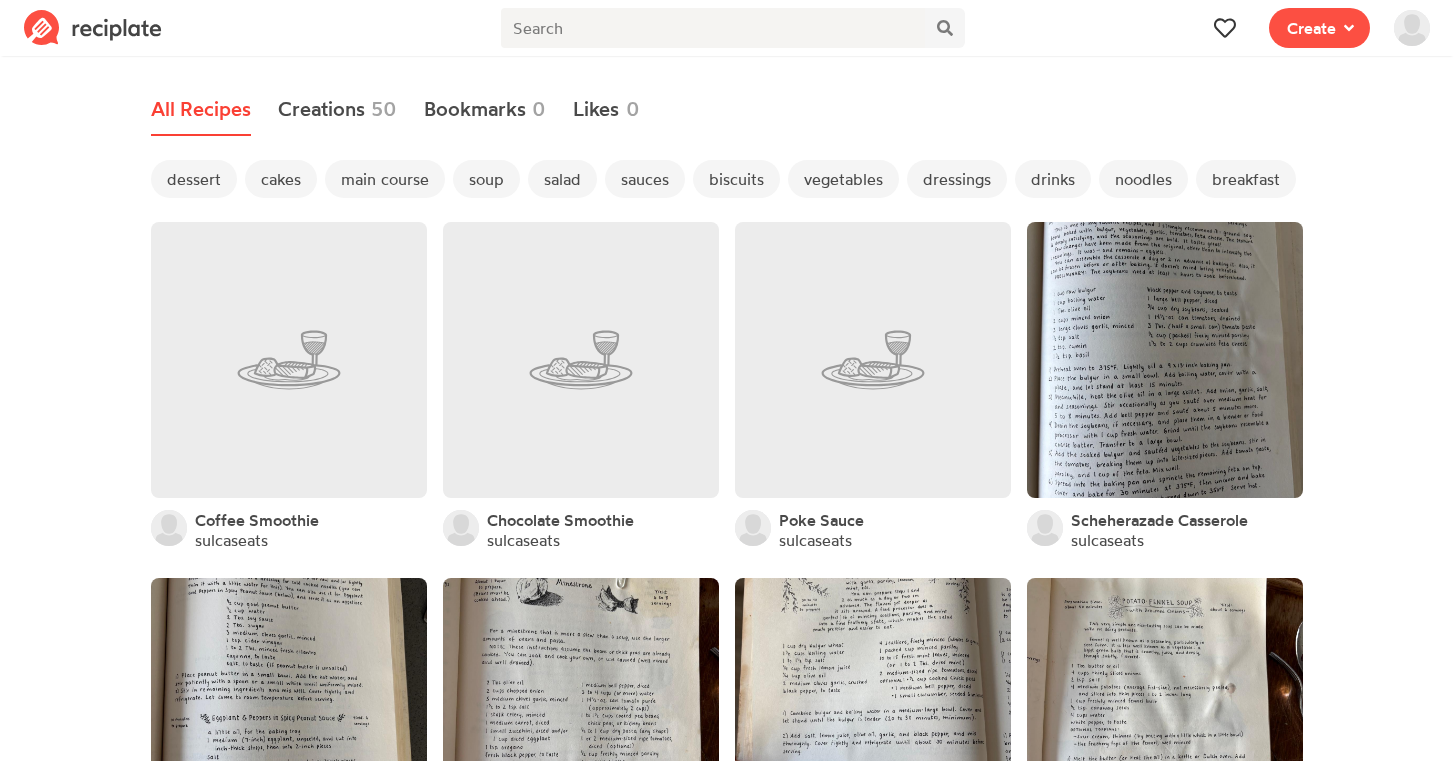 click at bounding box center [1412, 28] 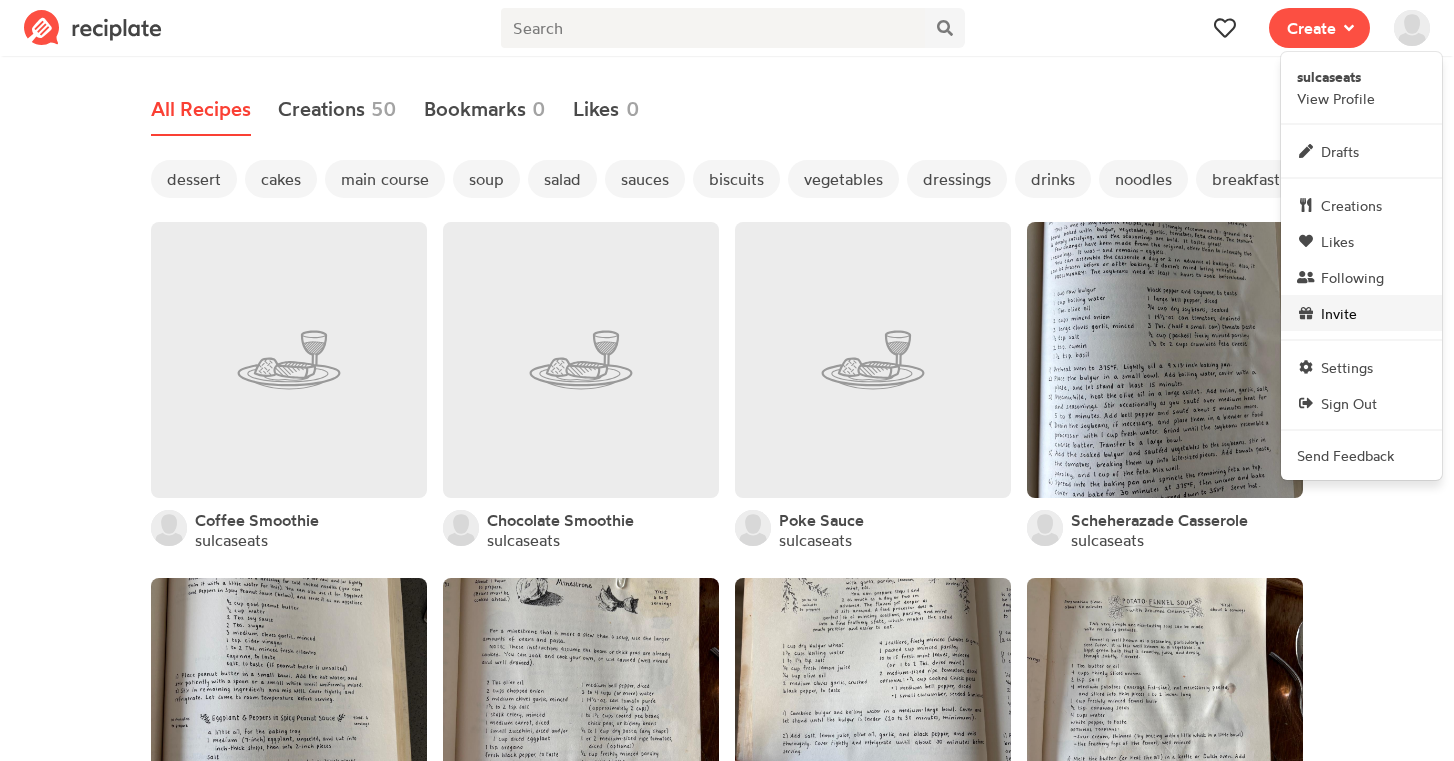 click on "Invite" at bounding box center (1339, 313) 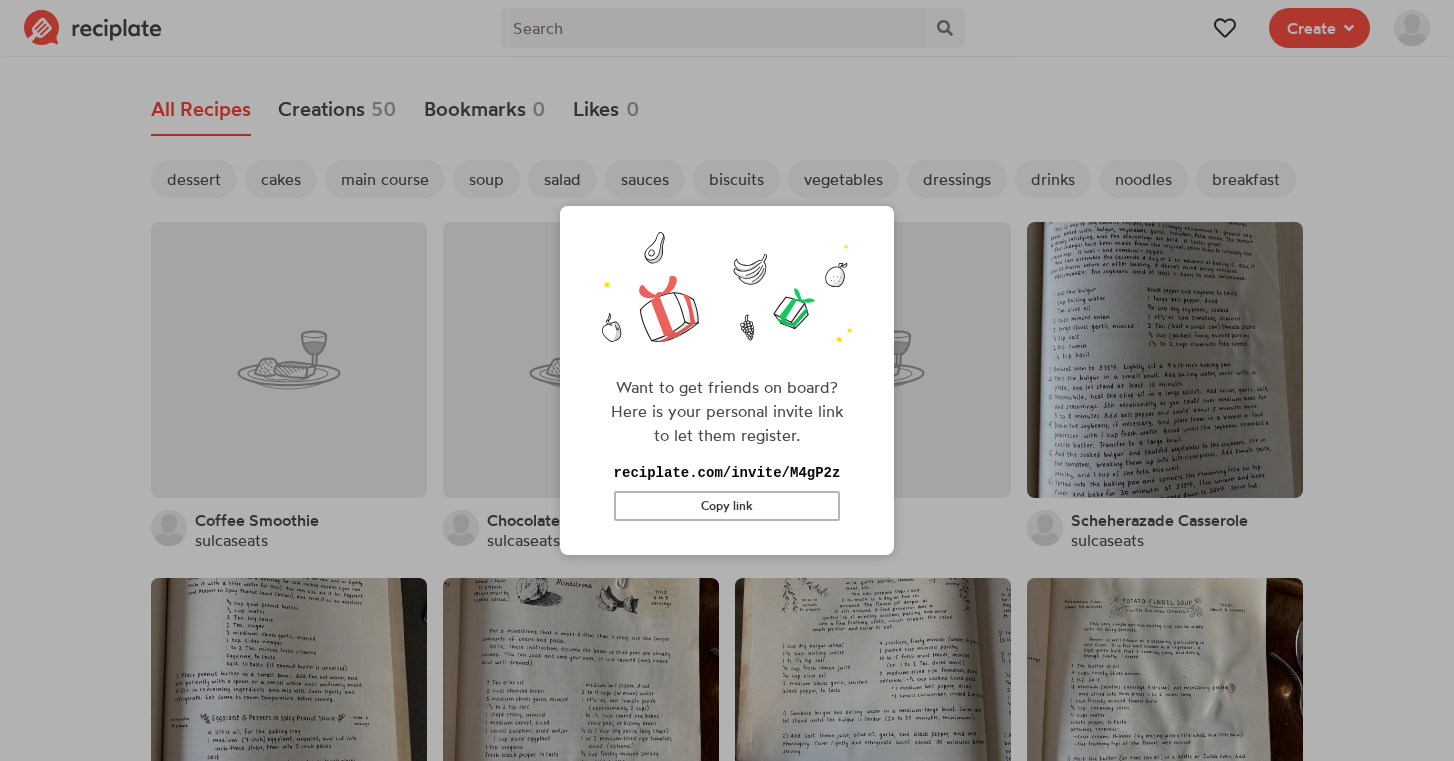 click on "Copy link" at bounding box center [727, 506] 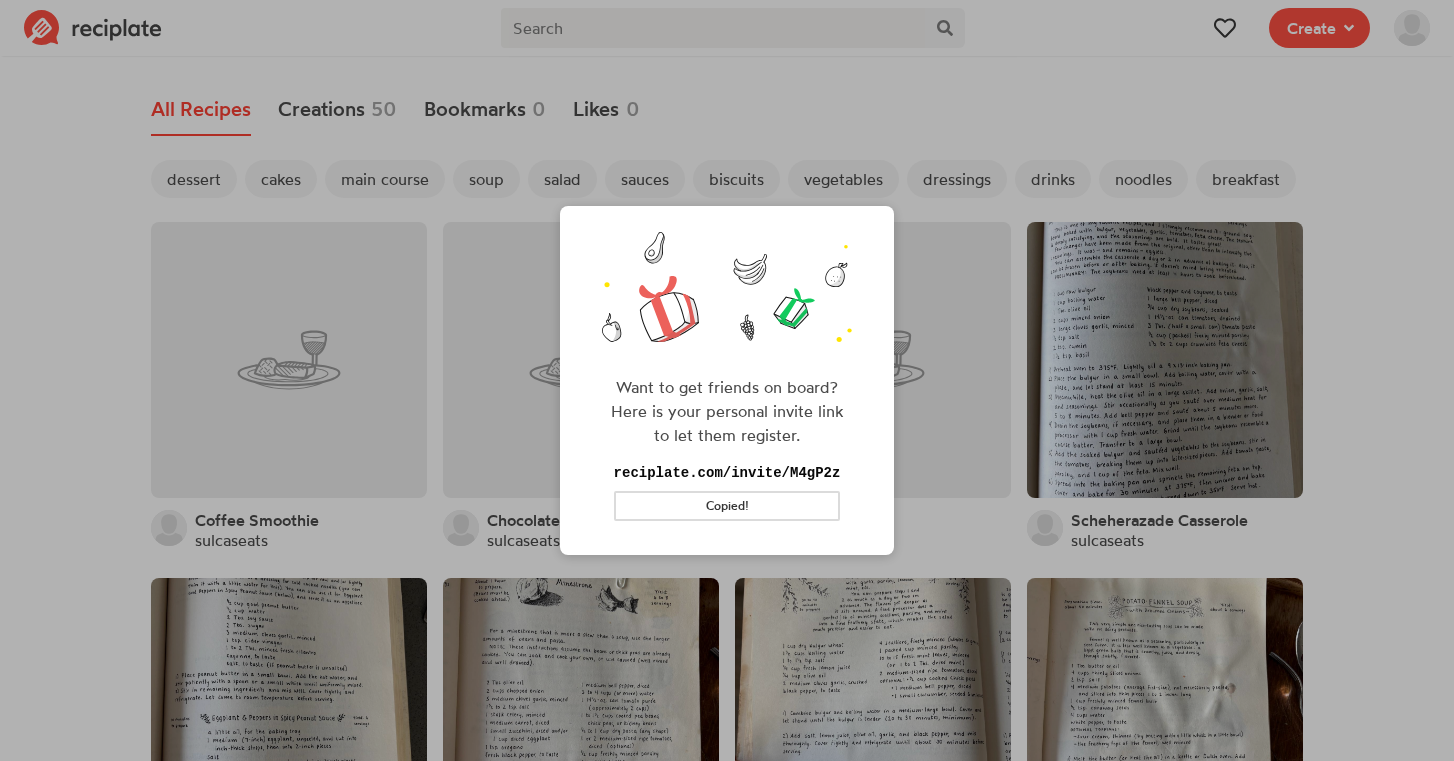 click on "Want to get friends on board? Here is your personal invite link to let them register.   reciplate.com/invite/M4gP2z  Copied!" at bounding box center [727, 380] 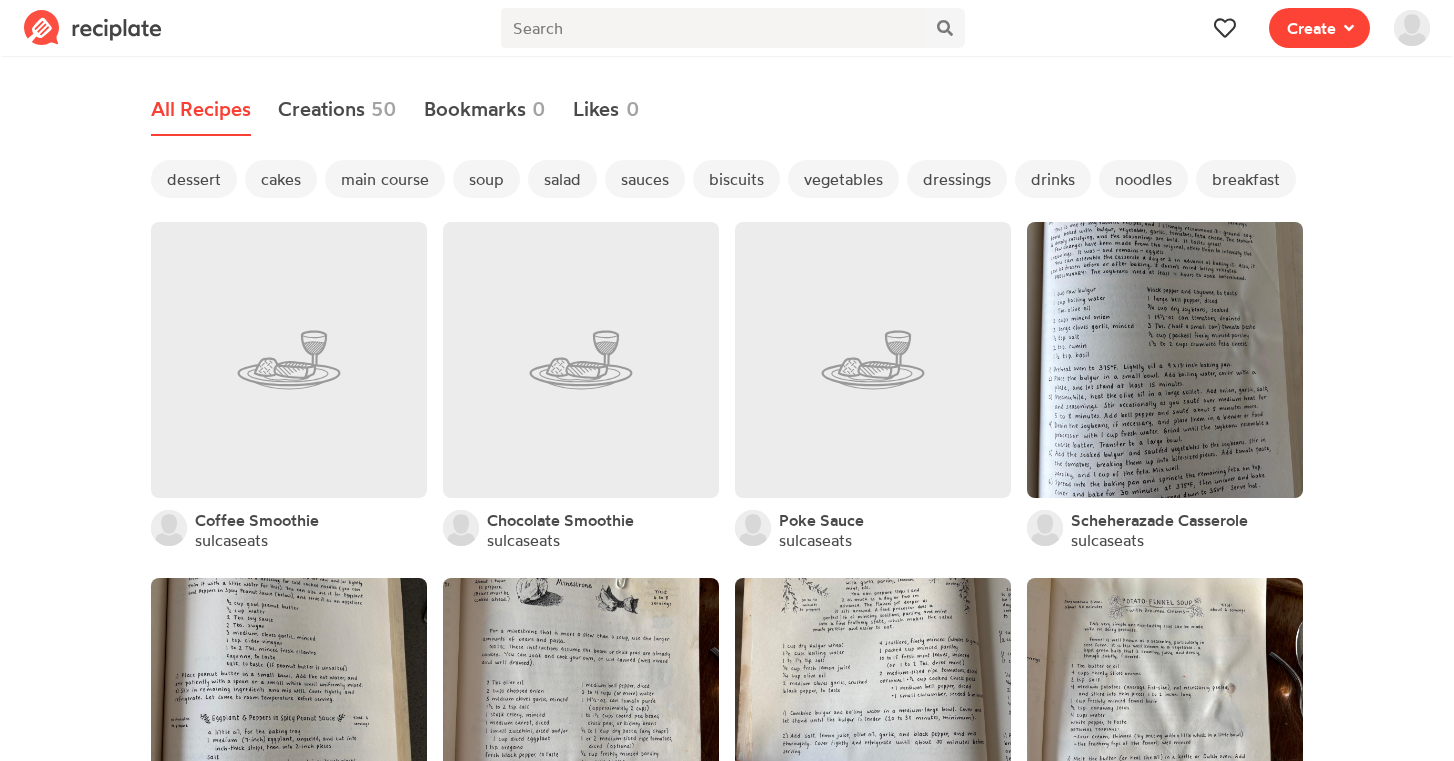 click on "Create" at bounding box center [1319, 28] 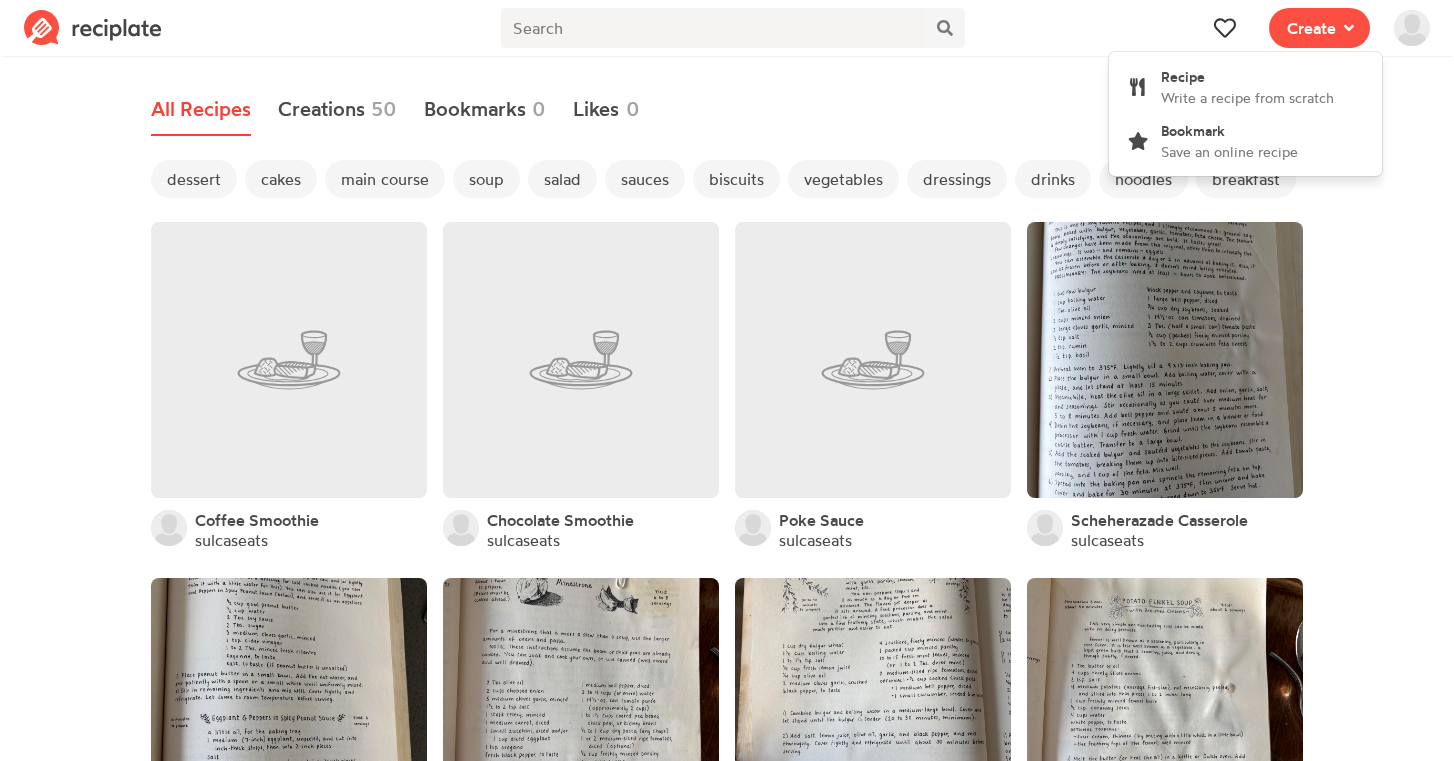 click at bounding box center (1412, 28) 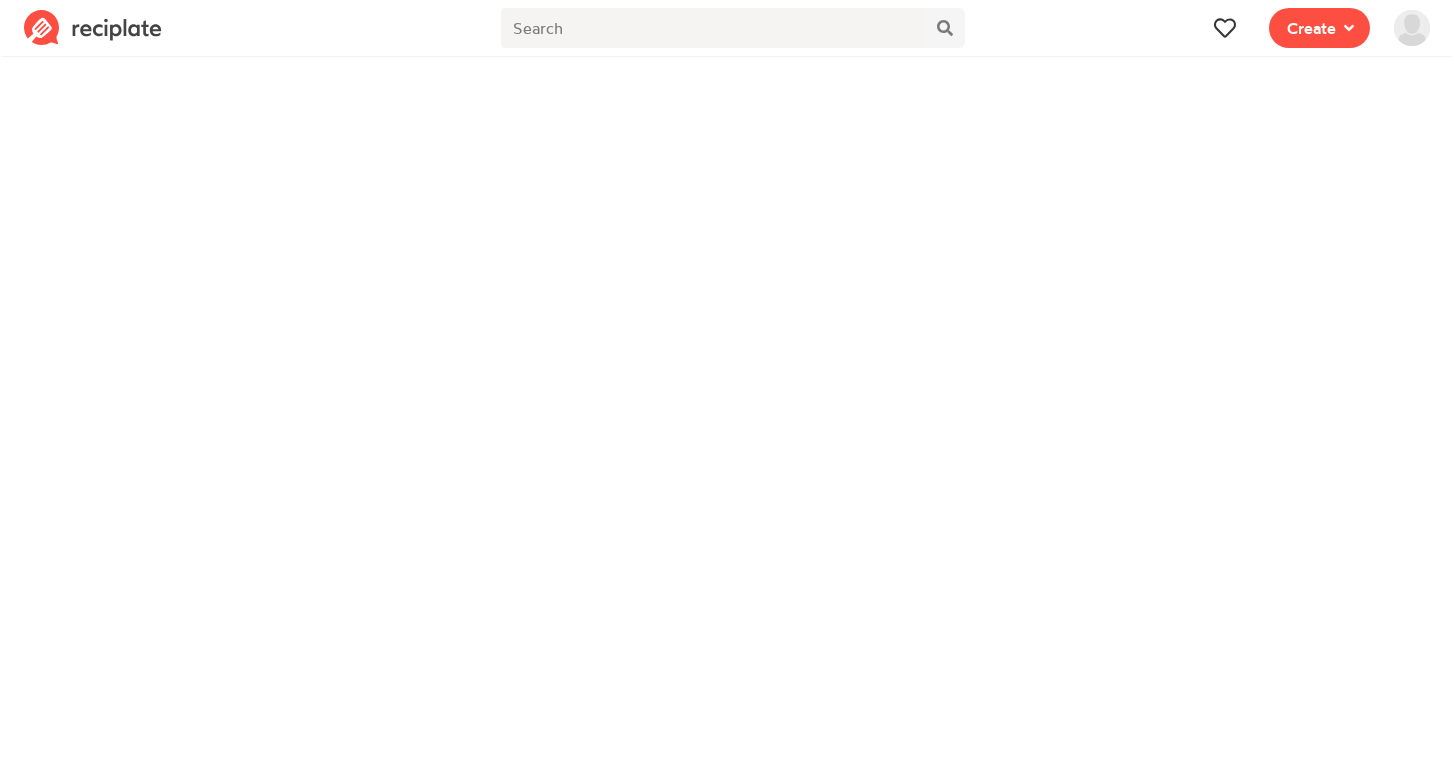 scroll, scrollTop: 0, scrollLeft: 0, axis: both 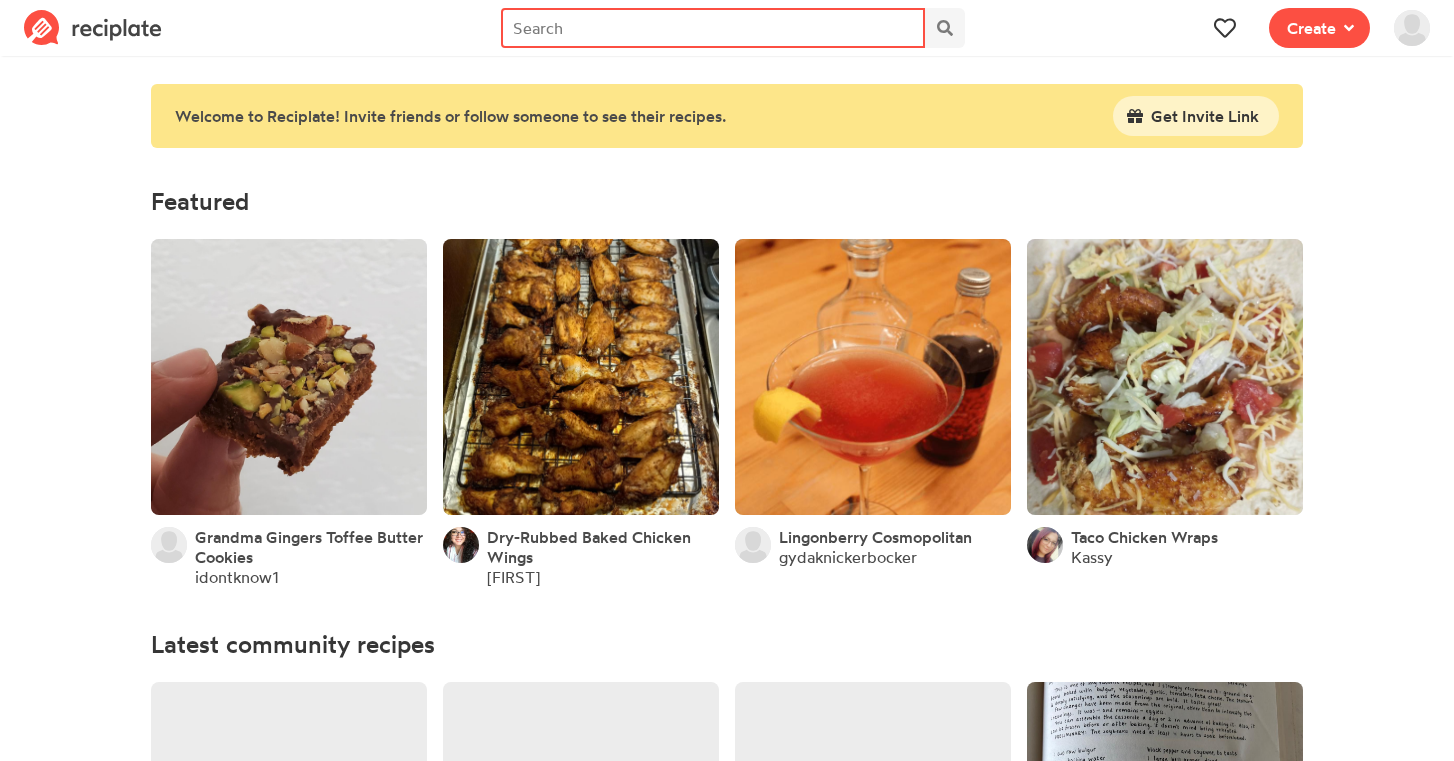click at bounding box center (713, 28) 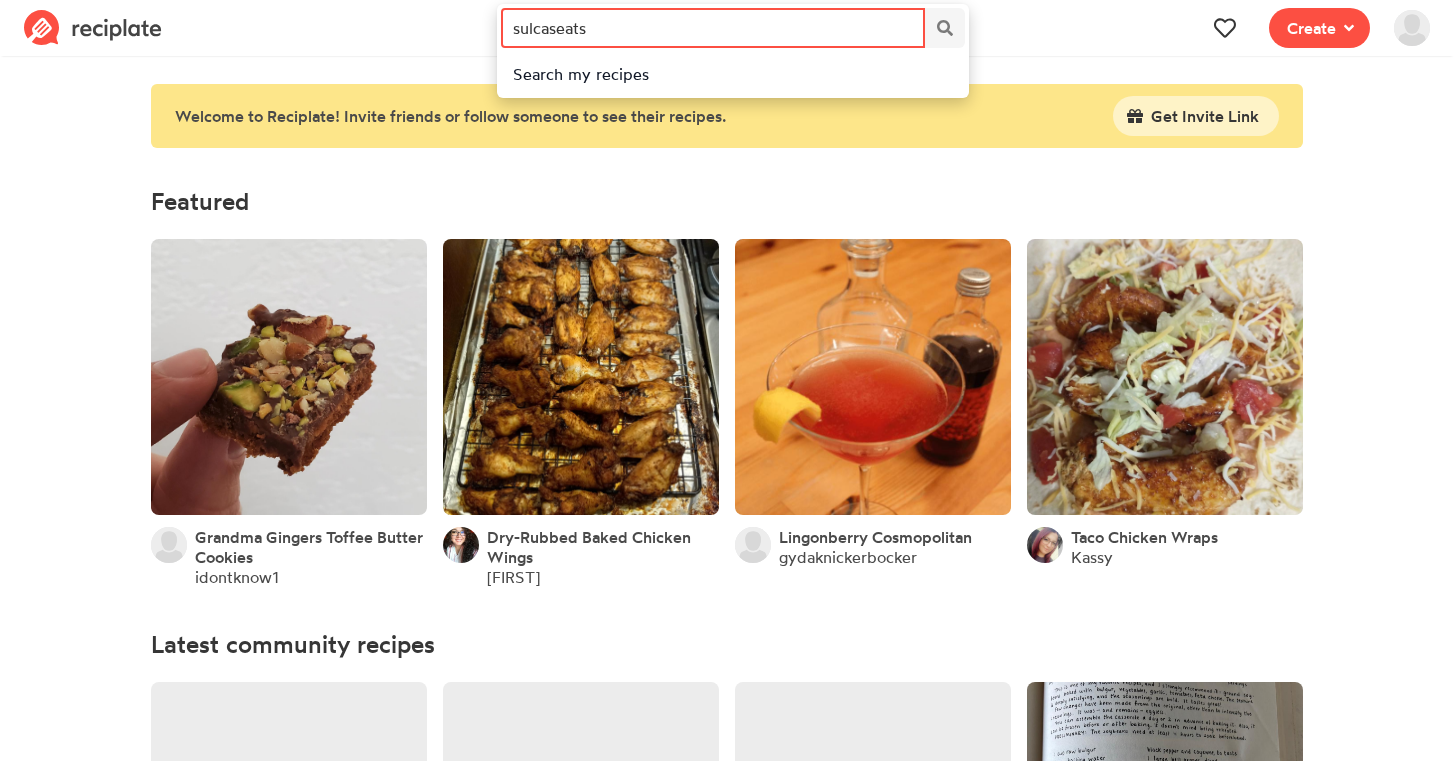 type on "sulcaseats" 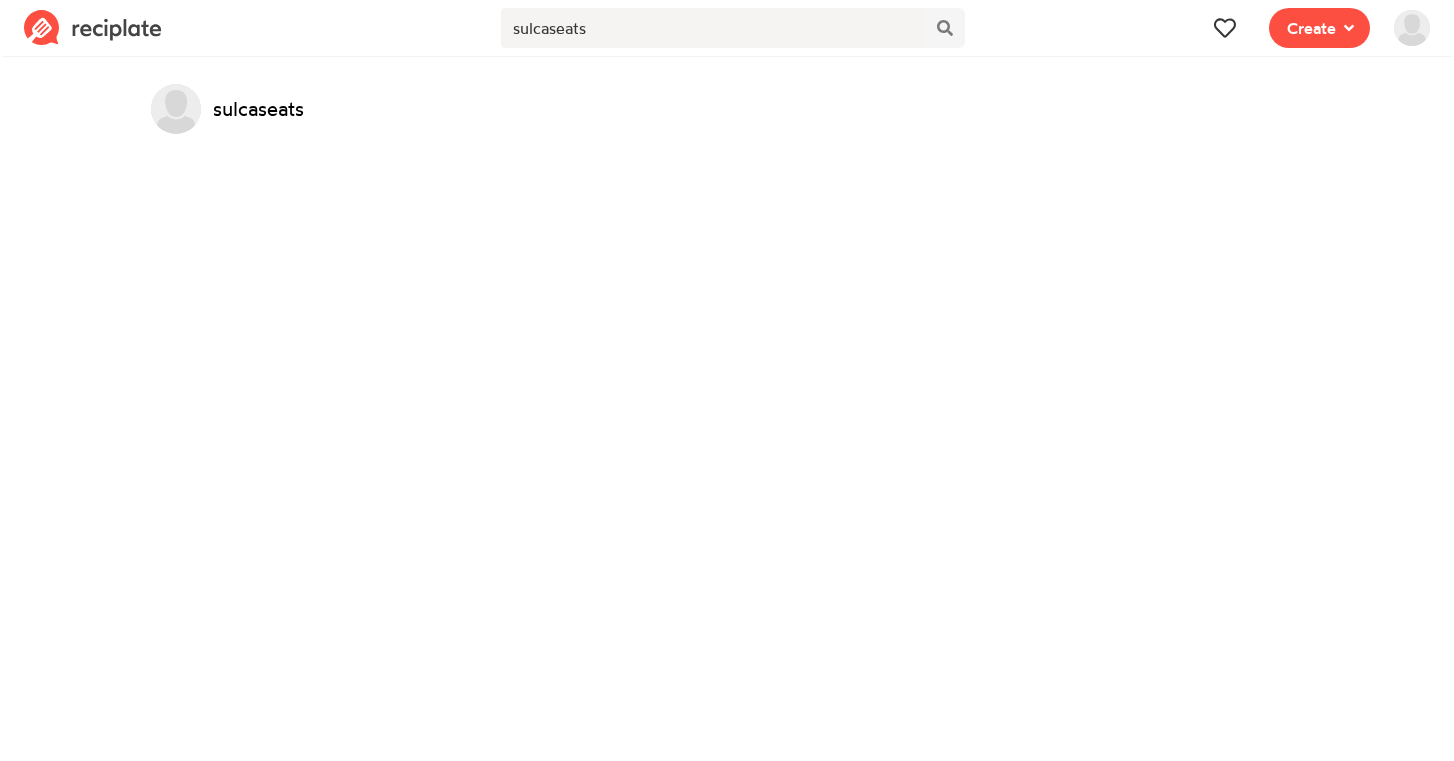 click on "sulcaseats" at bounding box center (258, 109) 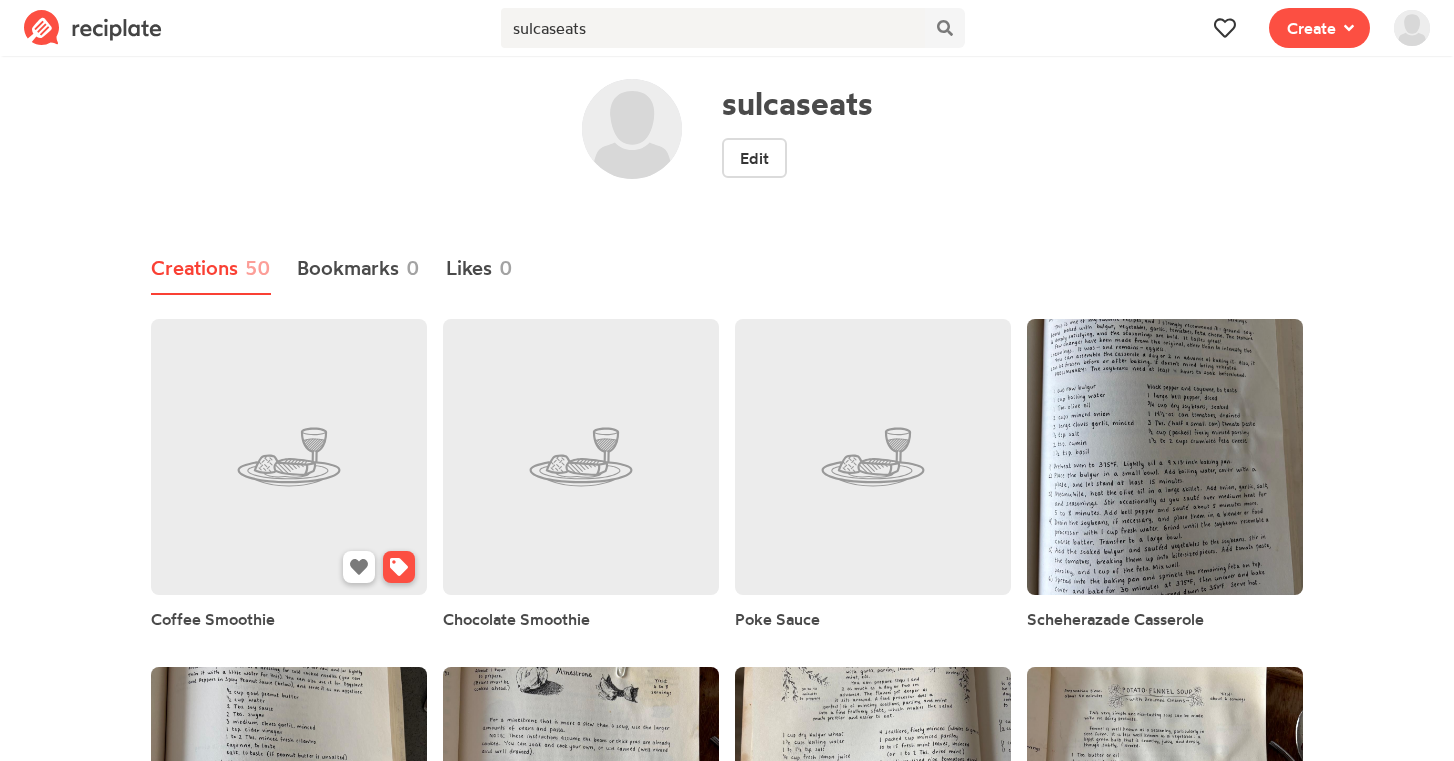 scroll, scrollTop: 39, scrollLeft: 0, axis: vertical 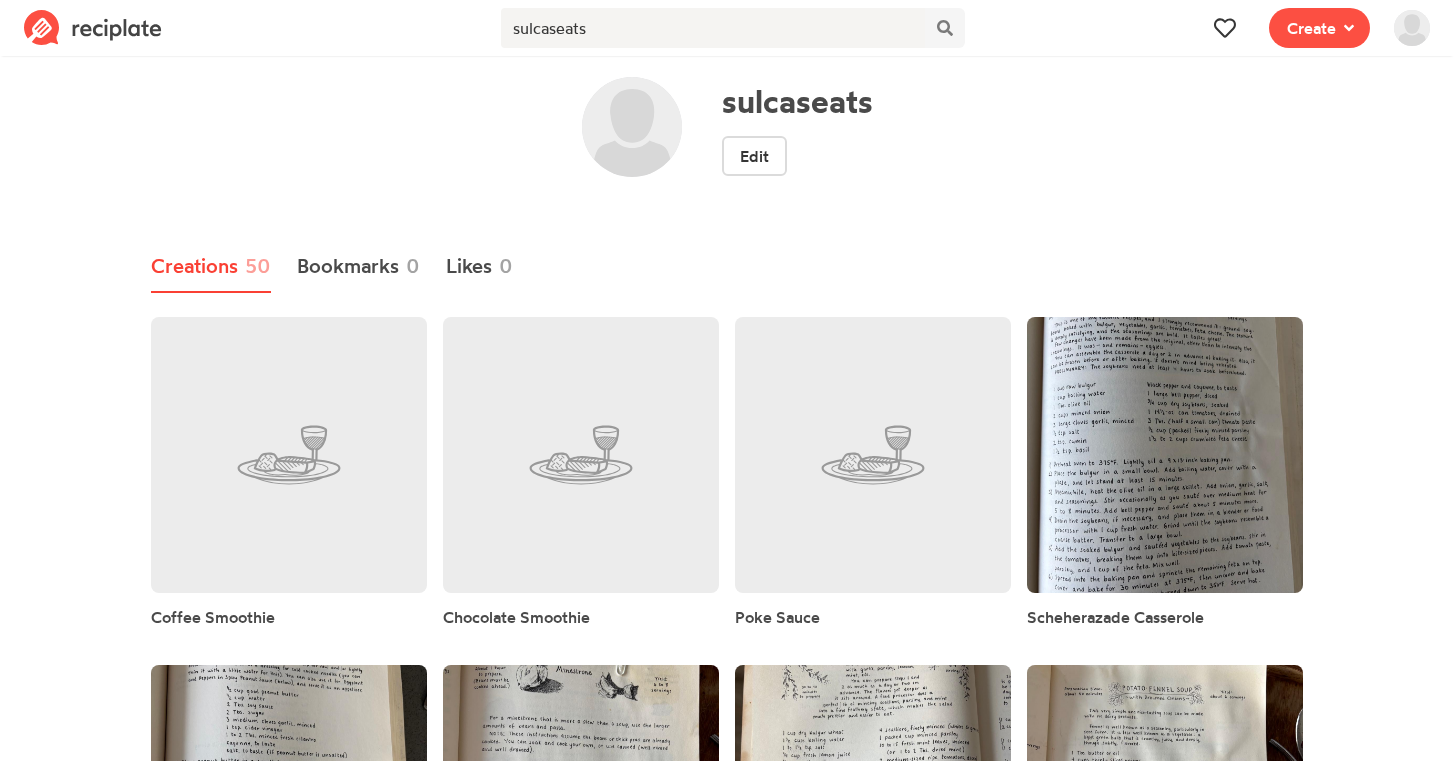 click on "Creations  50" at bounding box center [211, 267] 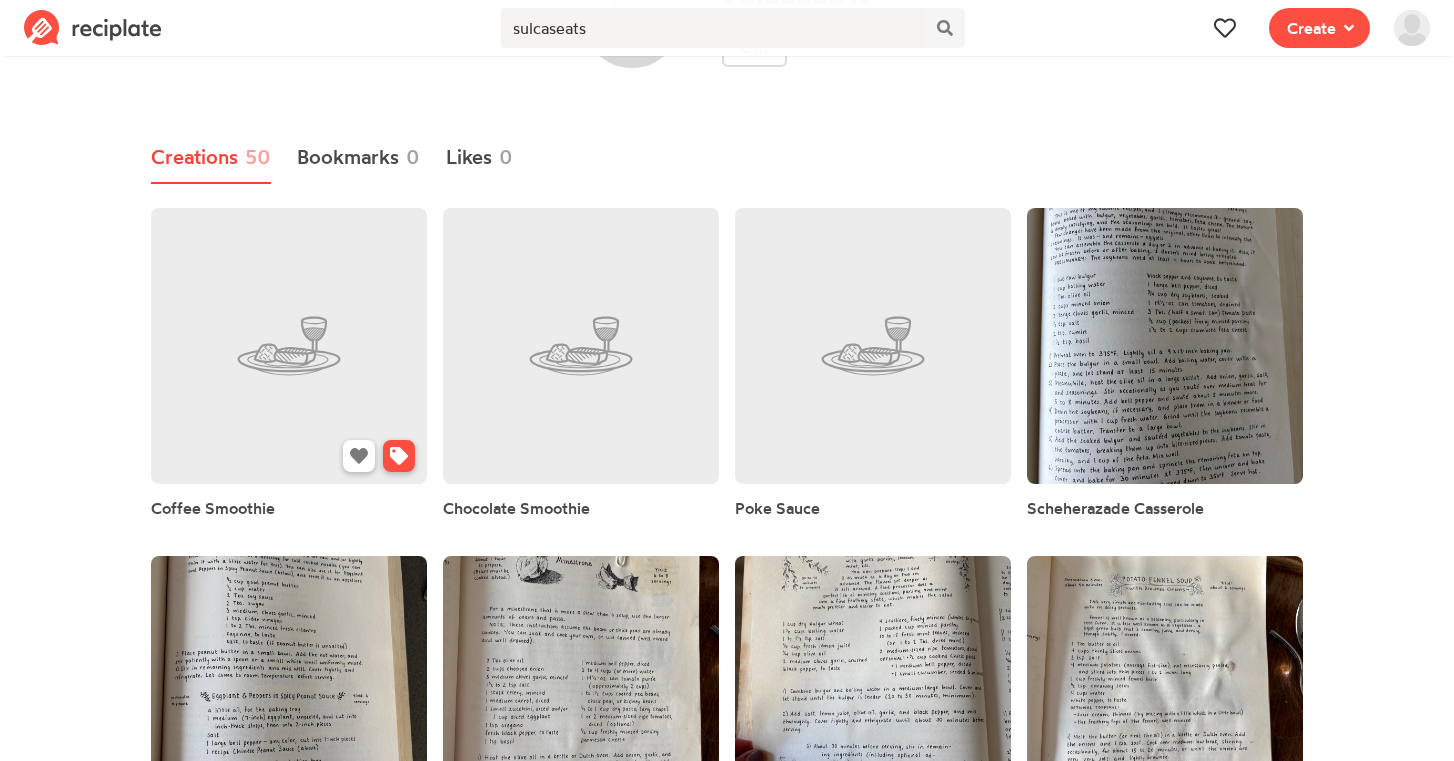 scroll, scrollTop: 151, scrollLeft: 0, axis: vertical 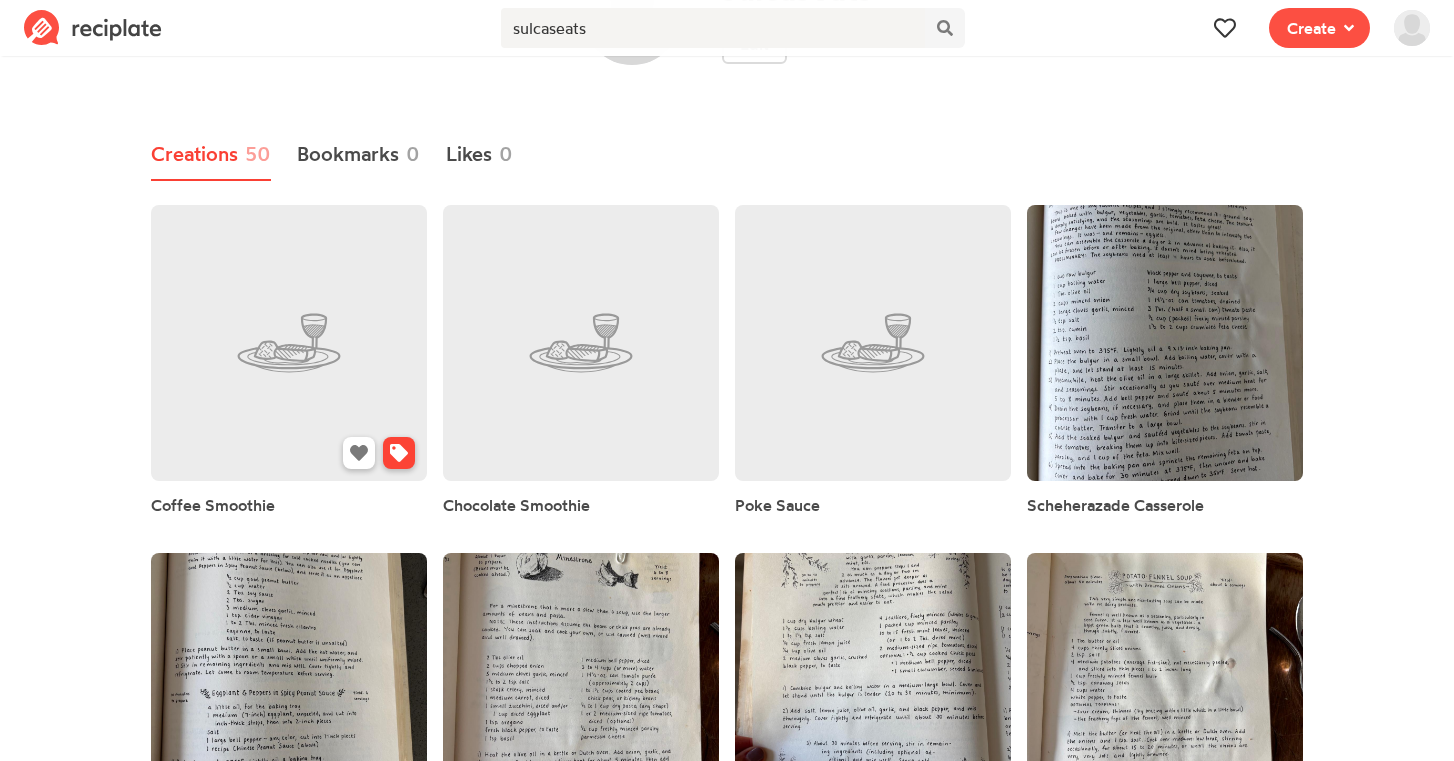click 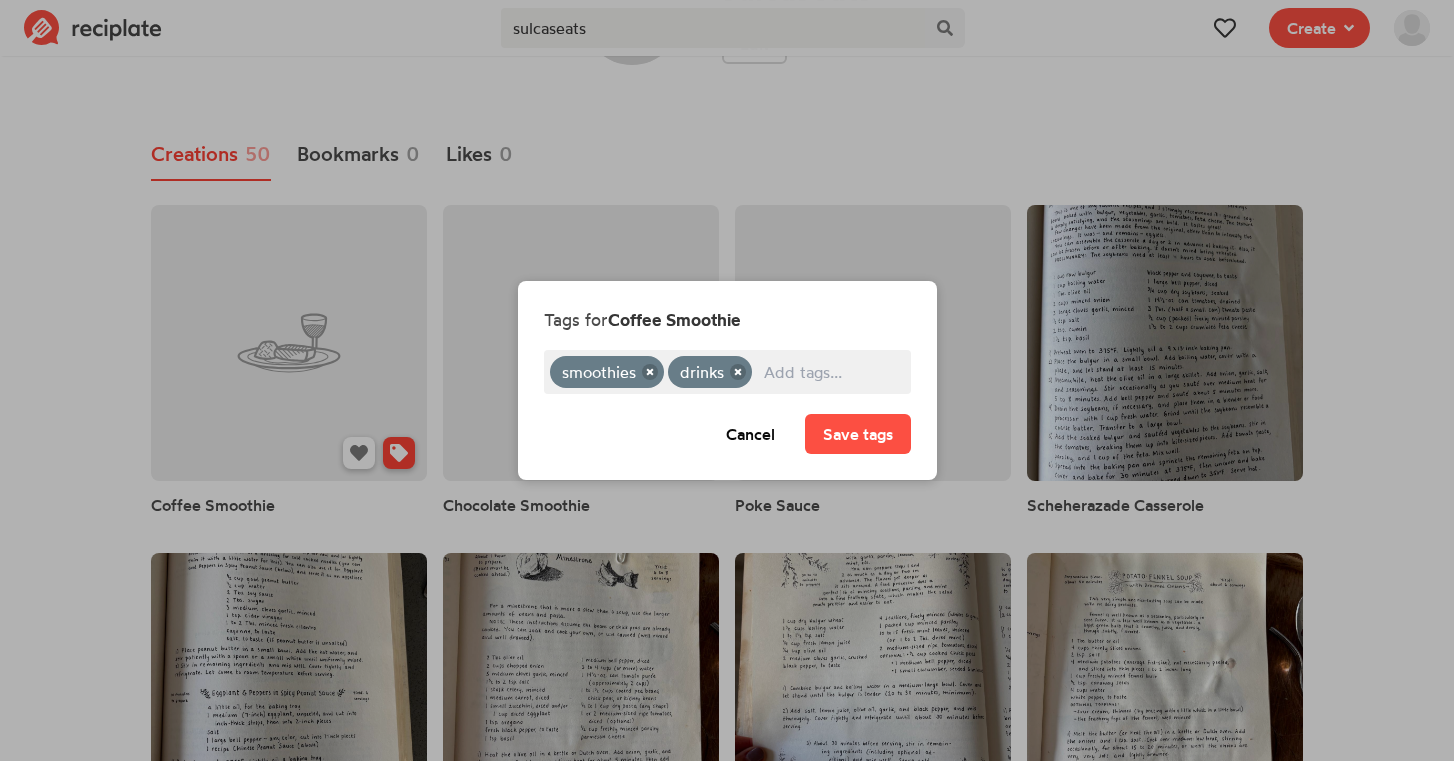 scroll, scrollTop: 0, scrollLeft: 0, axis: both 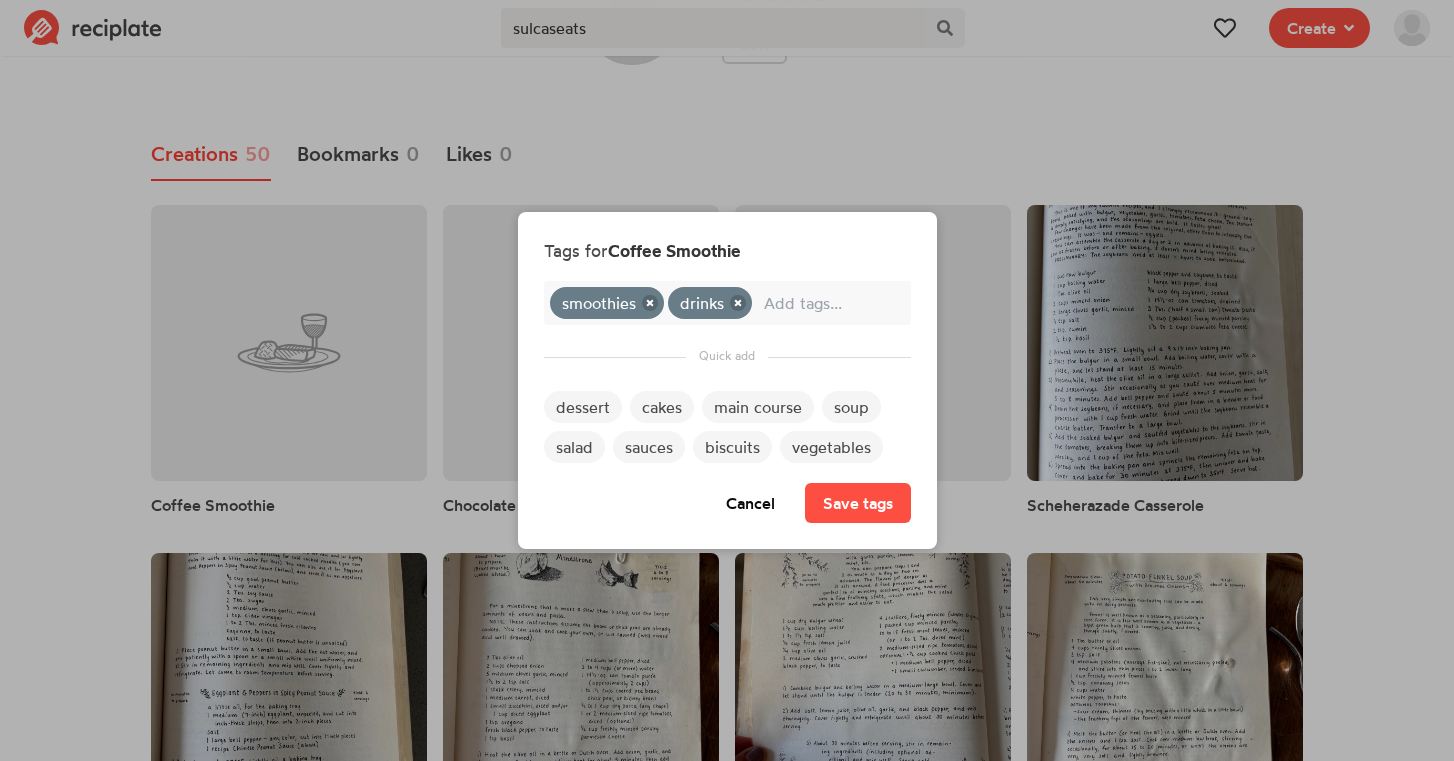 click on "main course" at bounding box center [758, 407] 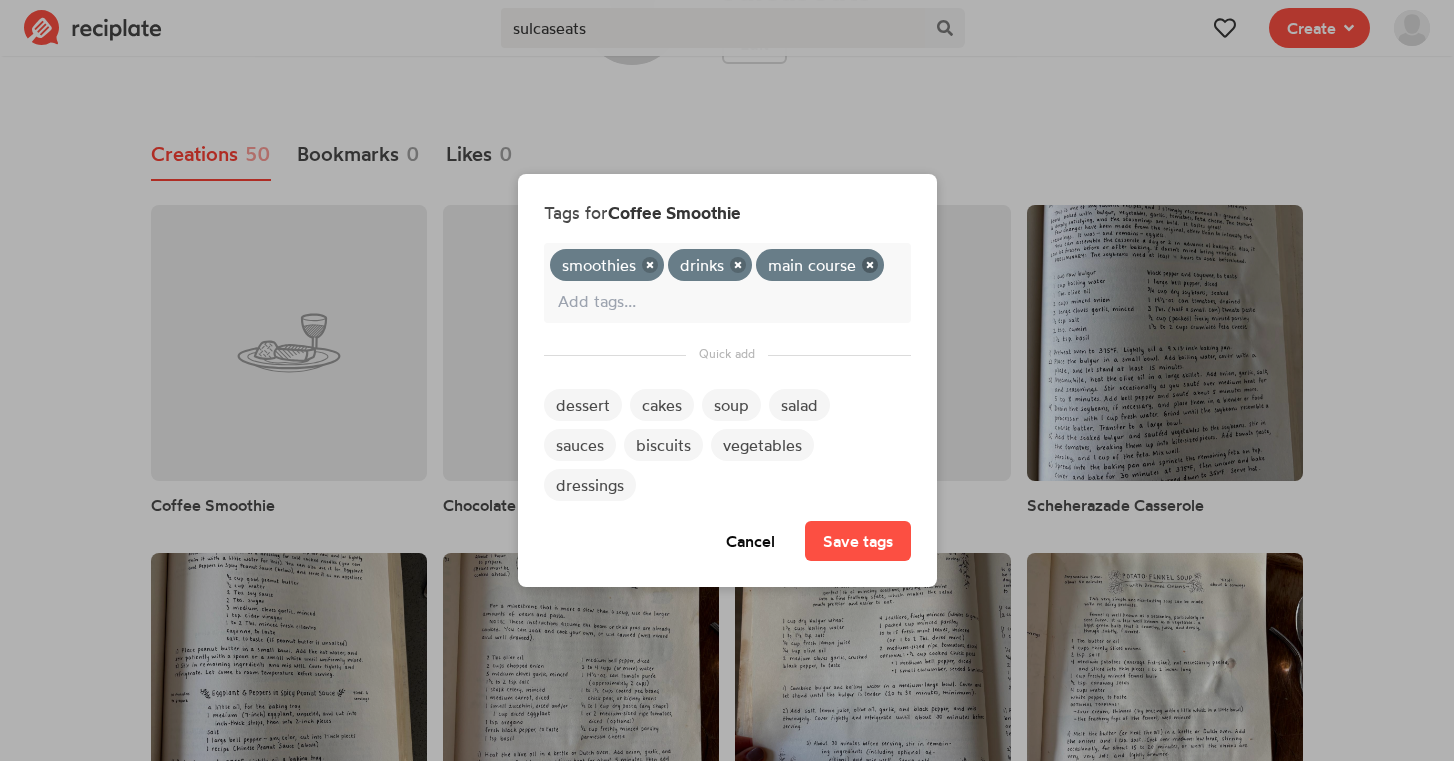 click at bounding box center (870, 265) 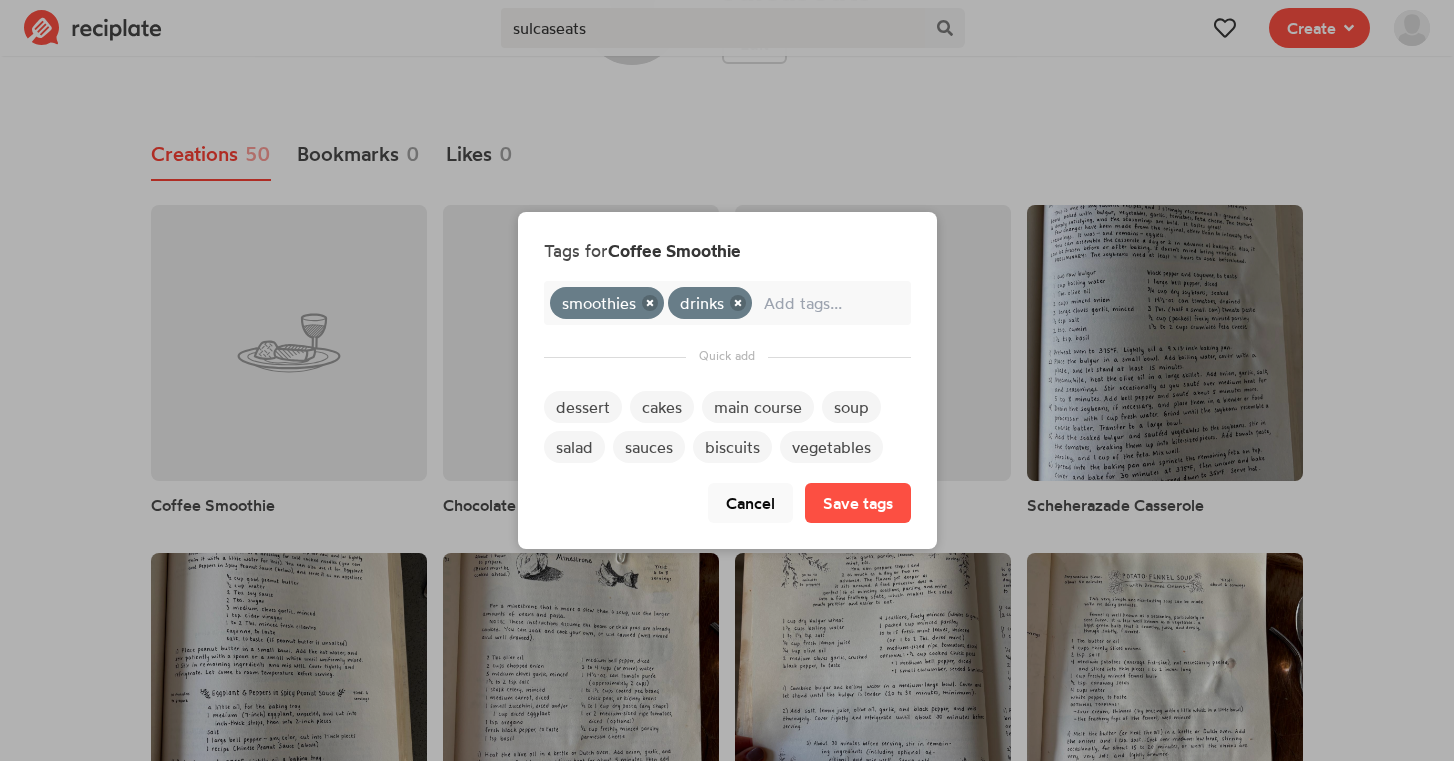 click on "Cancel" at bounding box center [750, 503] 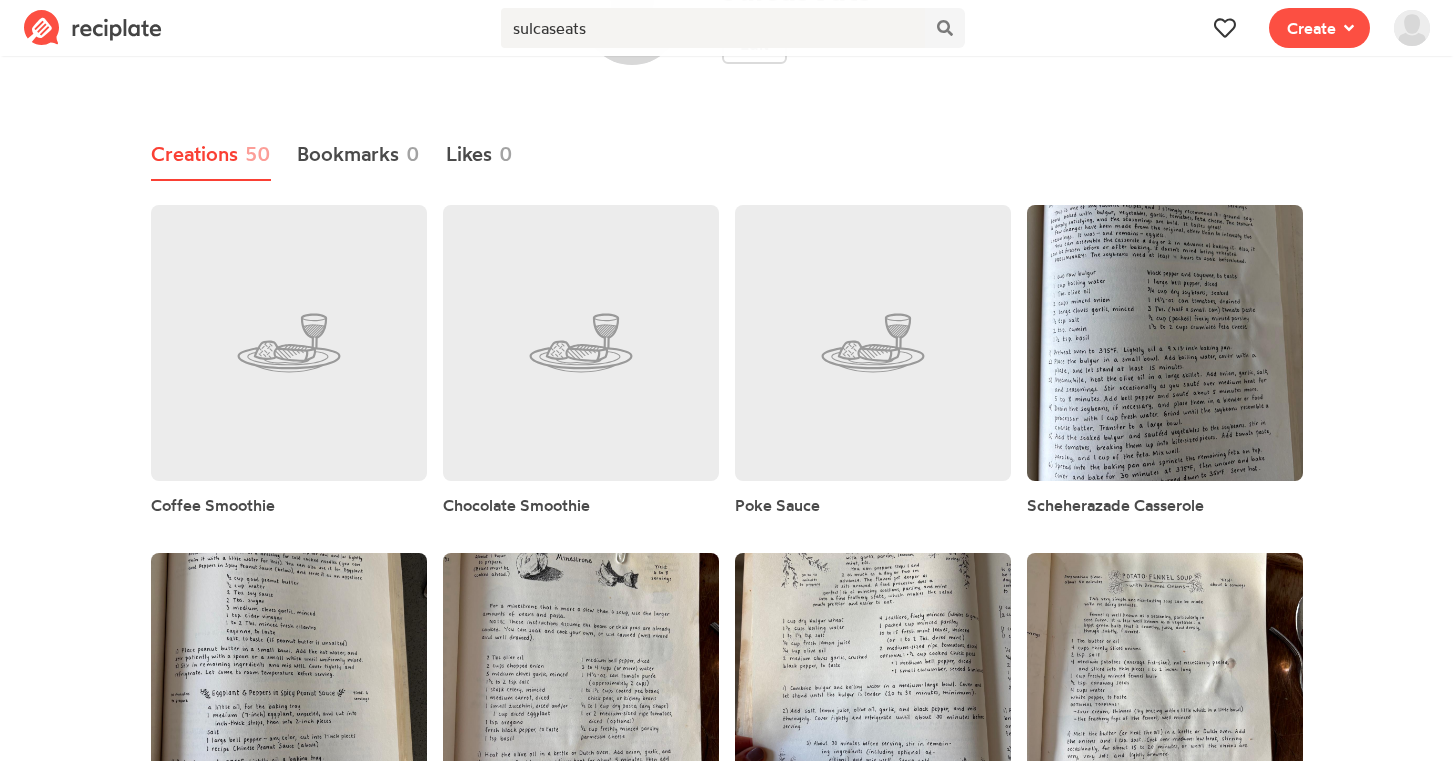 click at bounding box center (1412, 28) 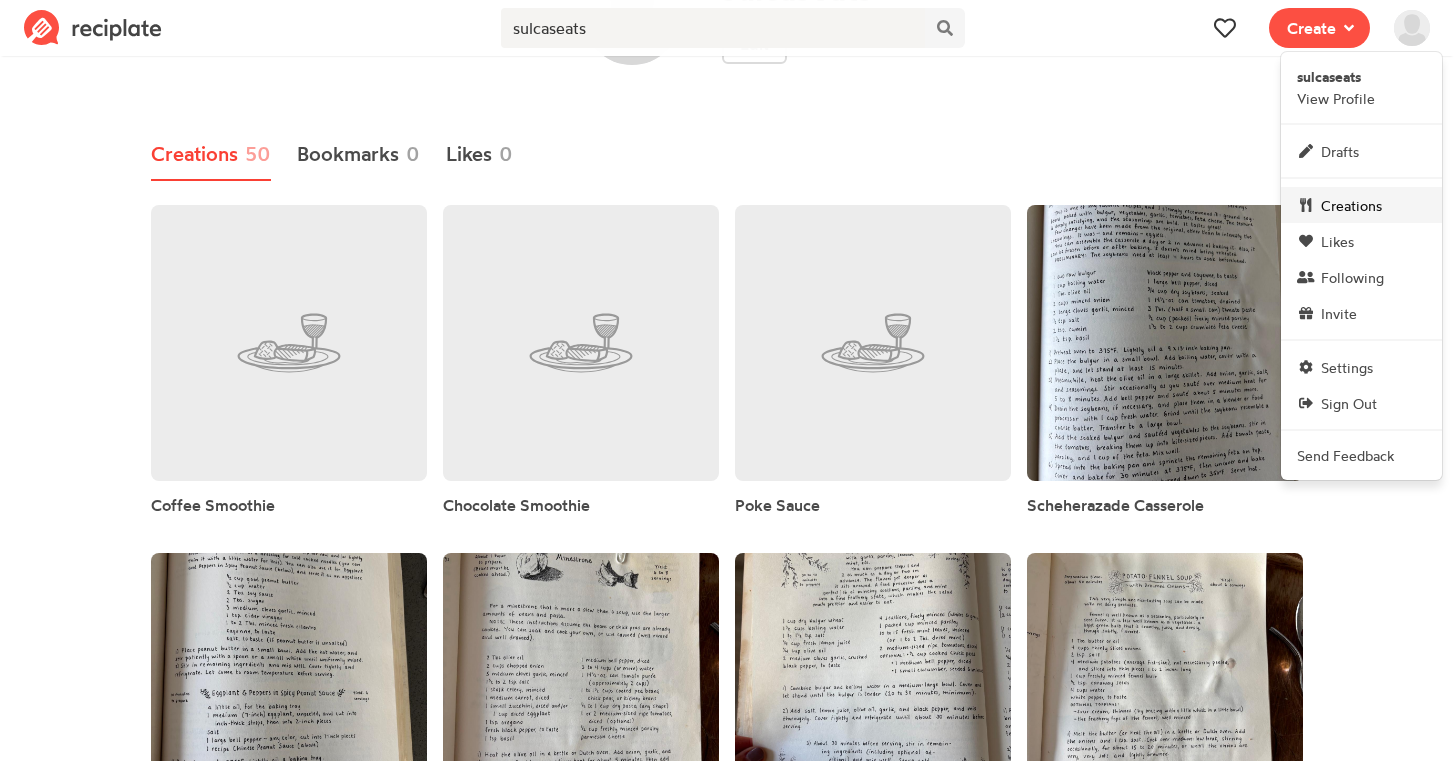 click on "Creations" at bounding box center (1351, 205) 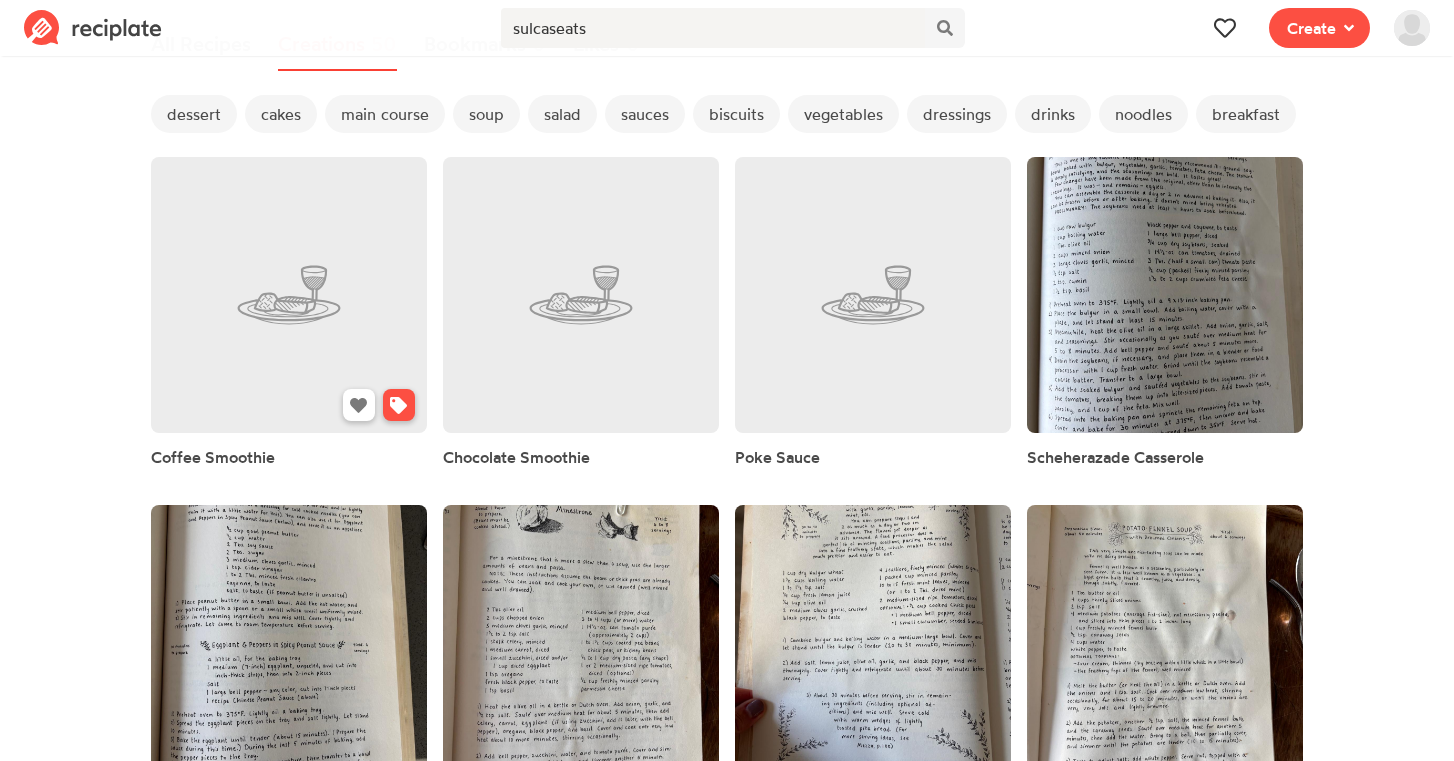 scroll, scrollTop: 0, scrollLeft: 0, axis: both 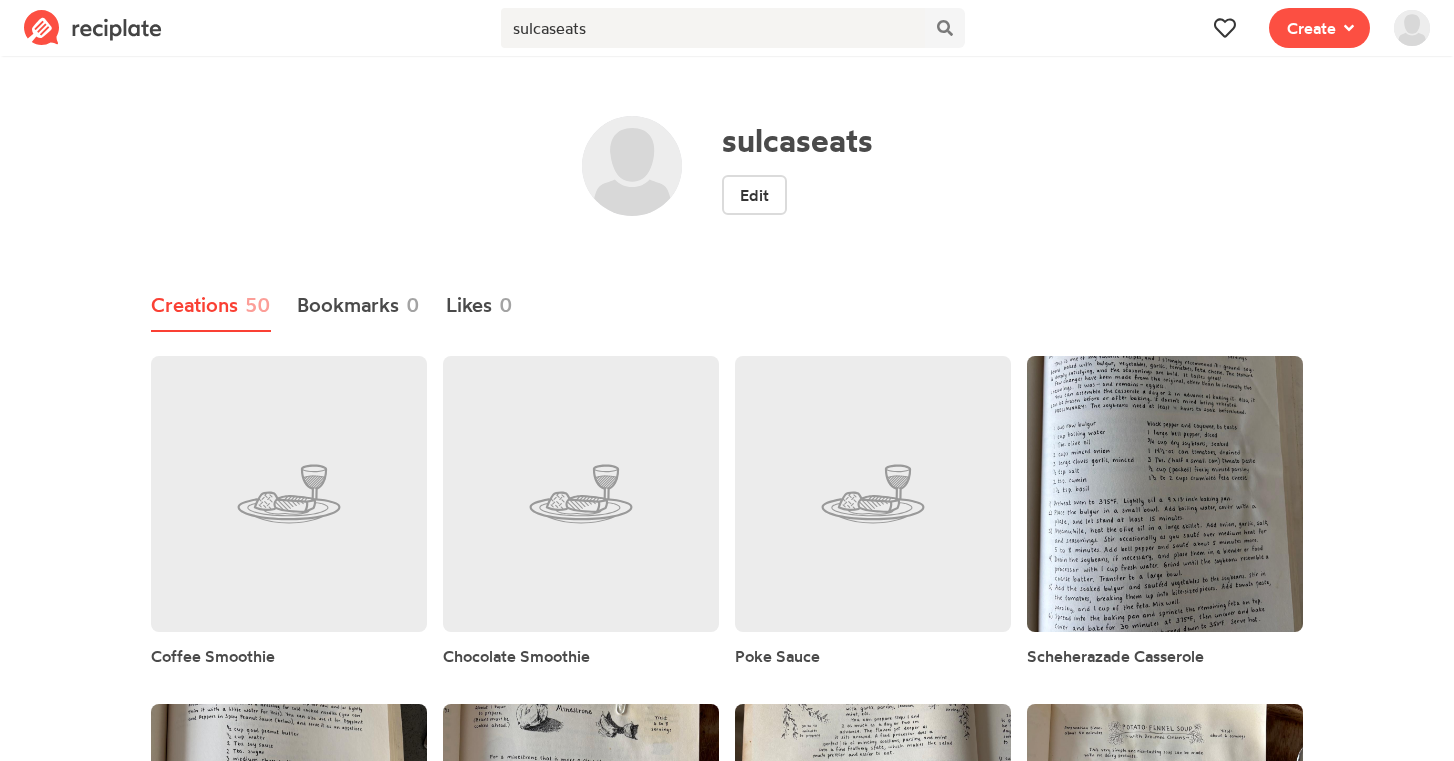click on "sulcaseats" at bounding box center (797, 140) 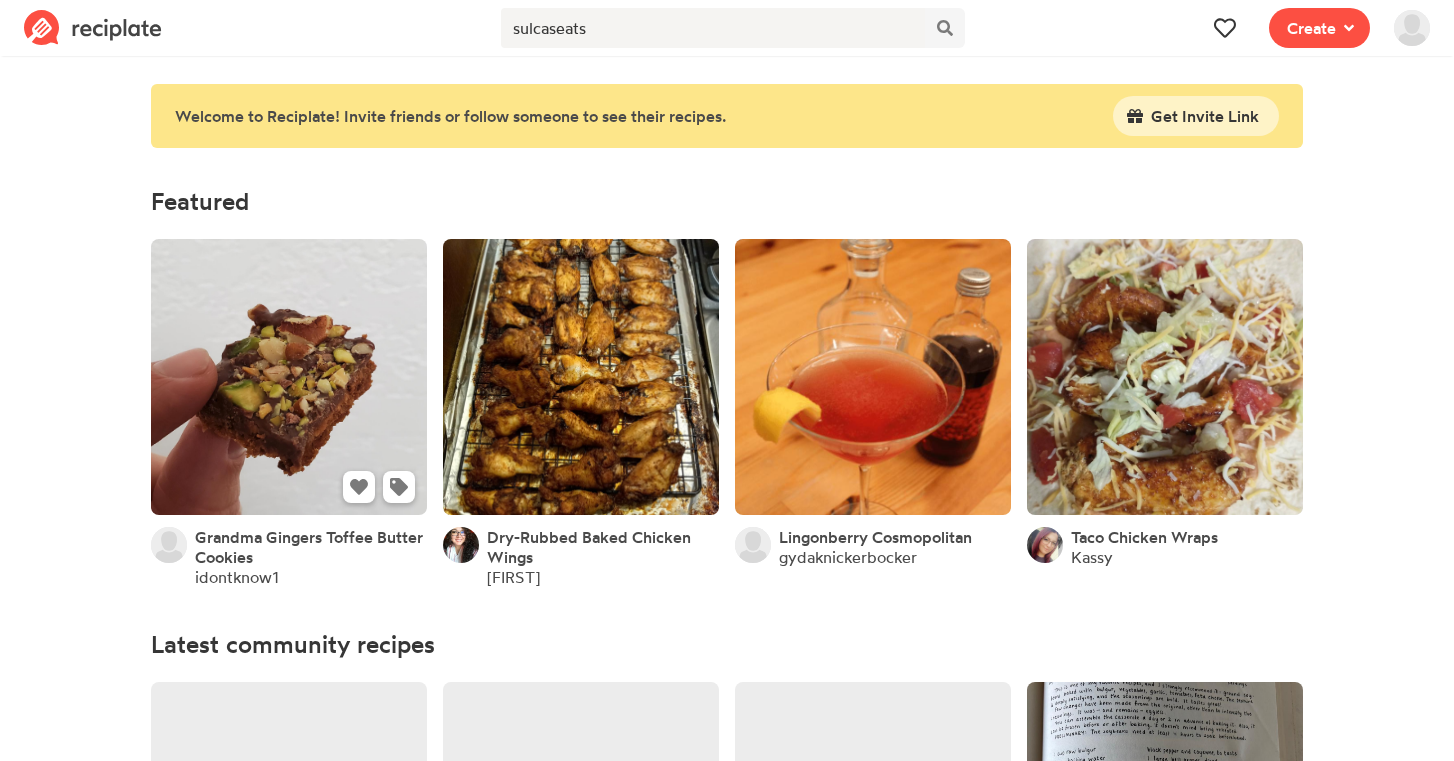 scroll, scrollTop: 0, scrollLeft: 0, axis: both 